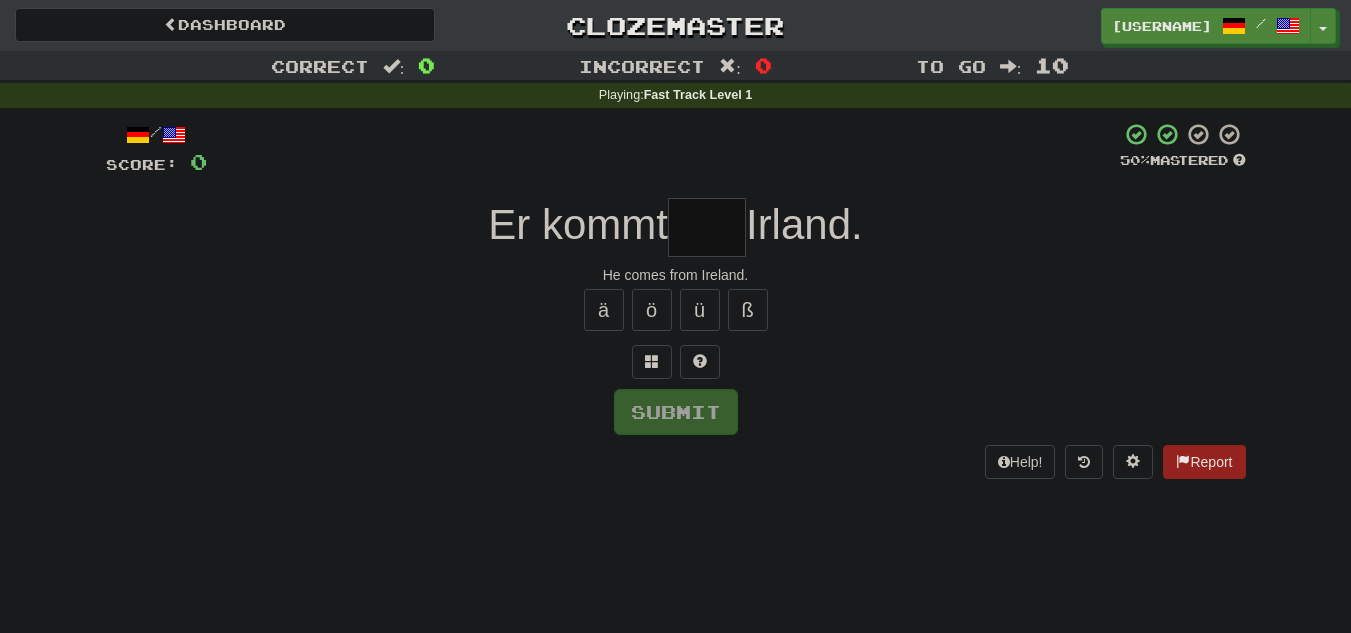 scroll, scrollTop: 0, scrollLeft: 0, axis: both 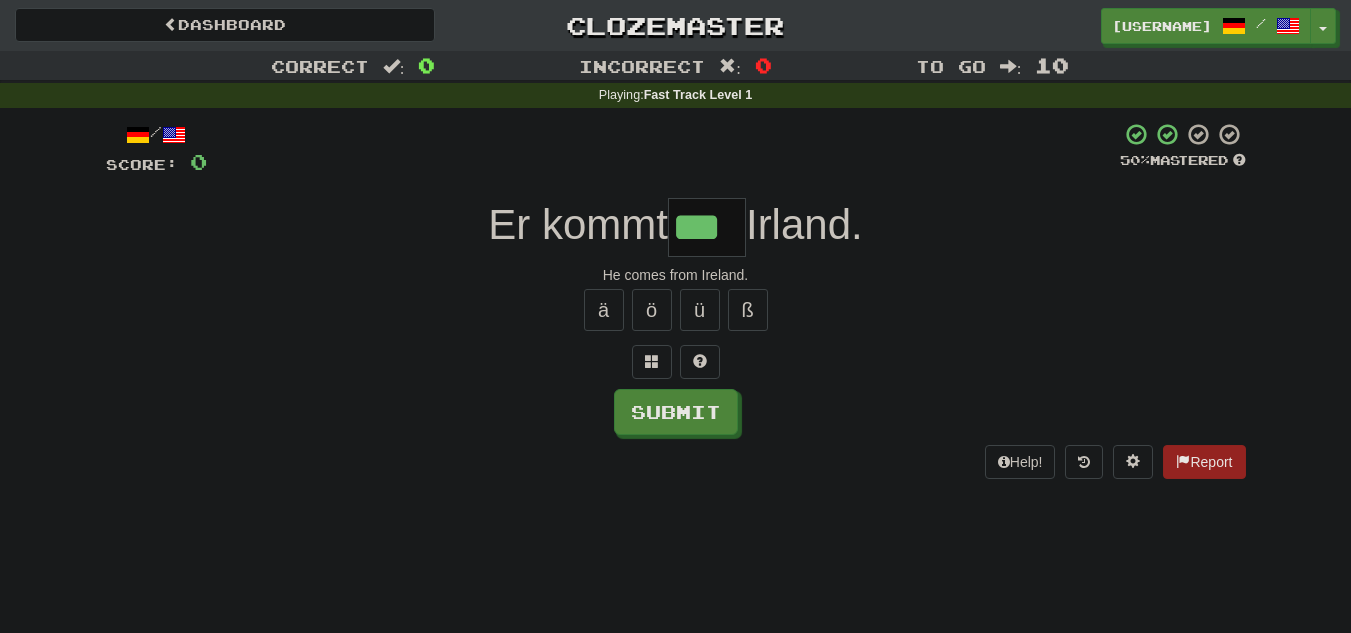 type on "***" 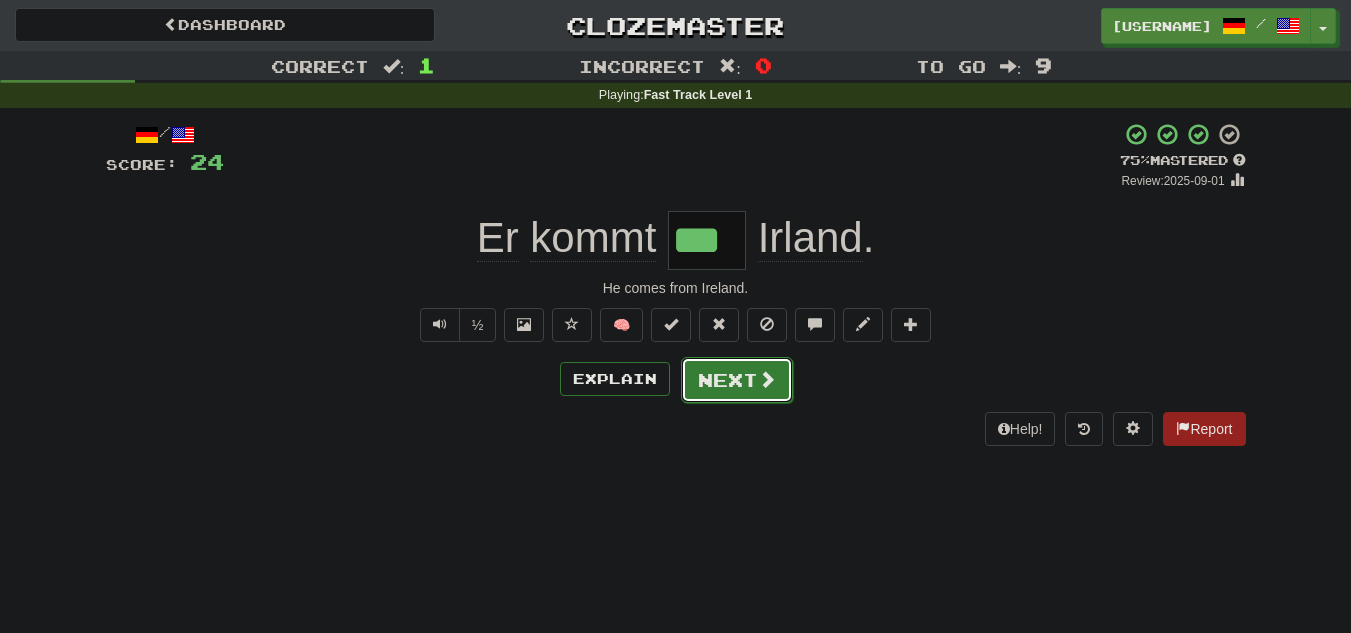click on "Next" at bounding box center [737, 380] 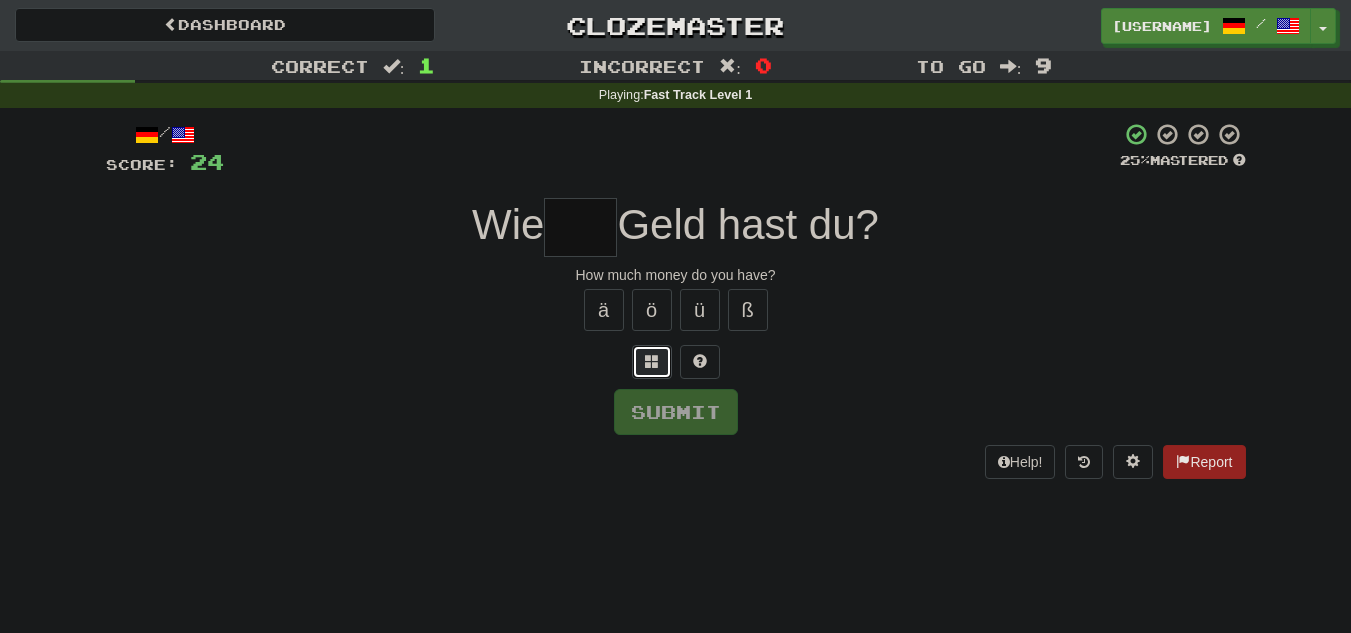 click at bounding box center [652, 361] 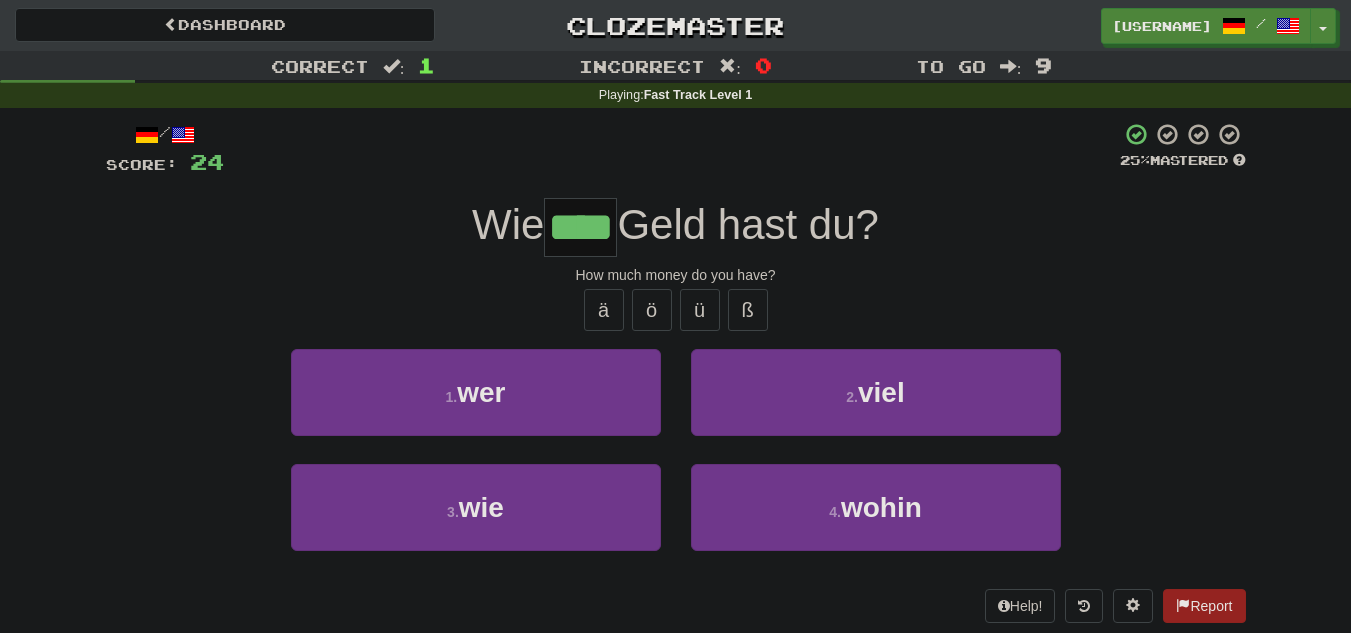 type on "****" 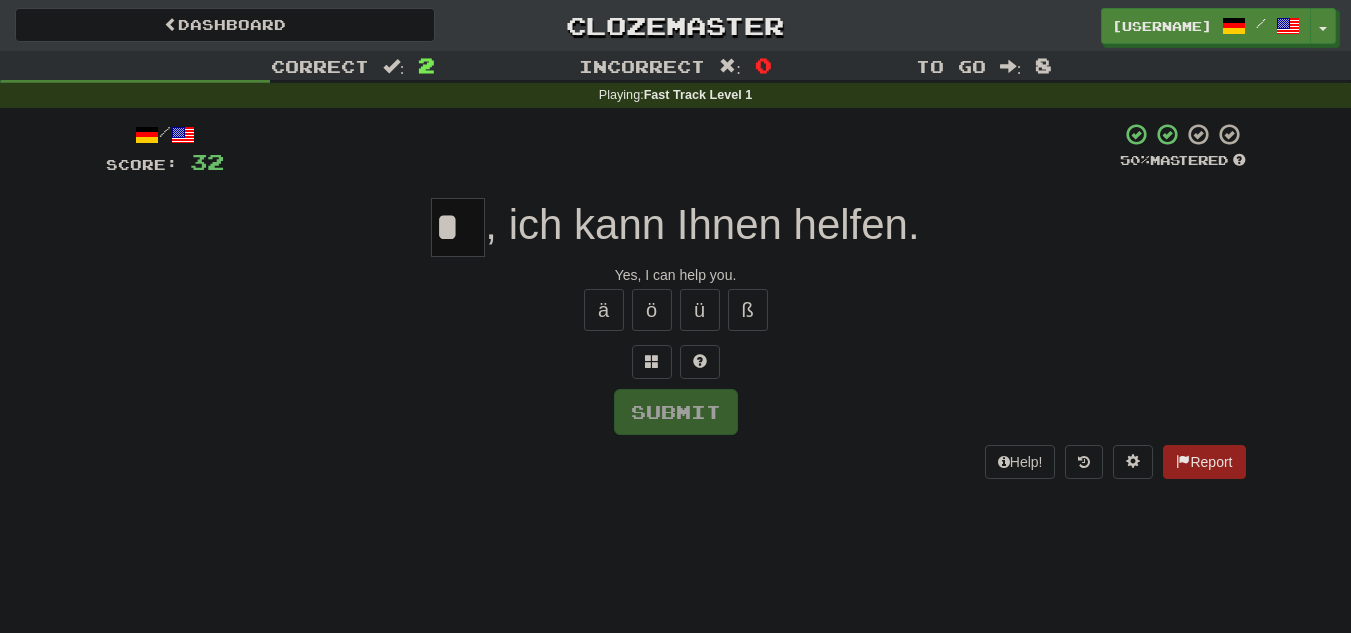 type on "*" 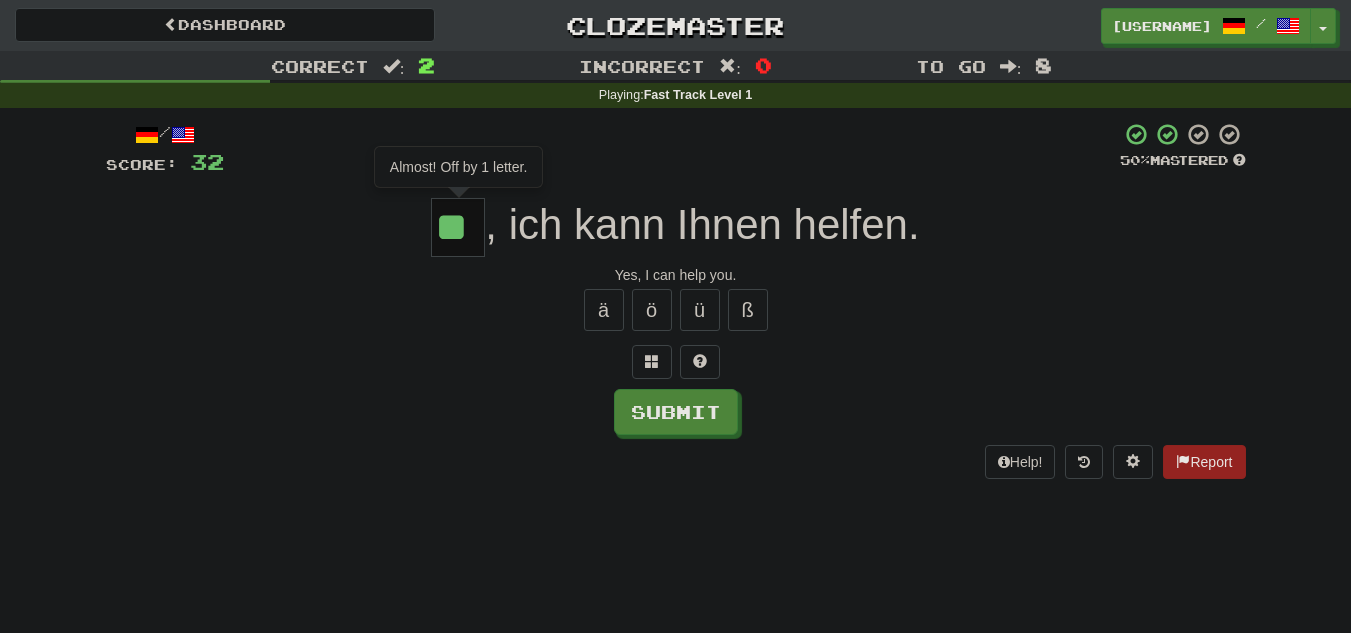 type on "**" 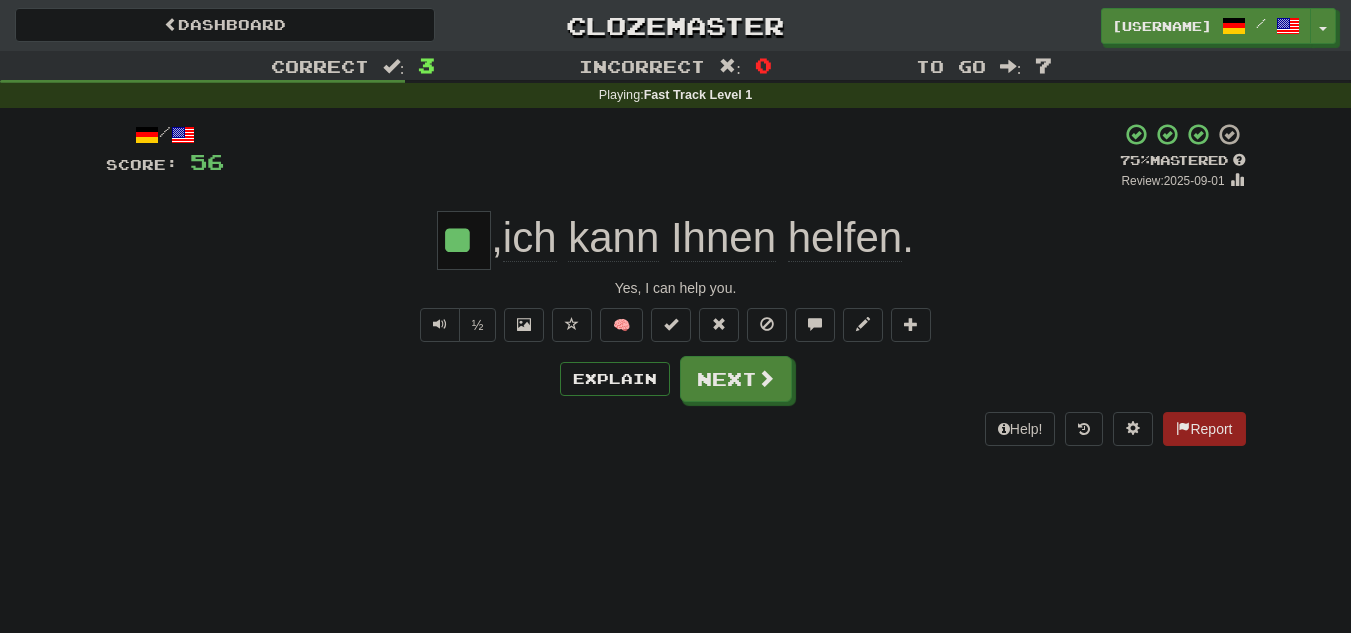 click on "Ihnen" at bounding box center [723, 238] 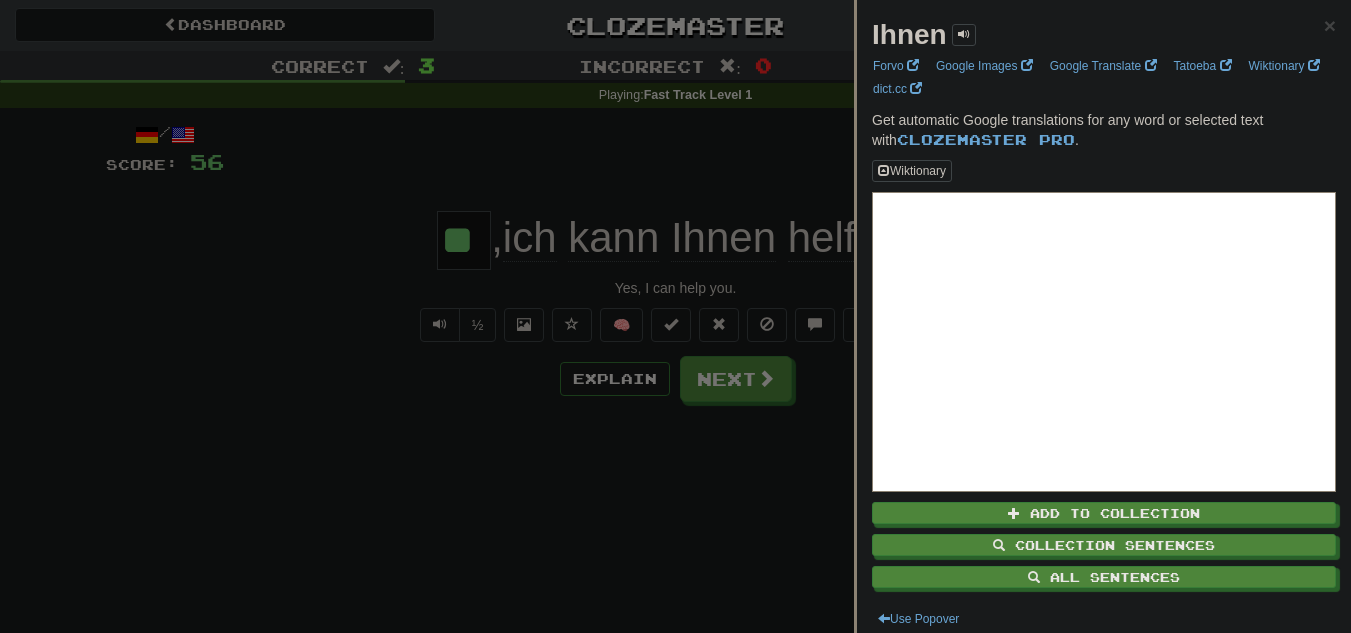 click at bounding box center [675, 316] 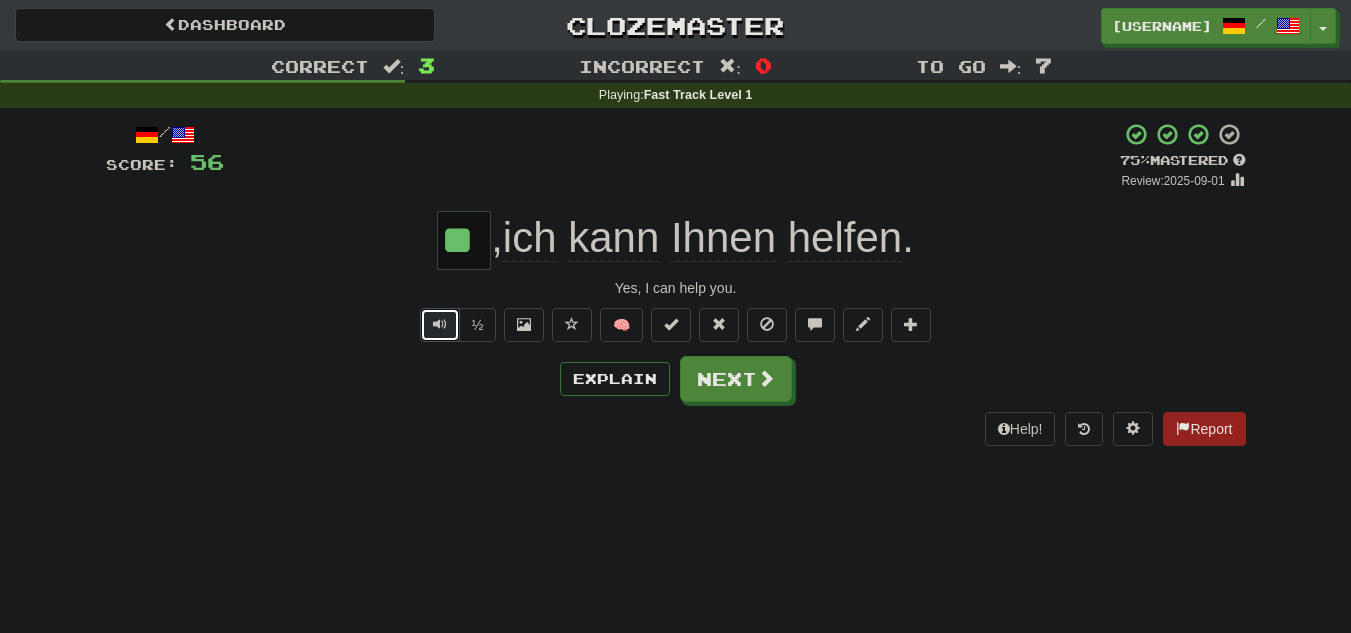 click at bounding box center [440, 324] 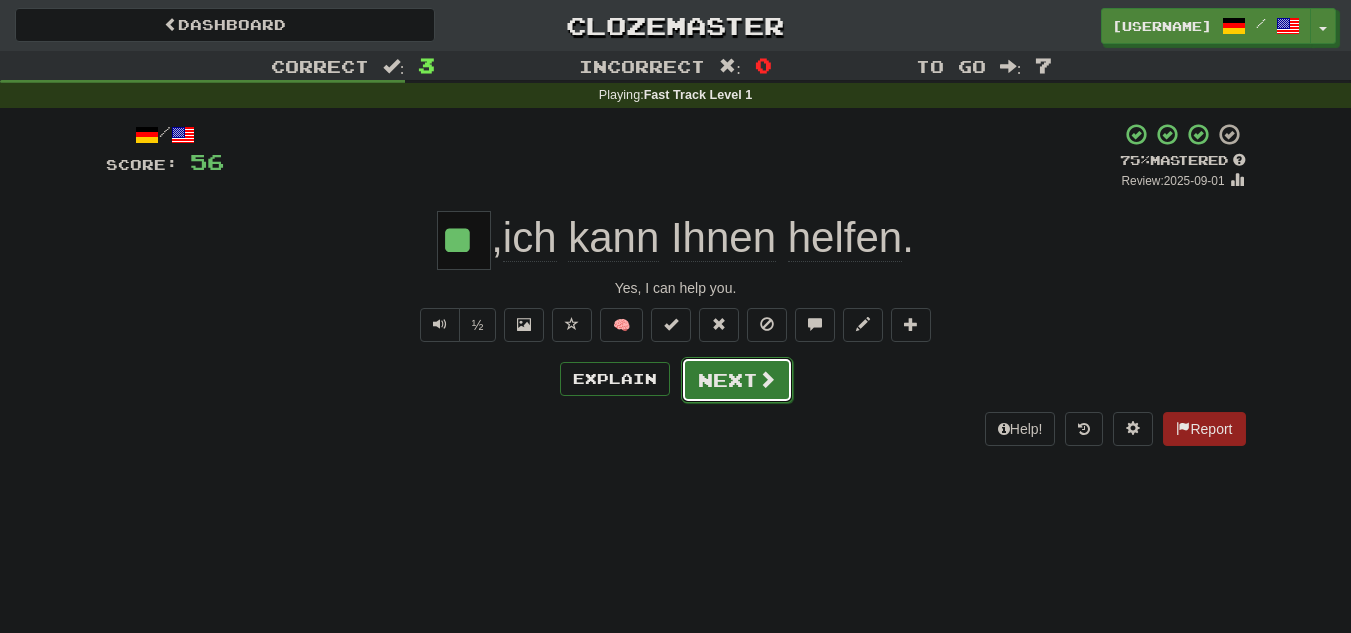 click on "Next" at bounding box center (737, 380) 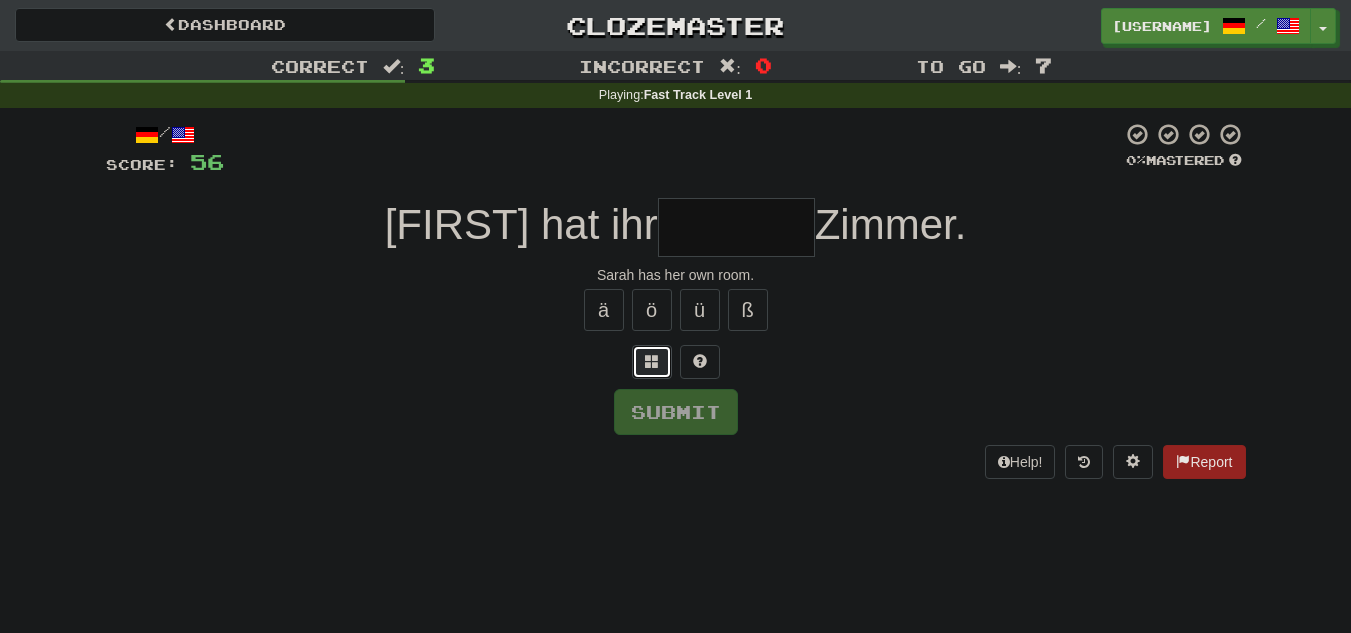 click at bounding box center (652, 362) 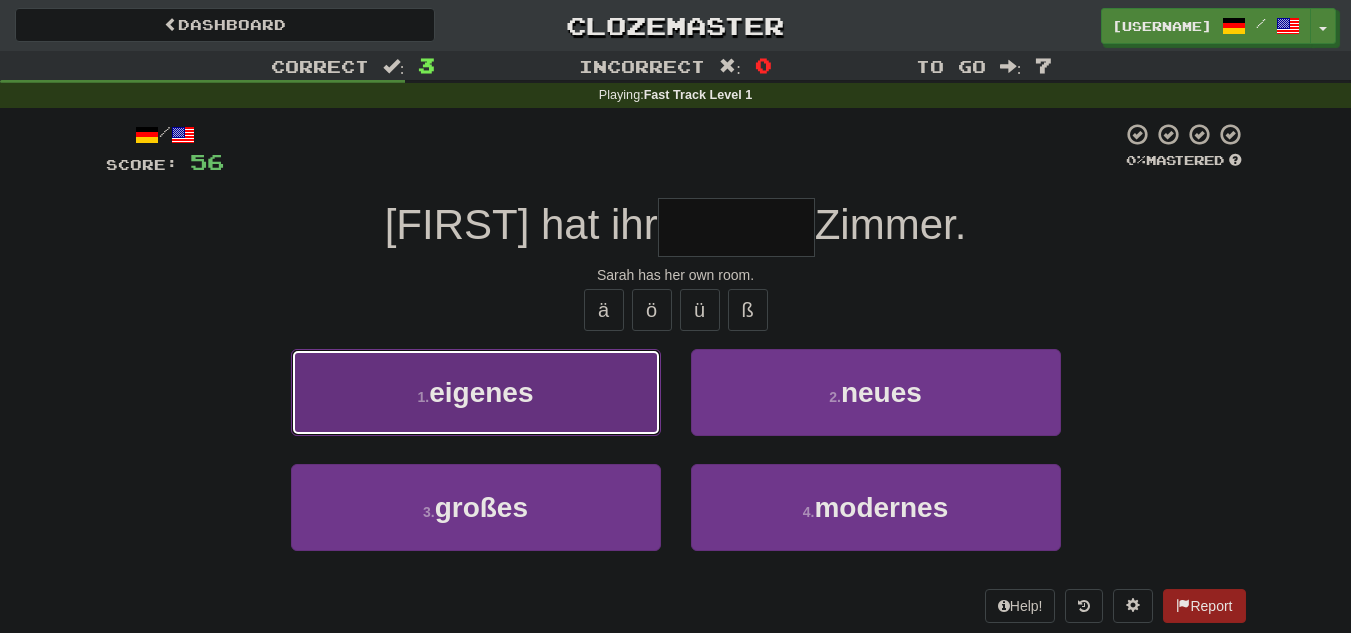 click on "1 .  eigenes" at bounding box center (476, 392) 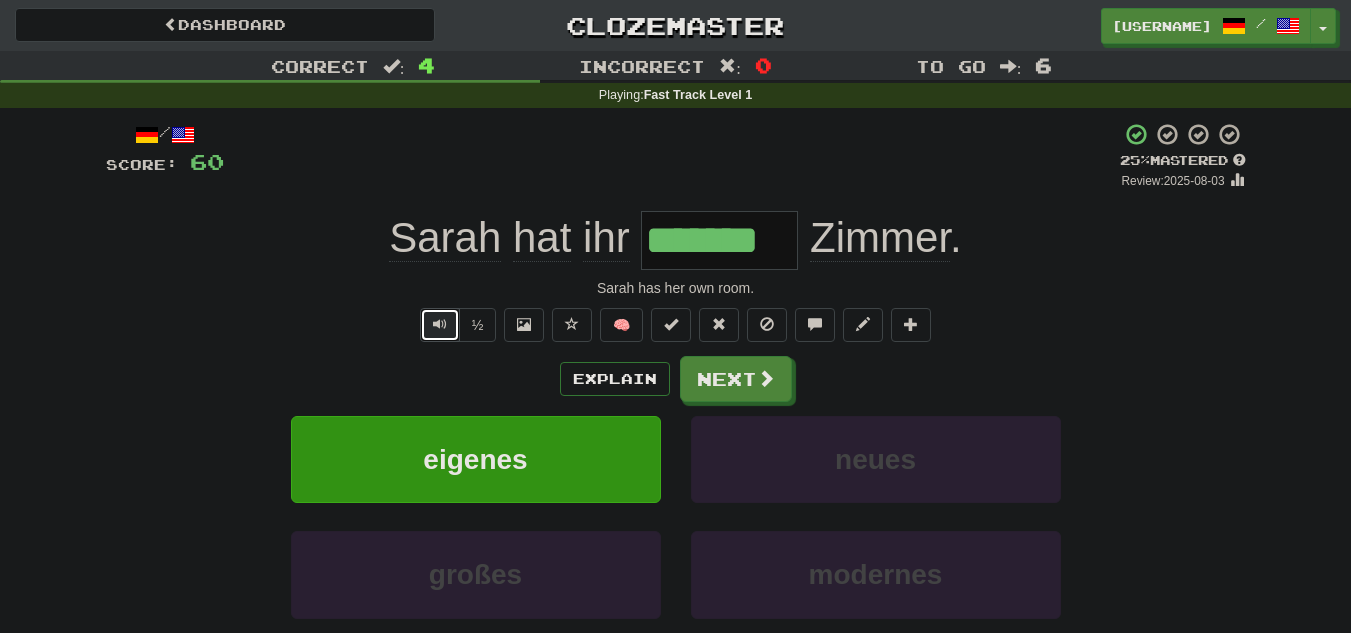 click at bounding box center [440, 324] 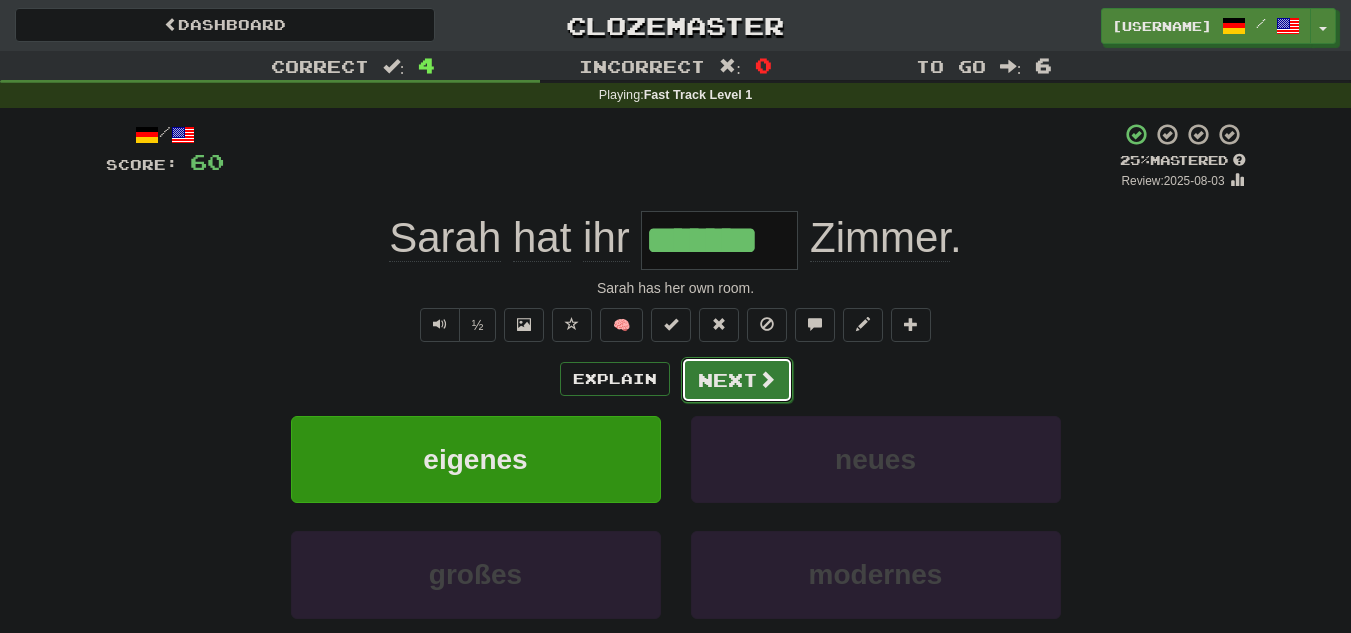 click at bounding box center [767, 379] 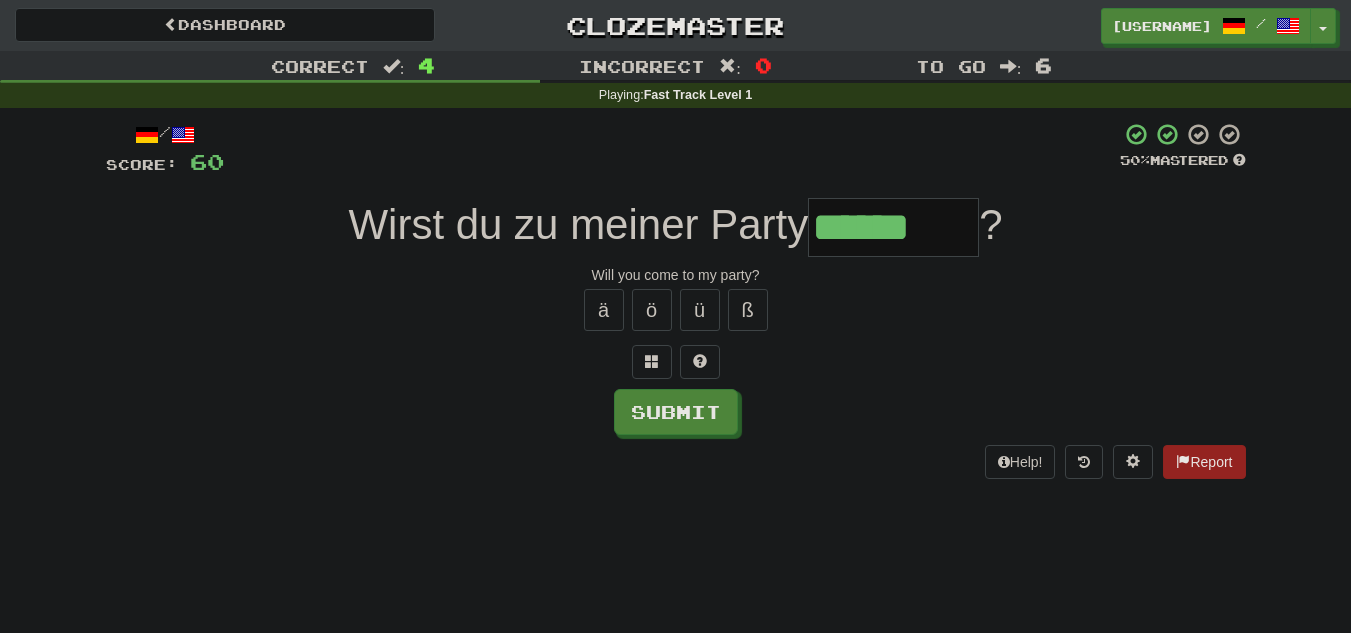 type on "******" 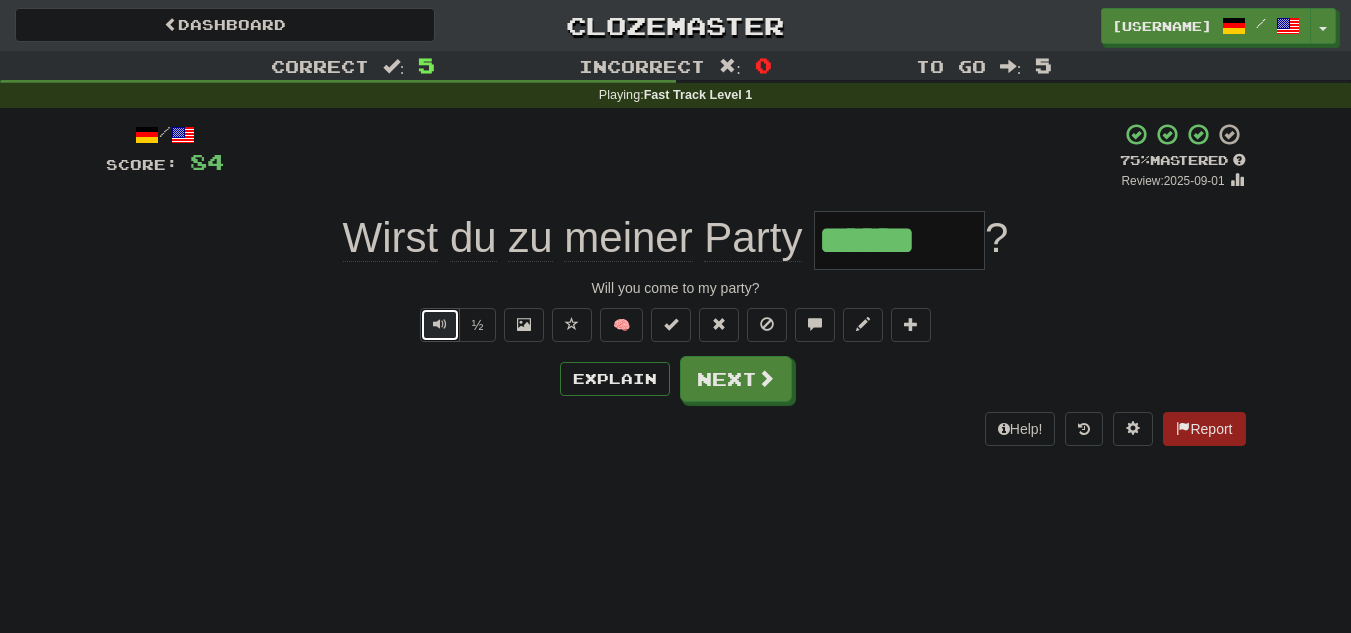click at bounding box center (440, 325) 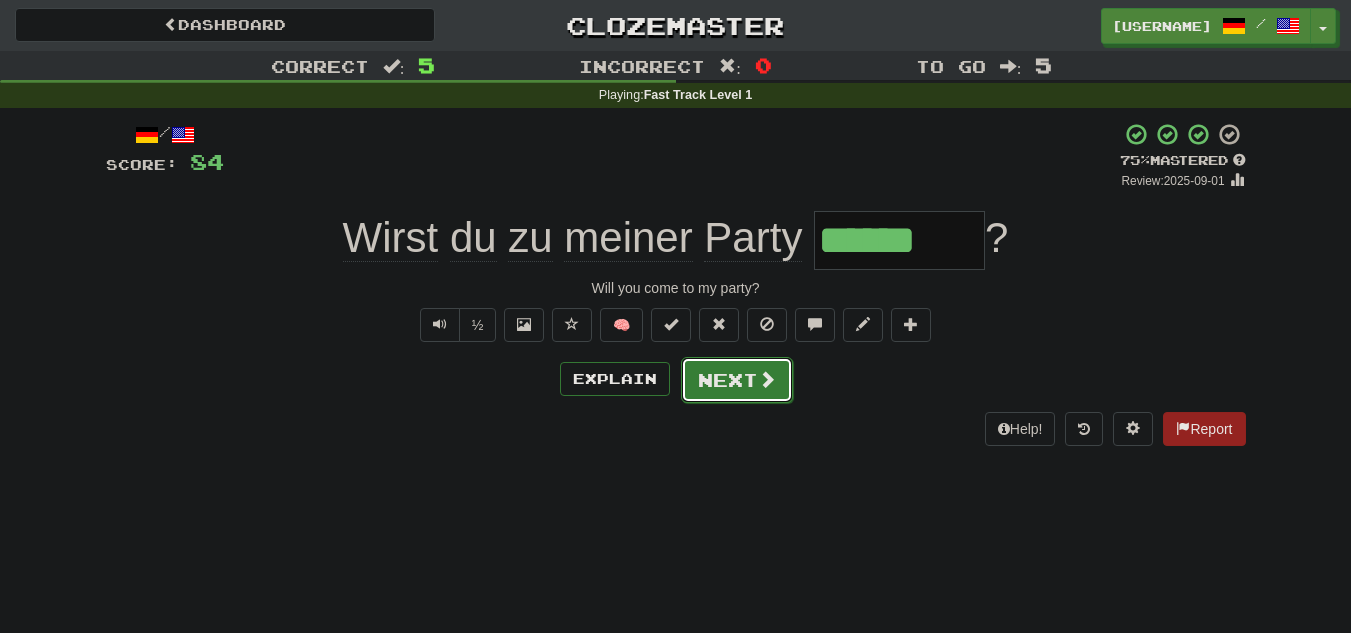 click on "Next" at bounding box center [737, 380] 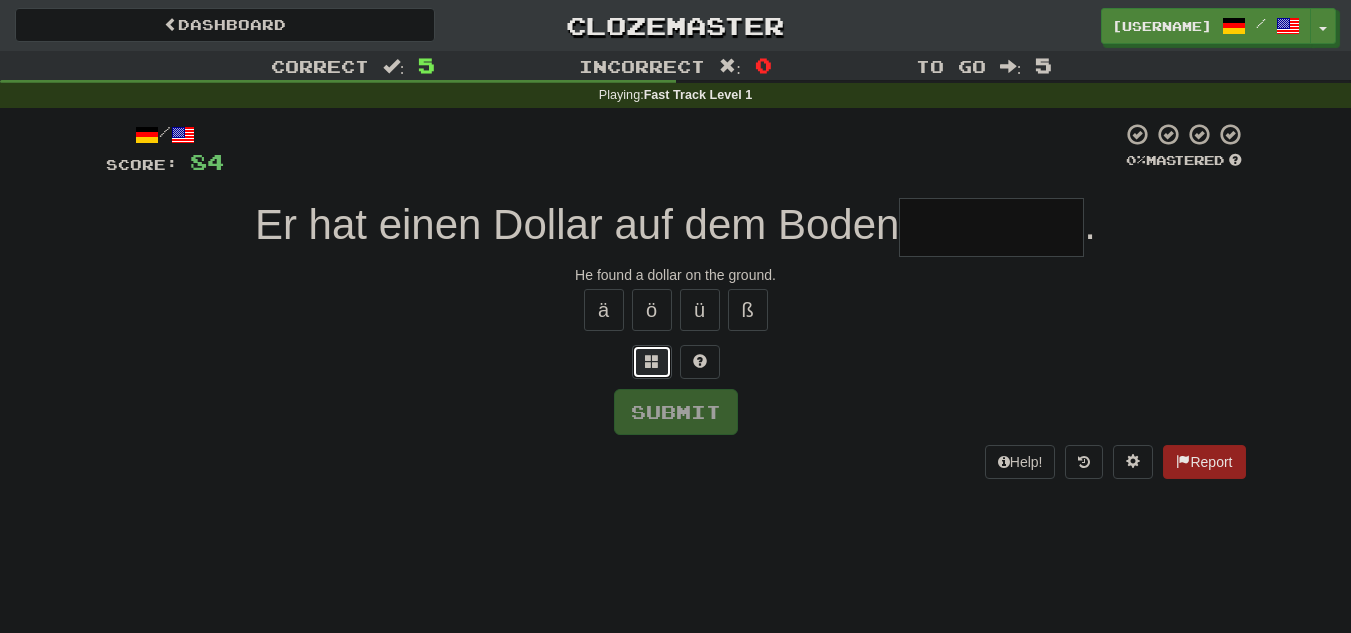 click at bounding box center [652, 362] 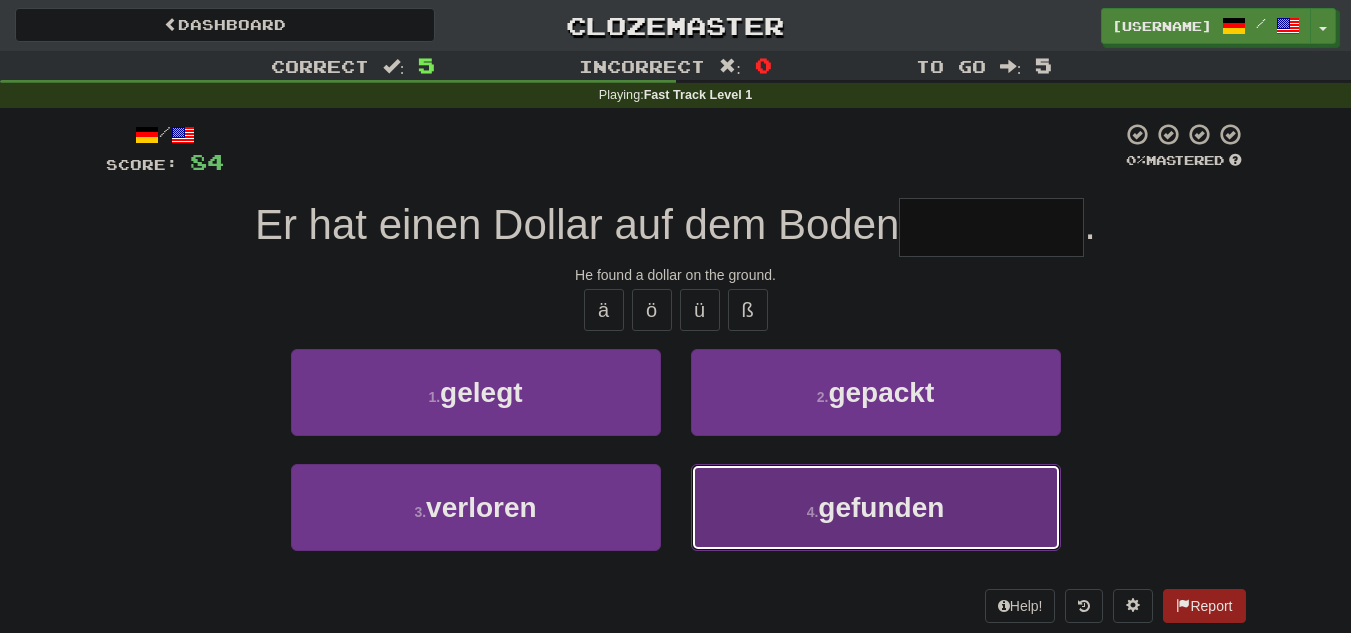 click on "4 .  gefunden" at bounding box center [876, 507] 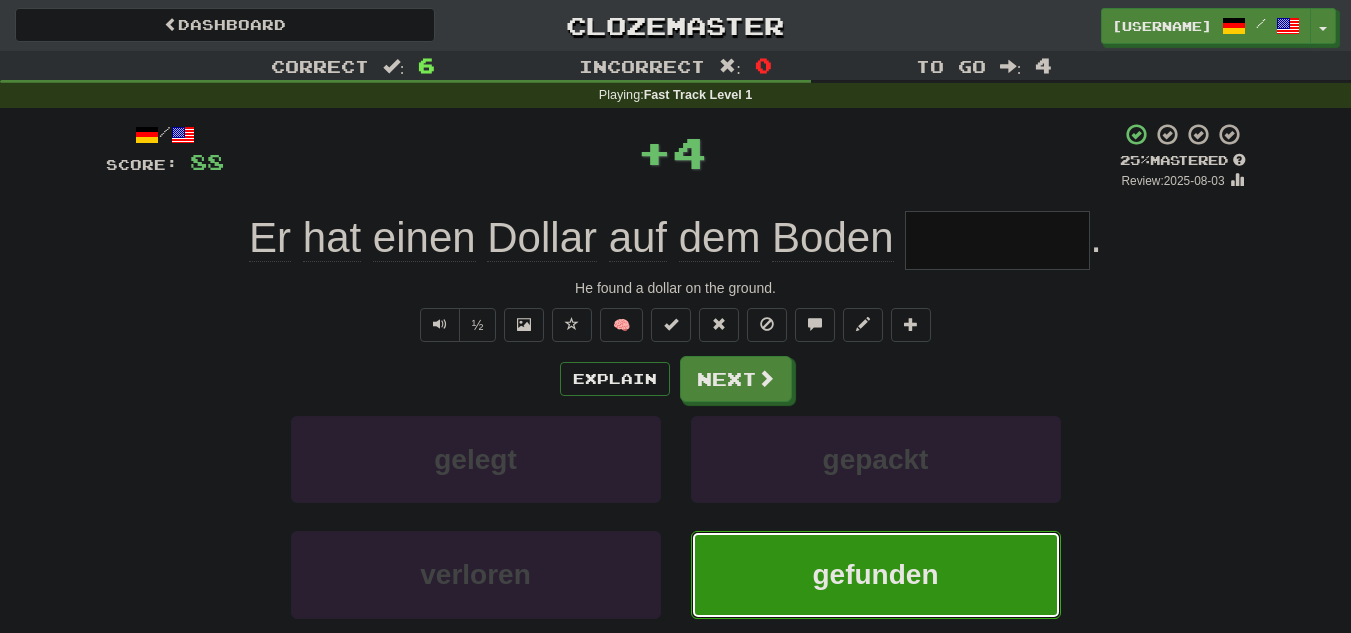 type on "********" 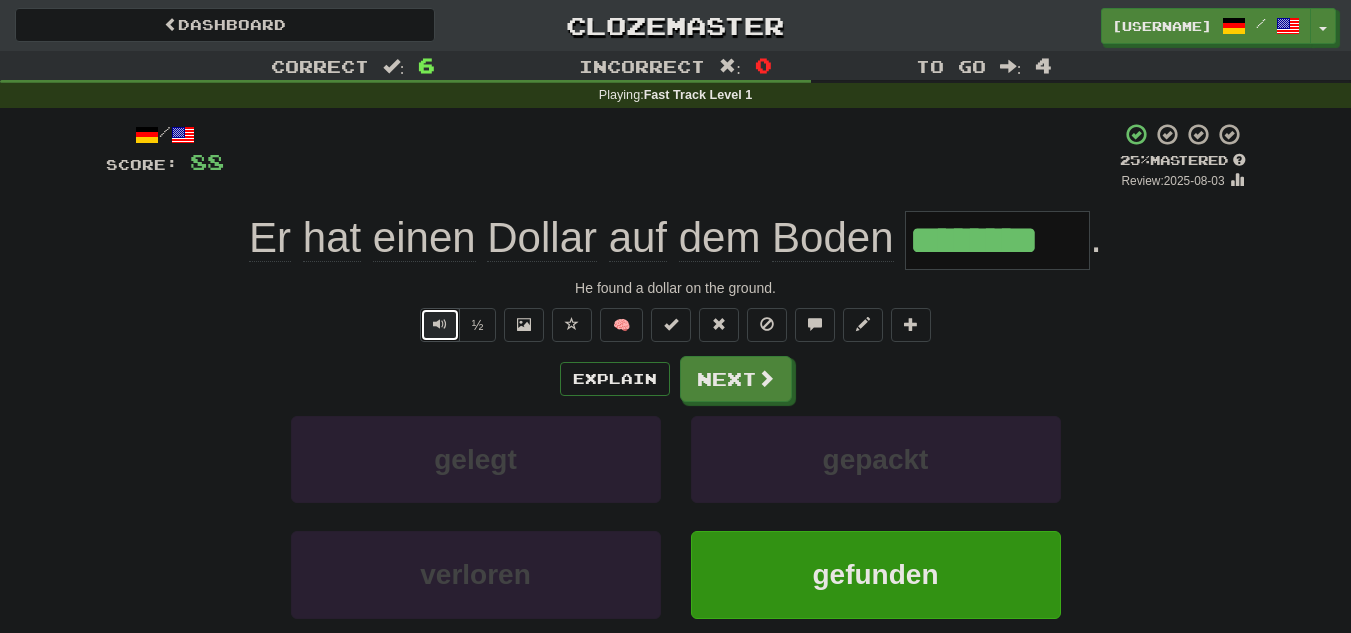 click at bounding box center [440, 324] 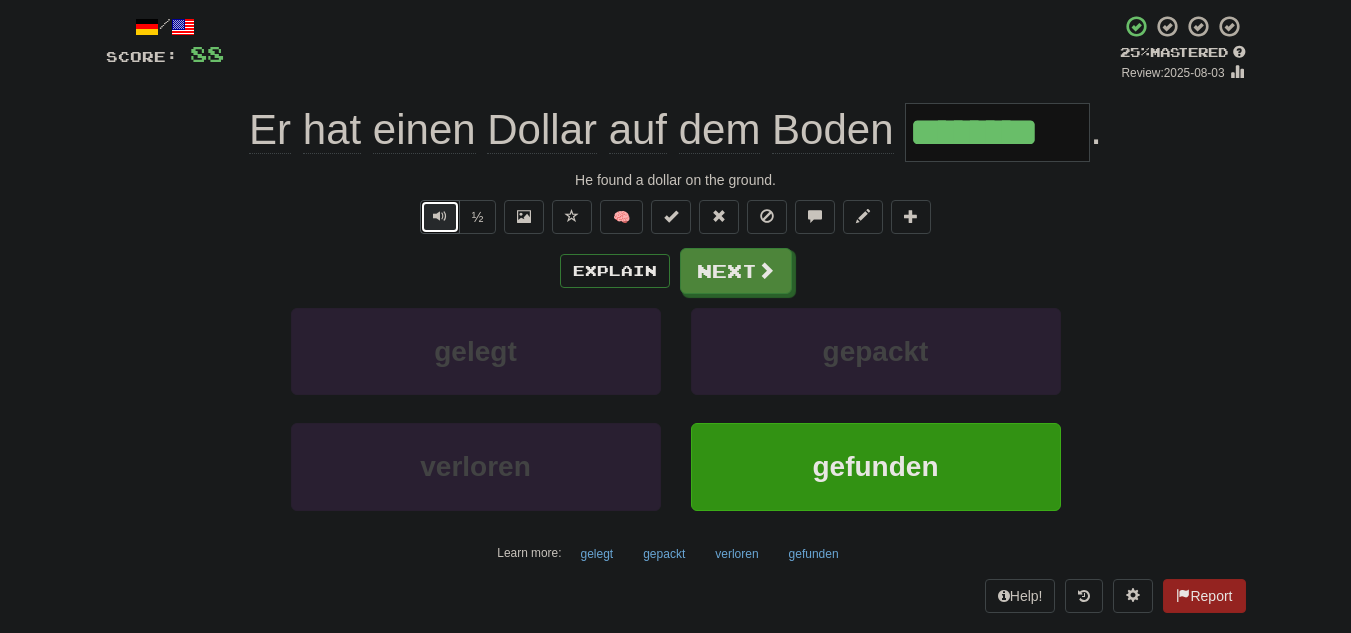 scroll, scrollTop: 107, scrollLeft: 0, axis: vertical 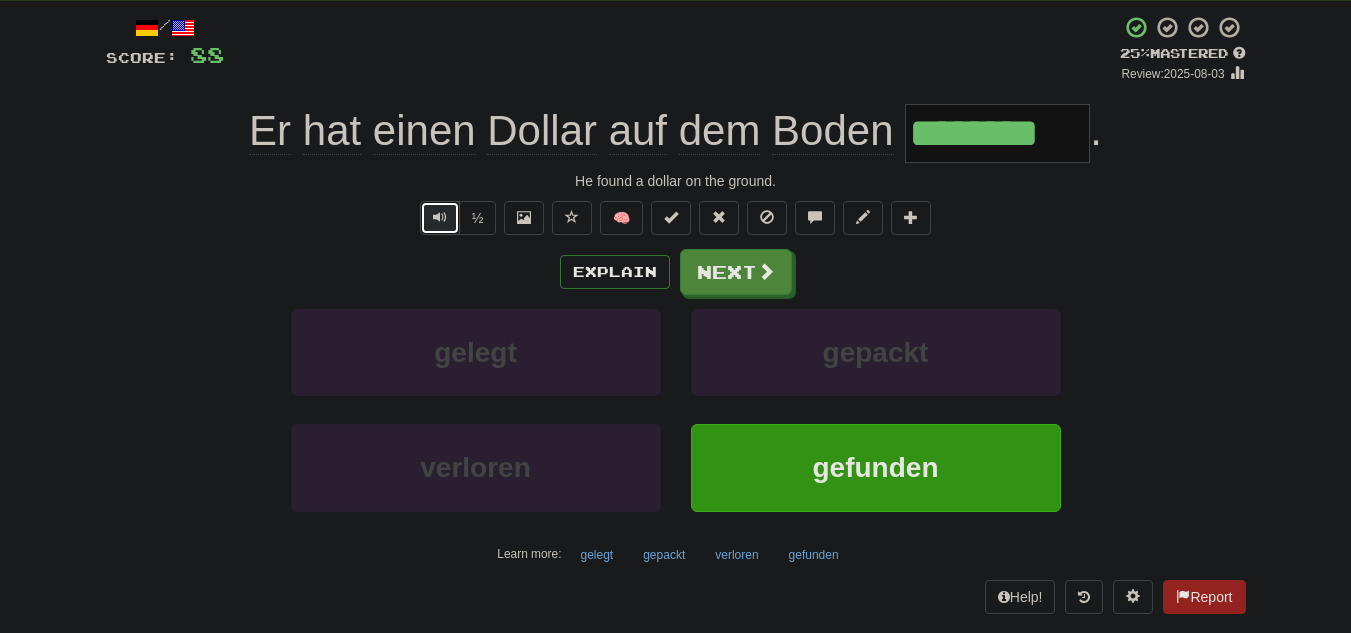 click at bounding box center (440, 218) 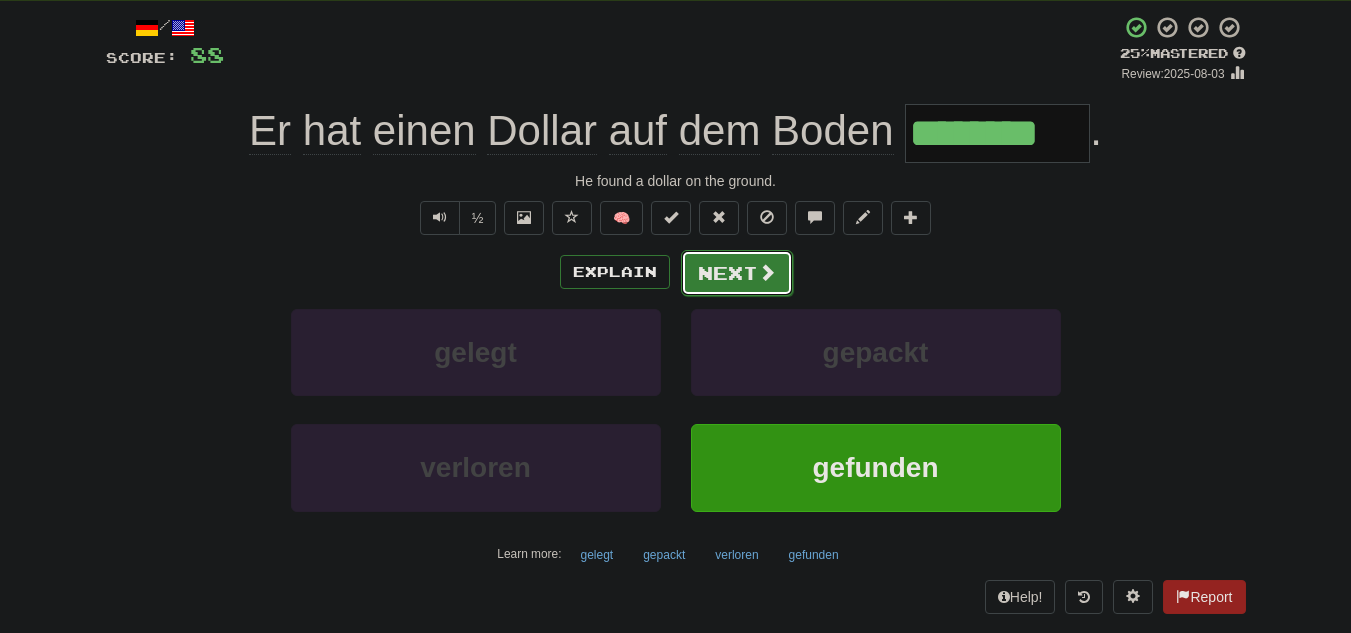 click at bounding box center [767, 272] 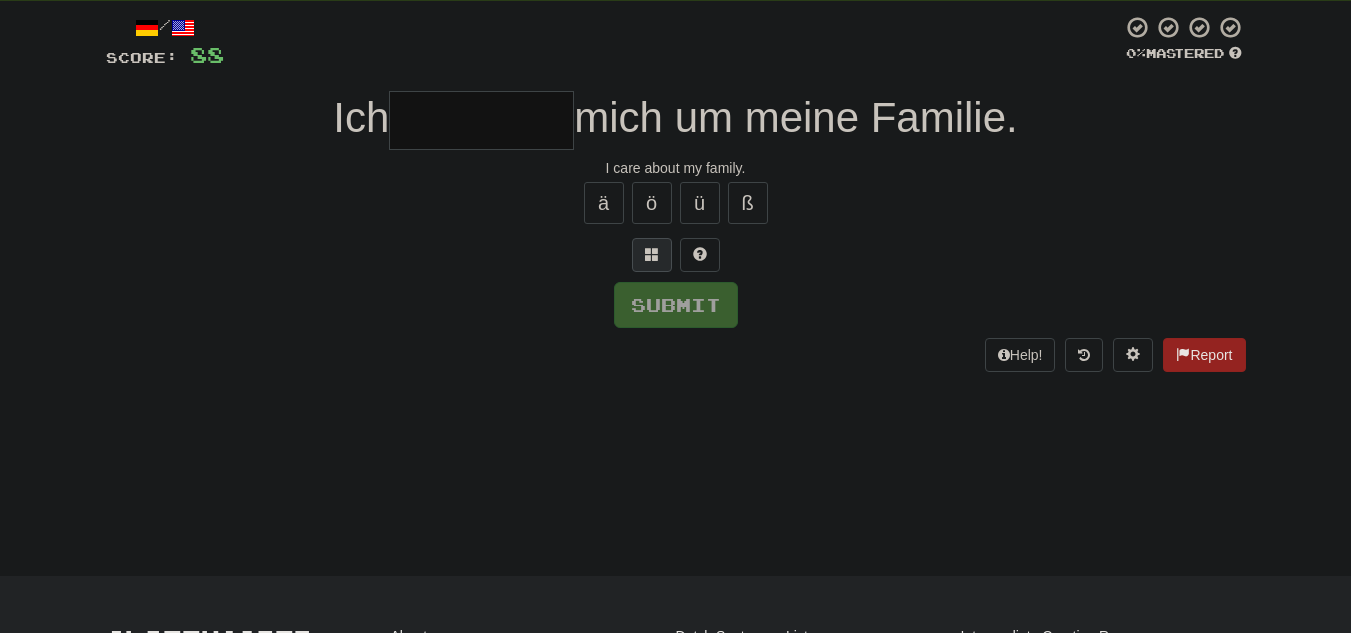 drag, startPoint x: 629, startPoint y: 235, endPoint x: 639, endPoint y: 252, distance: 19.723083 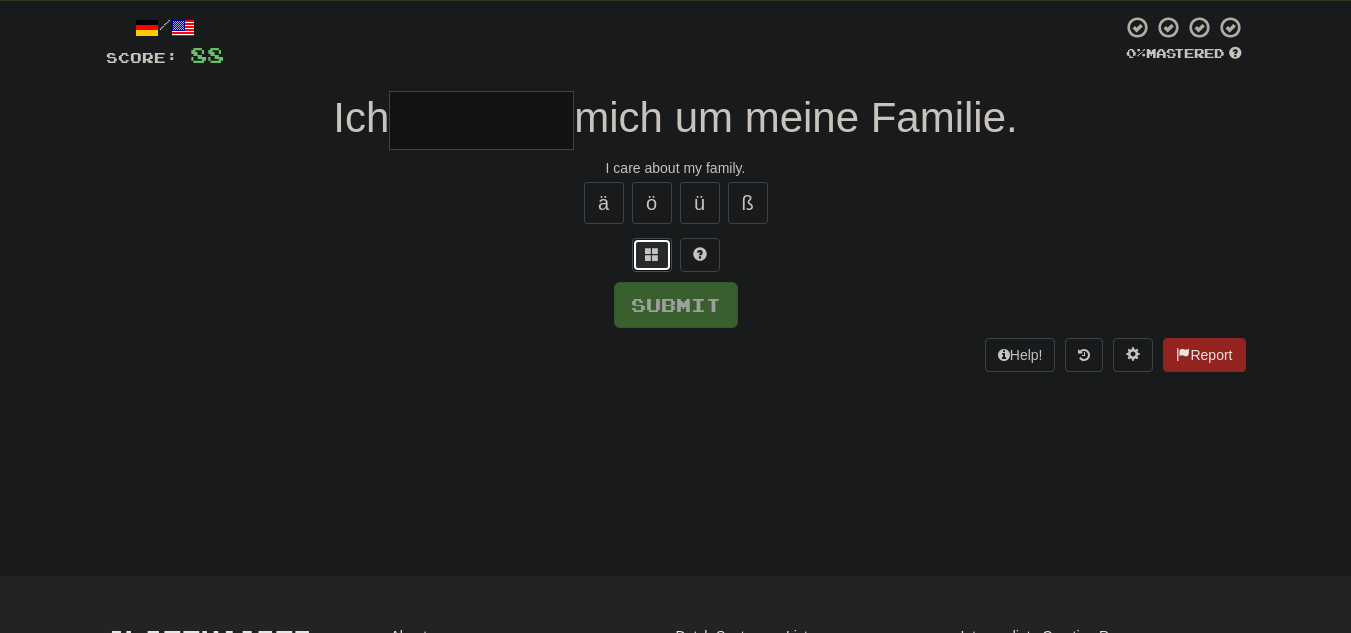 click at bounding box center [652, 255] 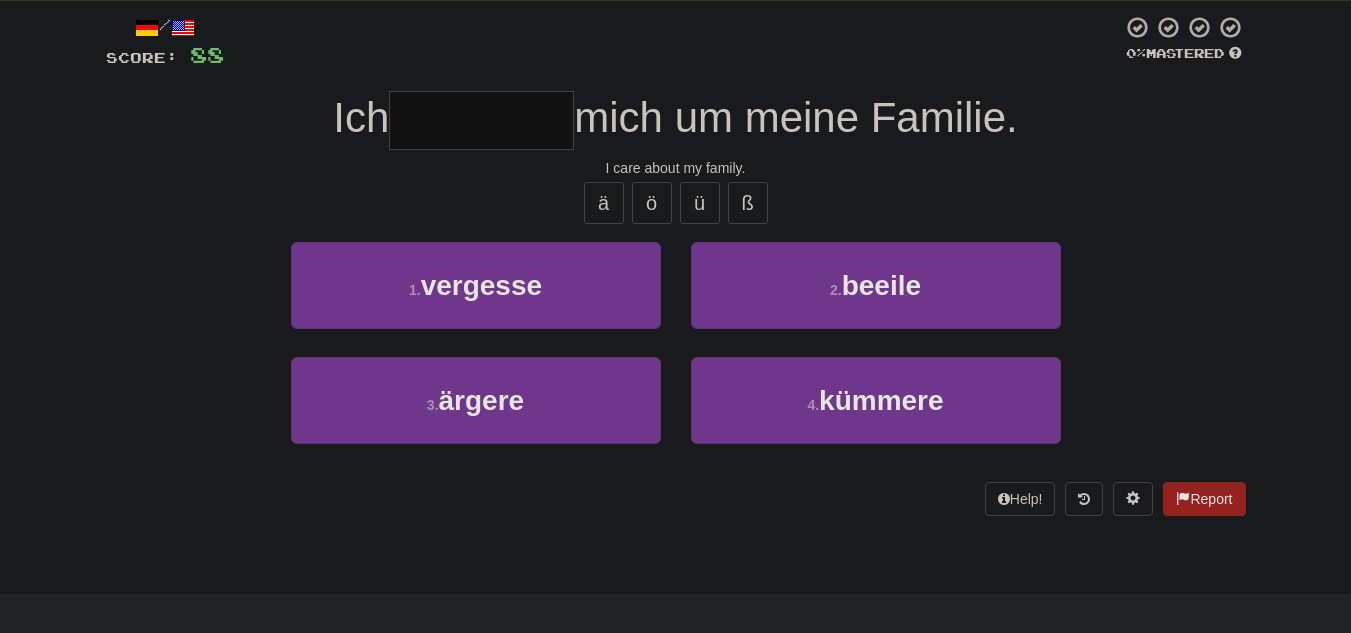 type on "*" 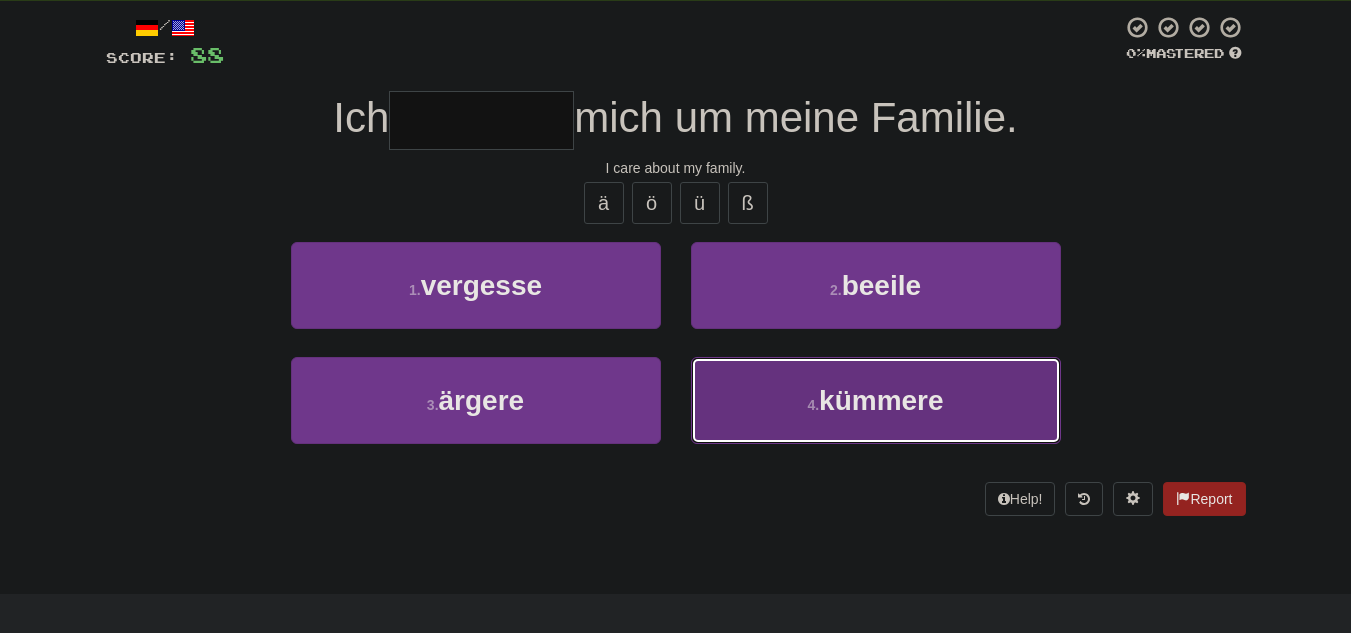 click on "4 .  kümmere" at bounding box center (876, 400) 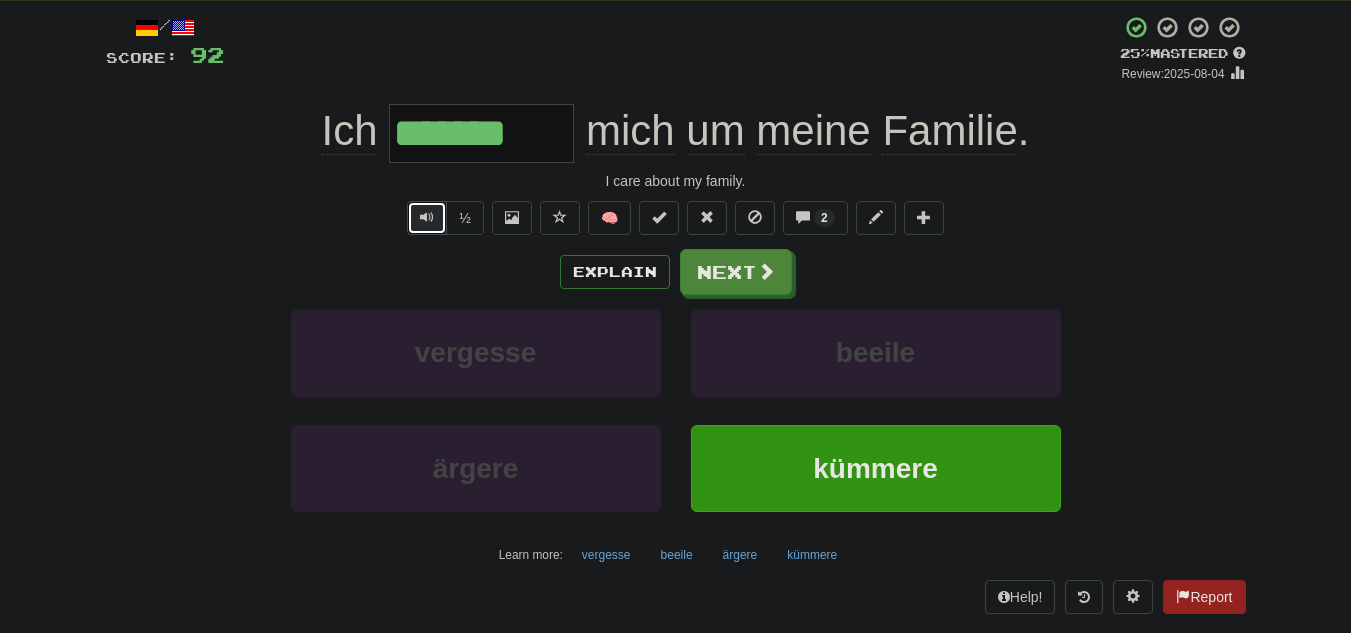 click at bounding box center [427, 218] 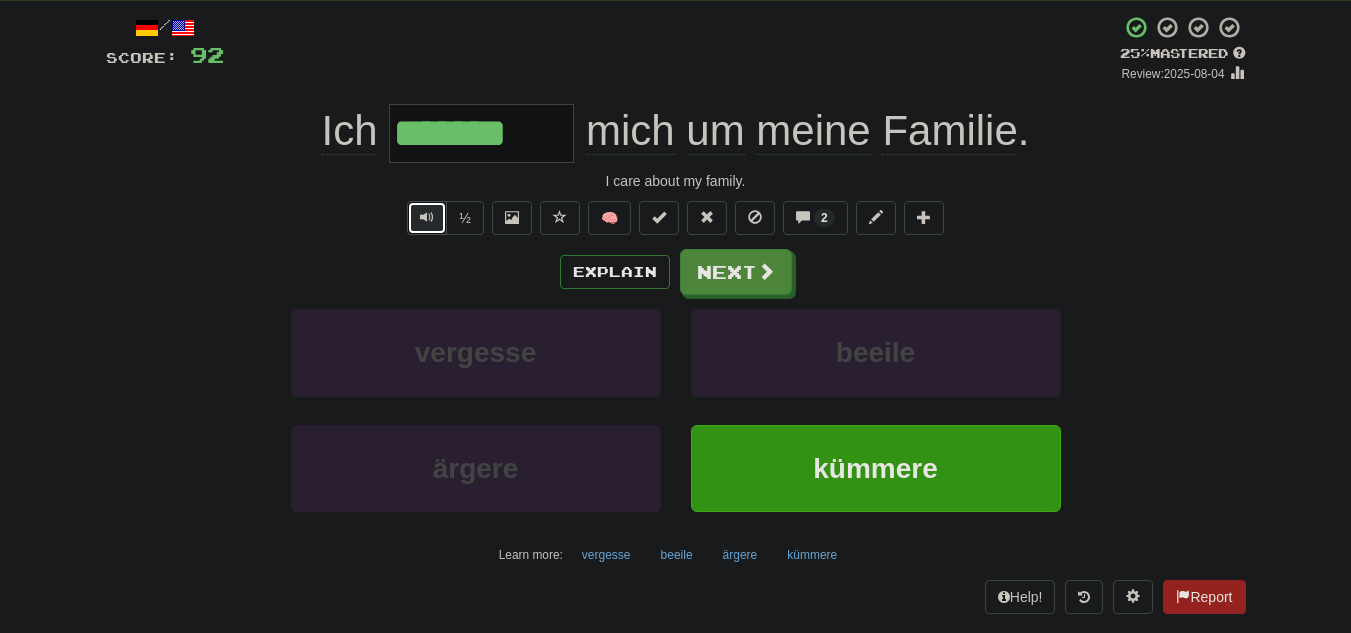 click at bounding box center (427, 218) 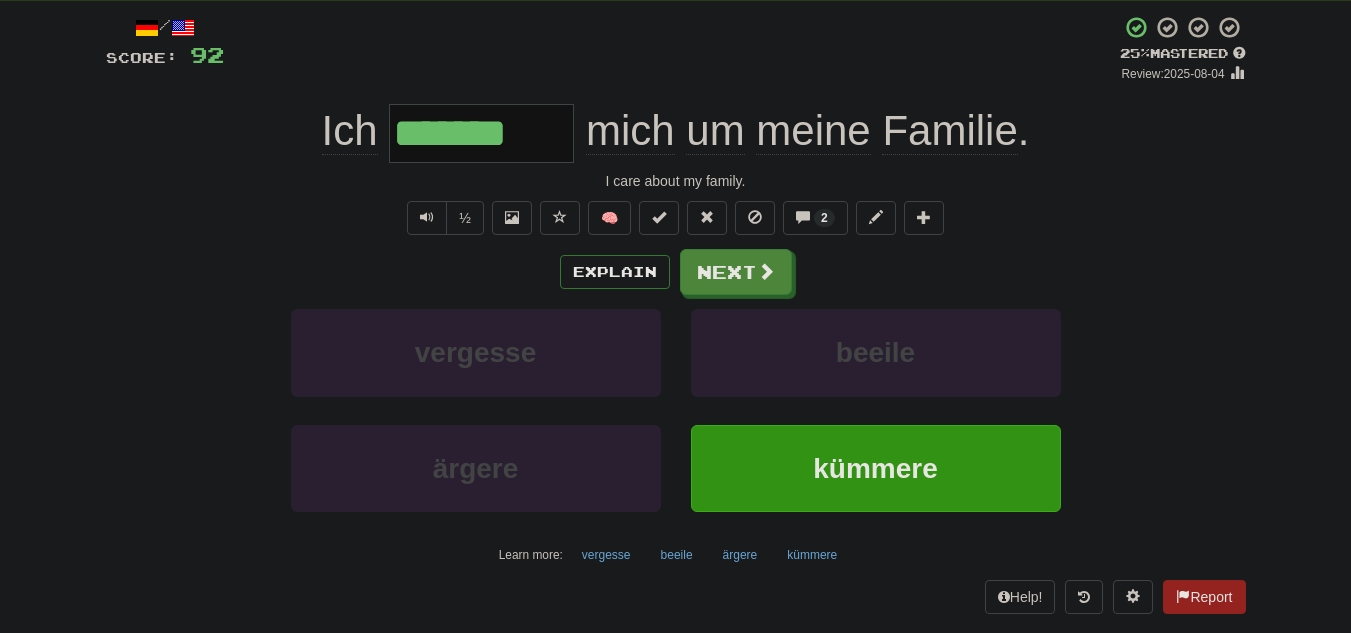 click on "*******" at bounding box center [481, 133] 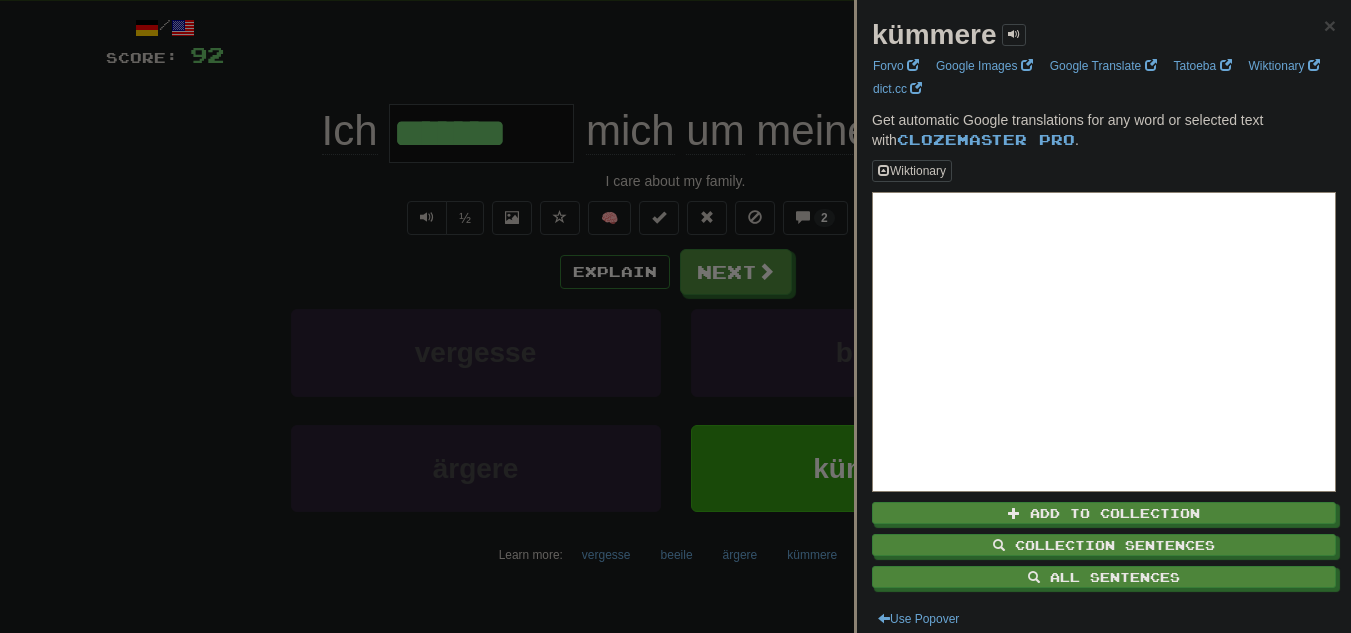 click at bounding box center [675, 316] 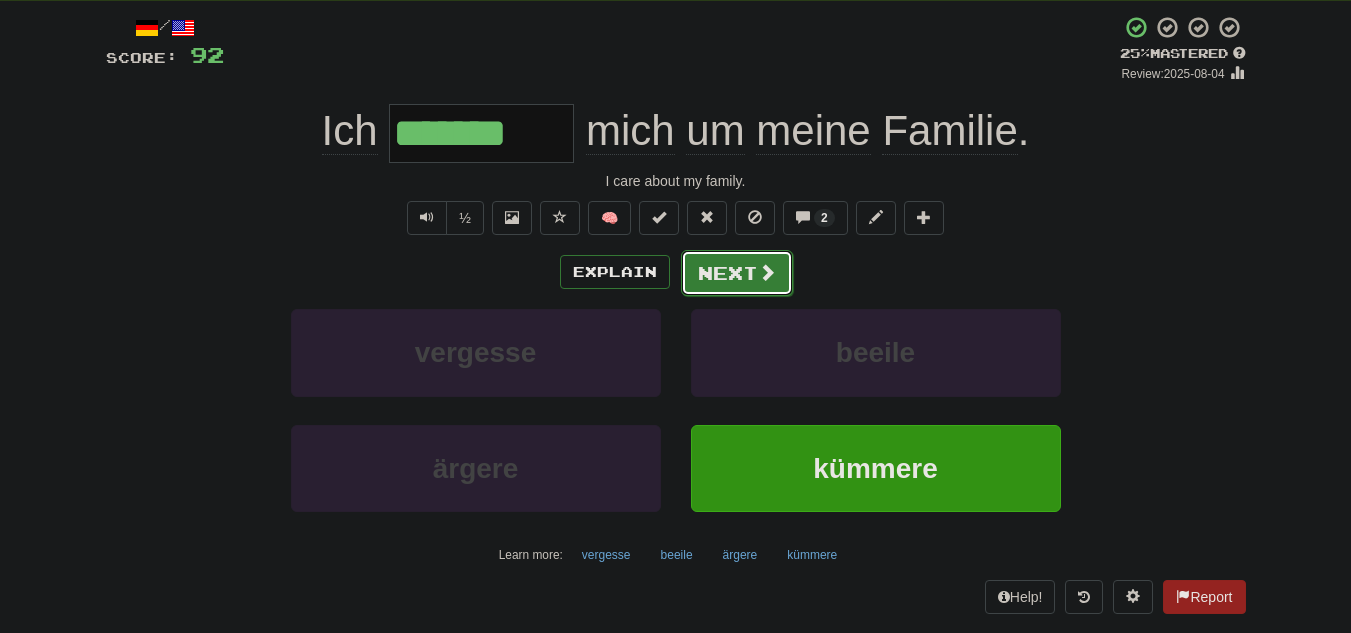click on "Next" at bounding box center (737, 273) 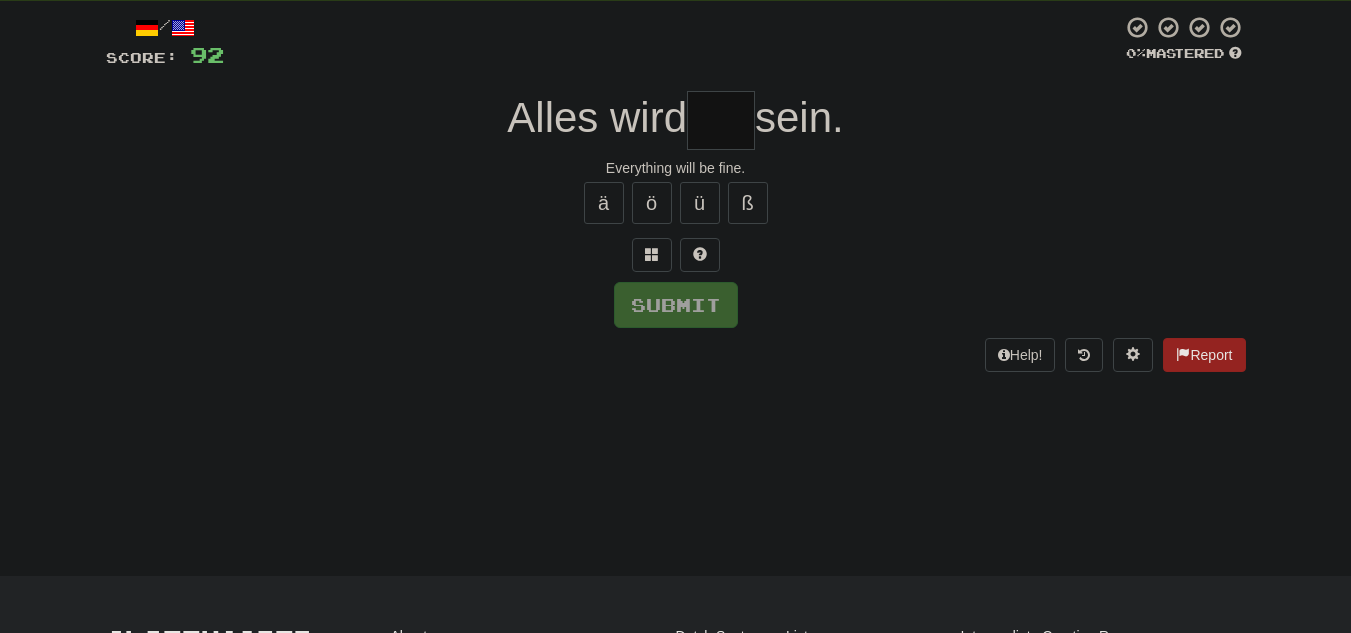type on "*" 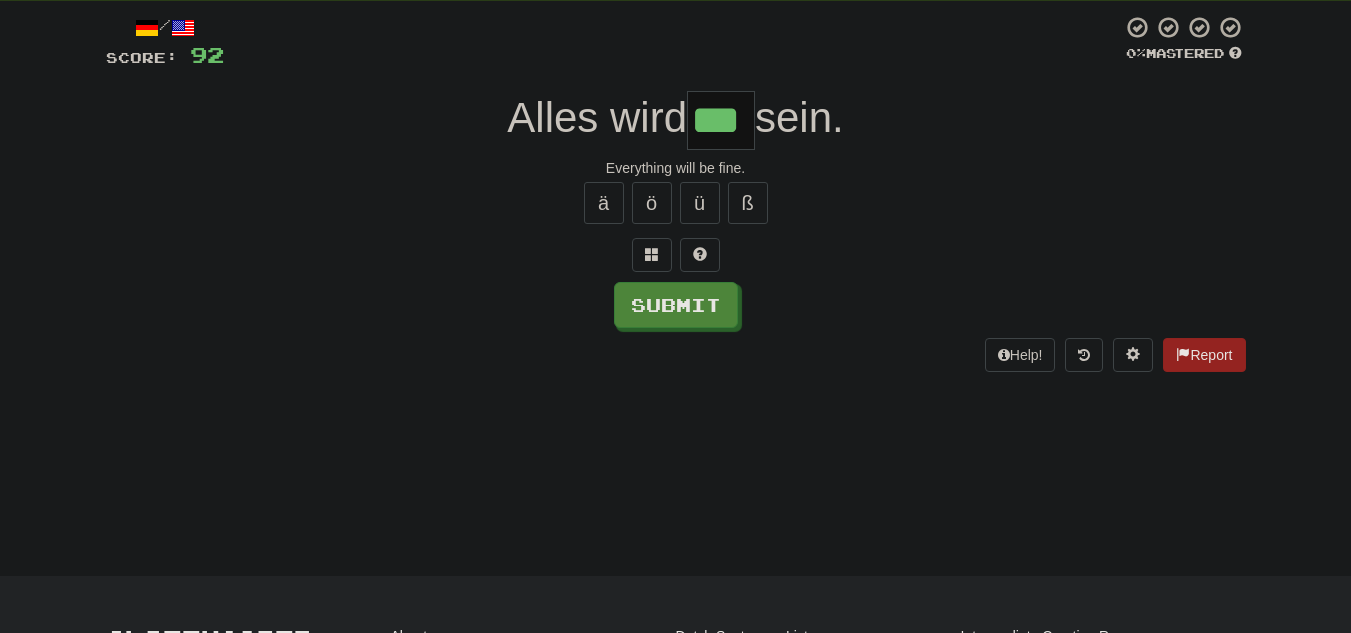 type on "***" 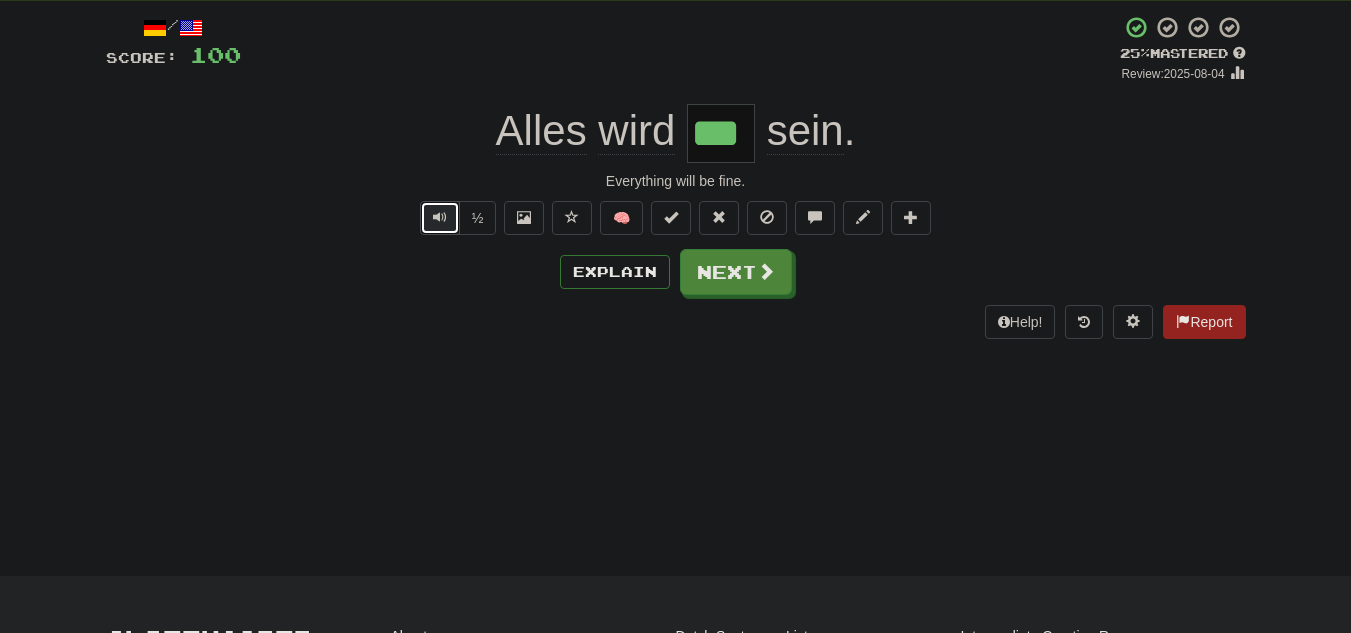 click at bounding box center [440, 218] 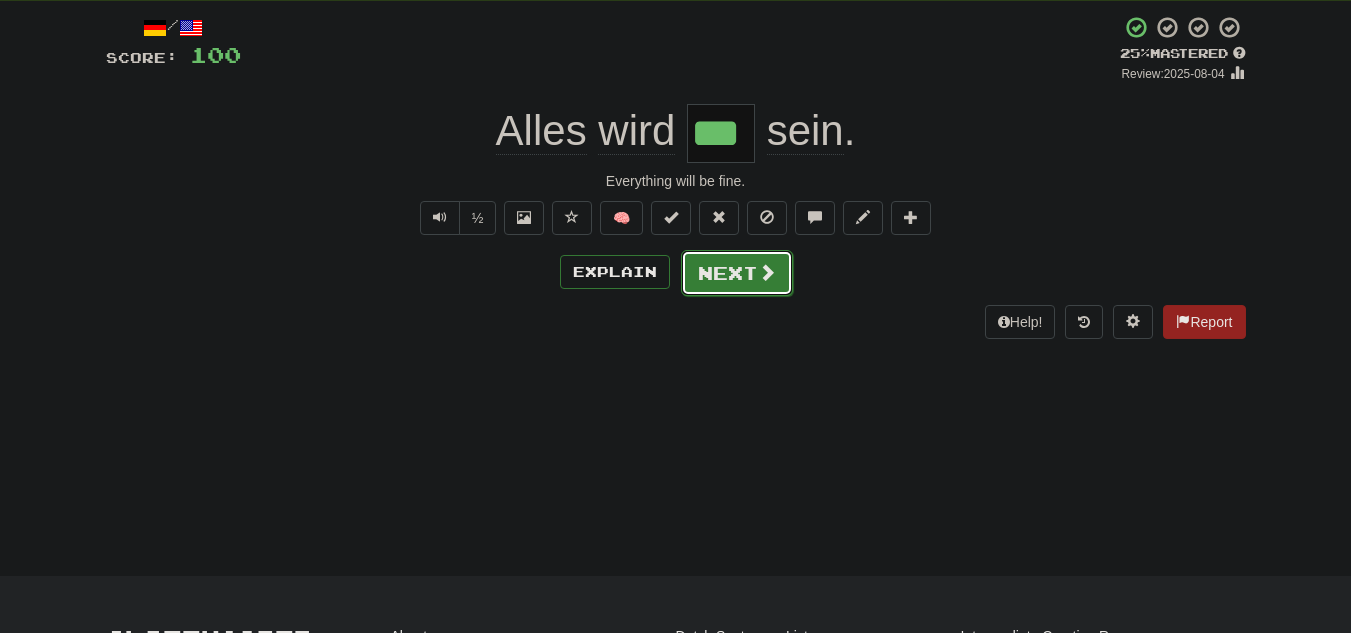 click on "Next" at bounding box center [737, 273] 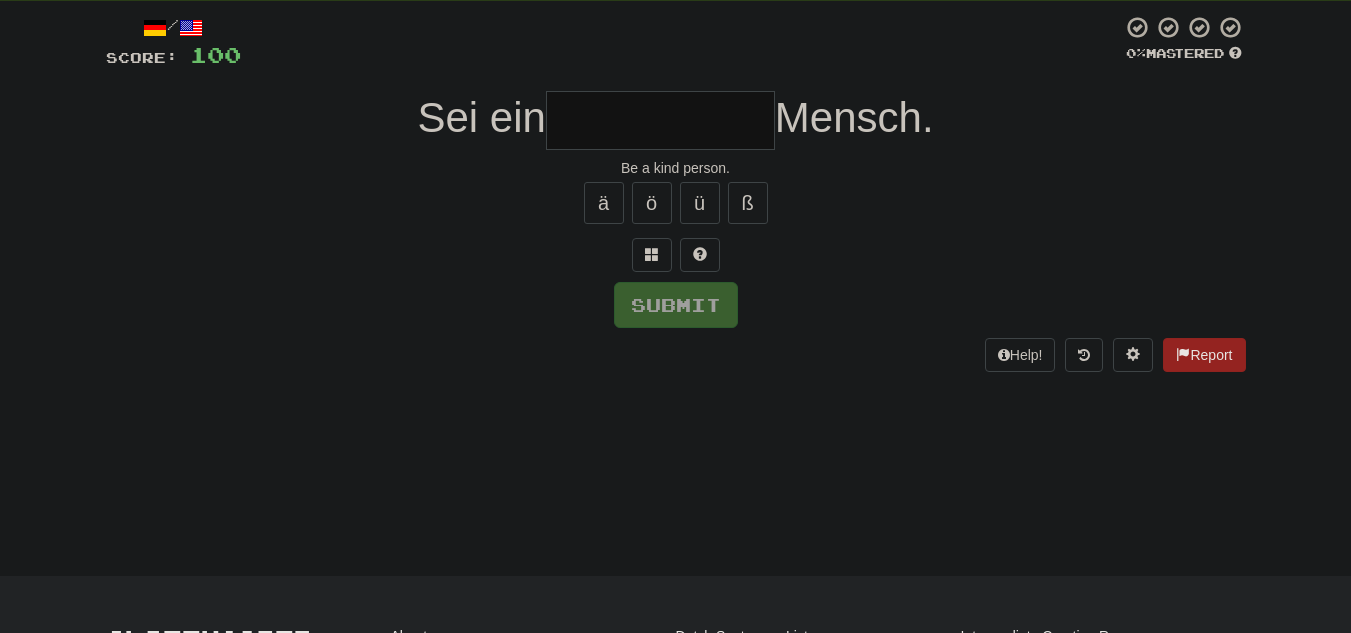 type on "*" 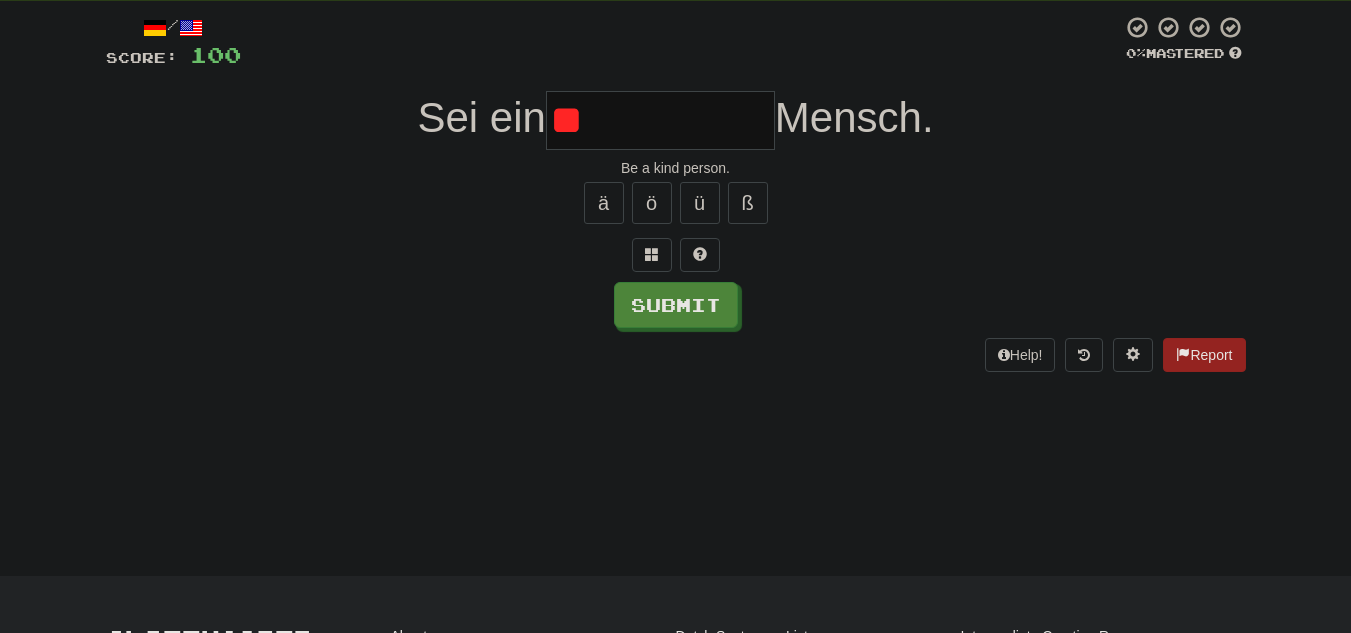 type on "*" 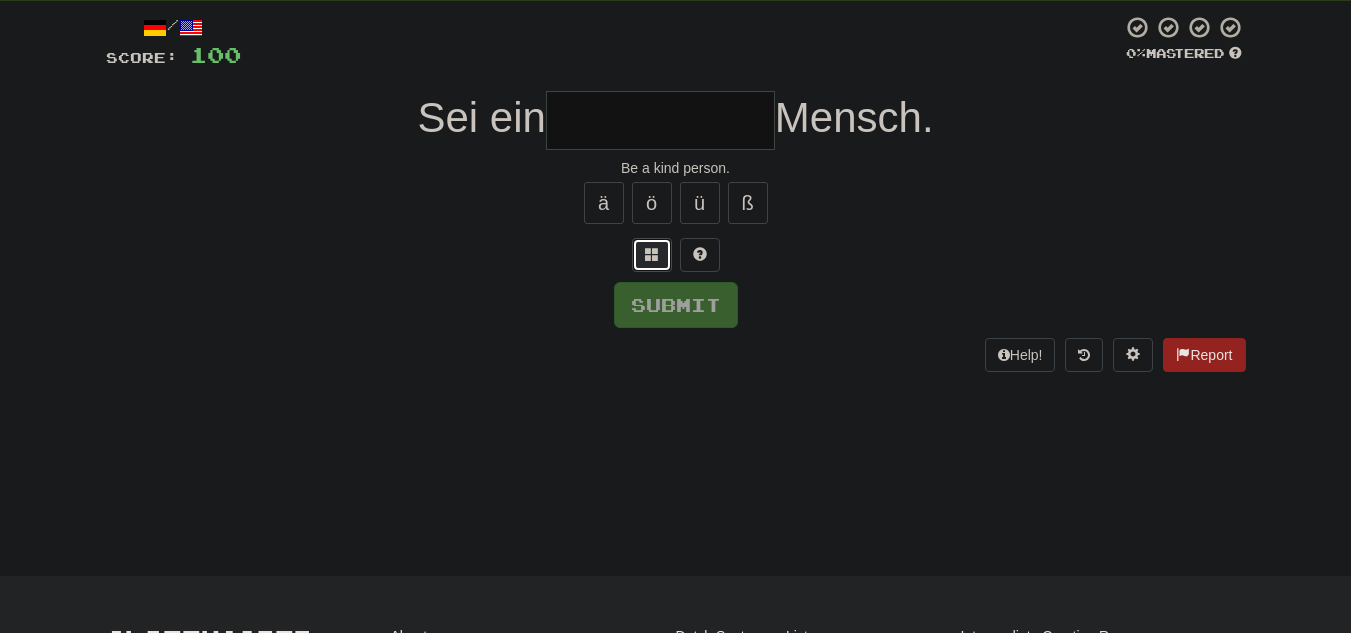 click at bounding box center (652, 254) 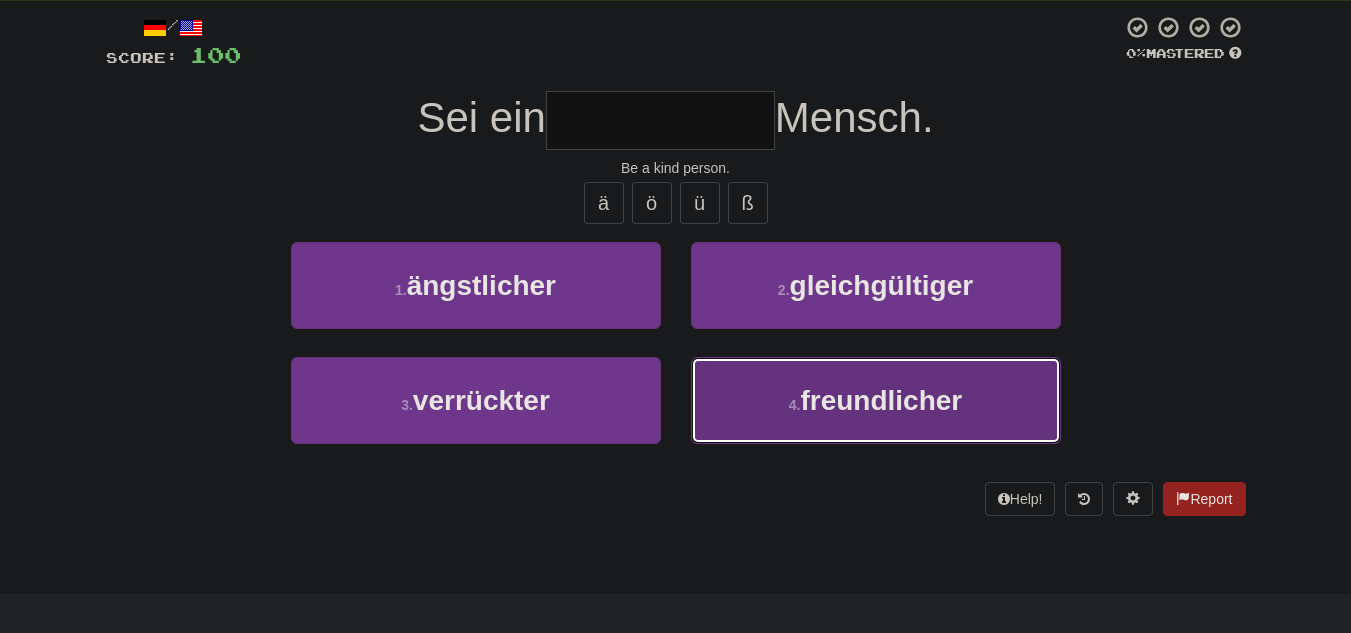 click on "4 .  freundlicher" at bounding box center (876, 400) 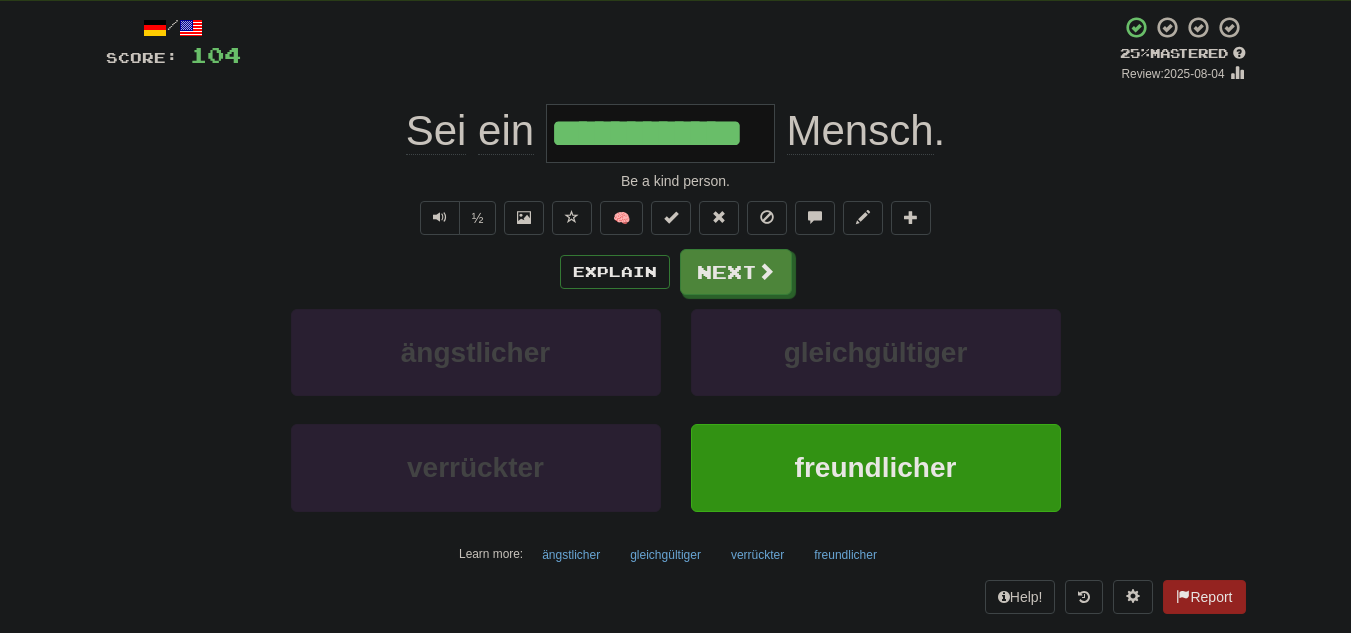 click on "Sei" 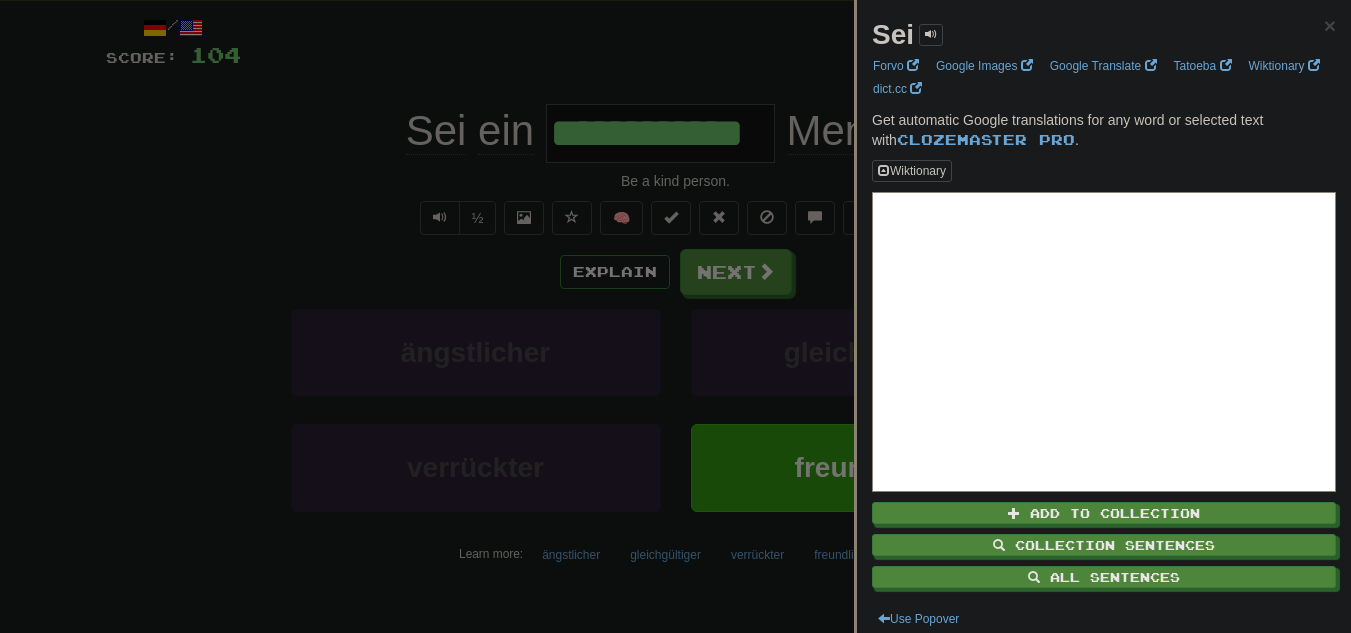 click at bounding box center [675, 316] 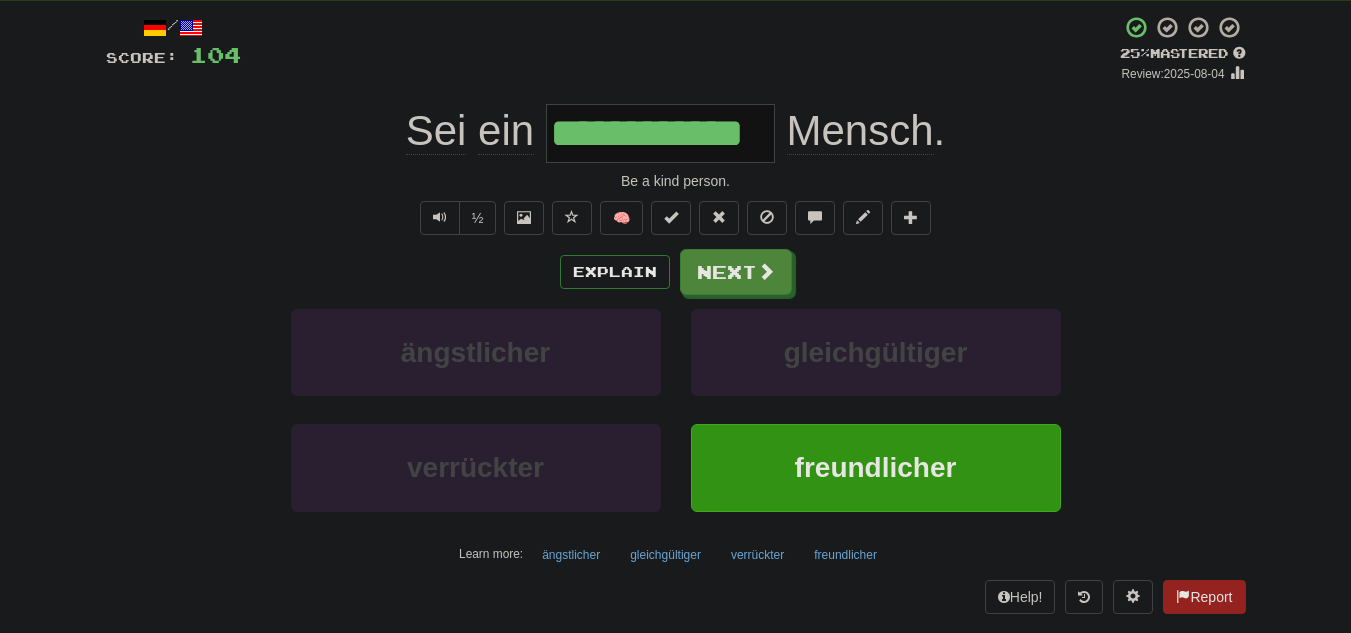 click on "Mensch" at bounding box center [860, 131] 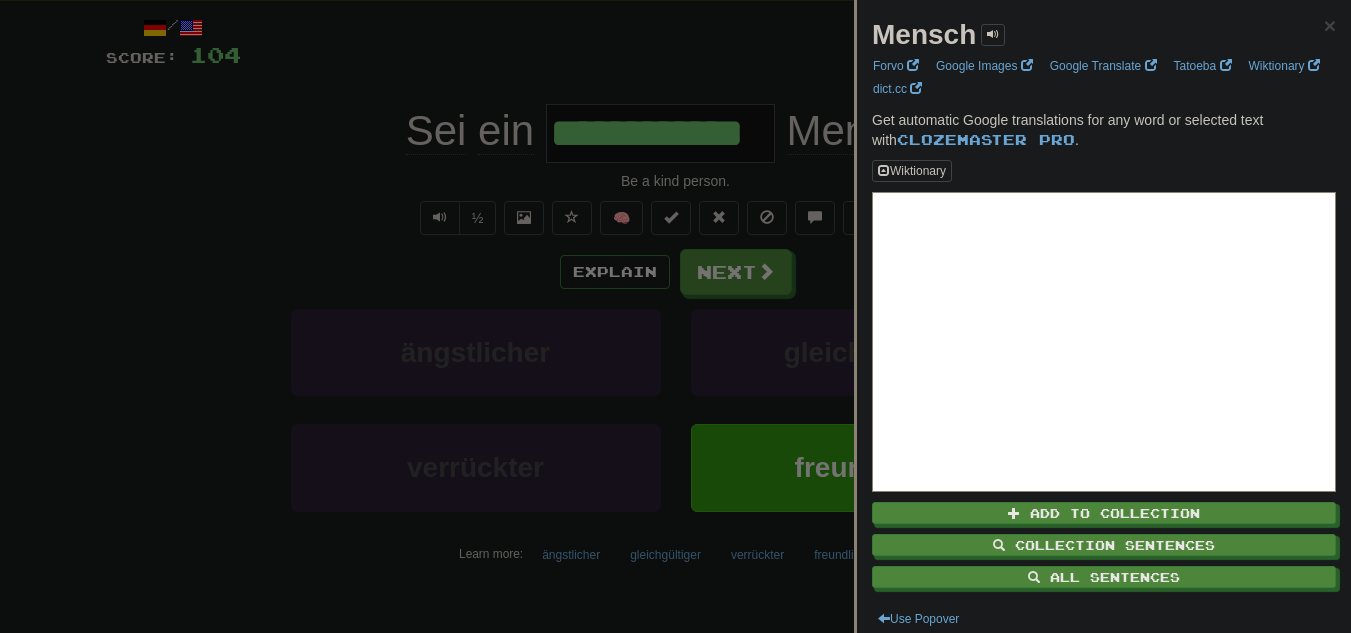 click at bounding box center [675, 316] 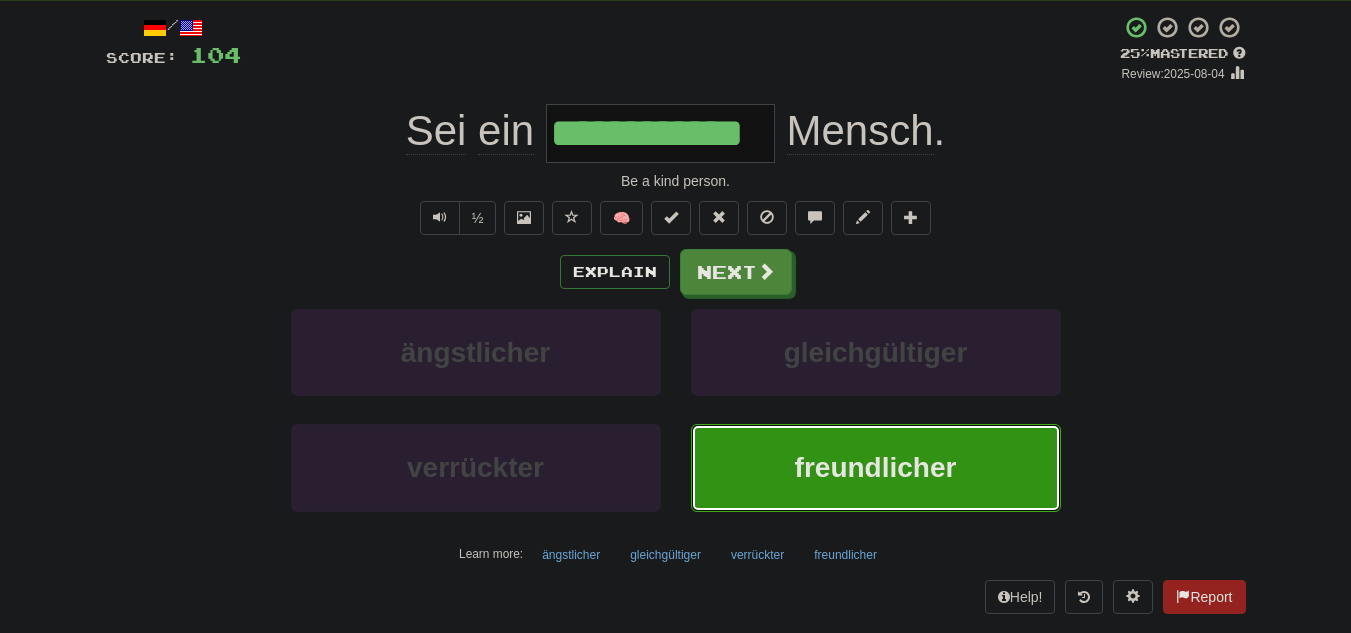 click on "freundlicher" at bounding box center [876, 467] 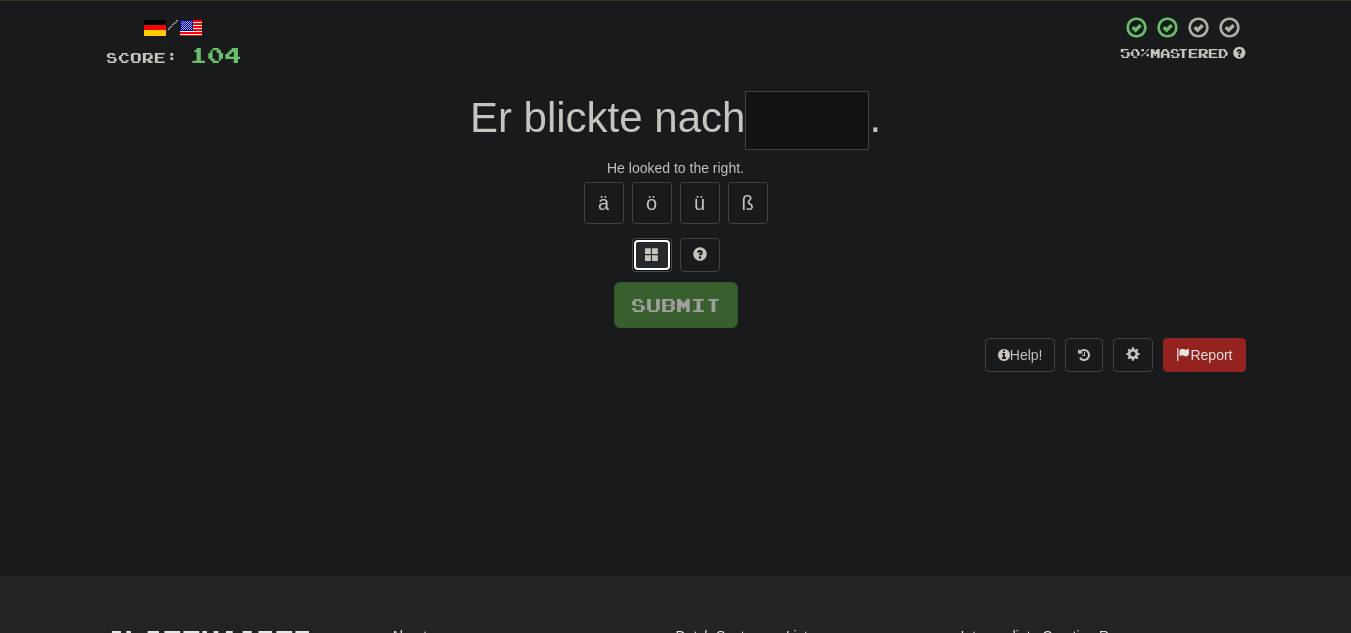 click at bounding box center (652, 255) 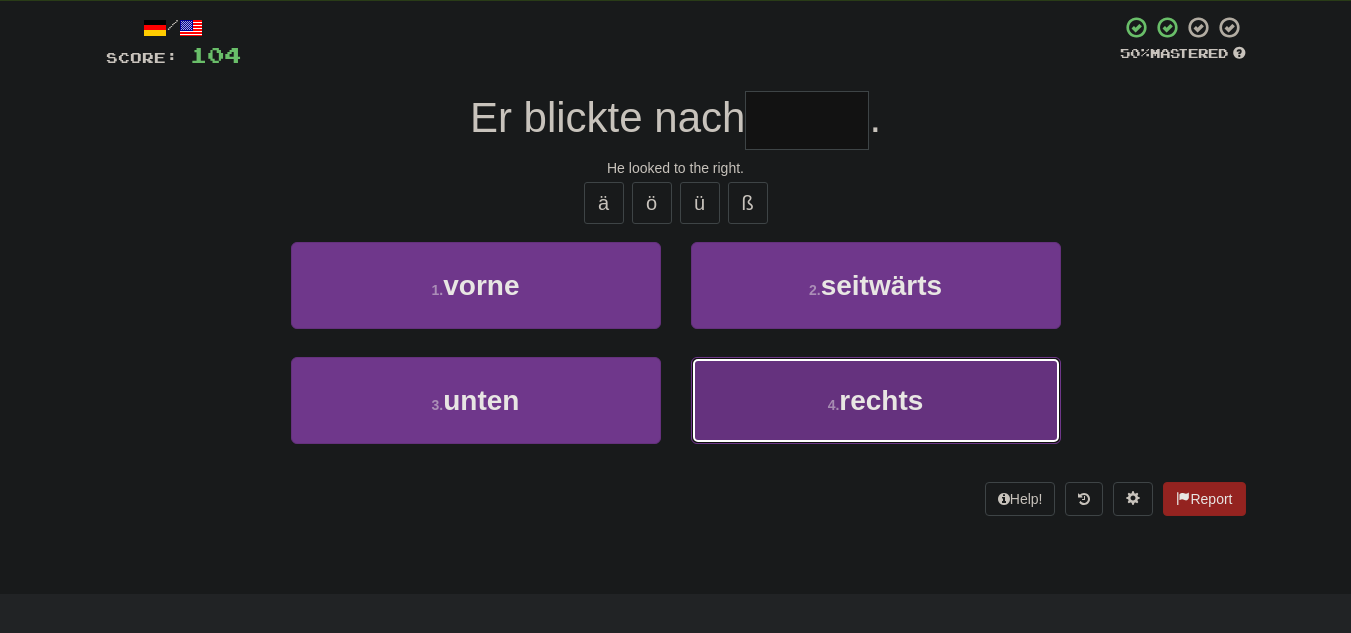 click on "4 .  rechts" at bounding box center (876, 400) 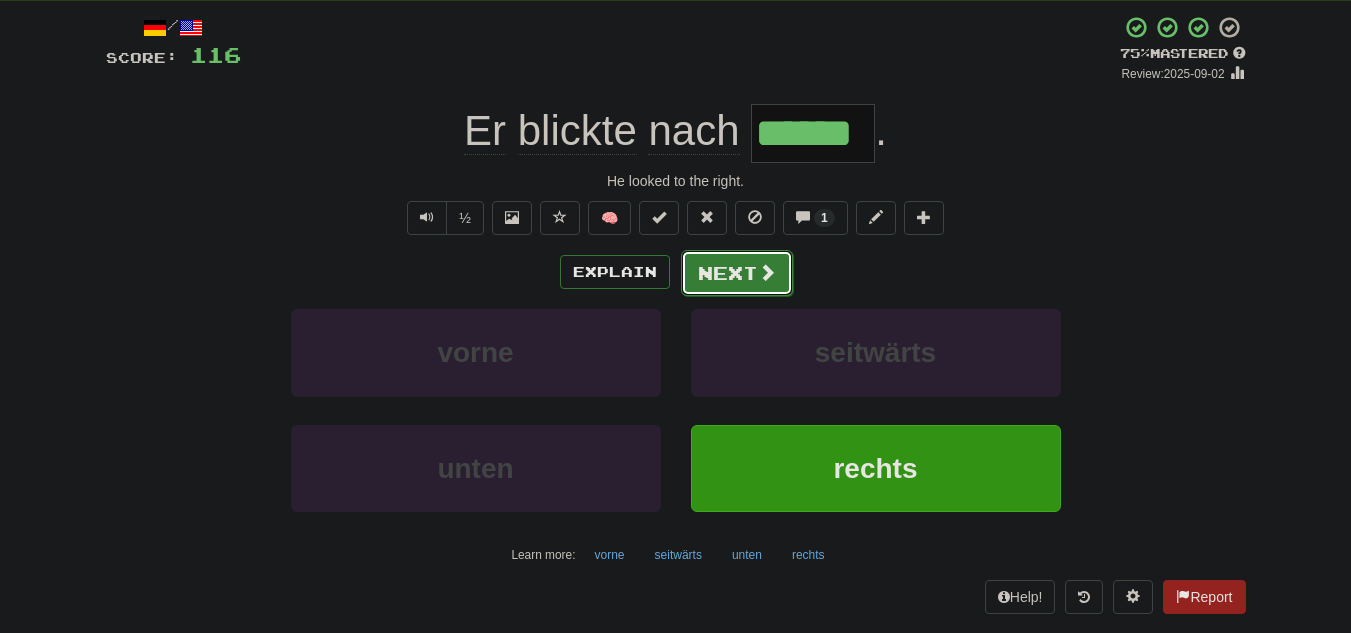 click on "Next" at bounding box center (737, 273) 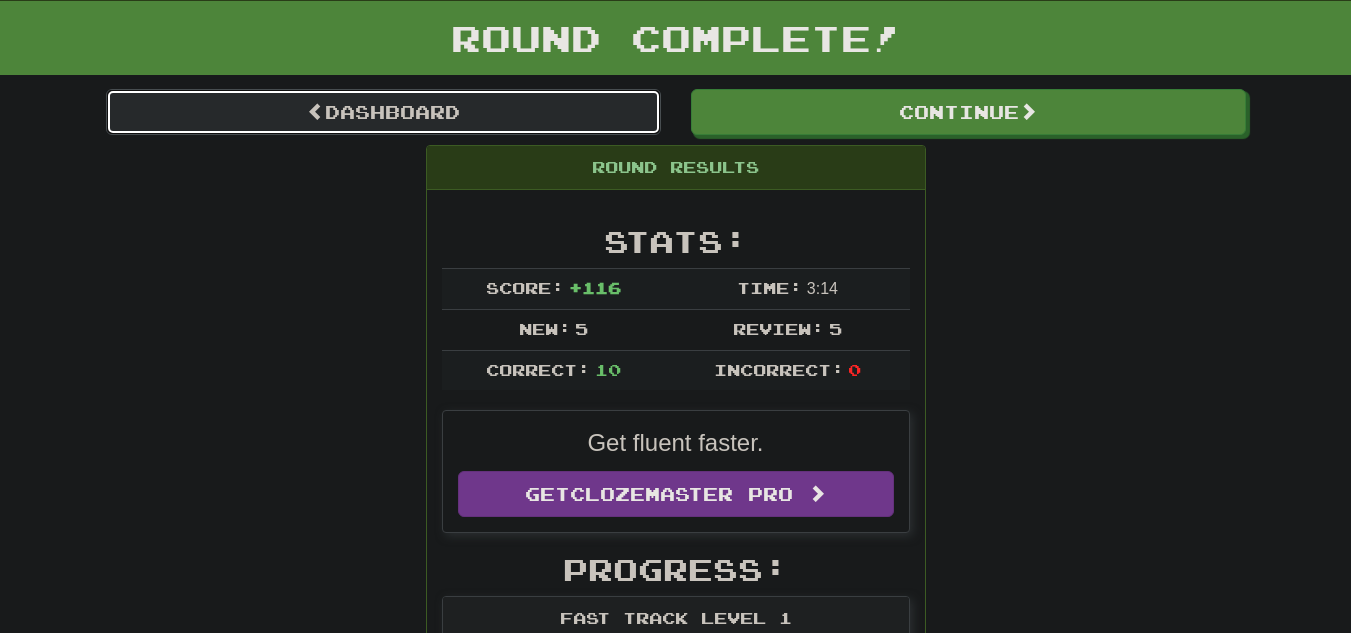 click on "Dashboard" at bounding box center (383, 112) 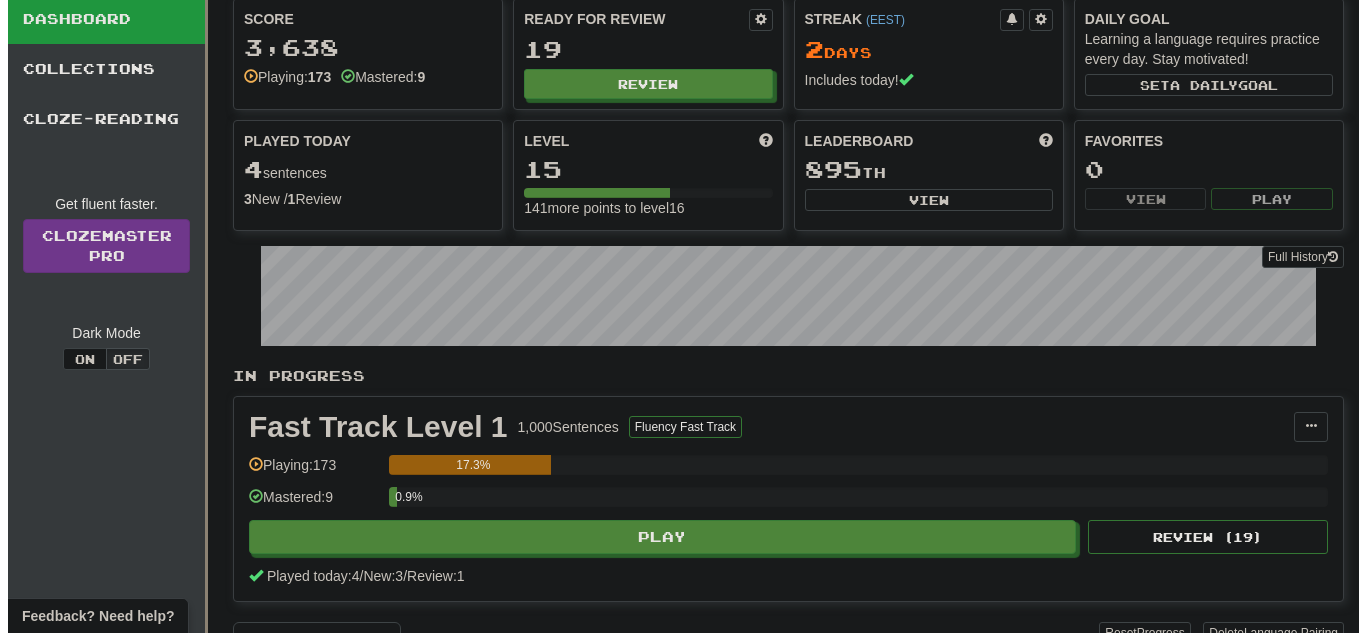 scroll, scrollTop: 73, scrollLeft: 0, axis: vertical 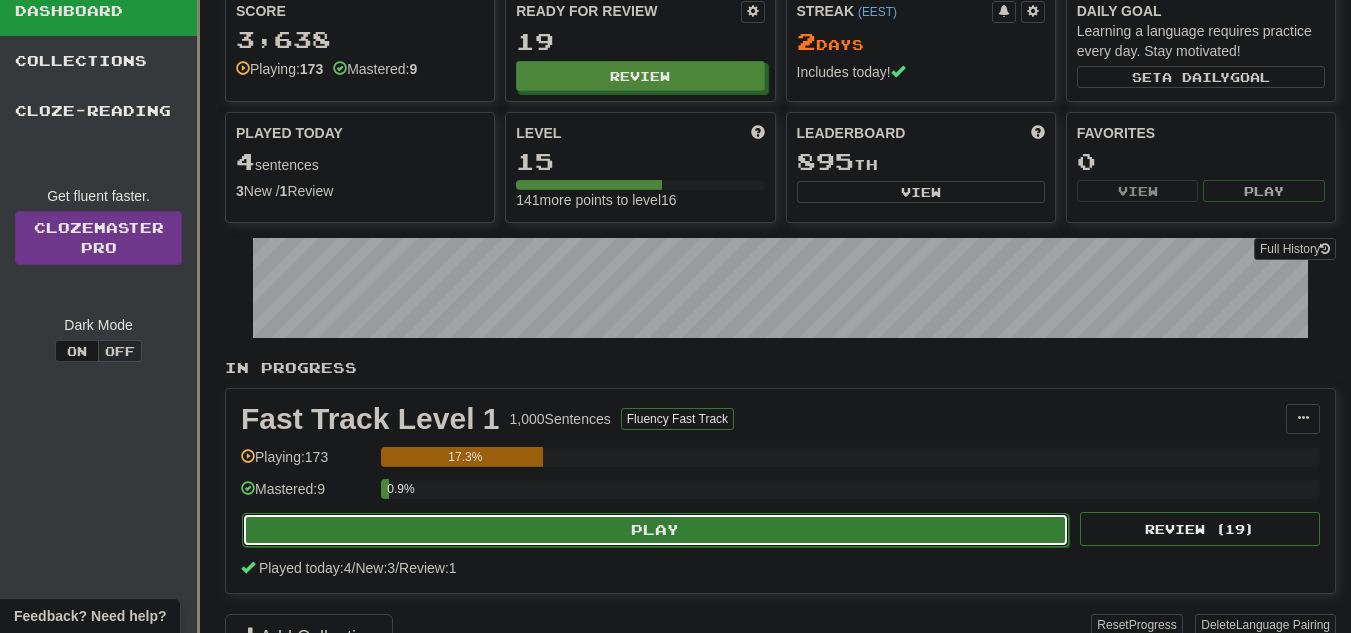 click on "Play" at bounding box center (655, 530) 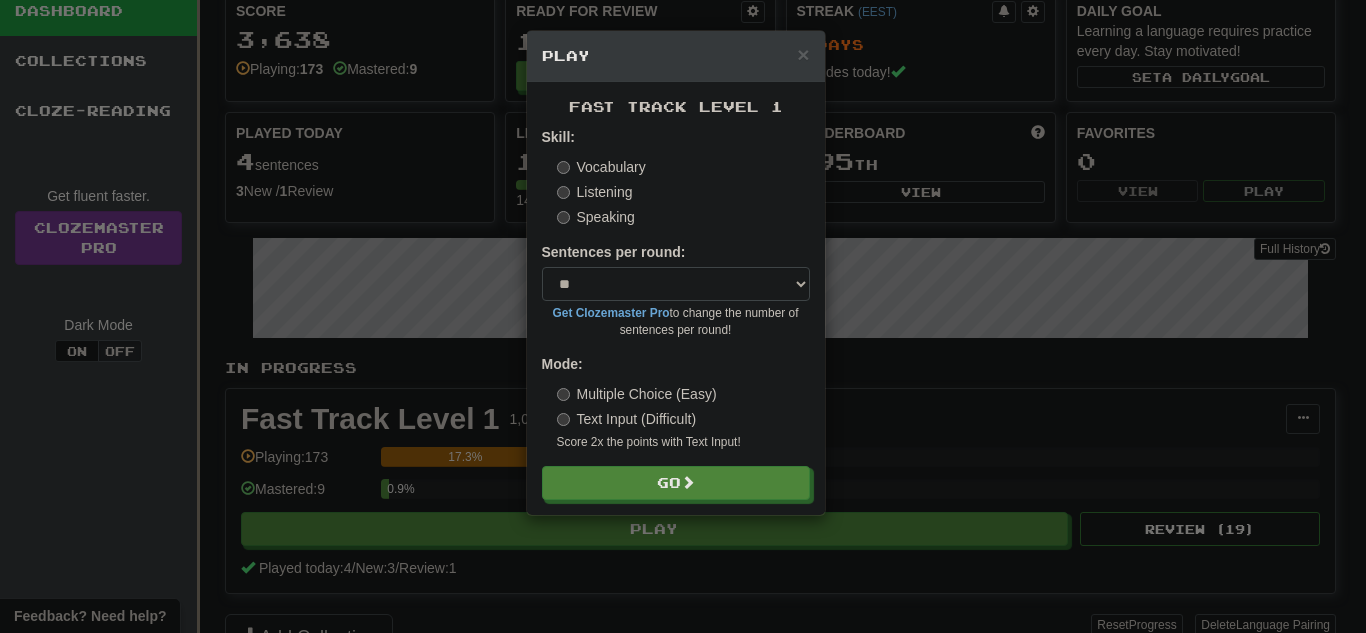 click on "Listening" at bounding box center [595, 192] 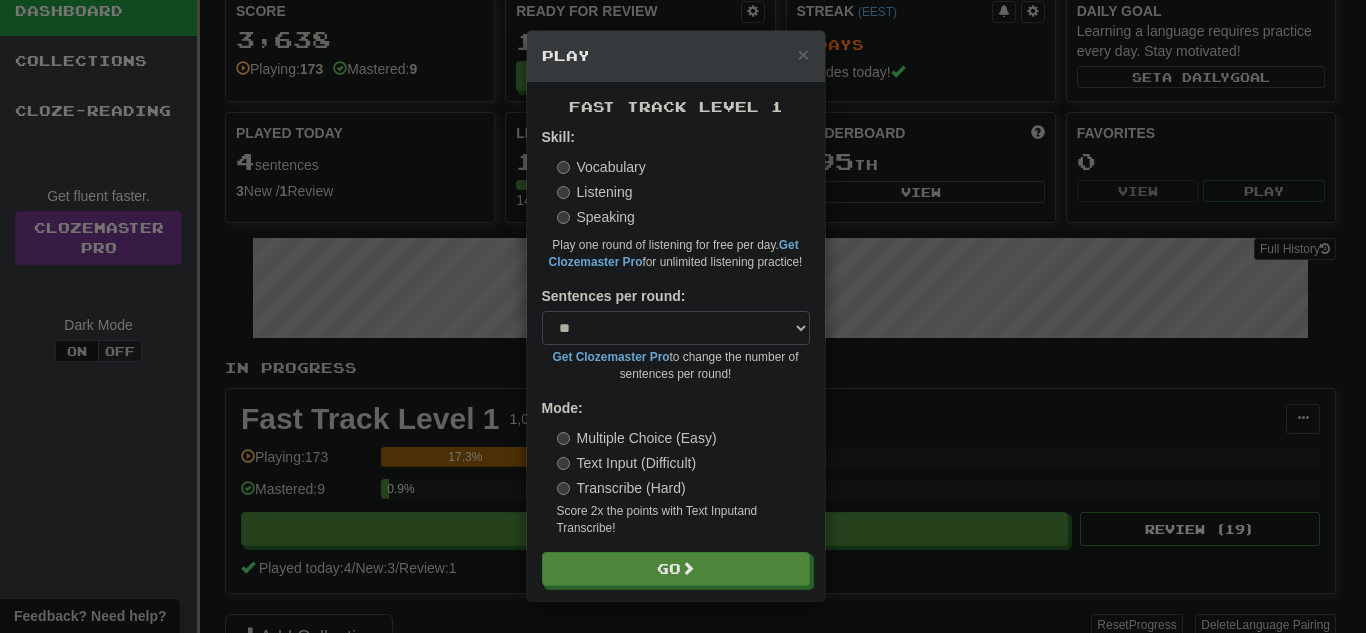click on "Transcribe (Hard)" at bounding box center (621, 488) 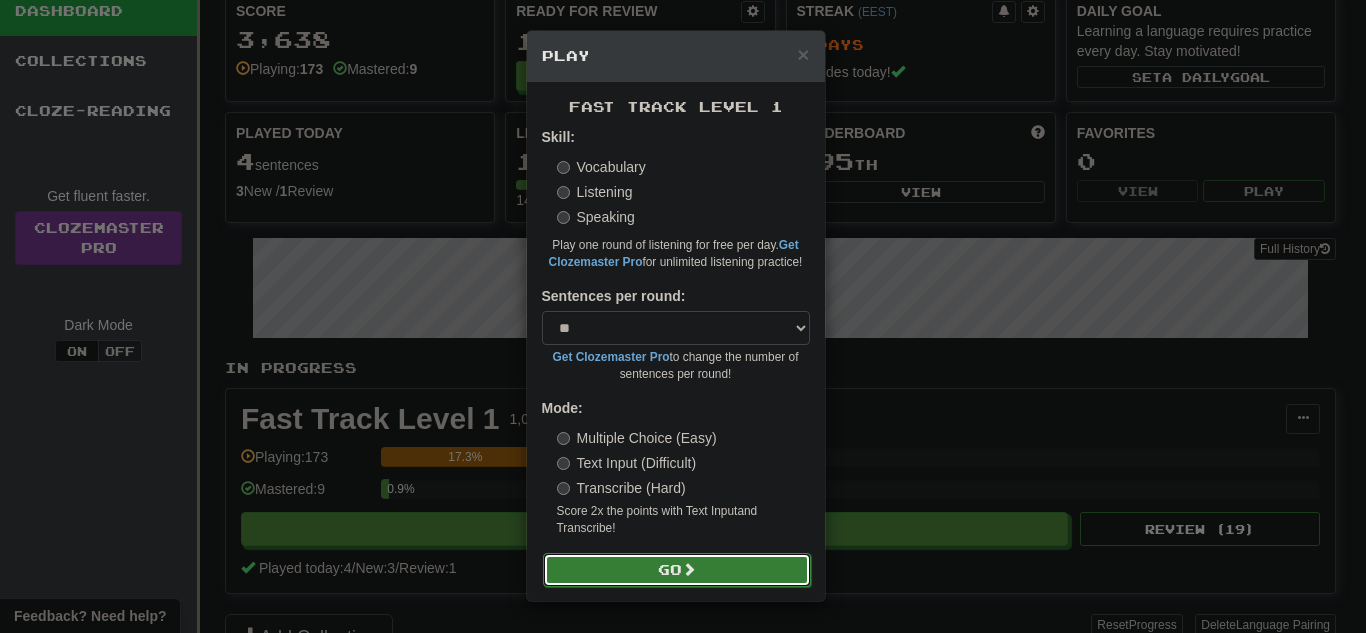 click on "Go" at bounding box center [677, 570] 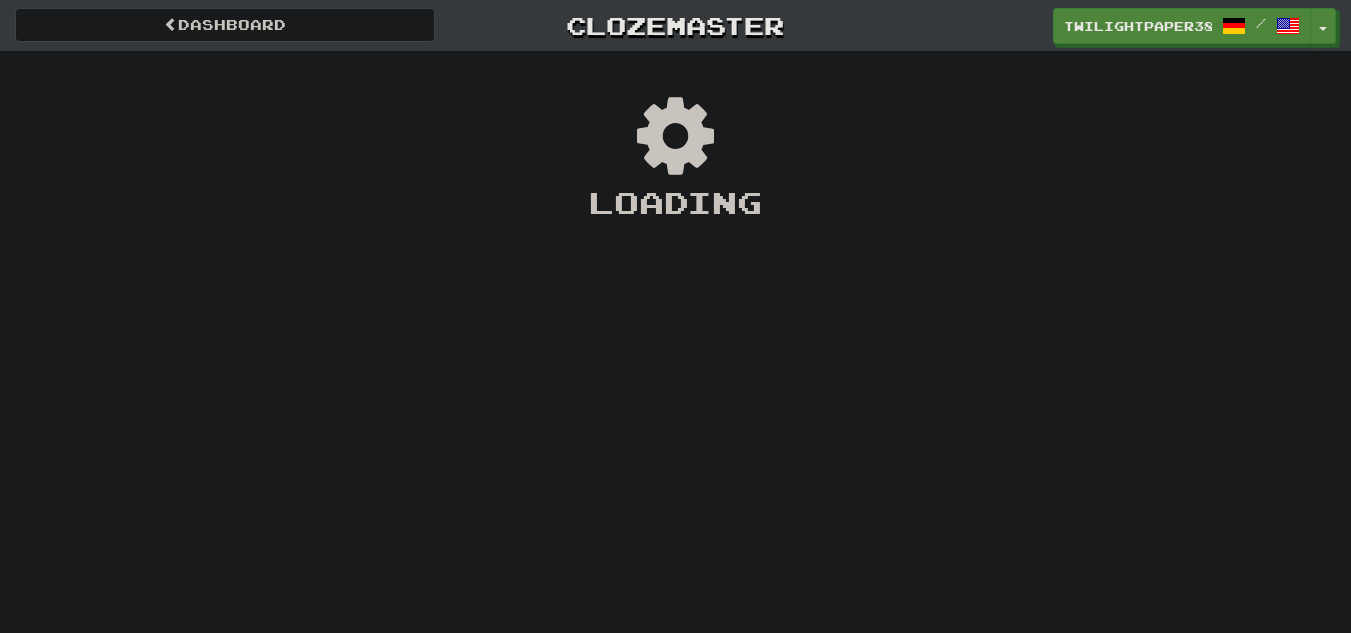 scroll, scrollTop: 0, scrollLeft: 0, axis: both 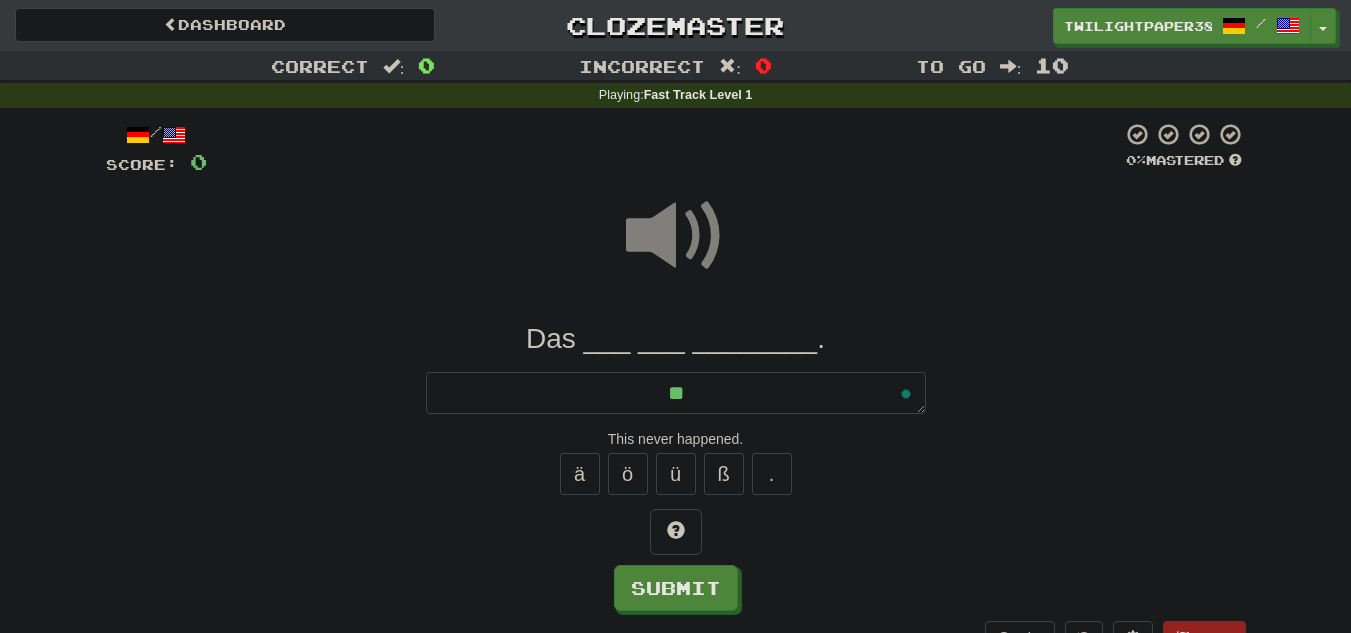 type on "***" 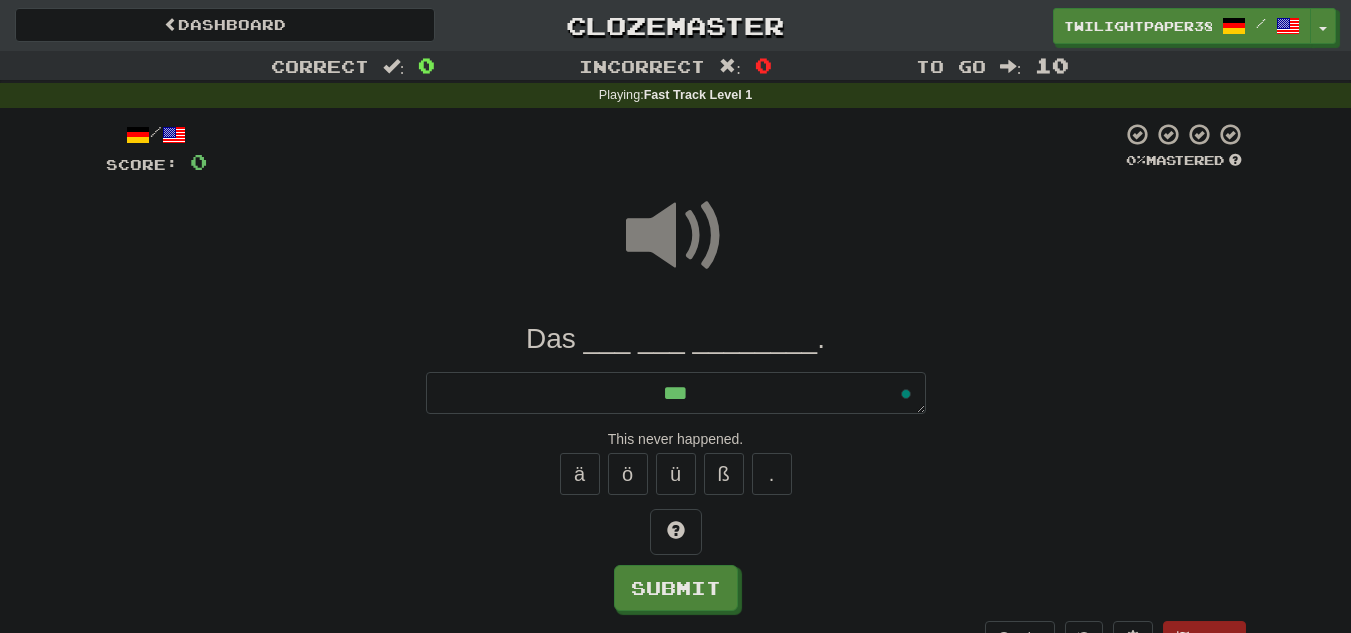 type on "*" 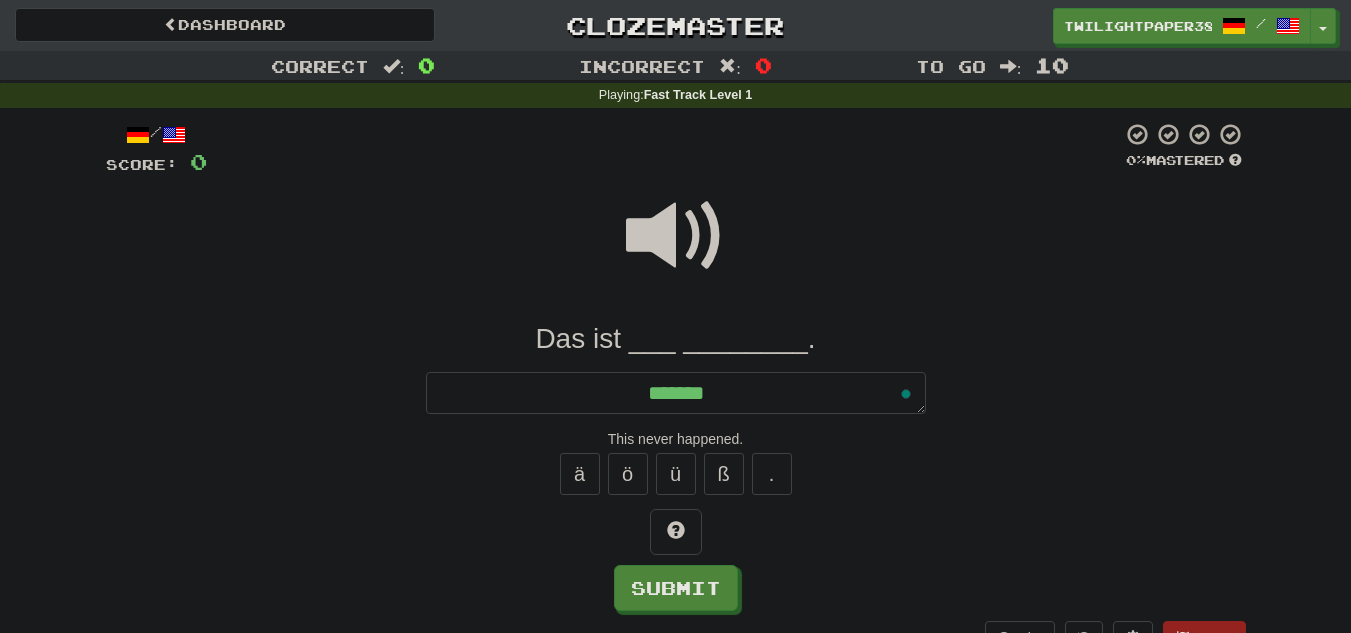 type on "*******" 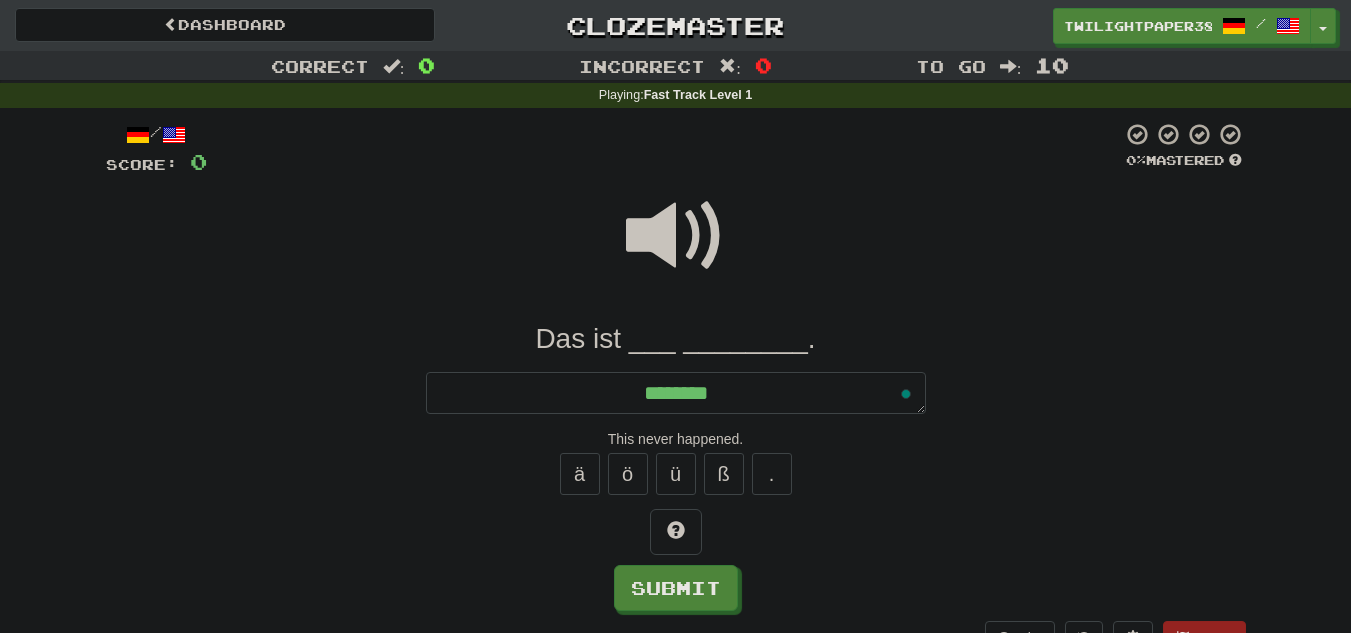 type on "*" 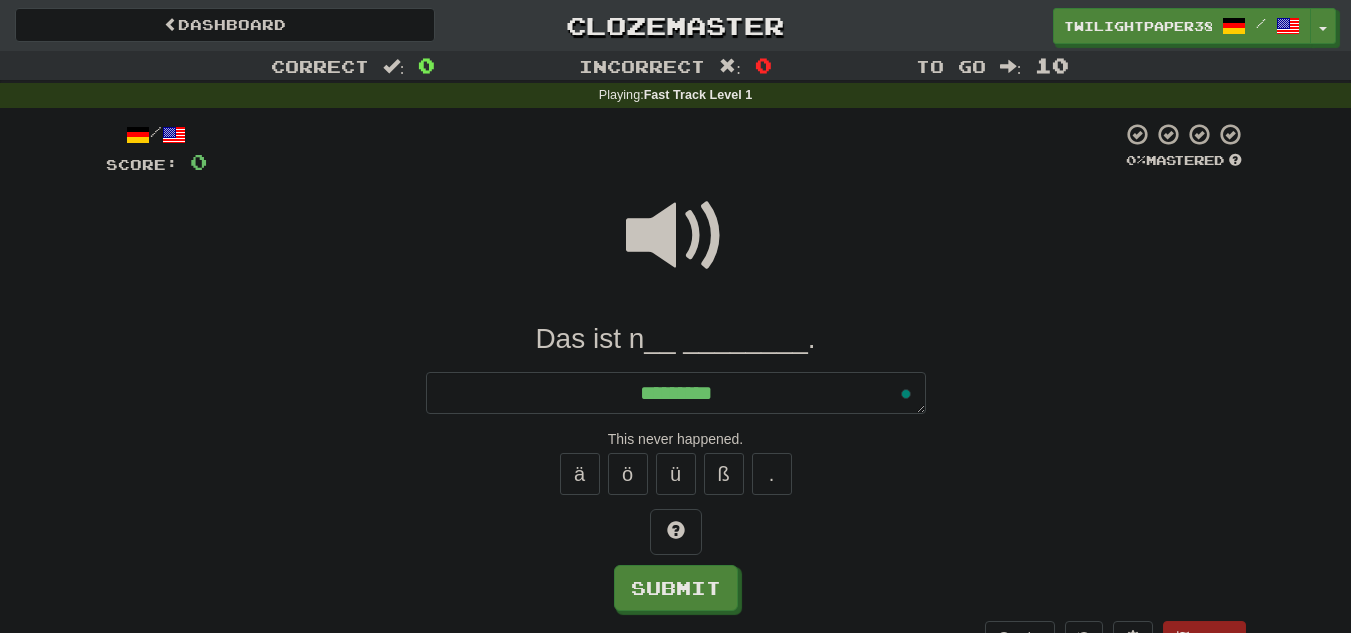 type on "**********" 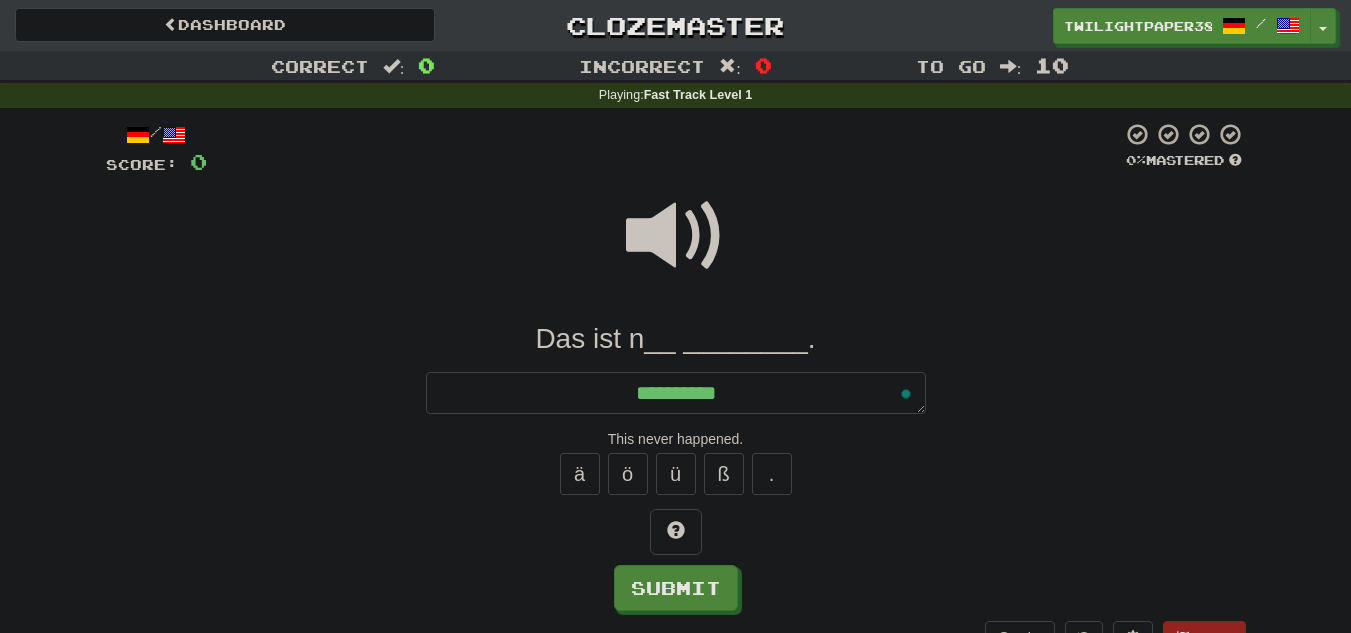 type on "*" 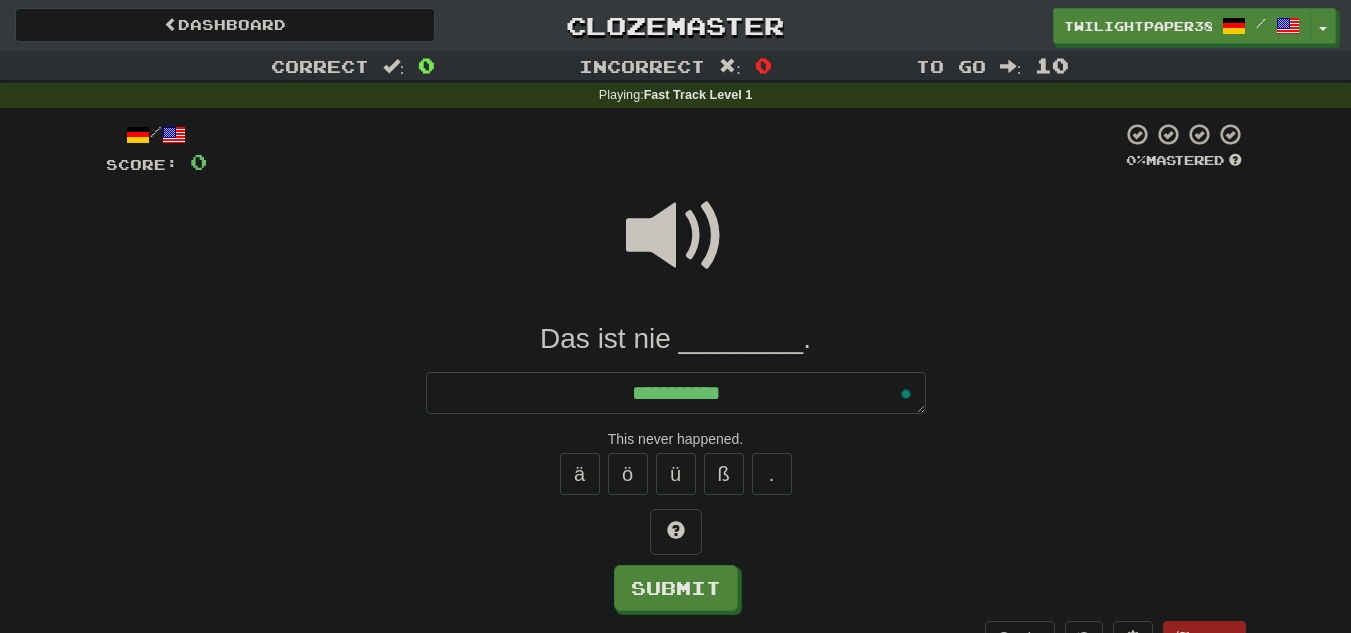type on "*" 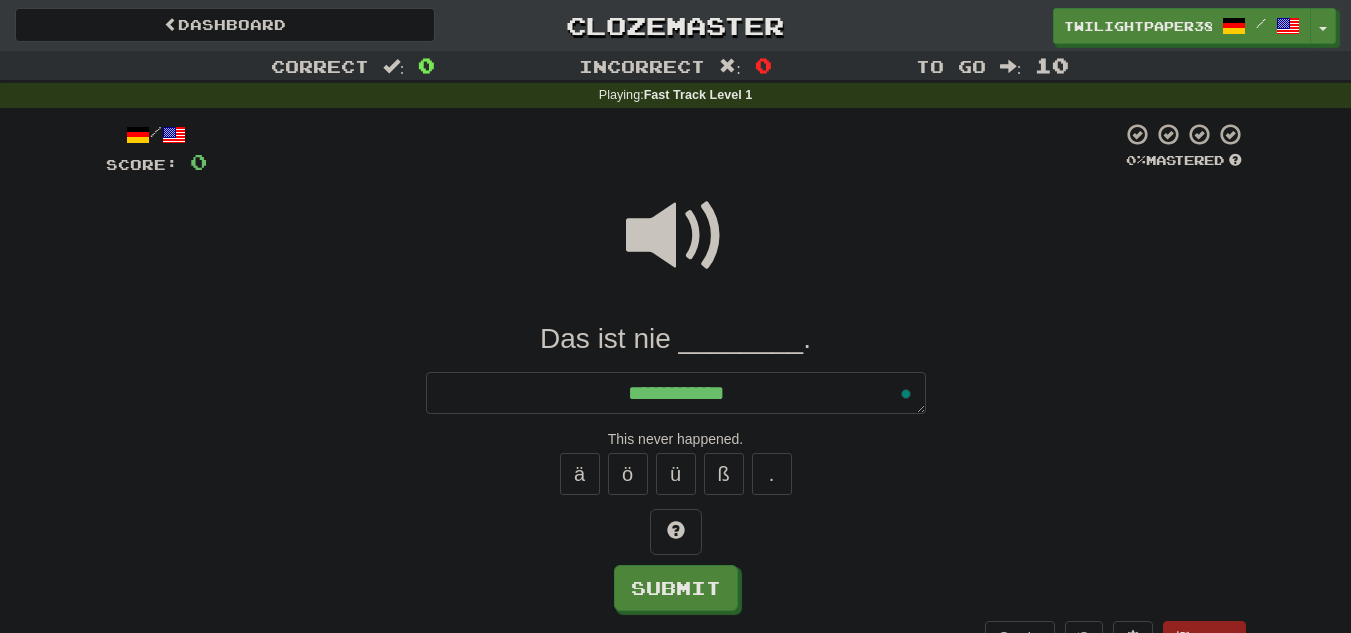 type on "*" 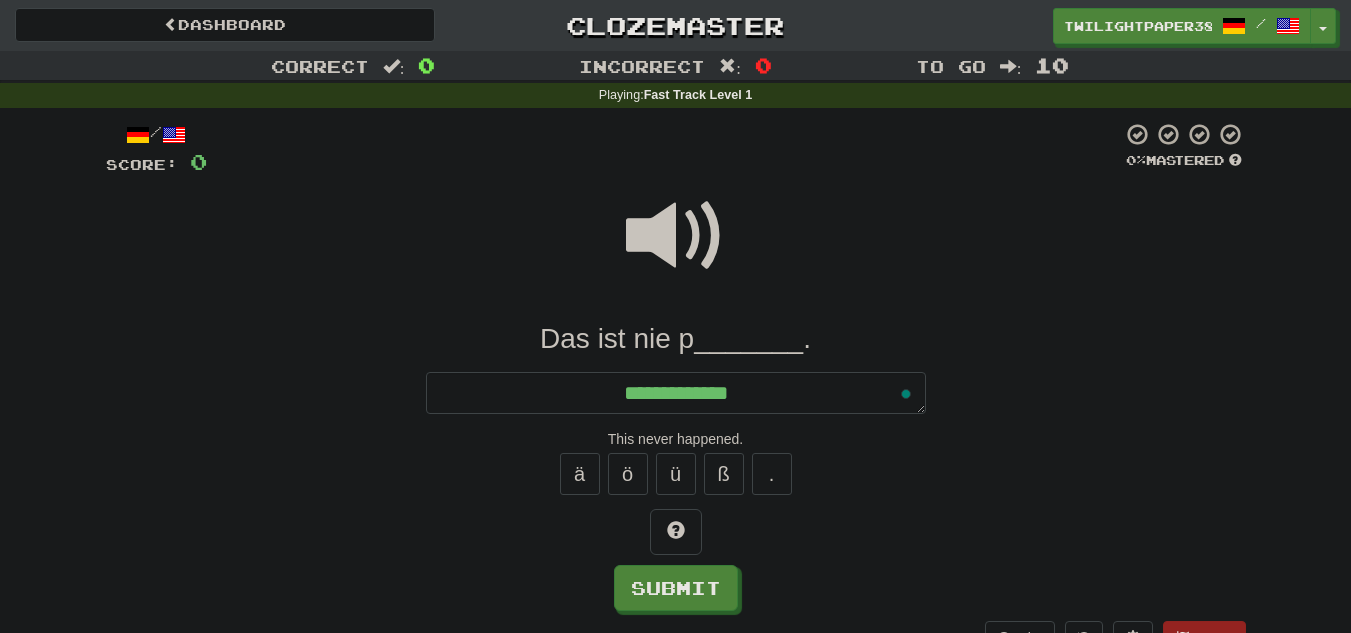 type on "*" 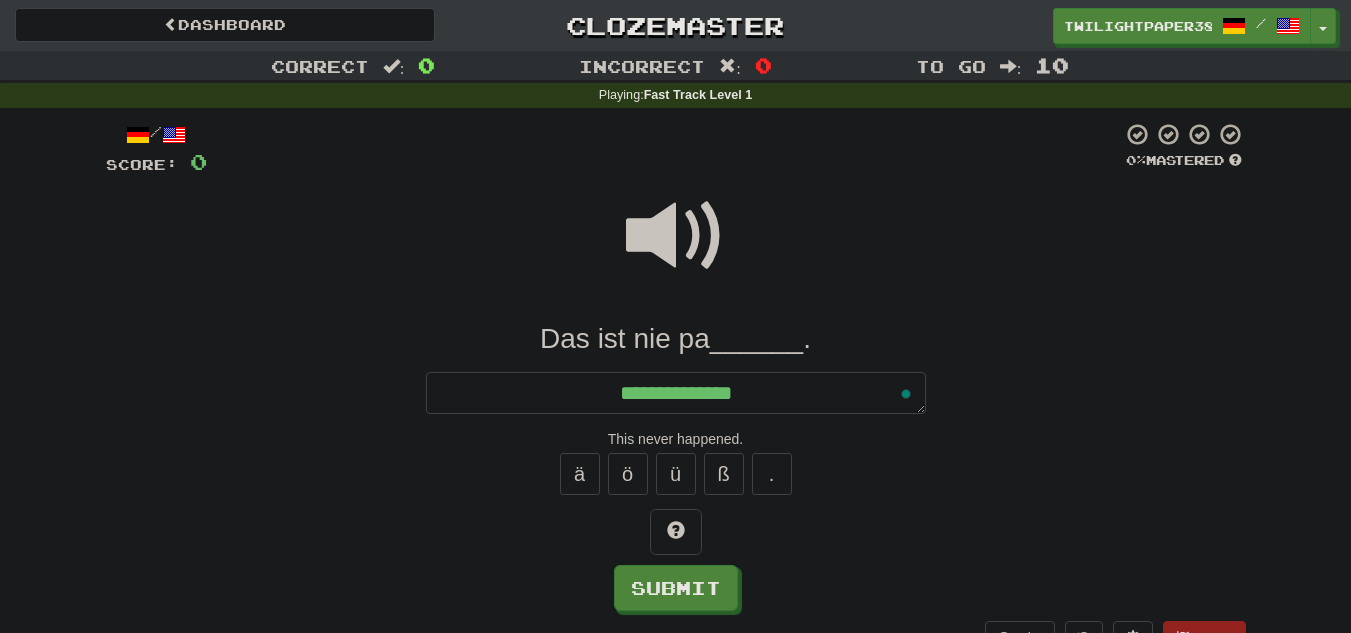 type on "*" 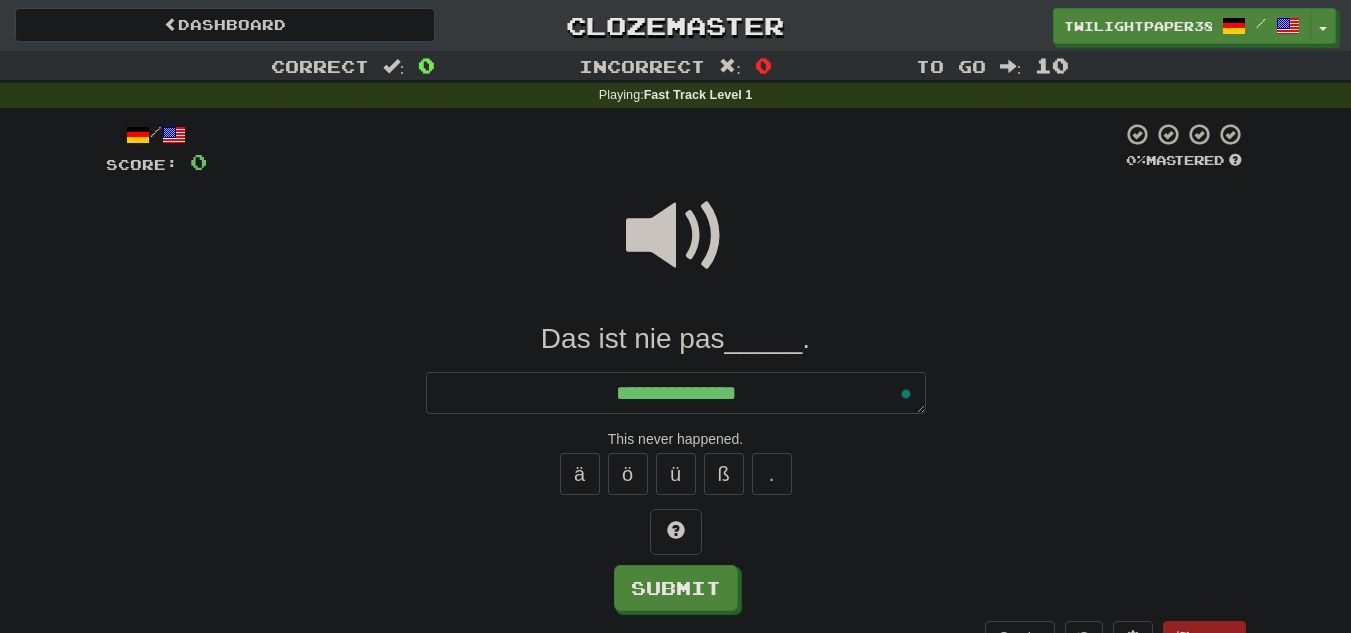 type on "*" 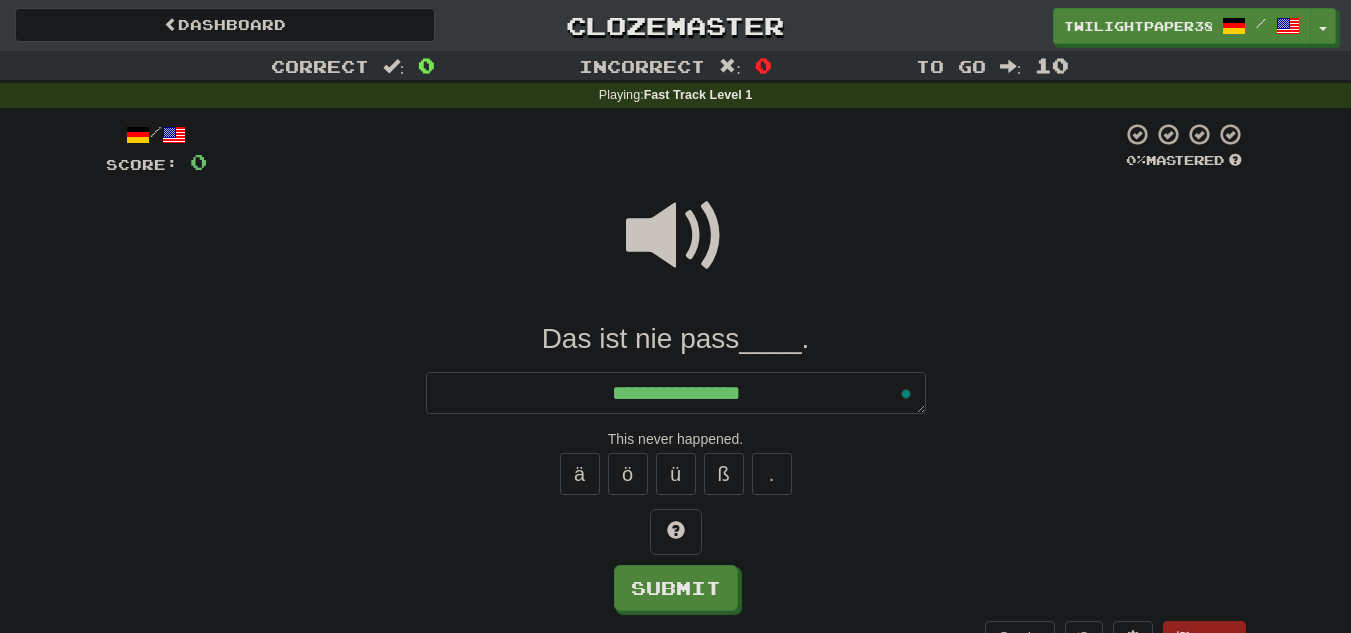 type on "*" 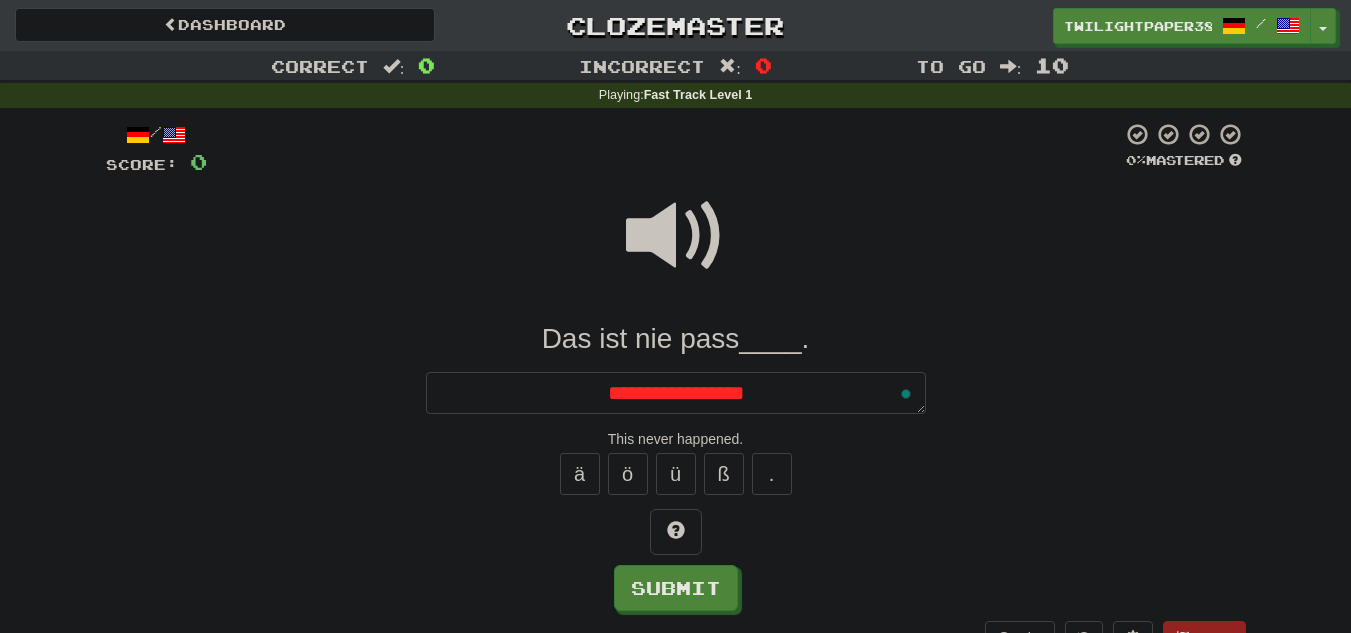 type on "**********" 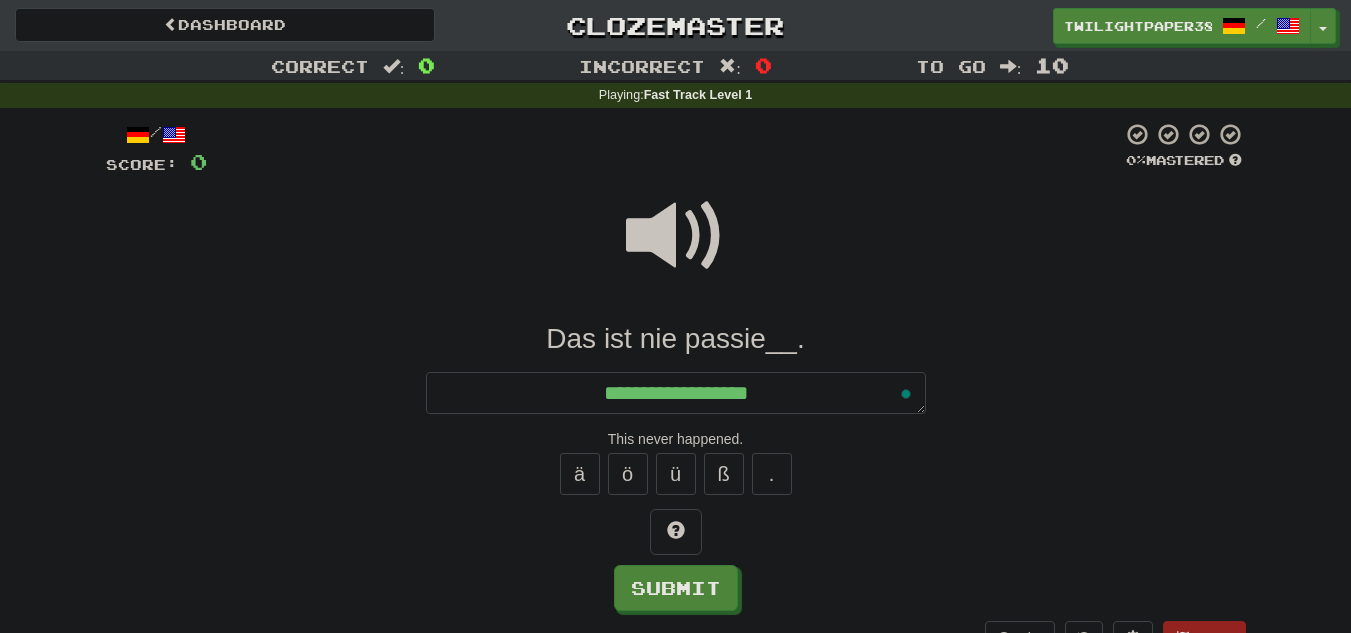 type on "*" 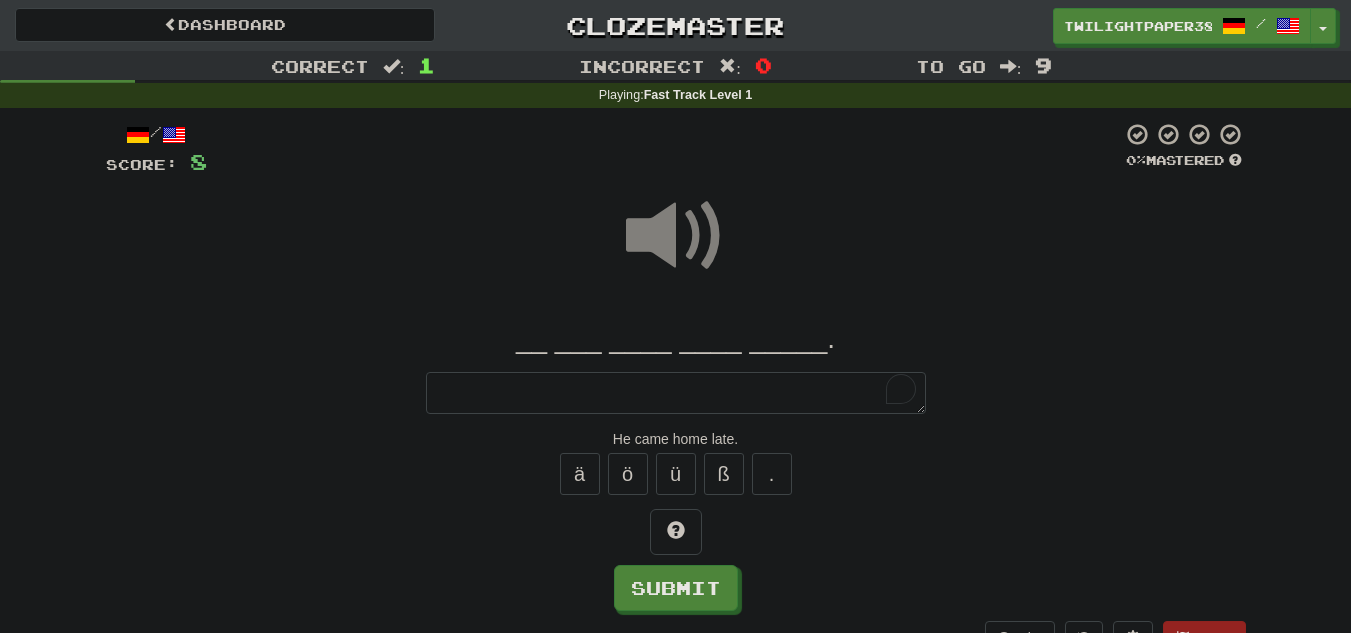 type on "*" 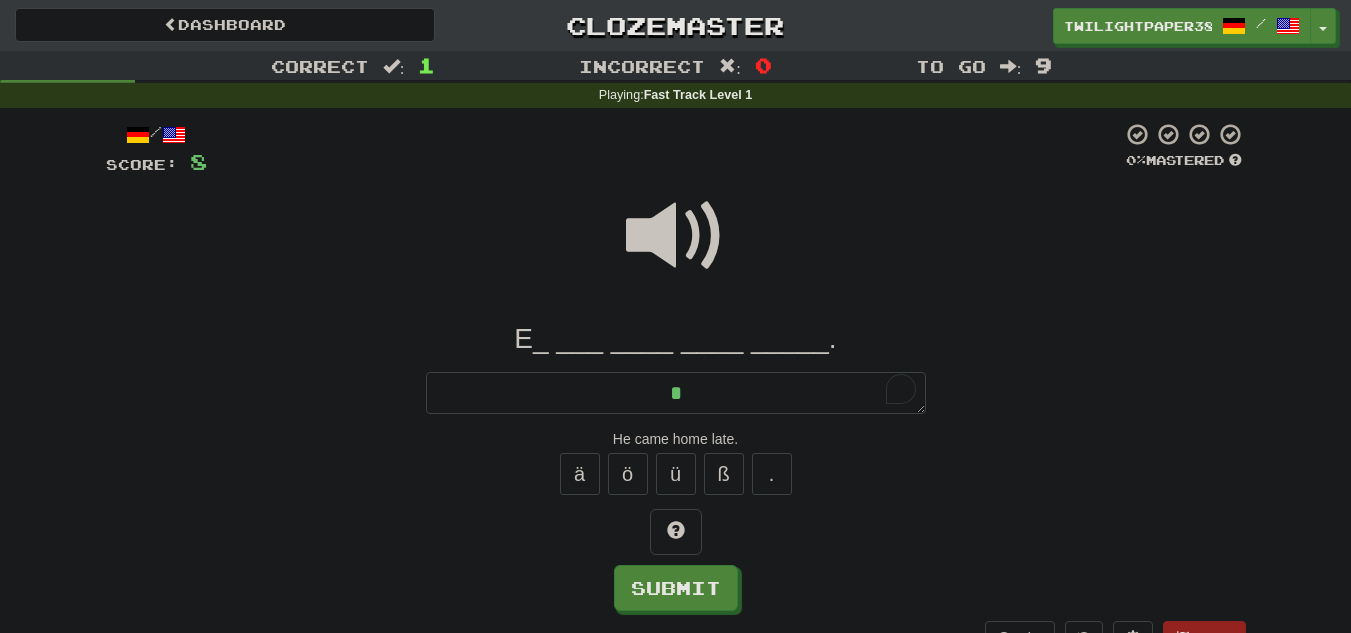 type on "*" 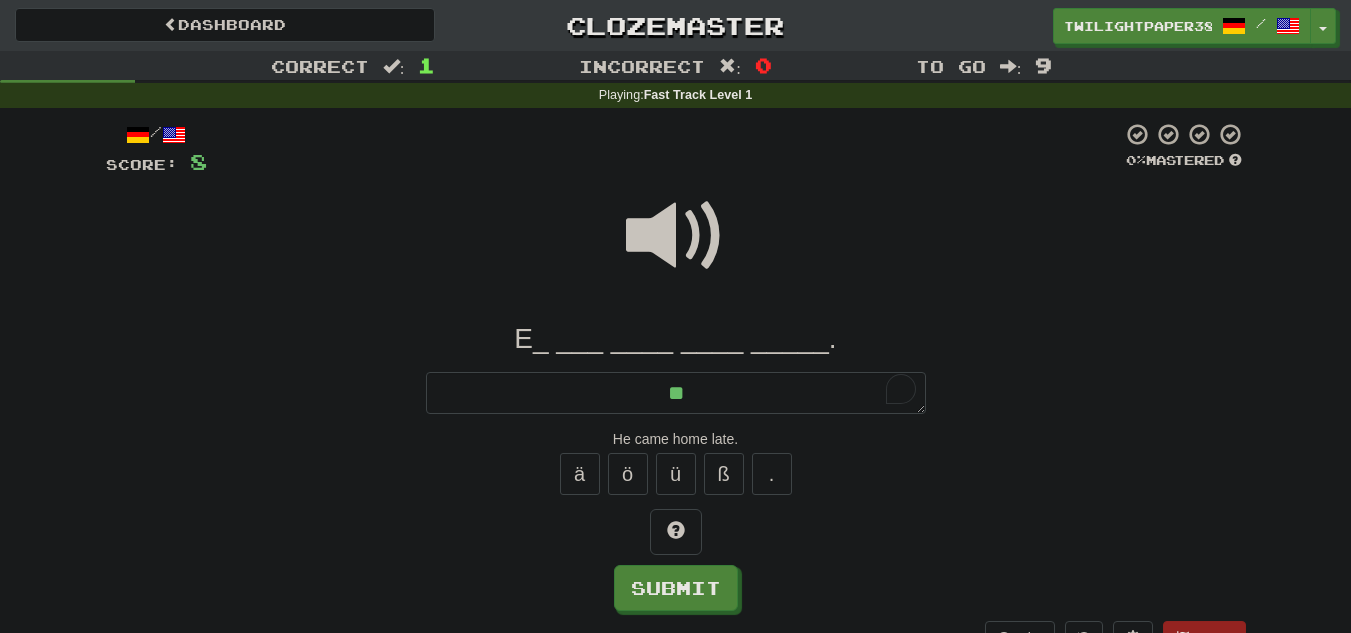 type on "**" 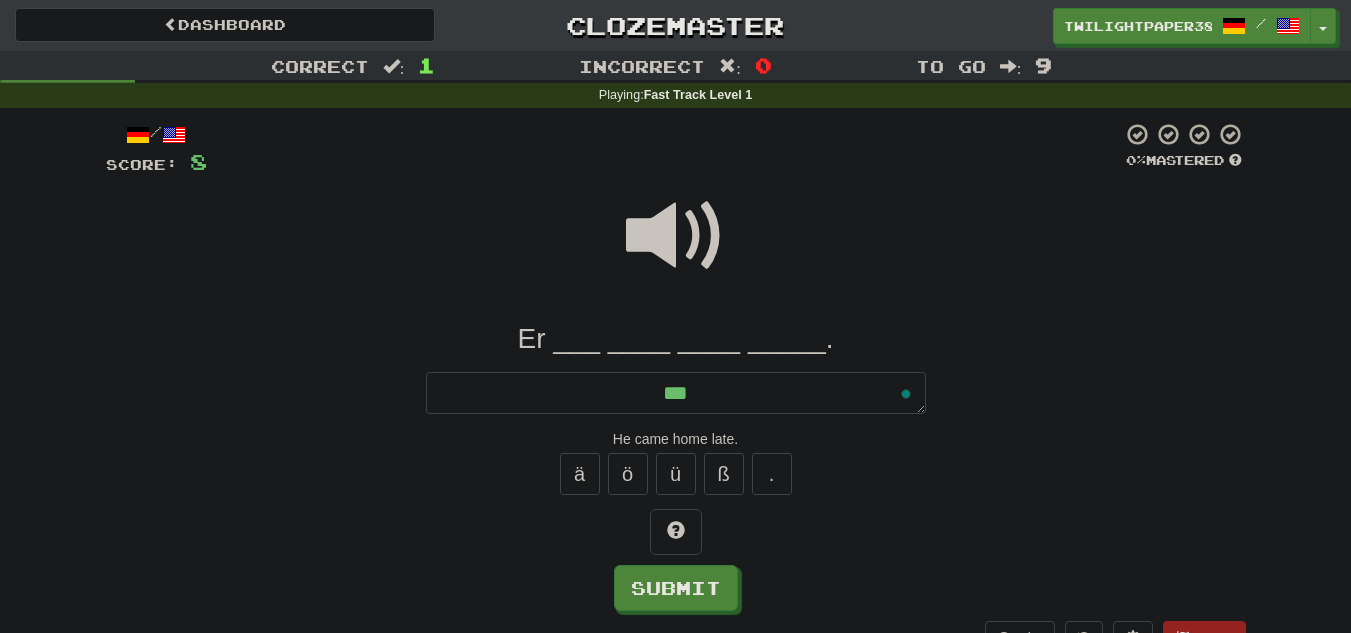 type on "*" 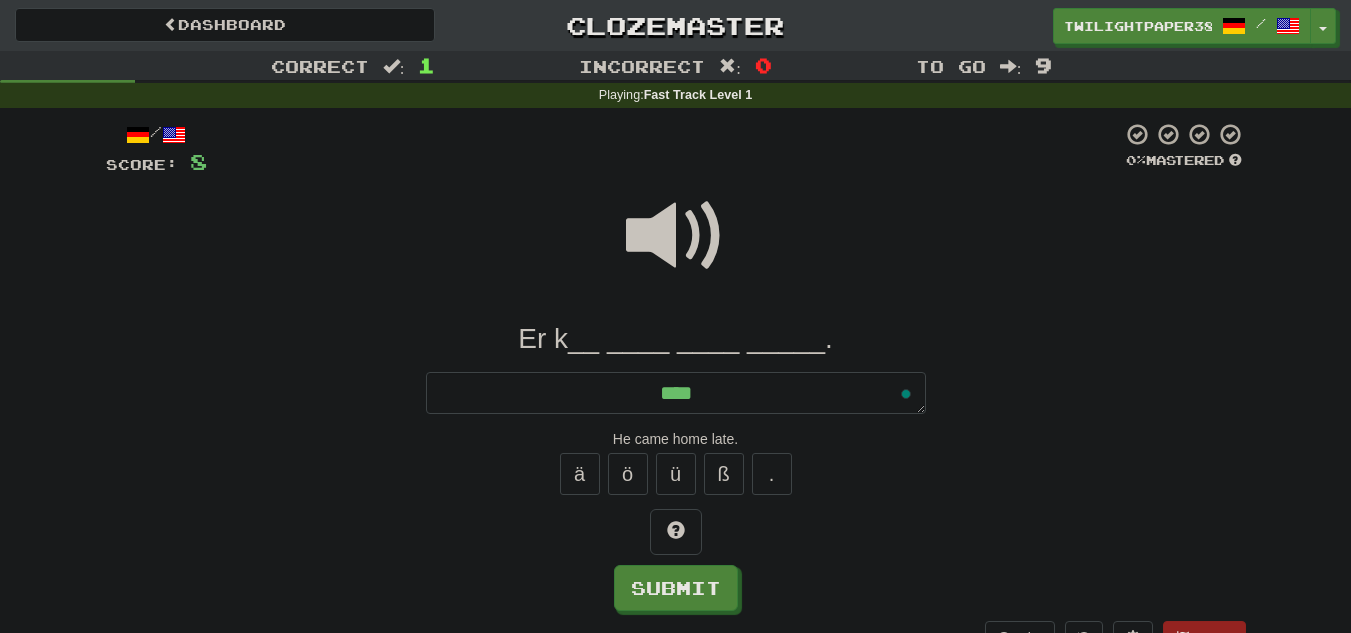 type on "*" 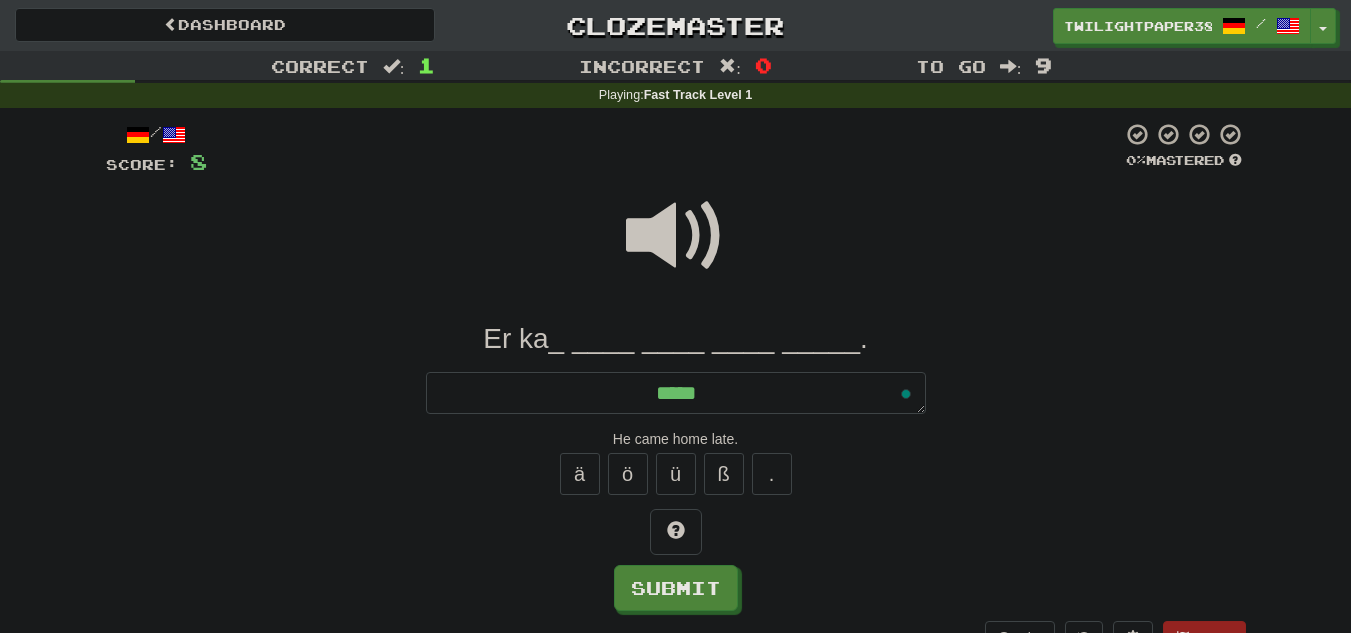 type on "******" 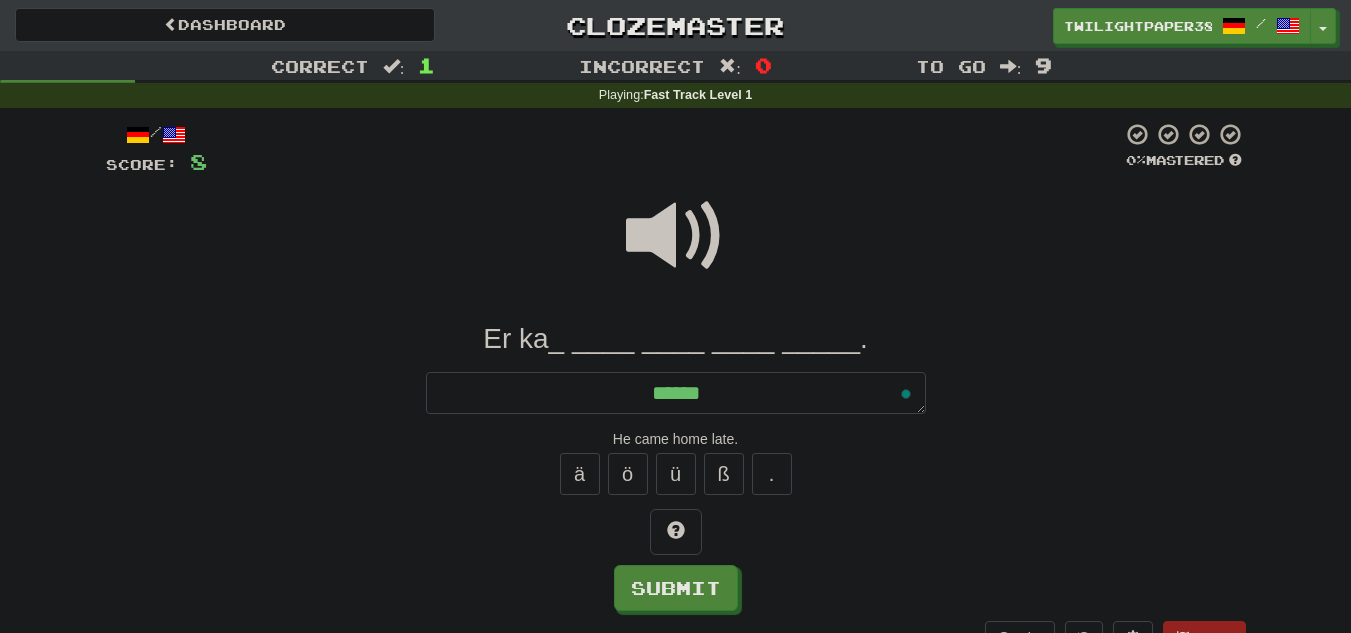 type on "*" 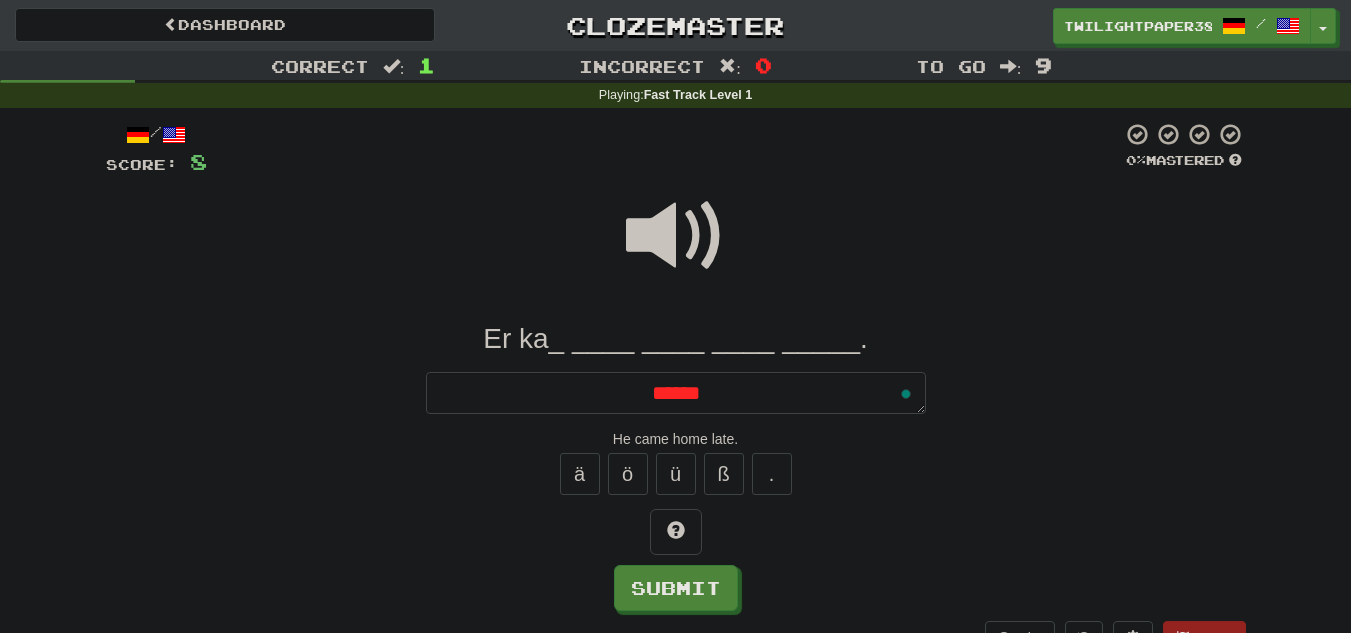 type on "*******" 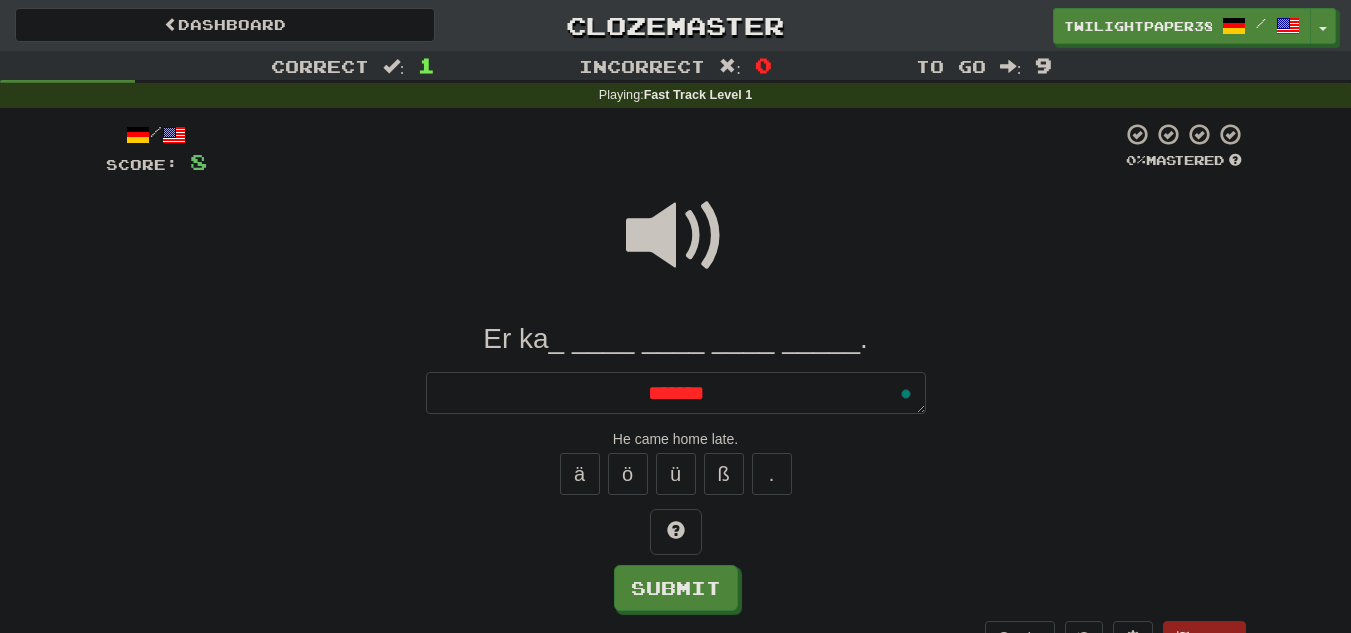 type on "*" 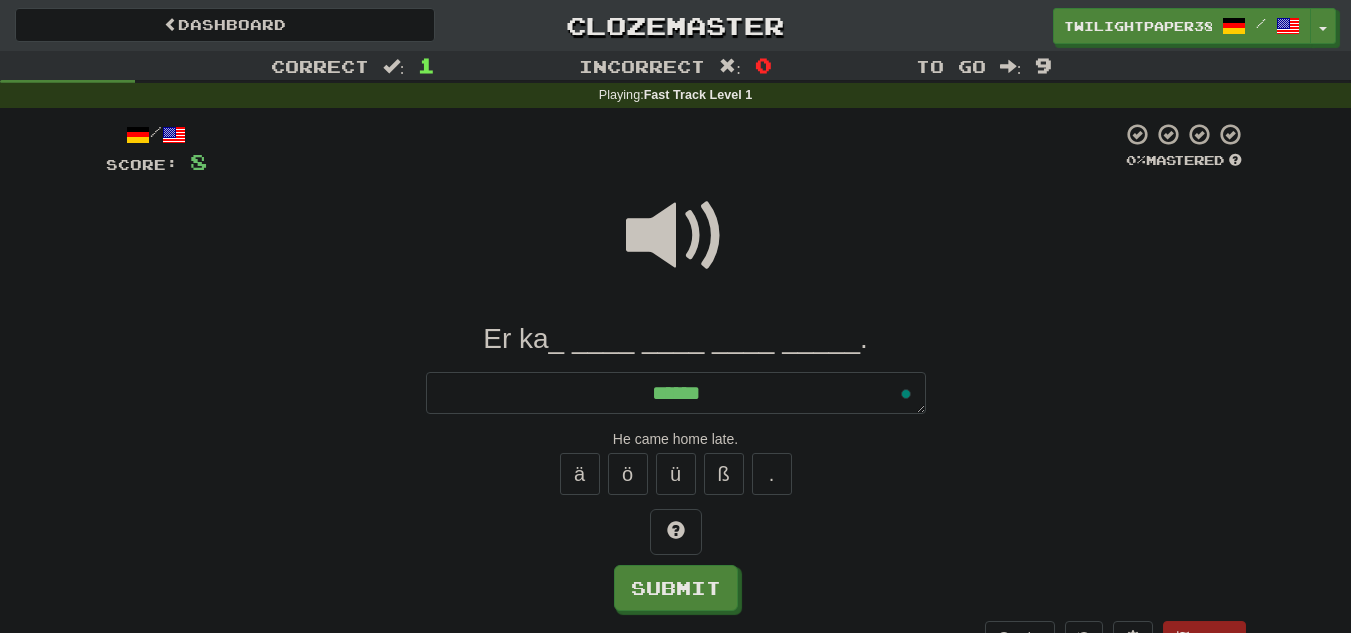 type on "*" 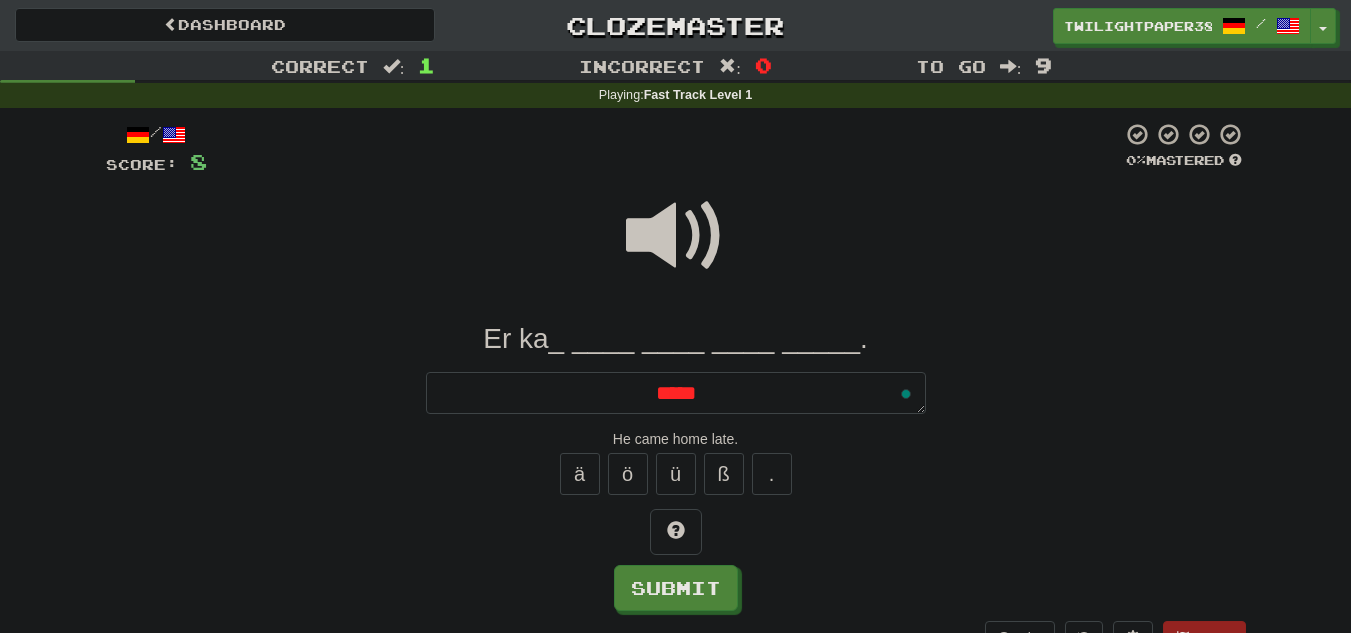 type on "*" 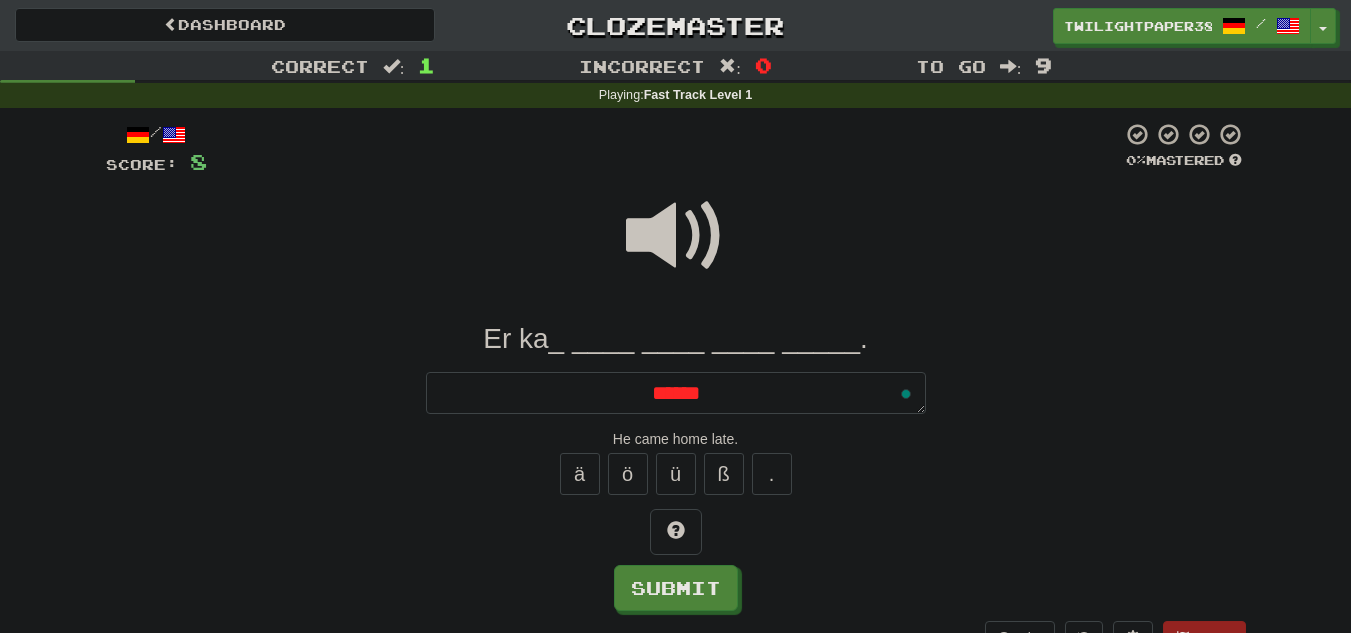 type on "*" 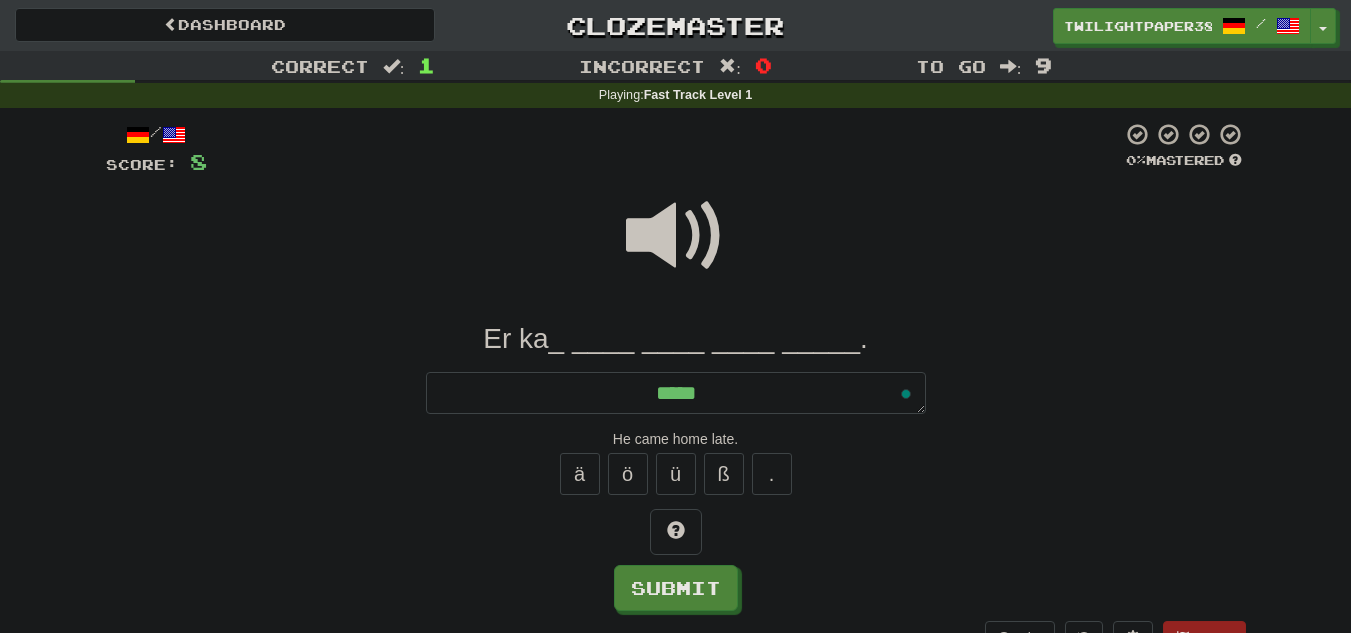 type on "*" 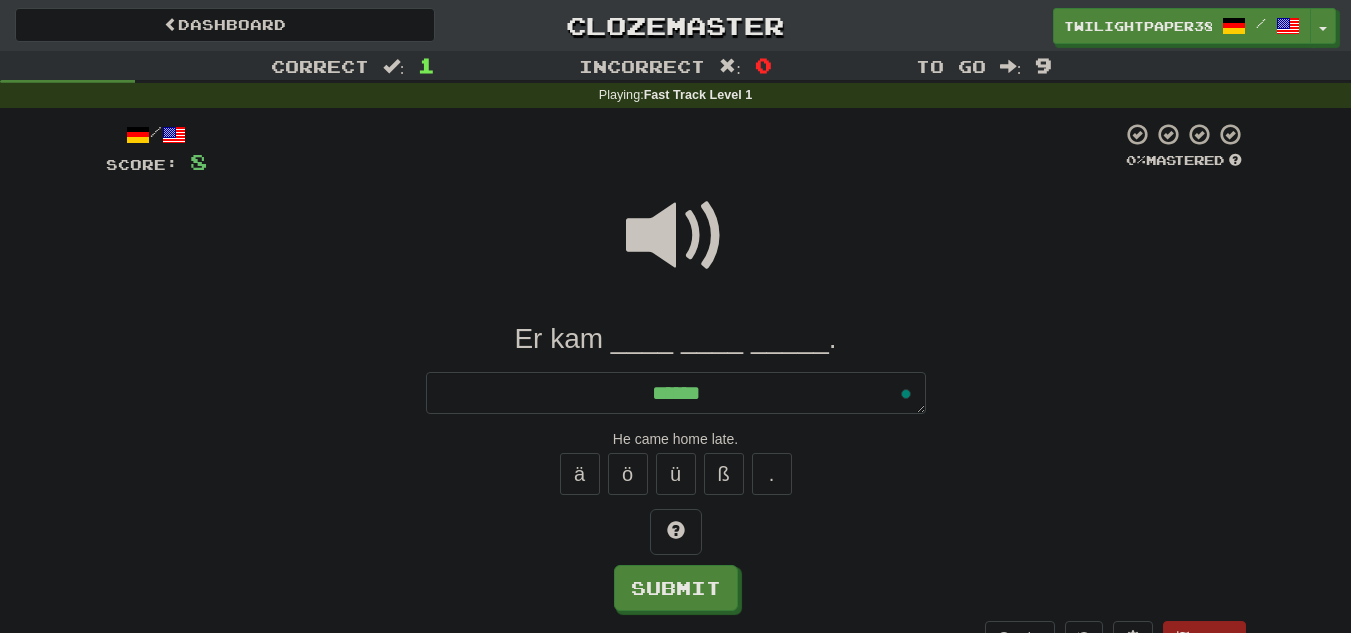 type on "*" 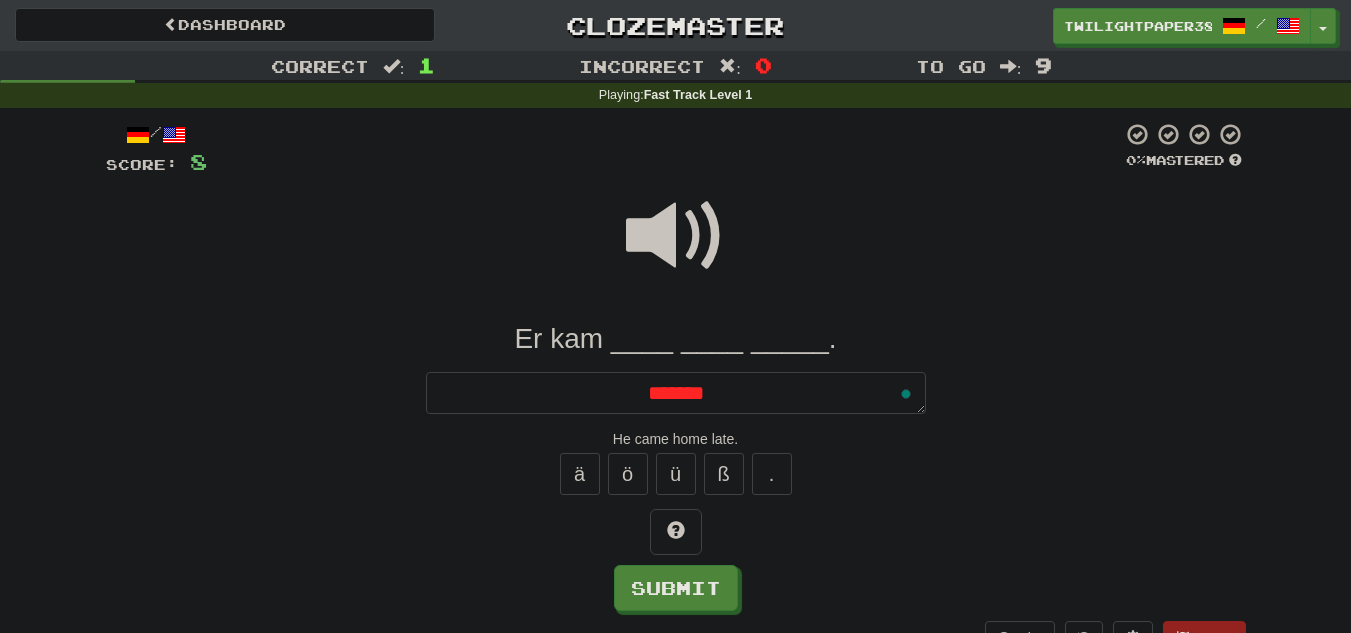 type on "*" 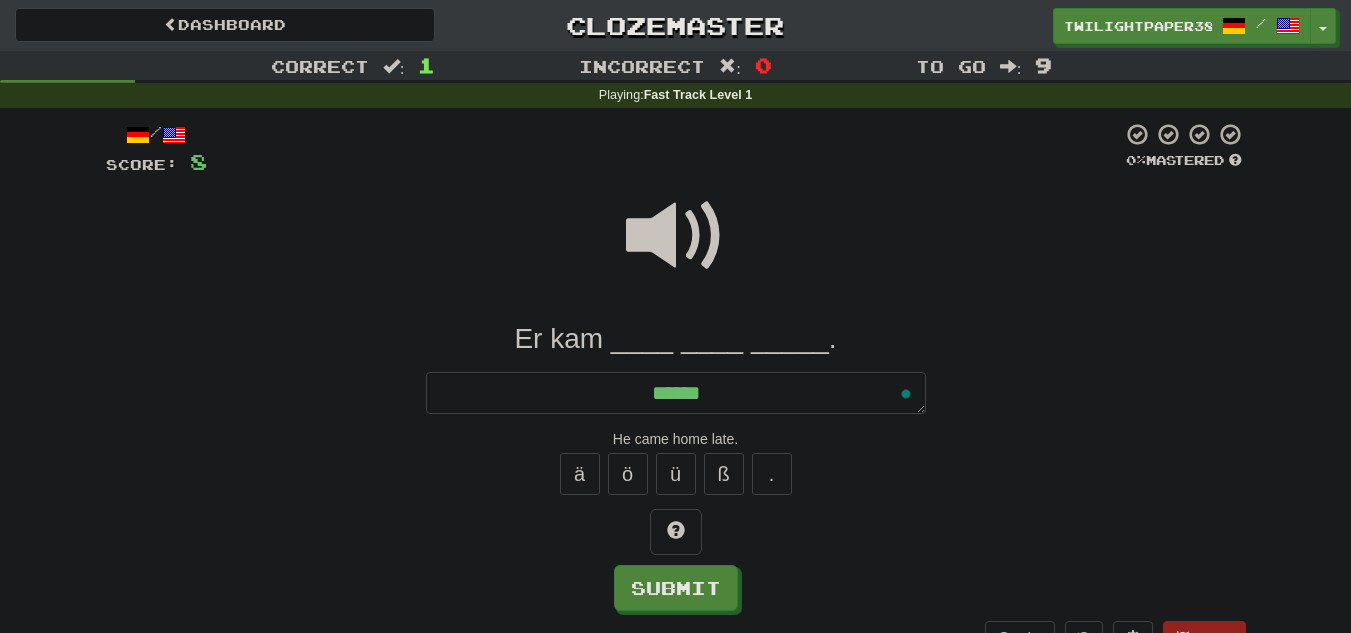 type on "*" 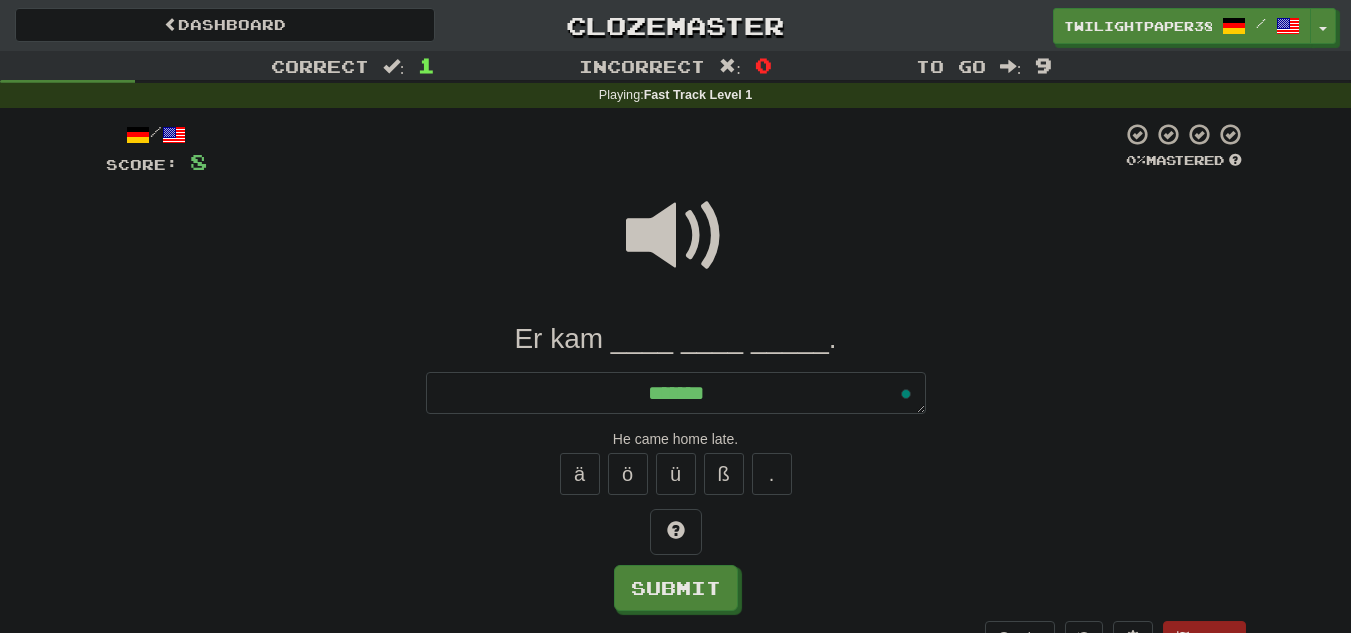 type on "*" 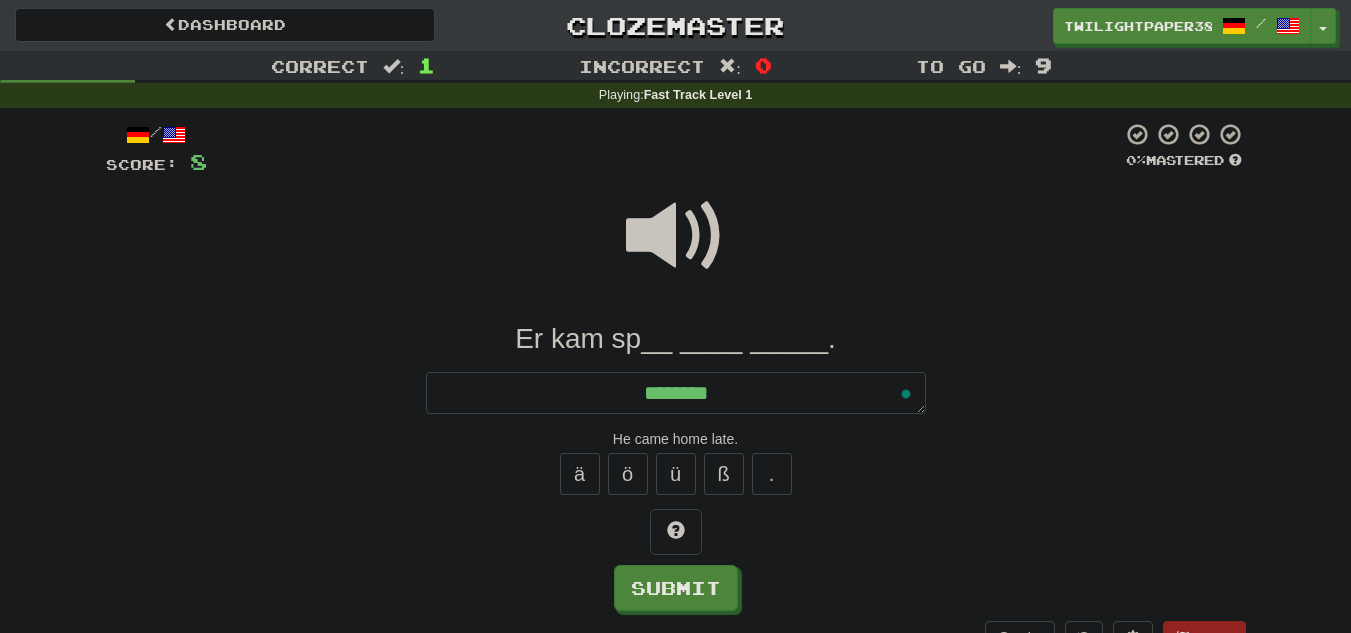 type on "*" 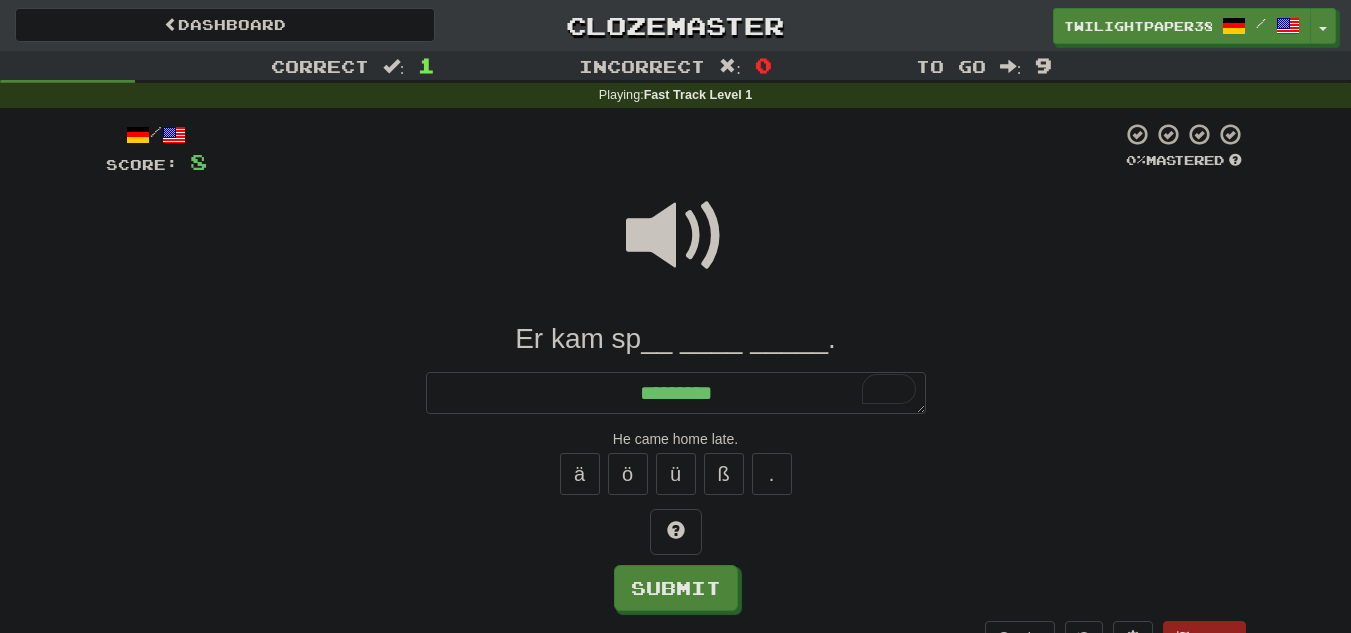 type on "*********" 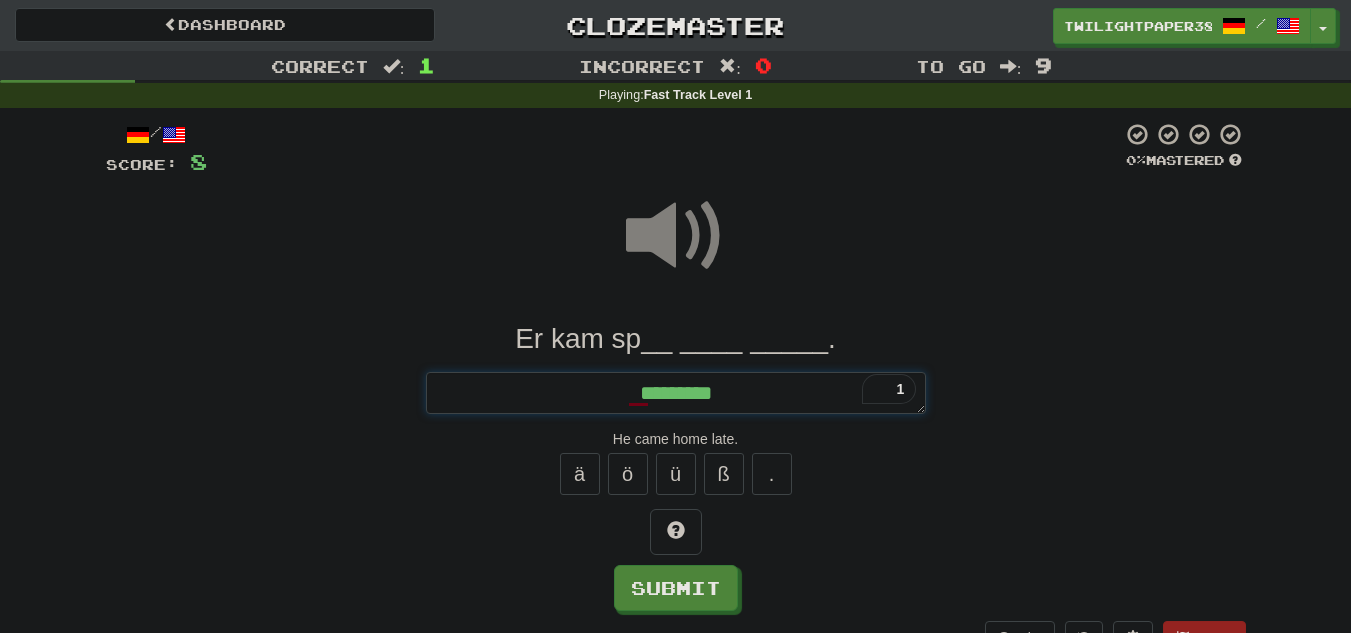 type on "*" 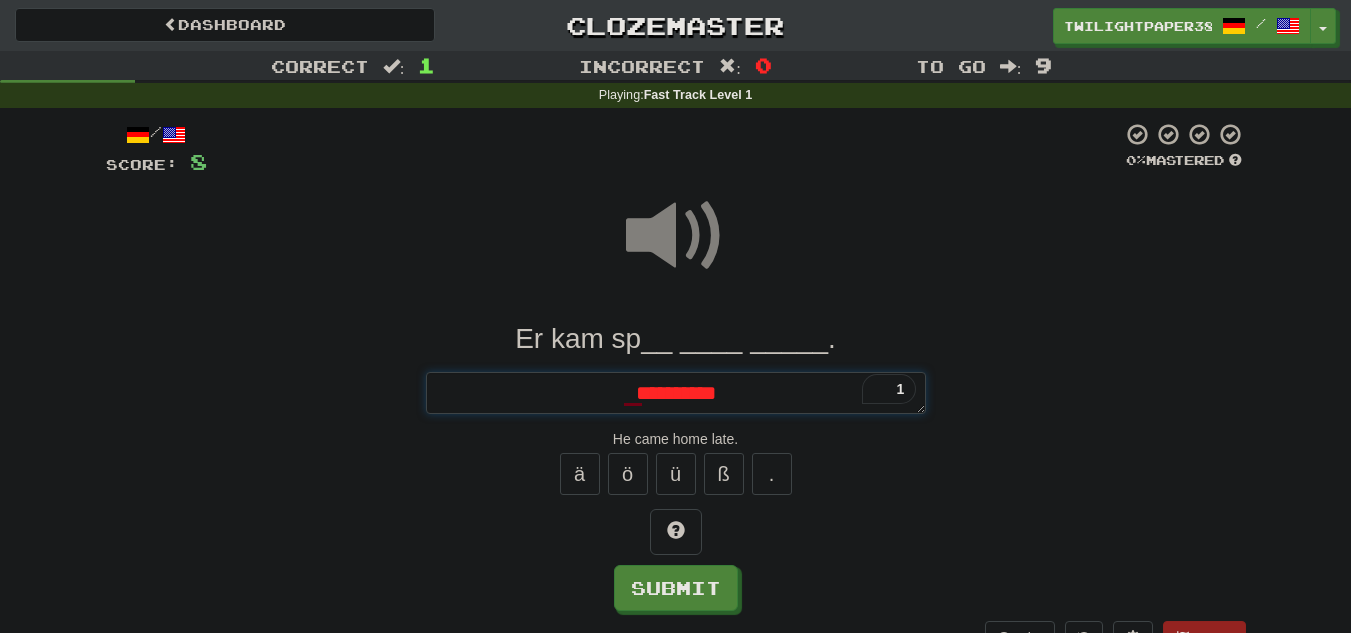 type on "*" 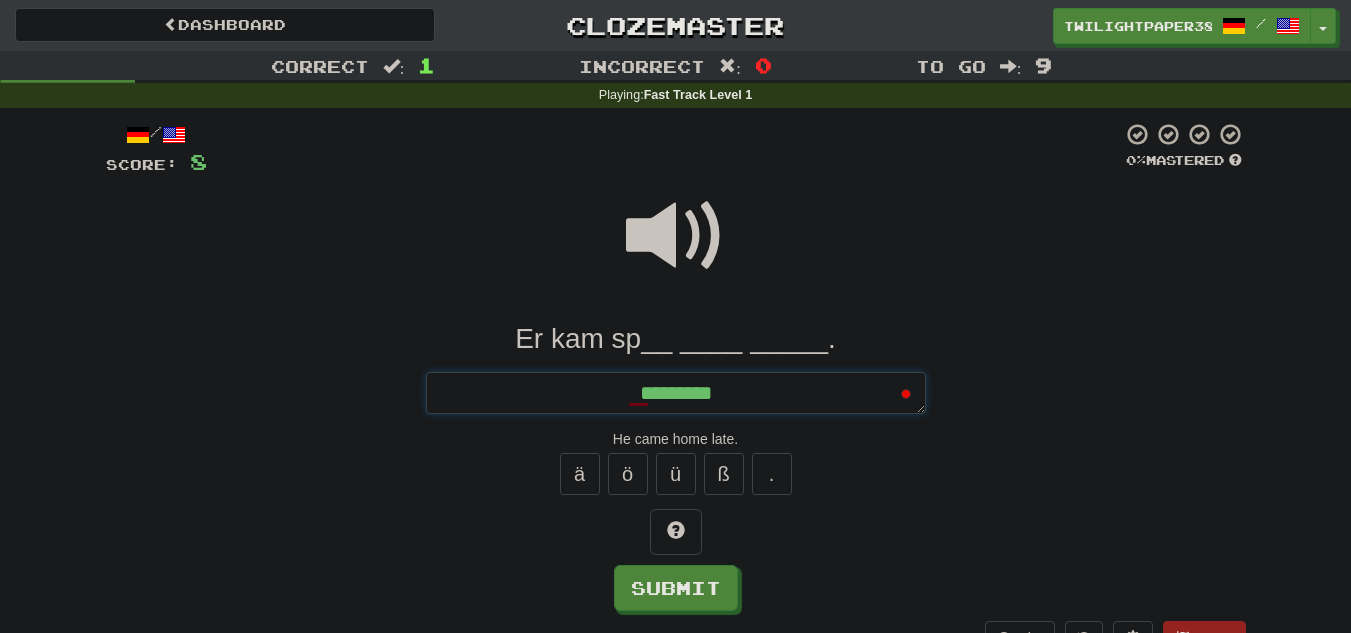 type on "*" 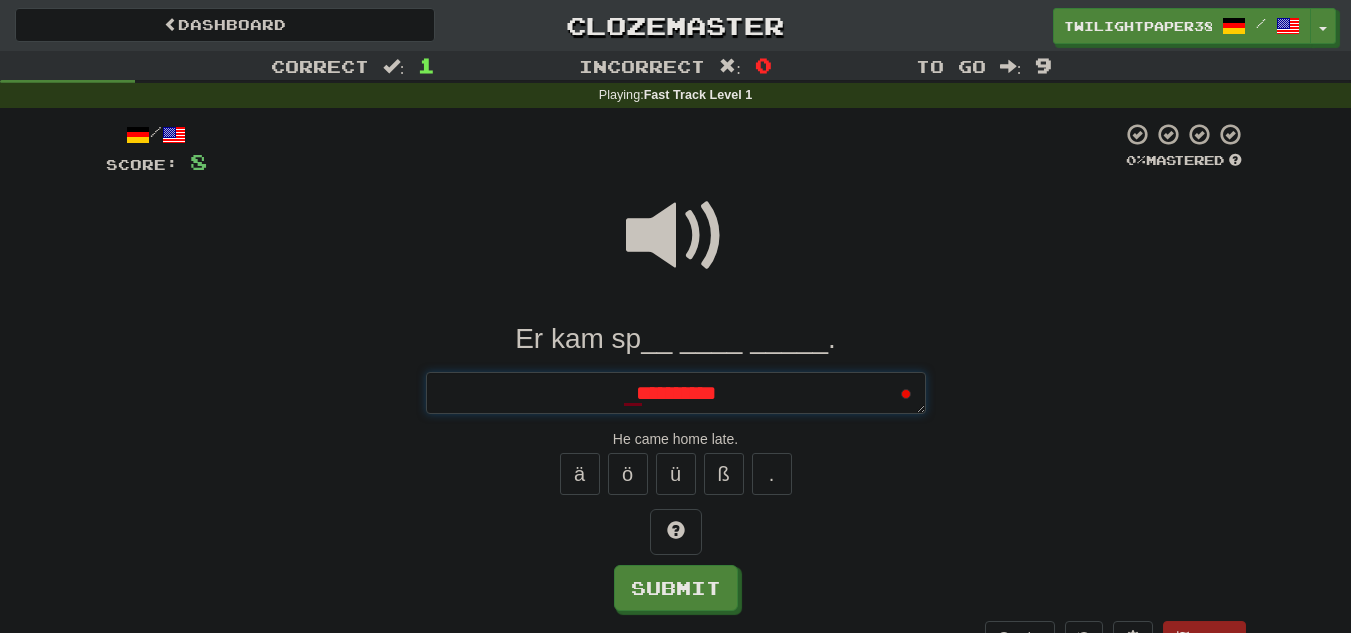 type on "*" 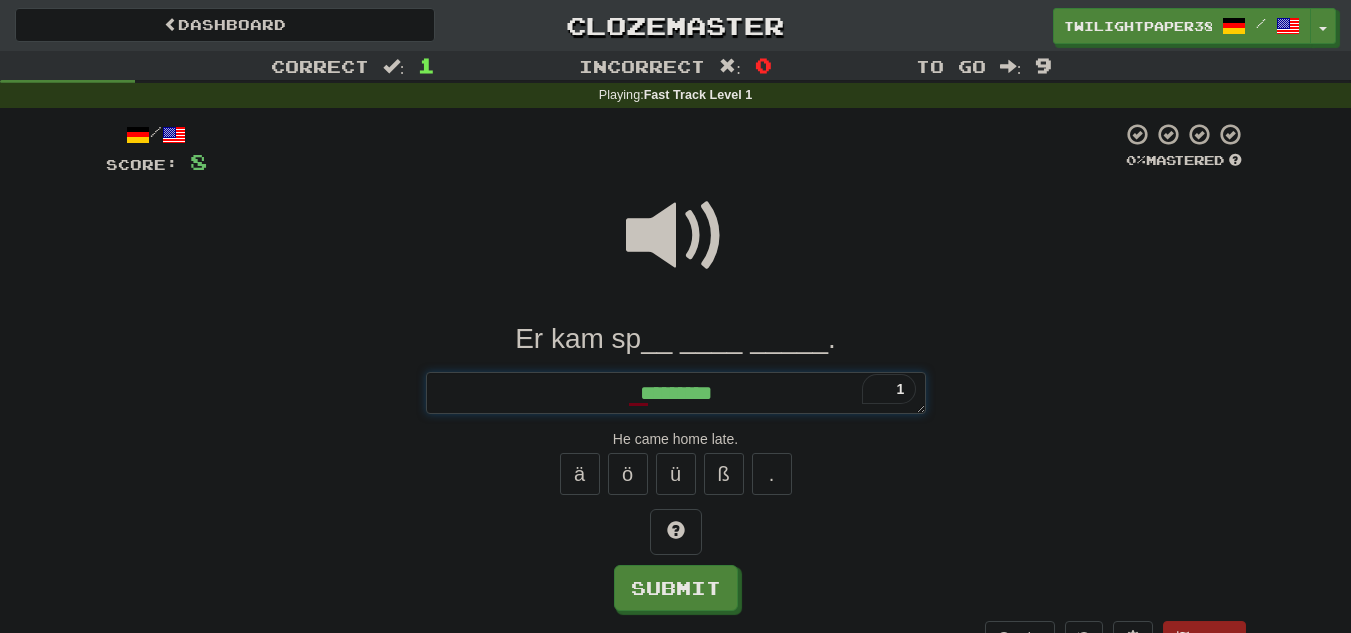 type on "*" 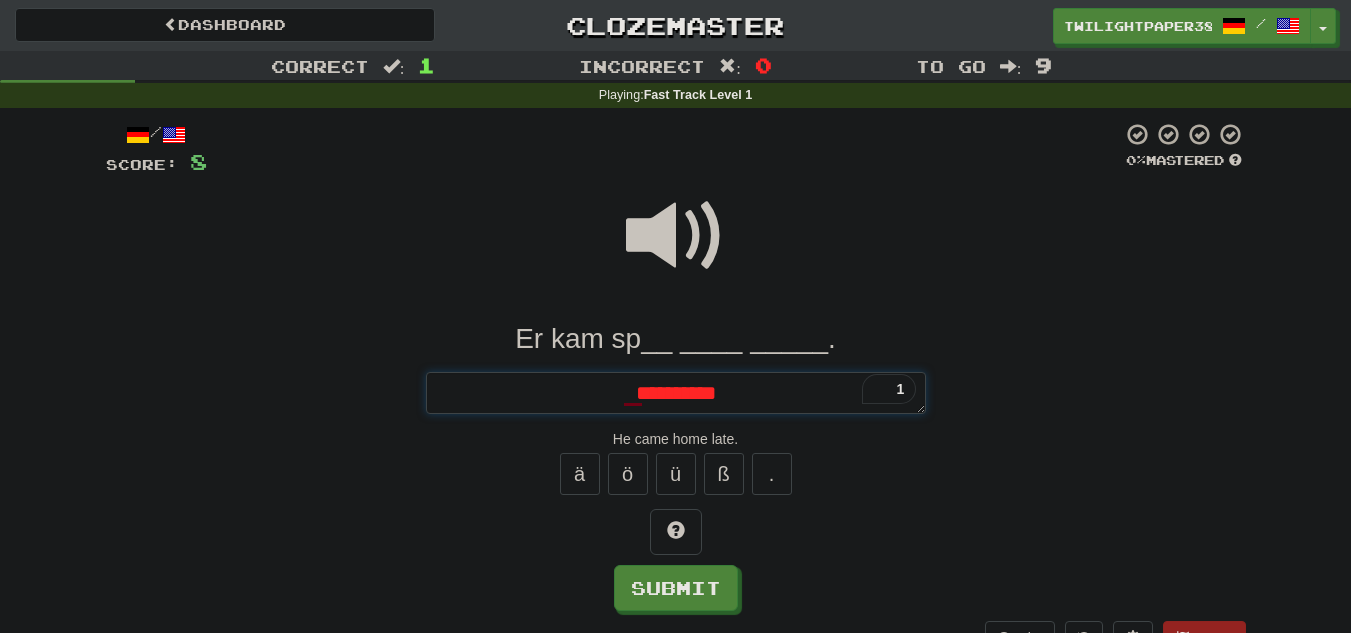type on "*" 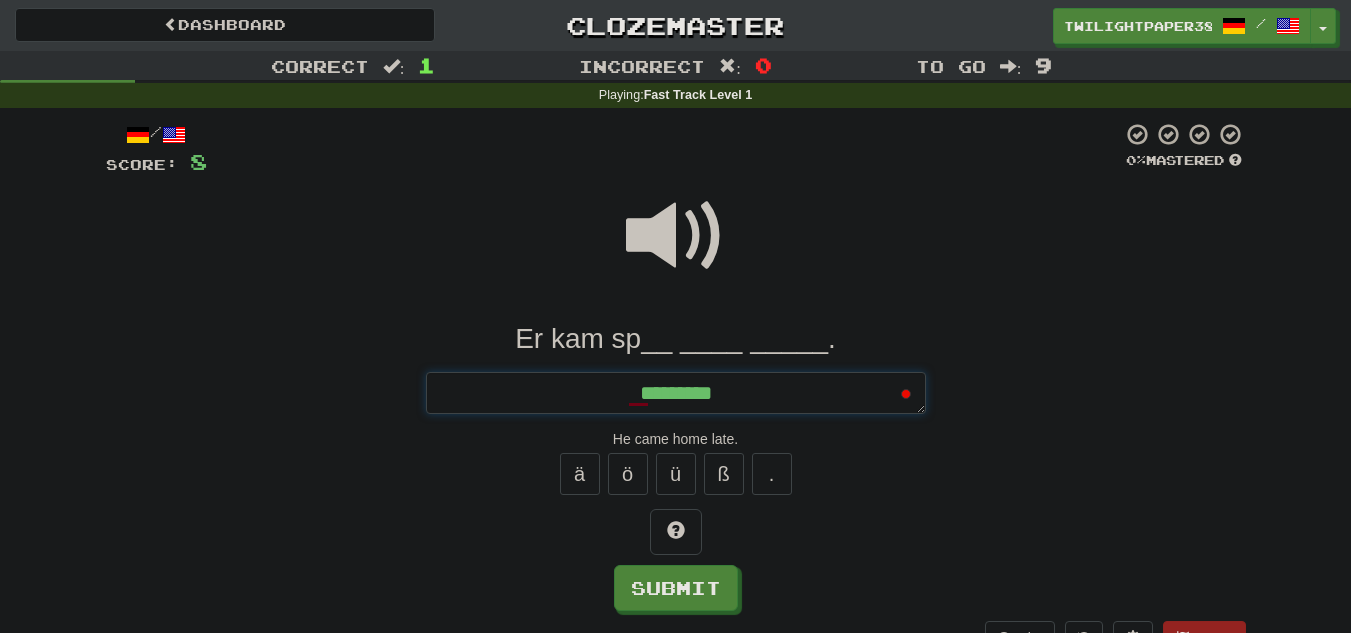type on "*" 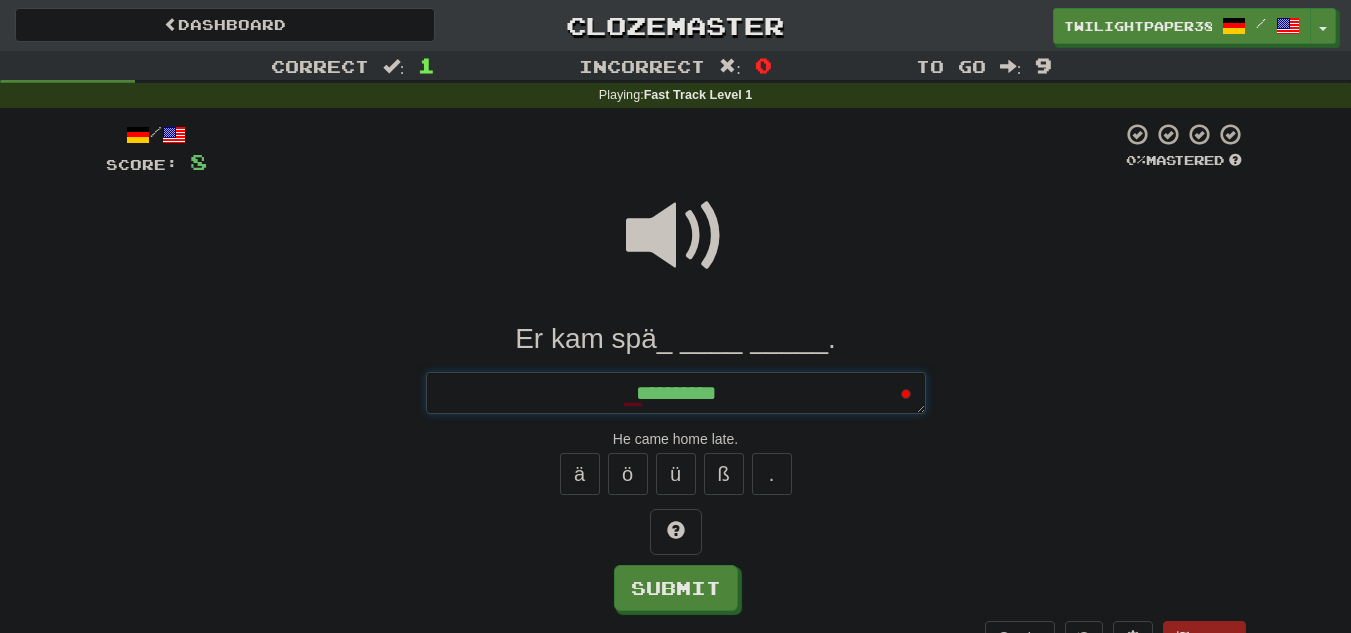 type on "*" 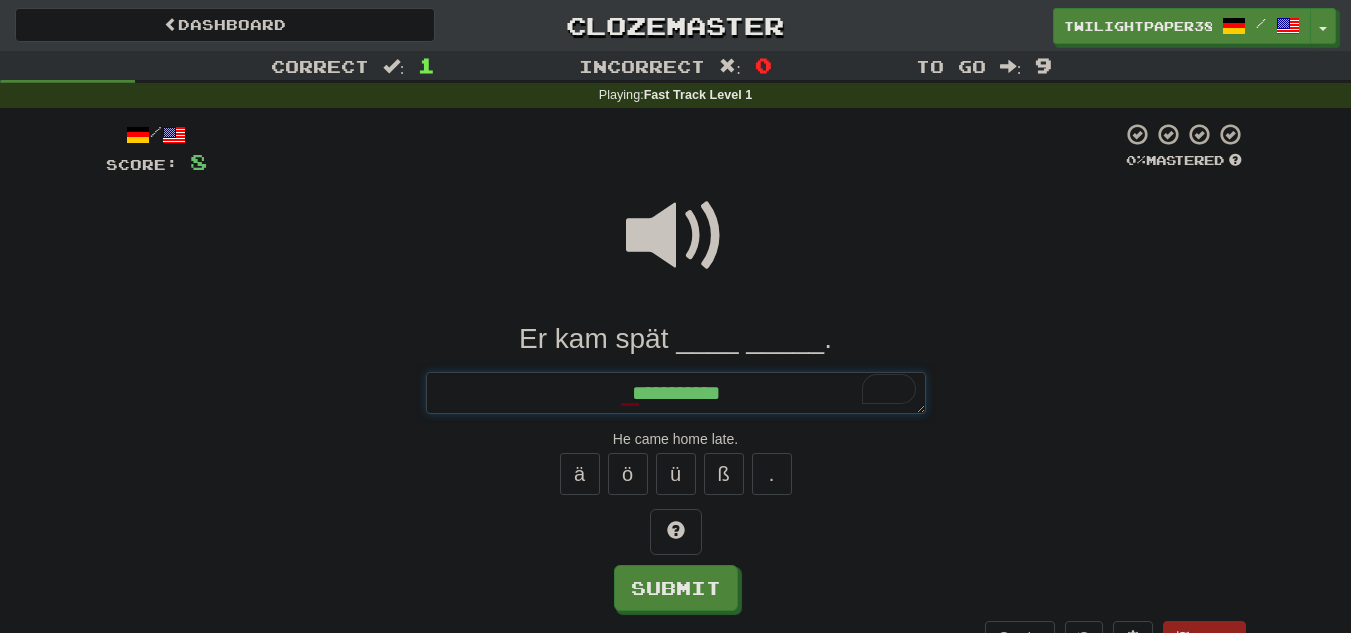 type on "*" 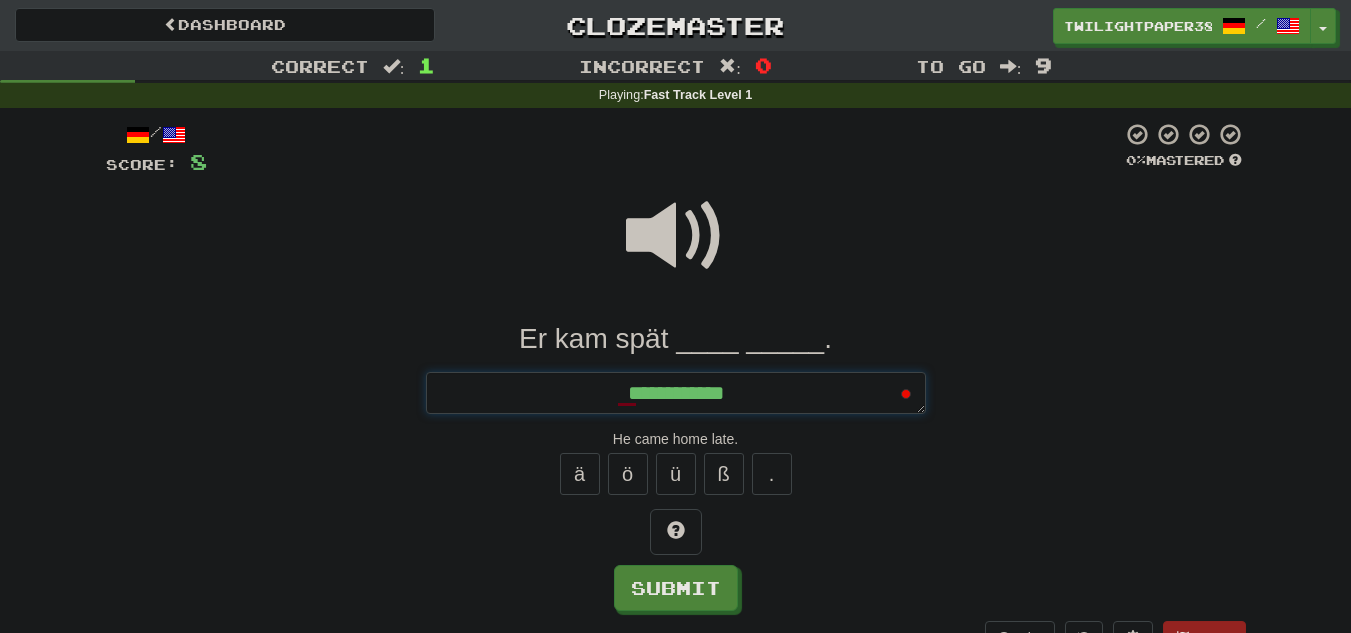 type on "*" 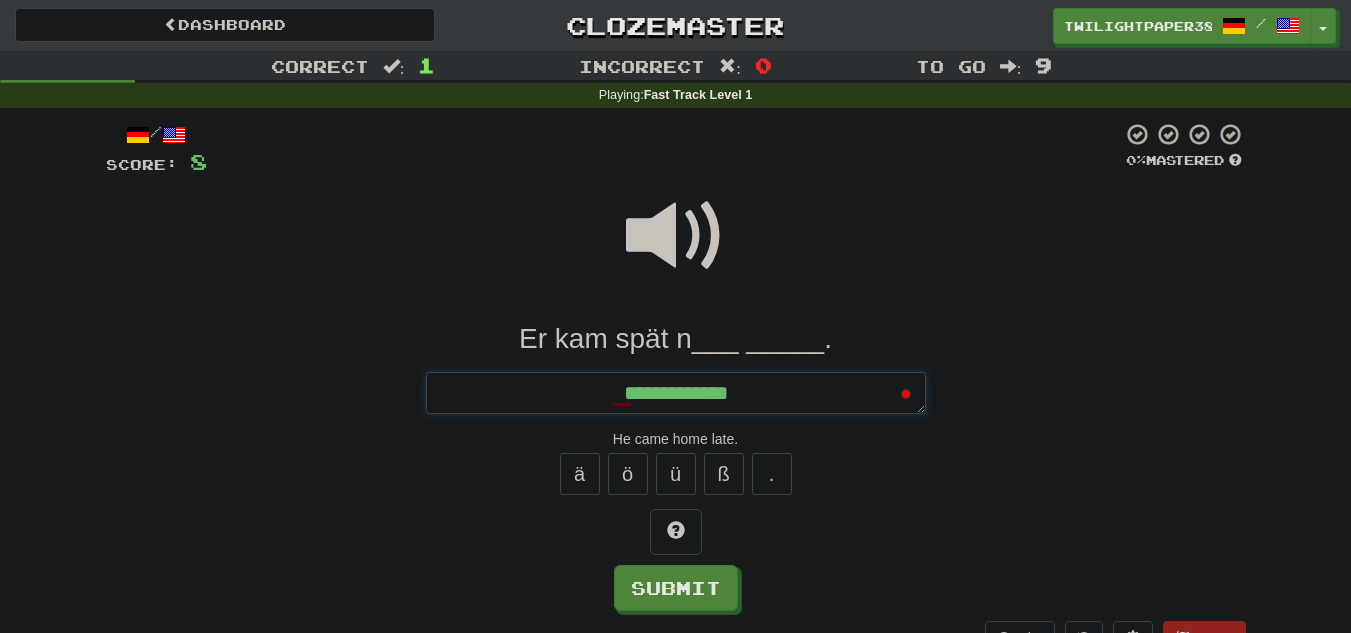 type on "*" 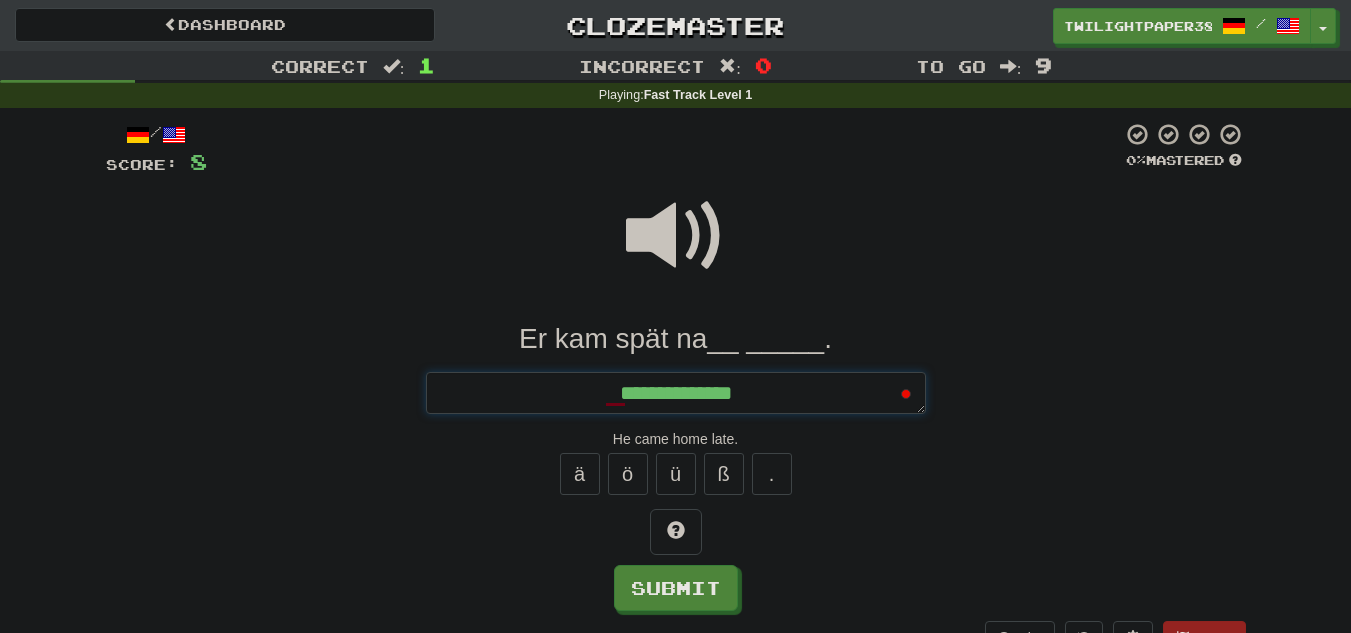 type on "*" 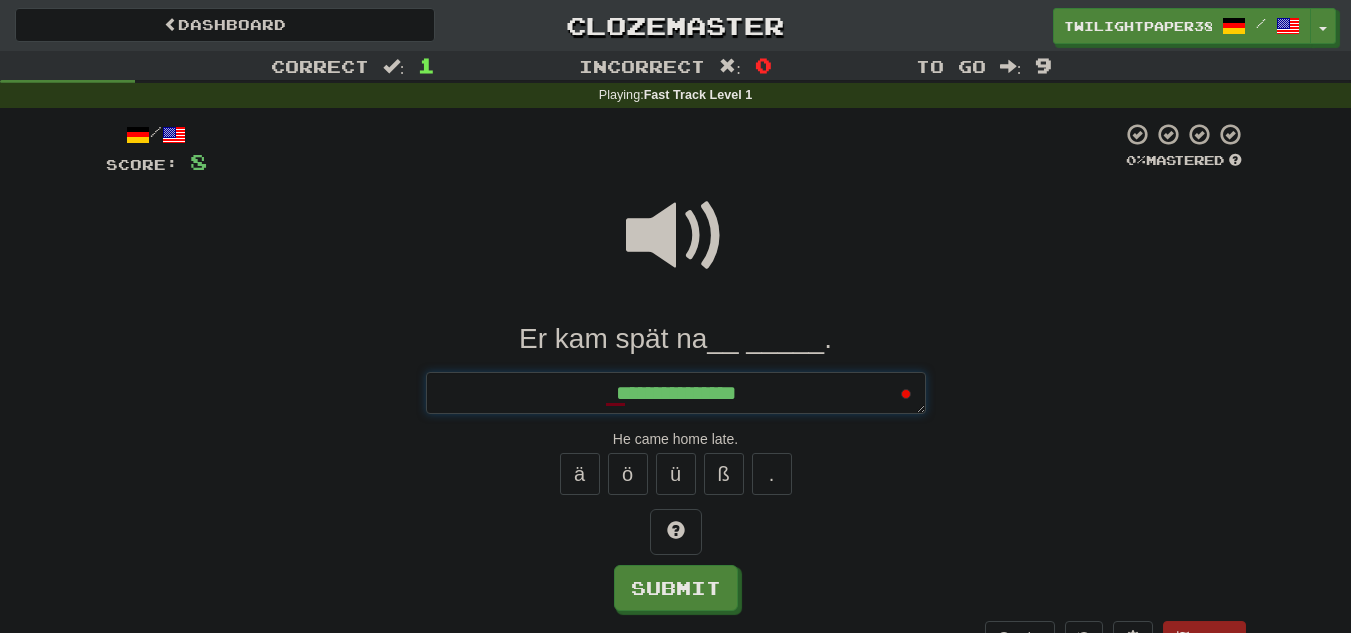 type on "**********" 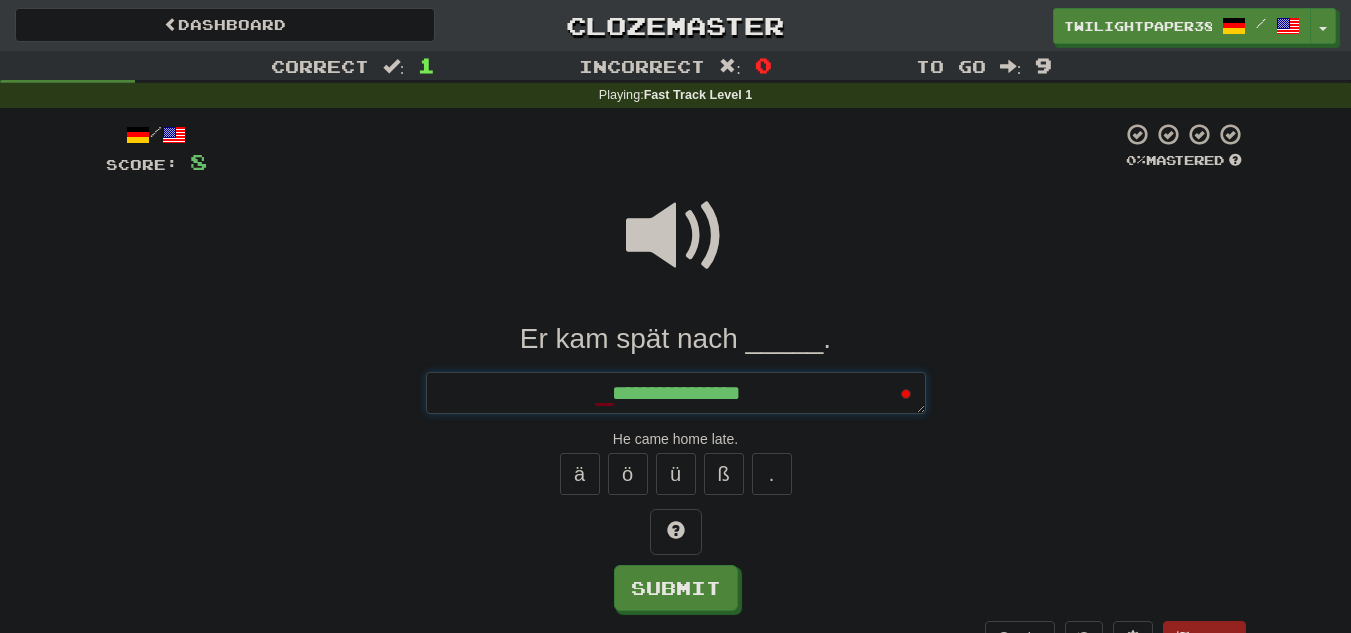 type on "*" 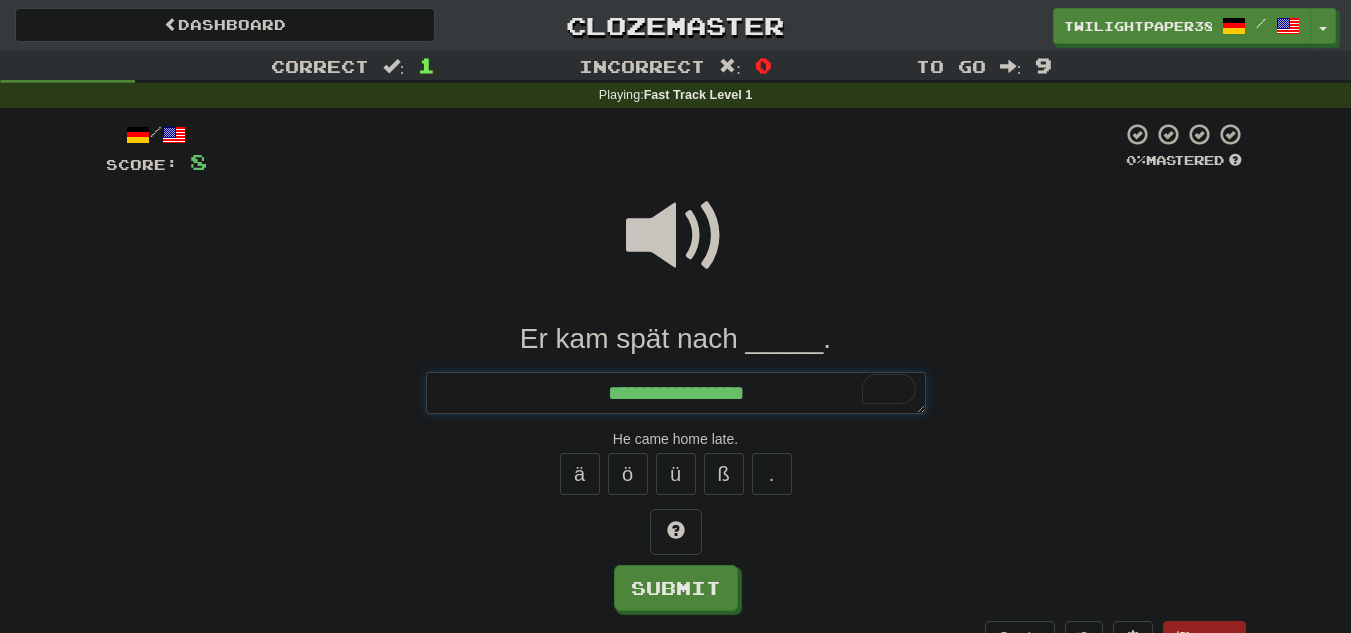 type on "*" 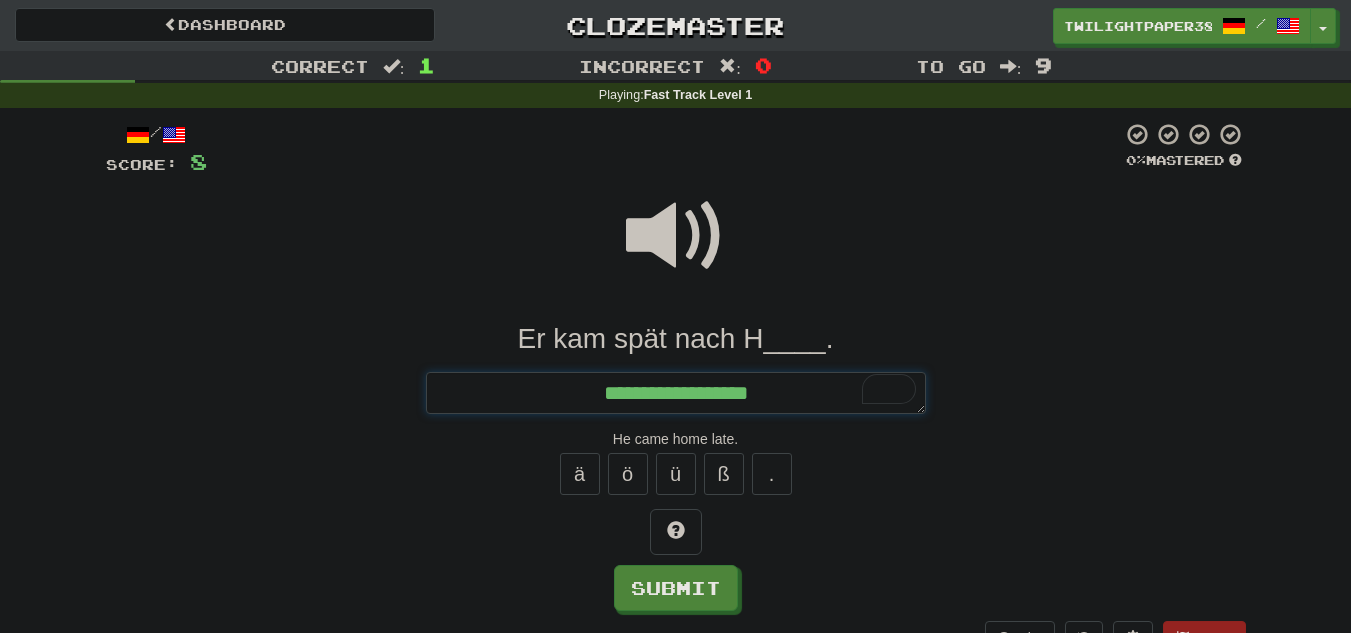 type on "*" 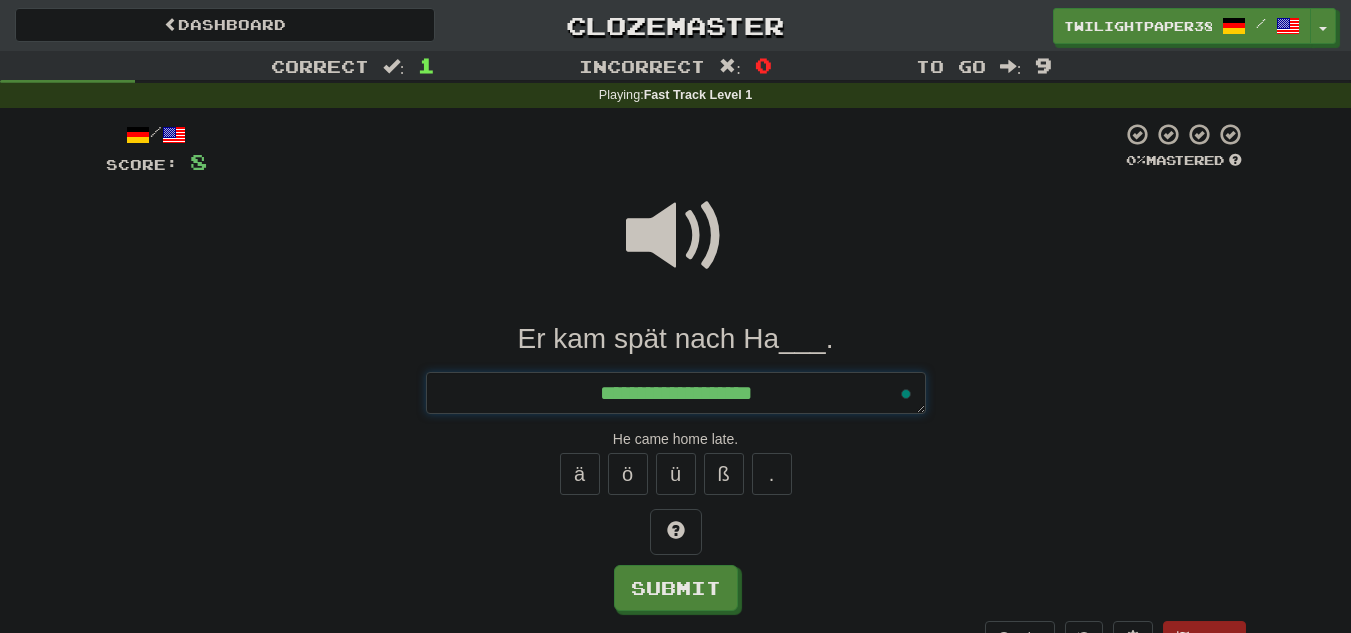 type on "*" 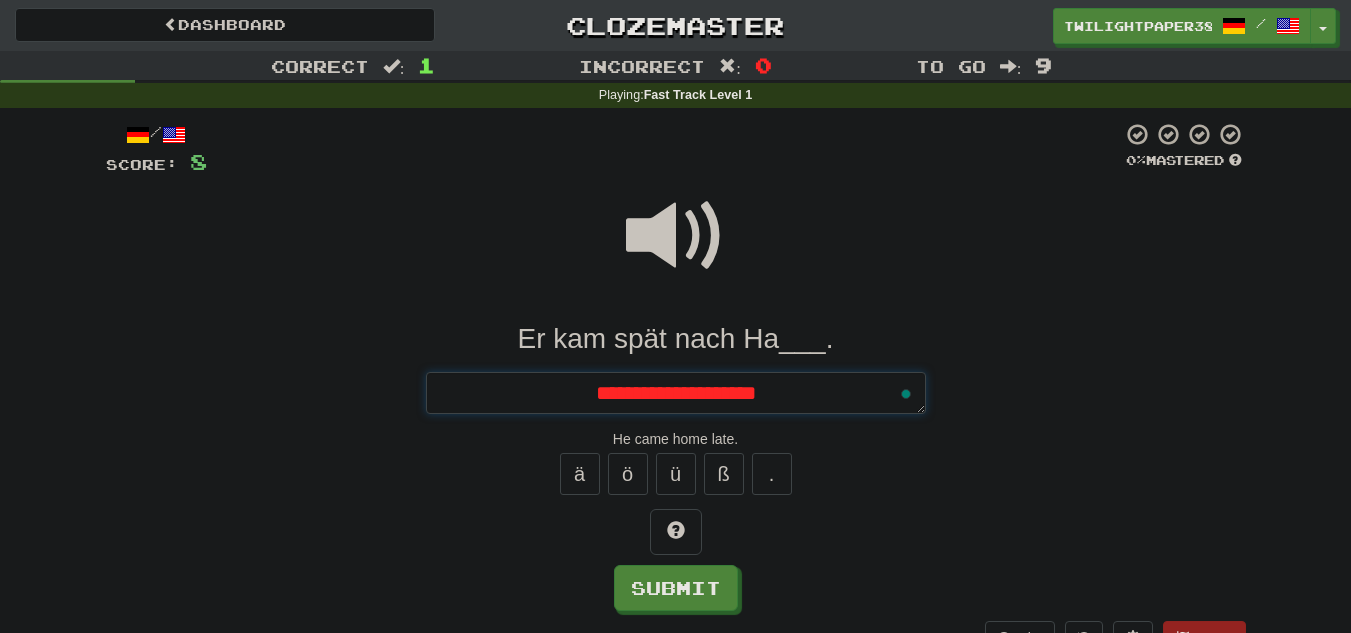 type on "*" 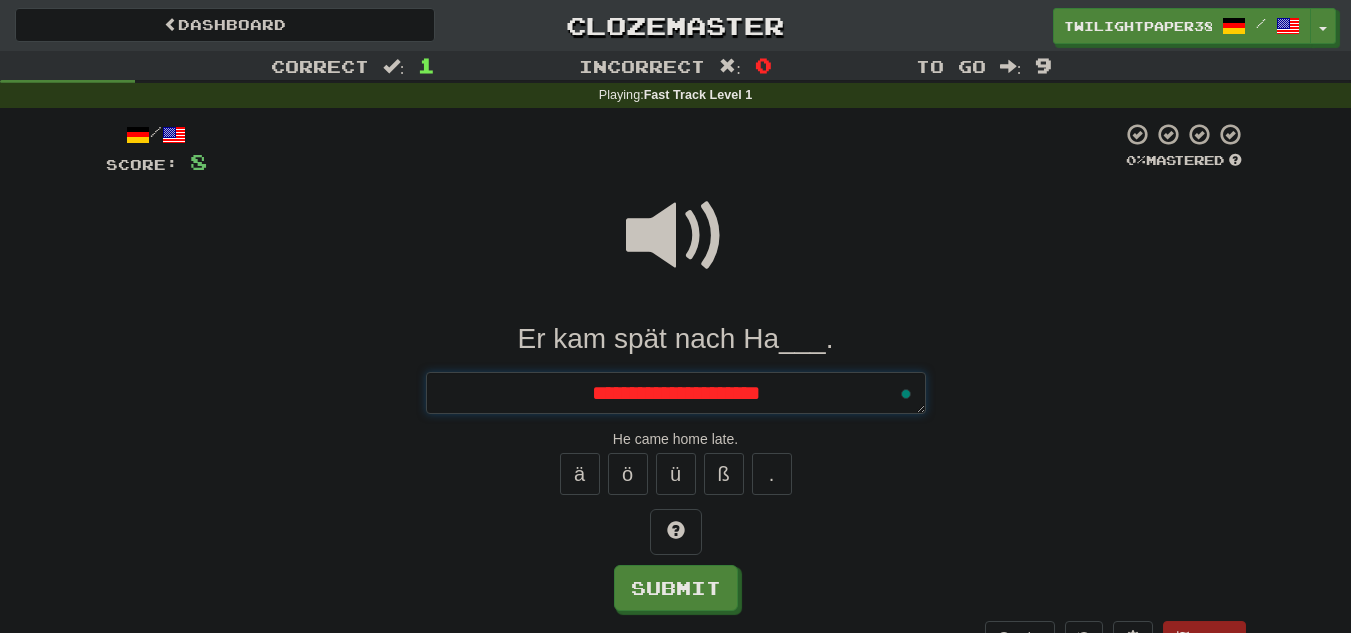 type on "*" 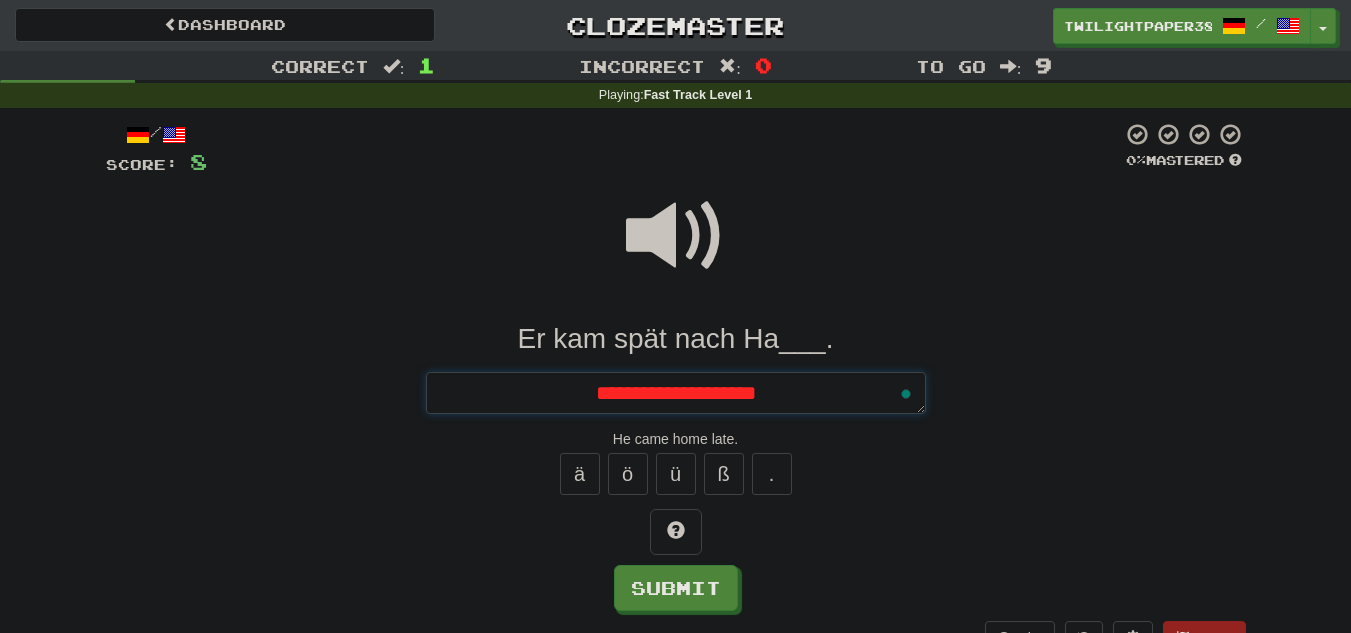 type on "*" 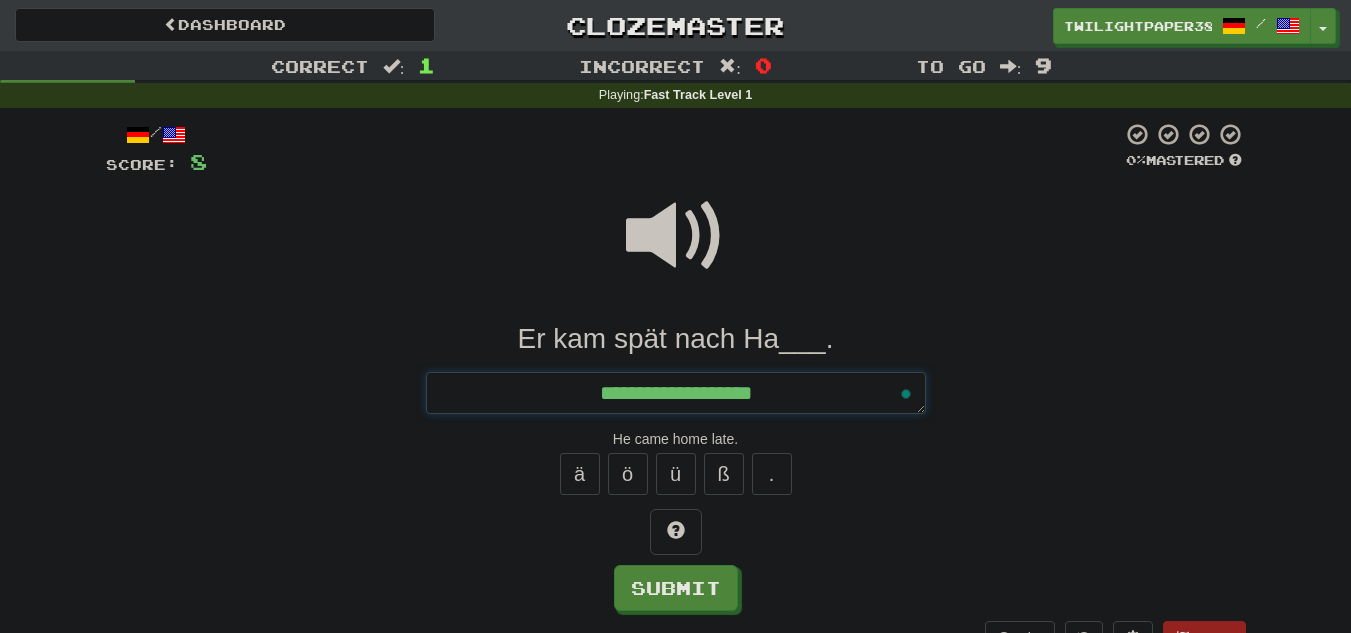 type on "*" 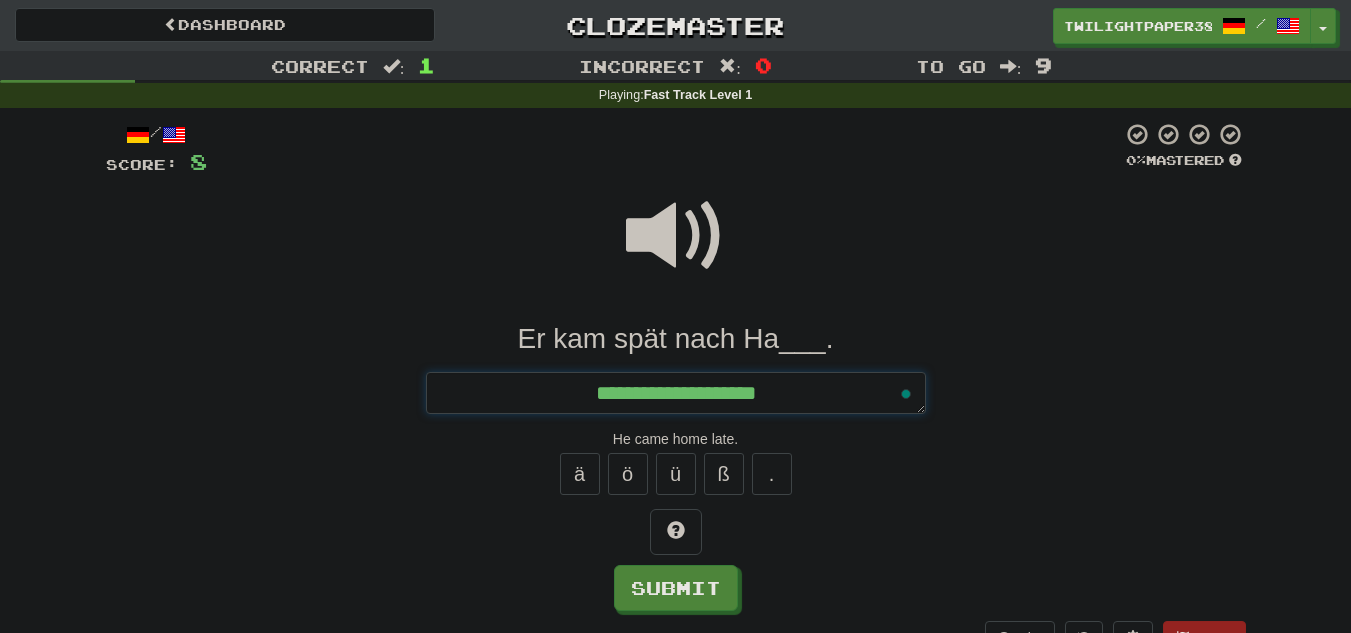 type on "*" 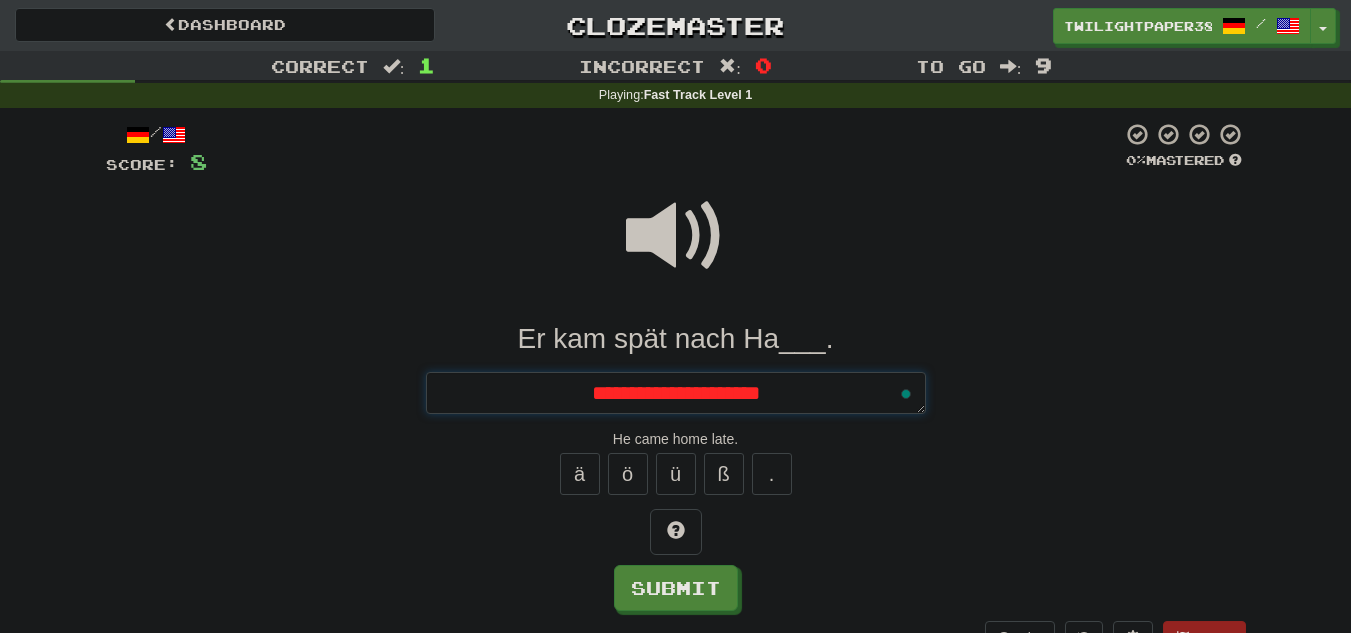 type on "*" 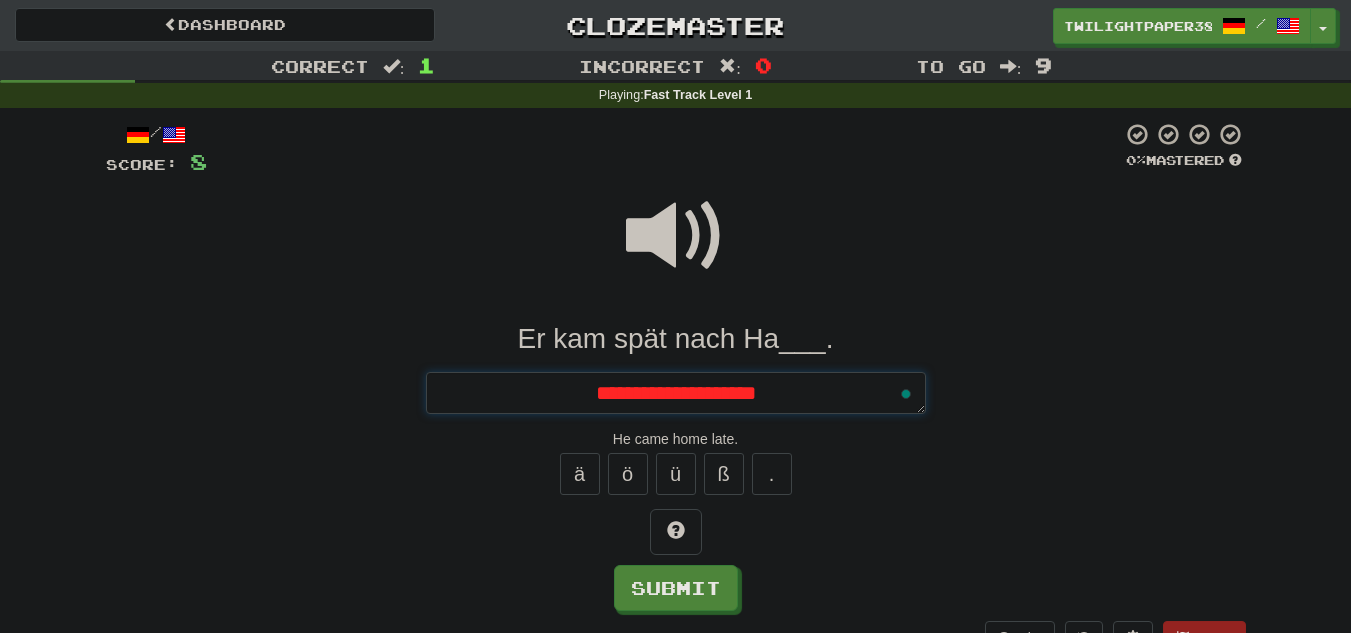 type on "*" 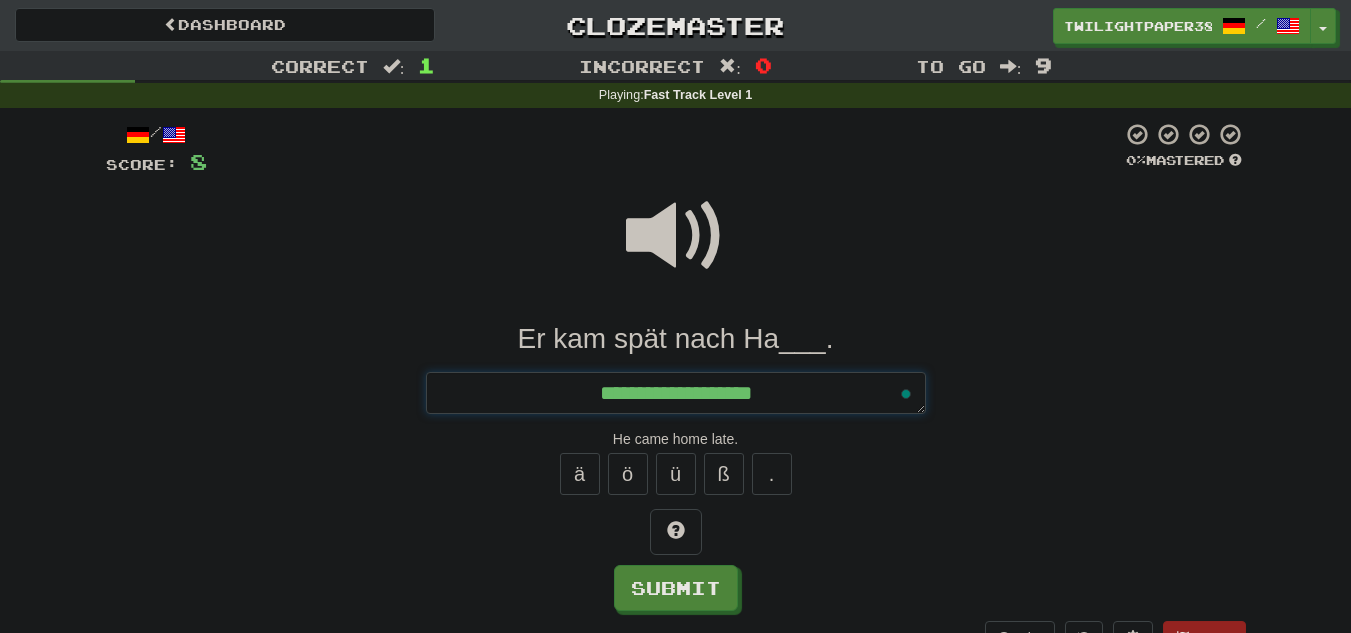 type on "*" 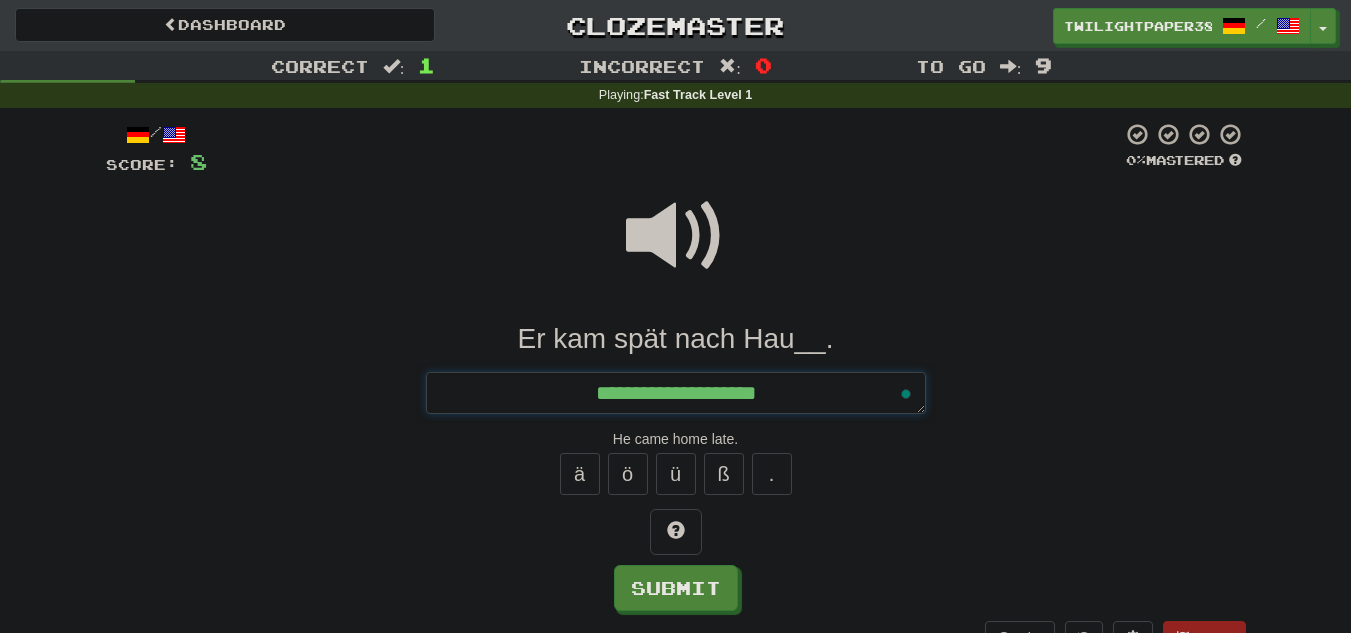 type on "*" 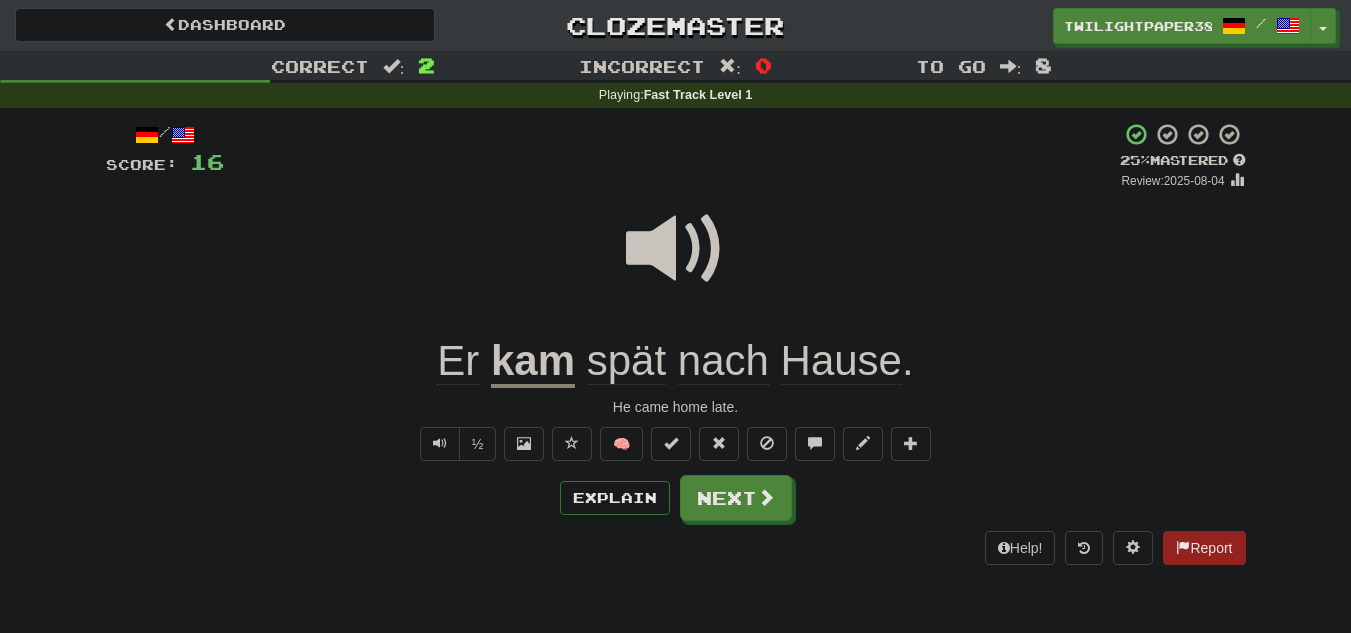 click at bounding box center (676, 249) 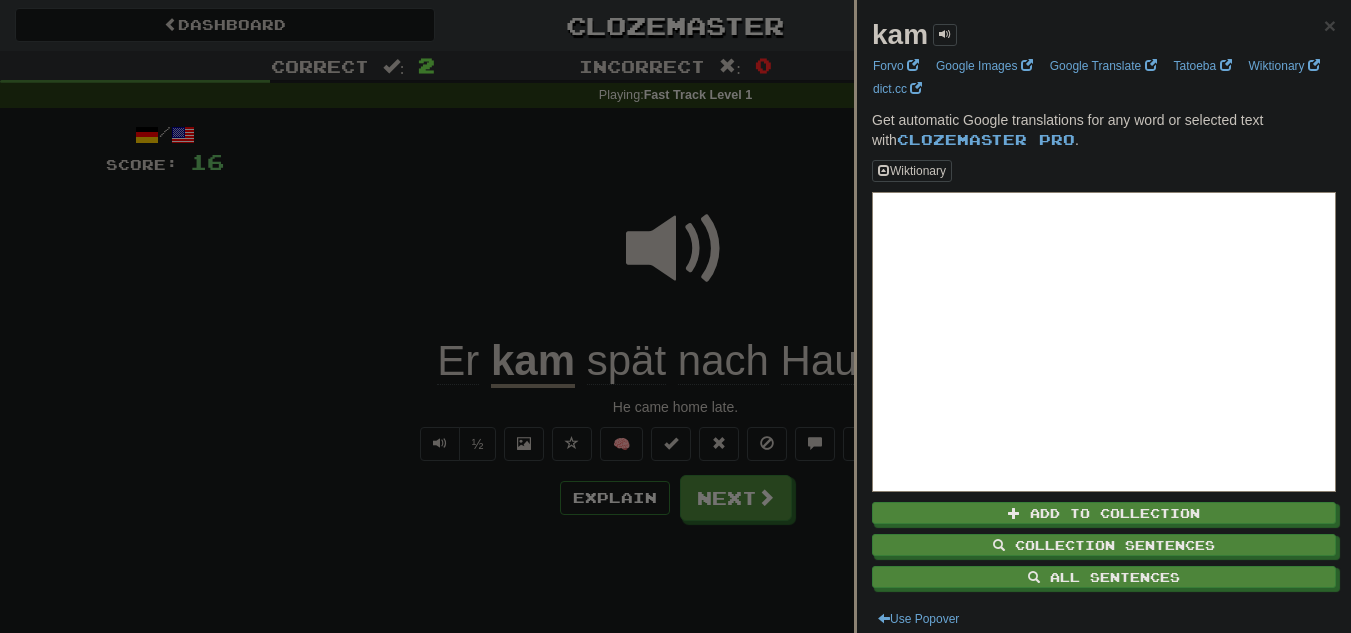 scroll, scrollTop: 12, scrollLeft: 0, axis: vertical 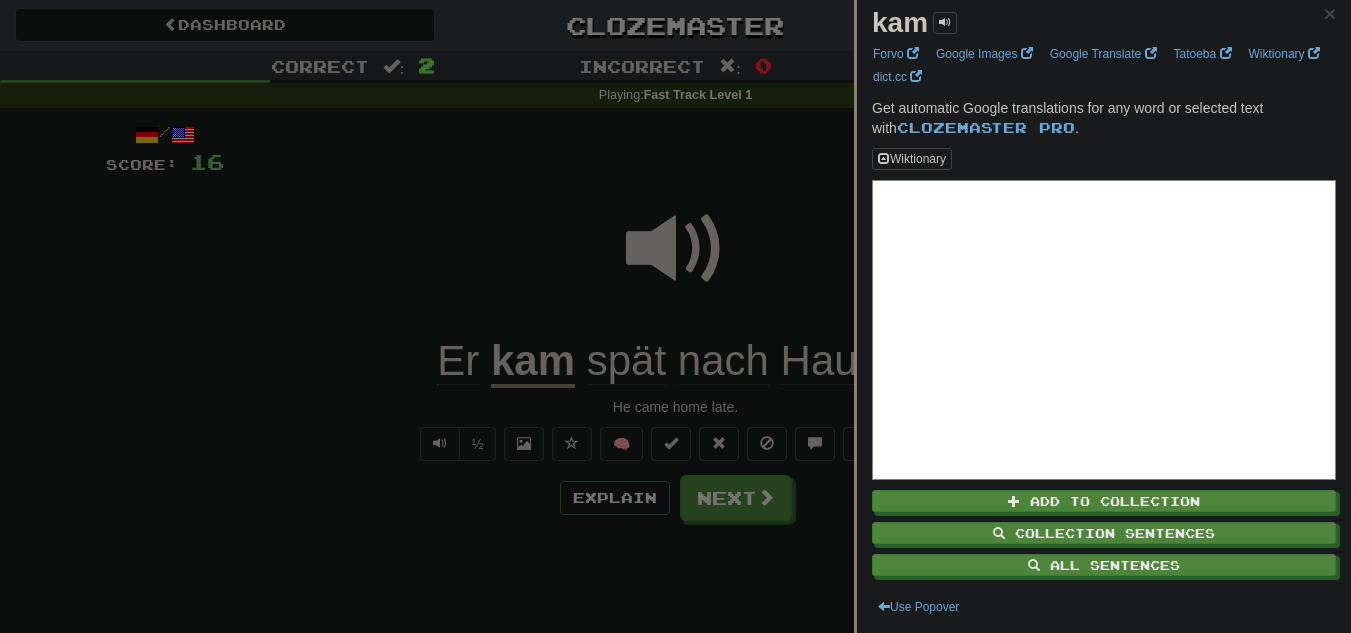 click at bounding box center [675, 316] 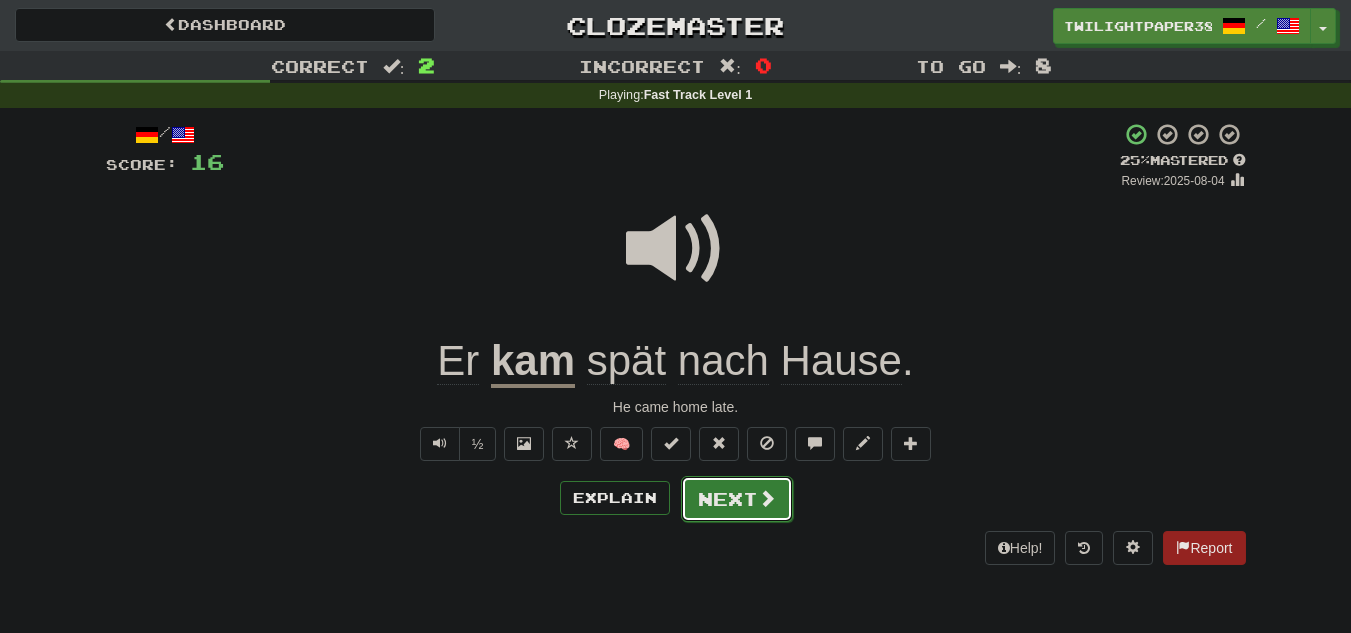click on "Next" at bounding box center (737, 499) 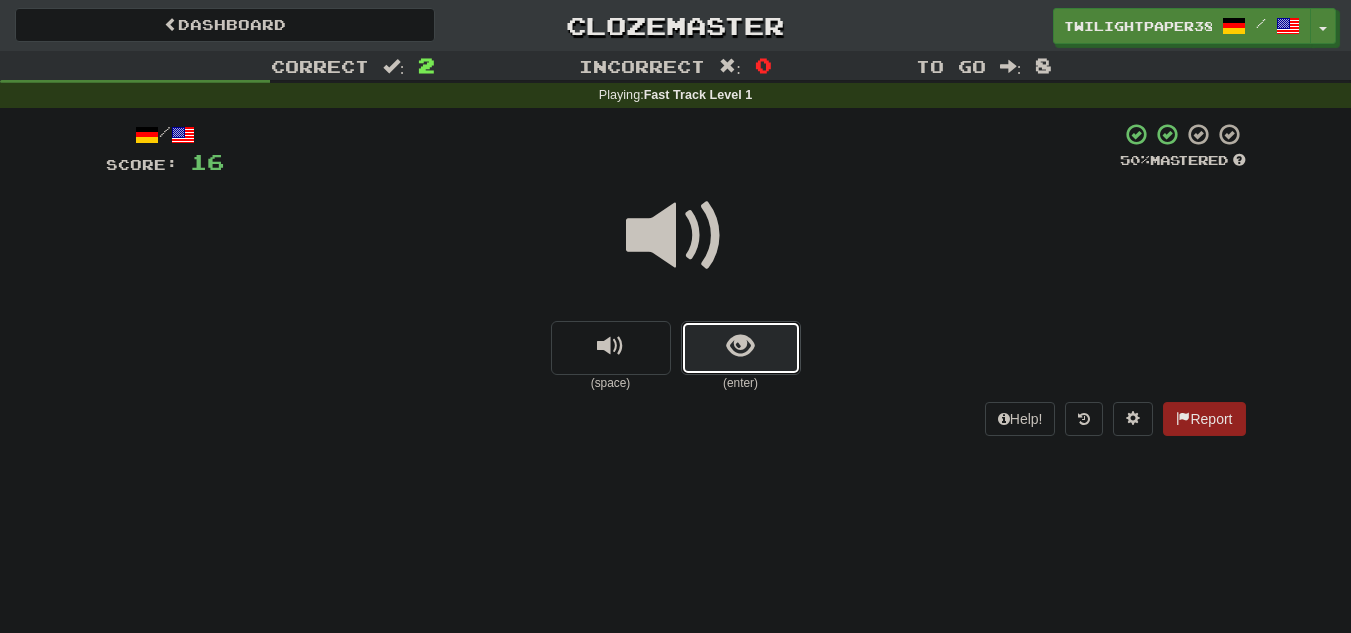 click at bounding box center (741, 348) 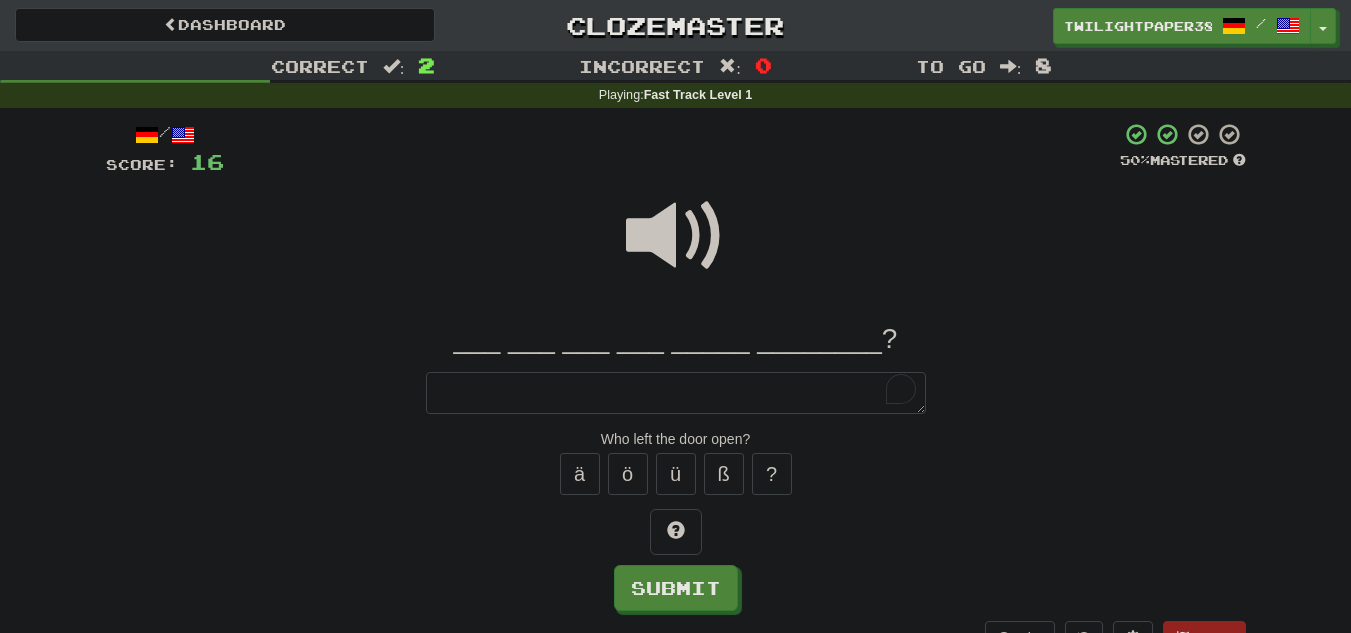 type on "*" 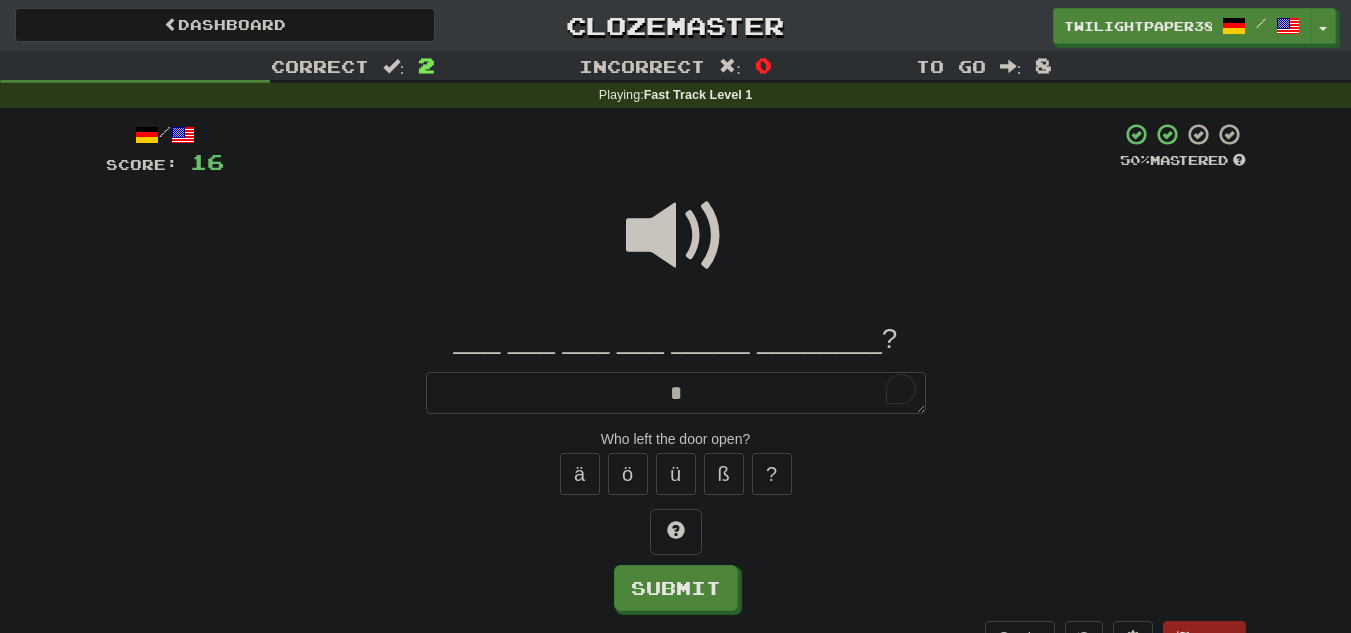 type on "*" 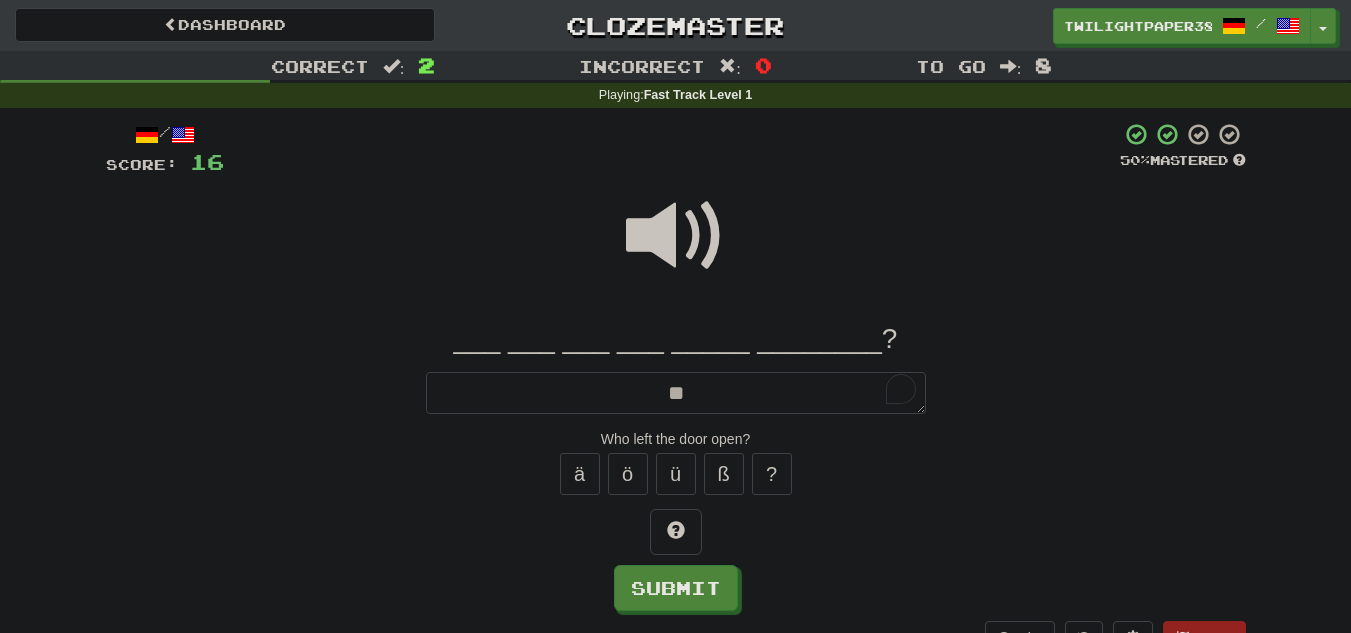 type on "*" 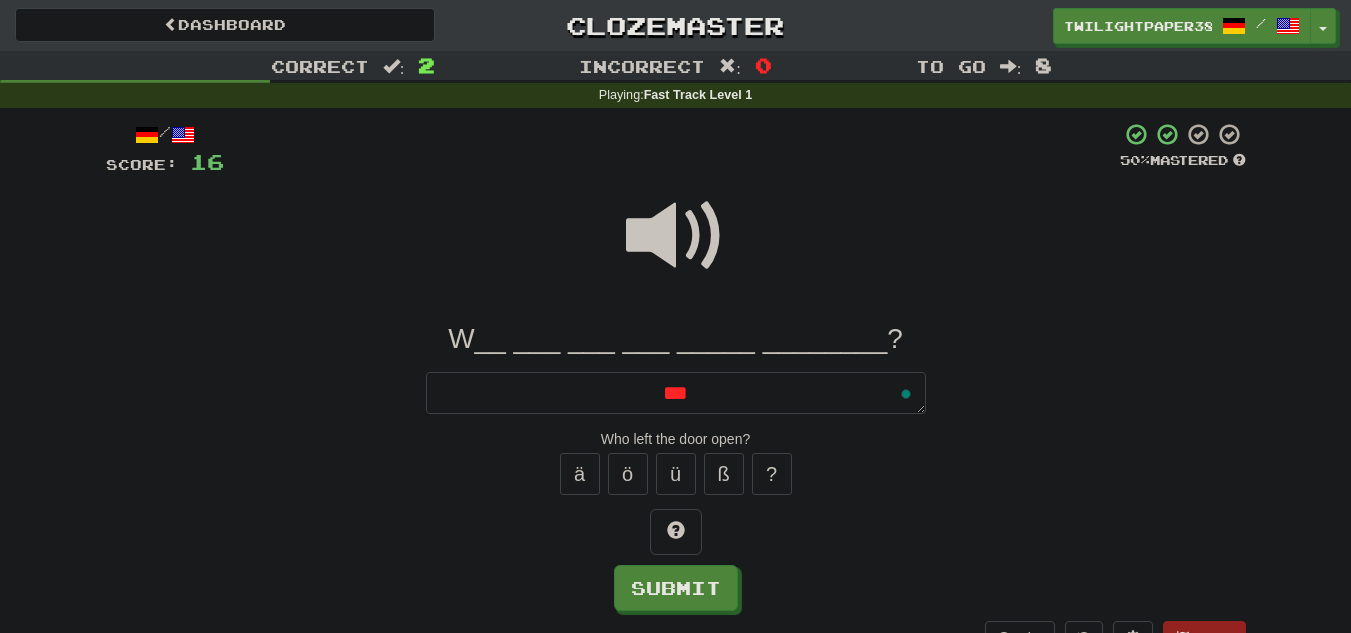 type on "*" 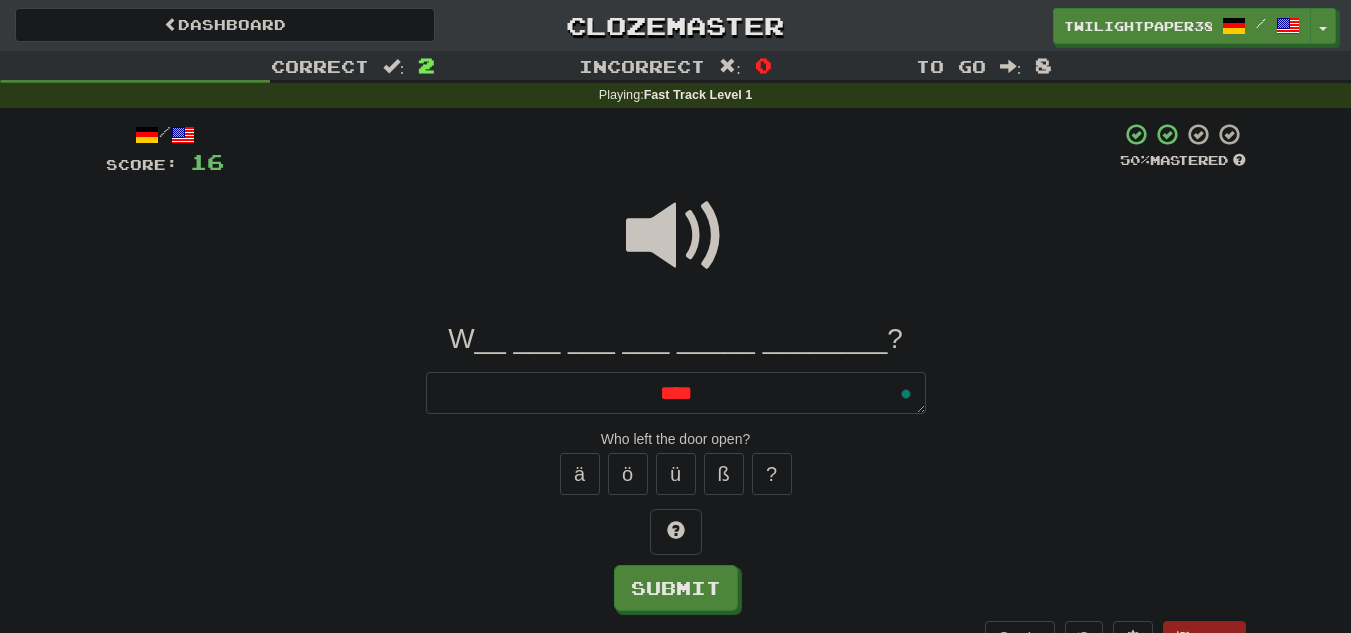 type on "***" 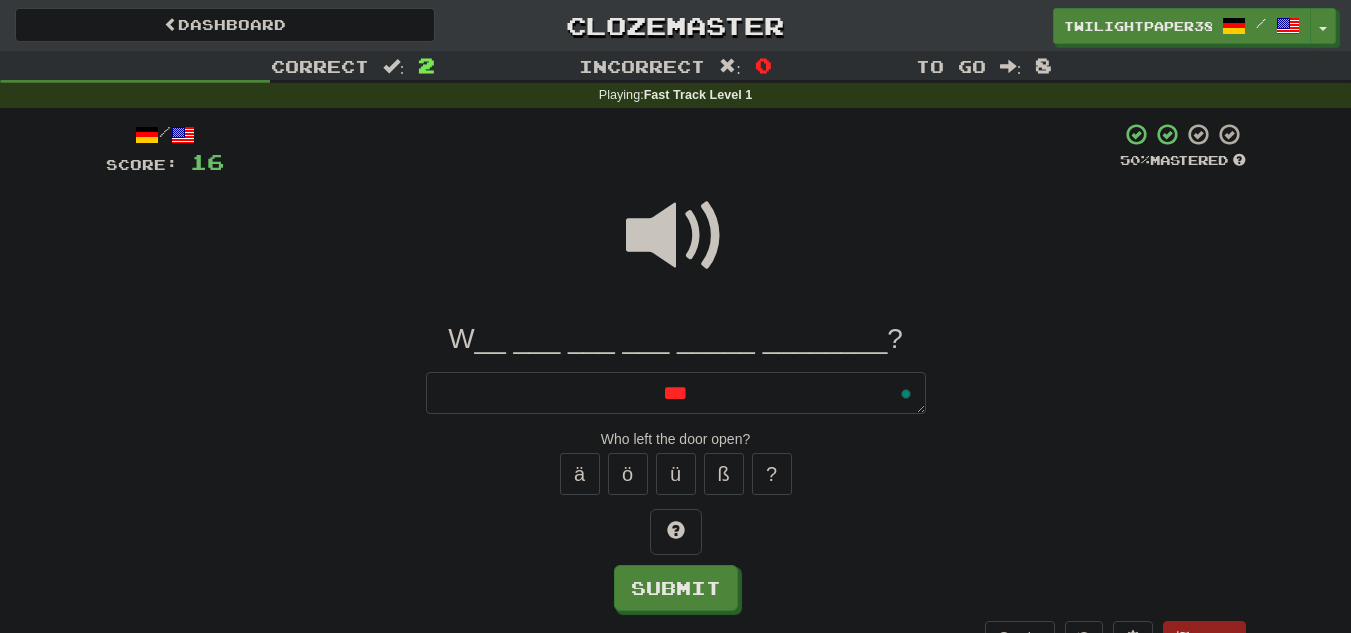 type on "*" 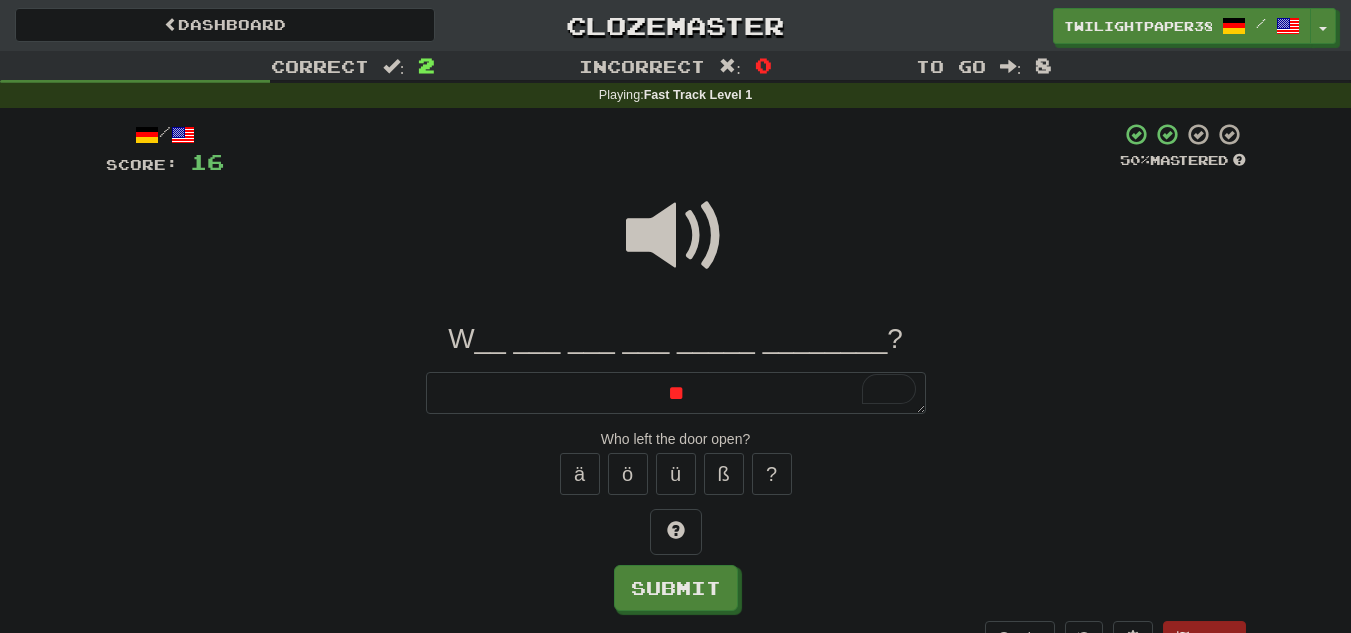 type on "*" 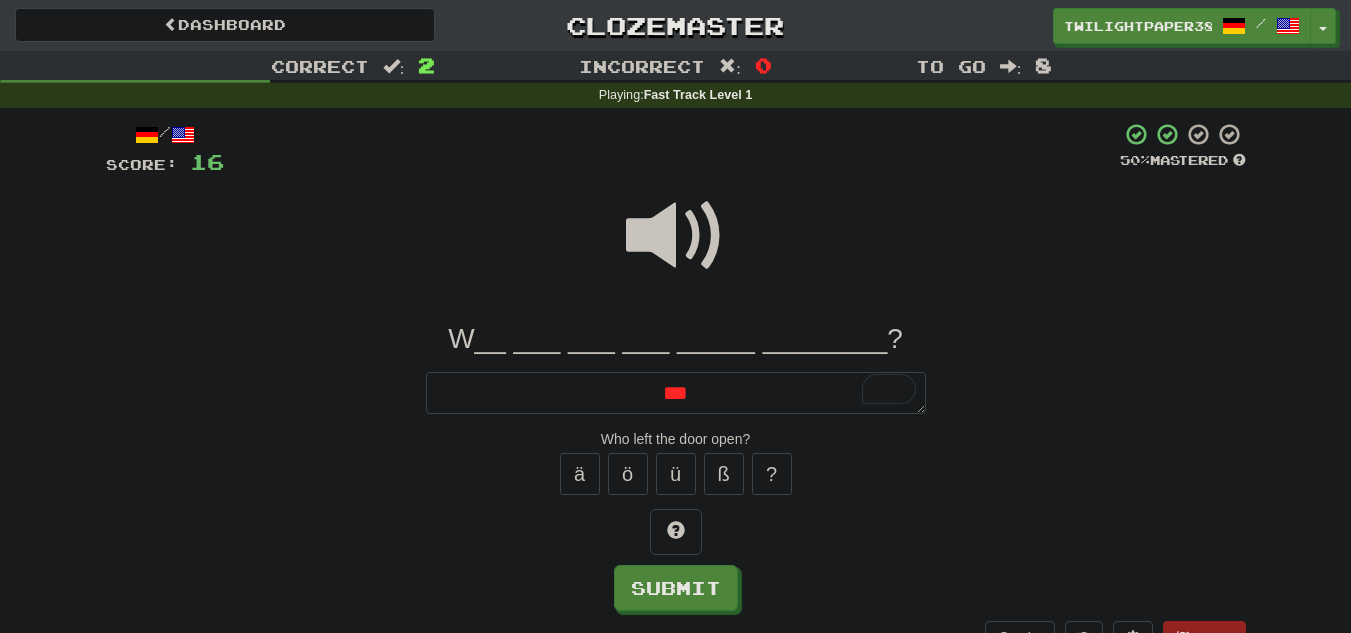 type on "*" 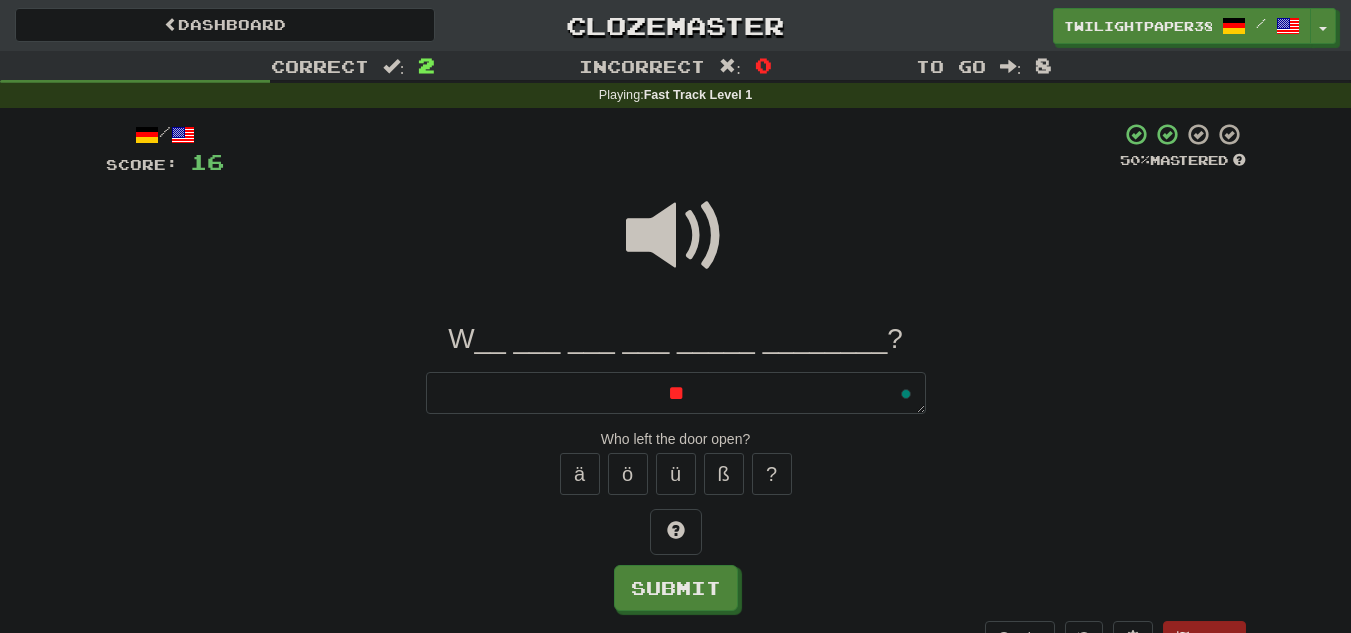 type on "*" 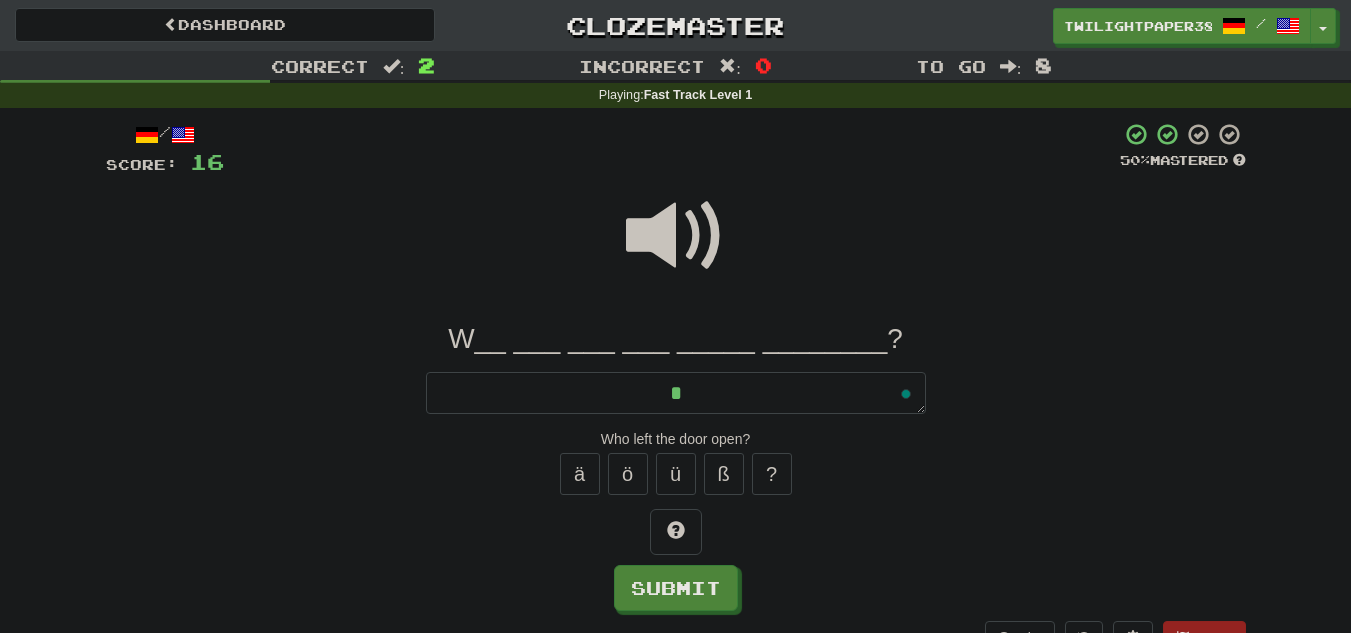 type on "*" 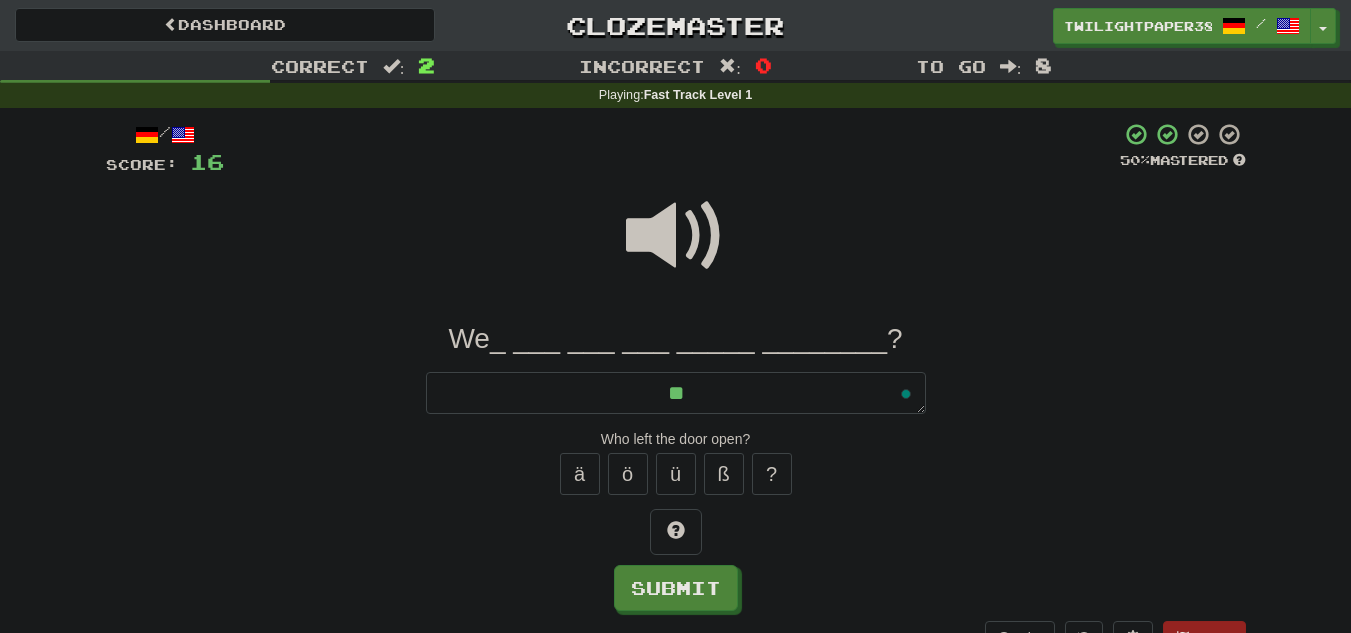 type on "*" 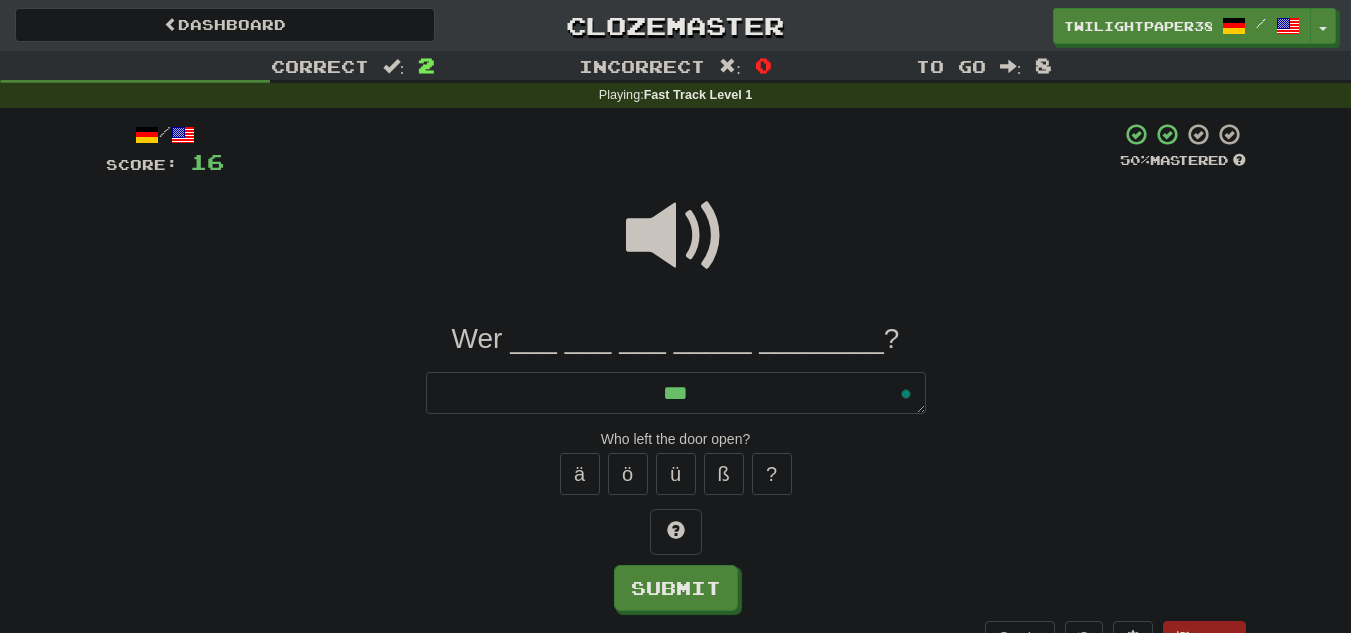 type on "*" 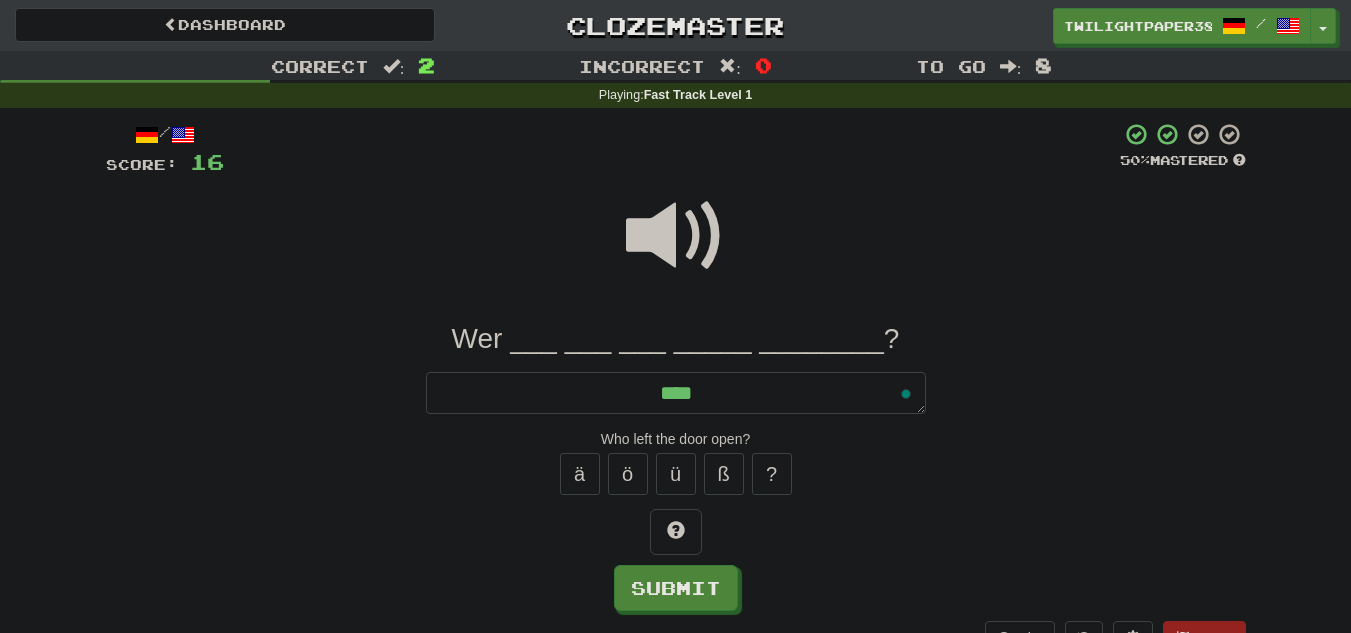 type on "*" 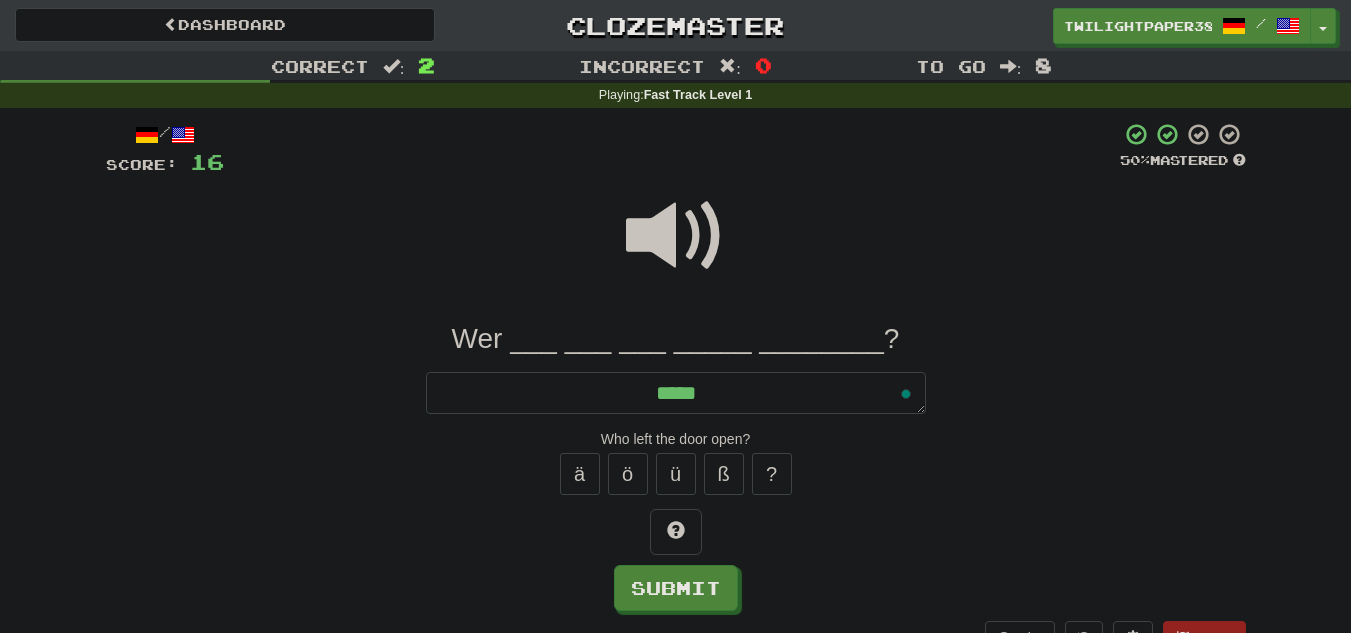 type on "*" 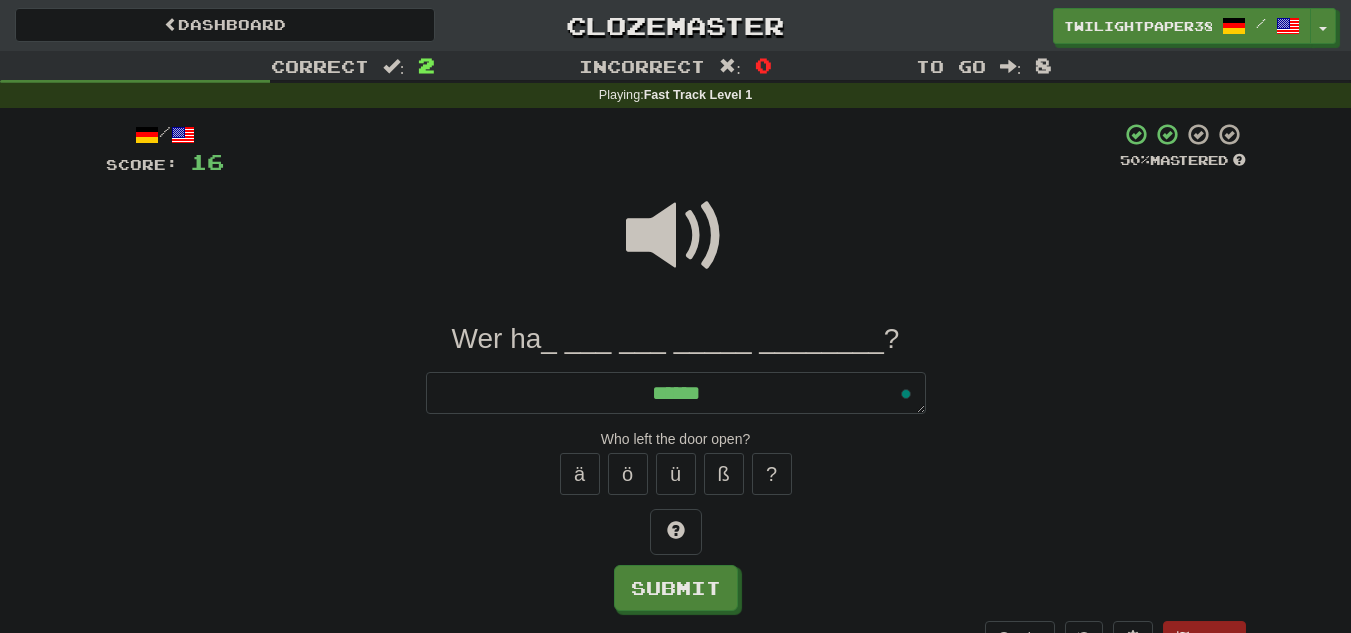 type on "*" 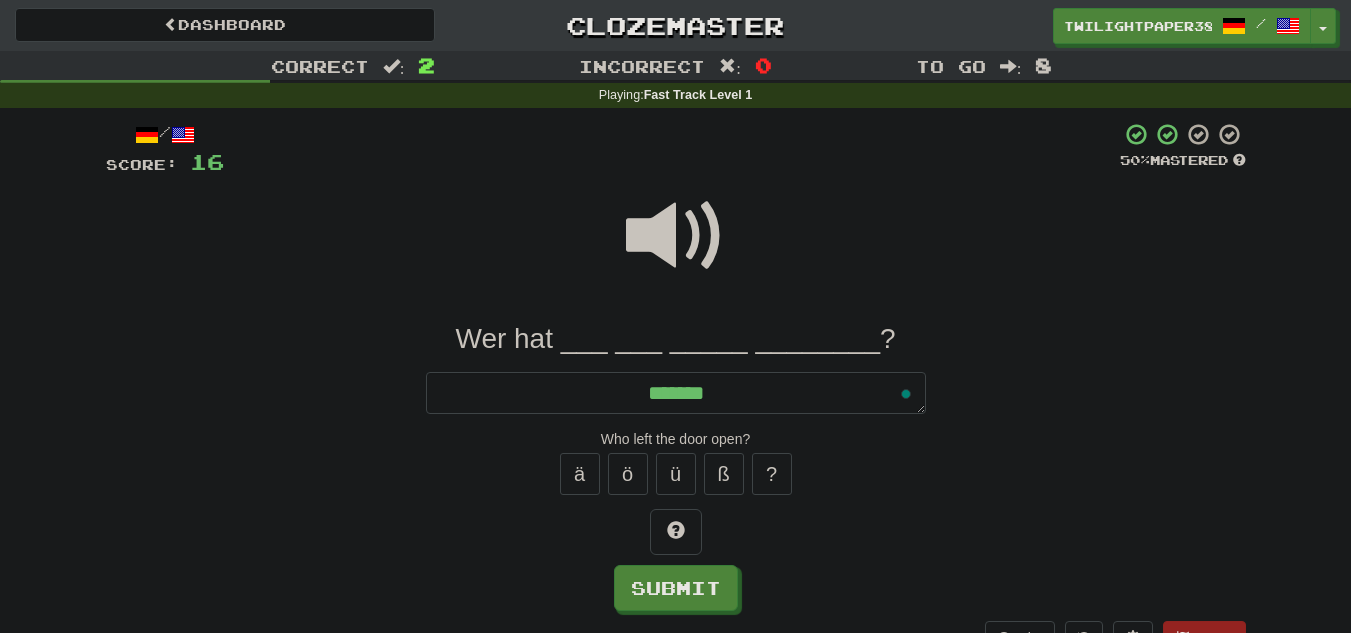 type on "*" 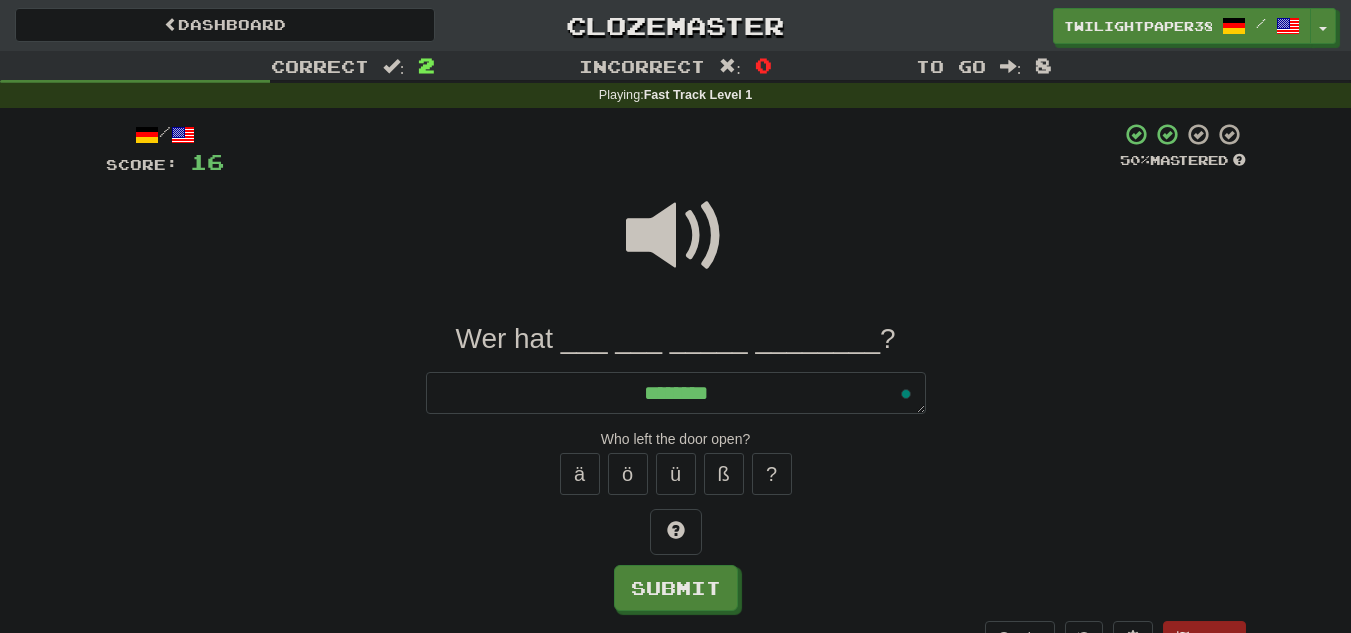 type on "*" 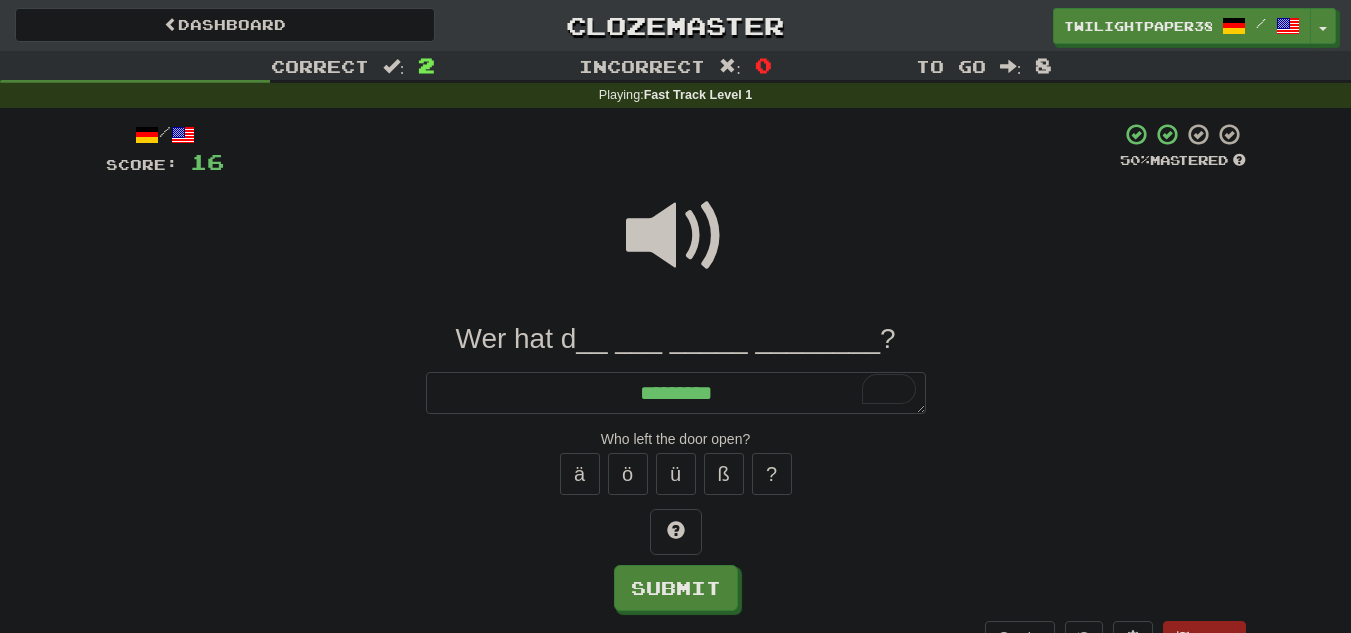 type on "*" 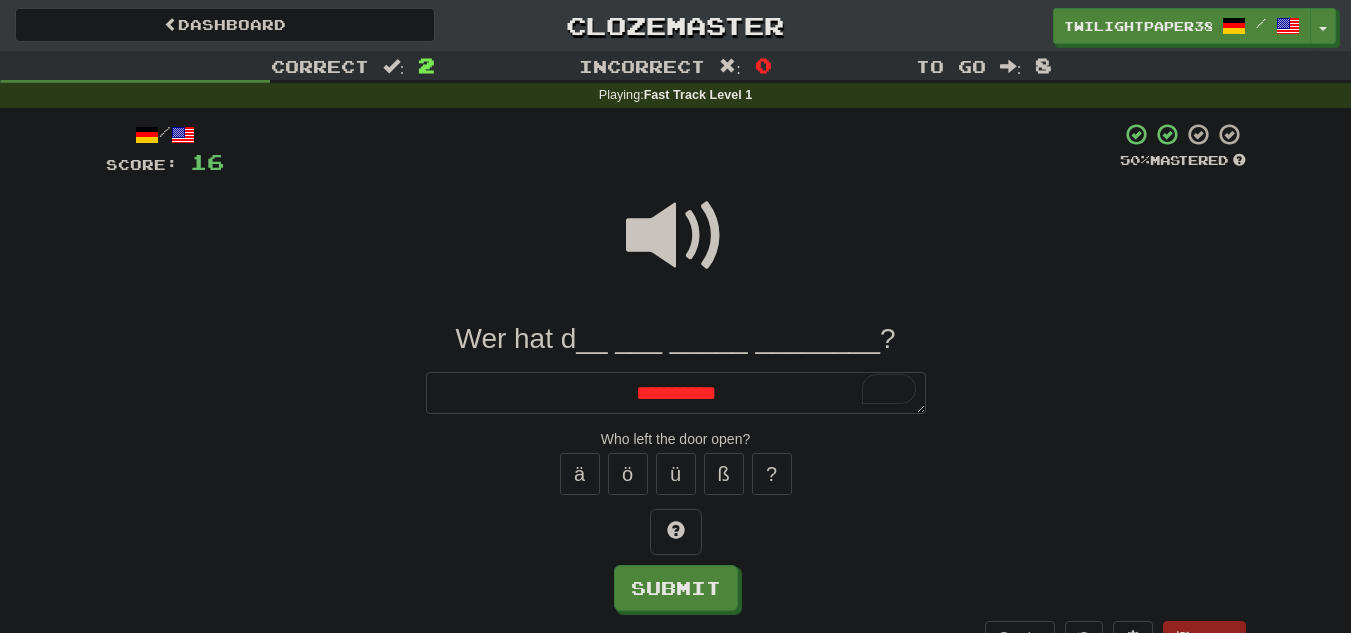 type on "*" 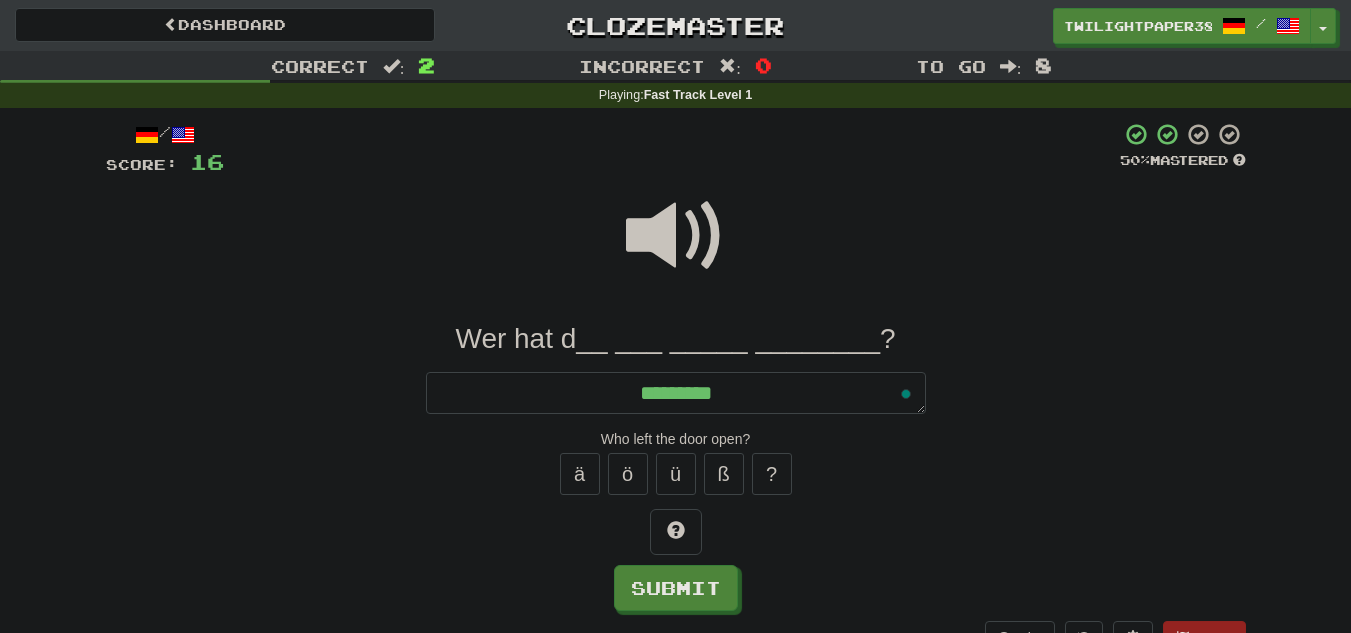 type on "*" 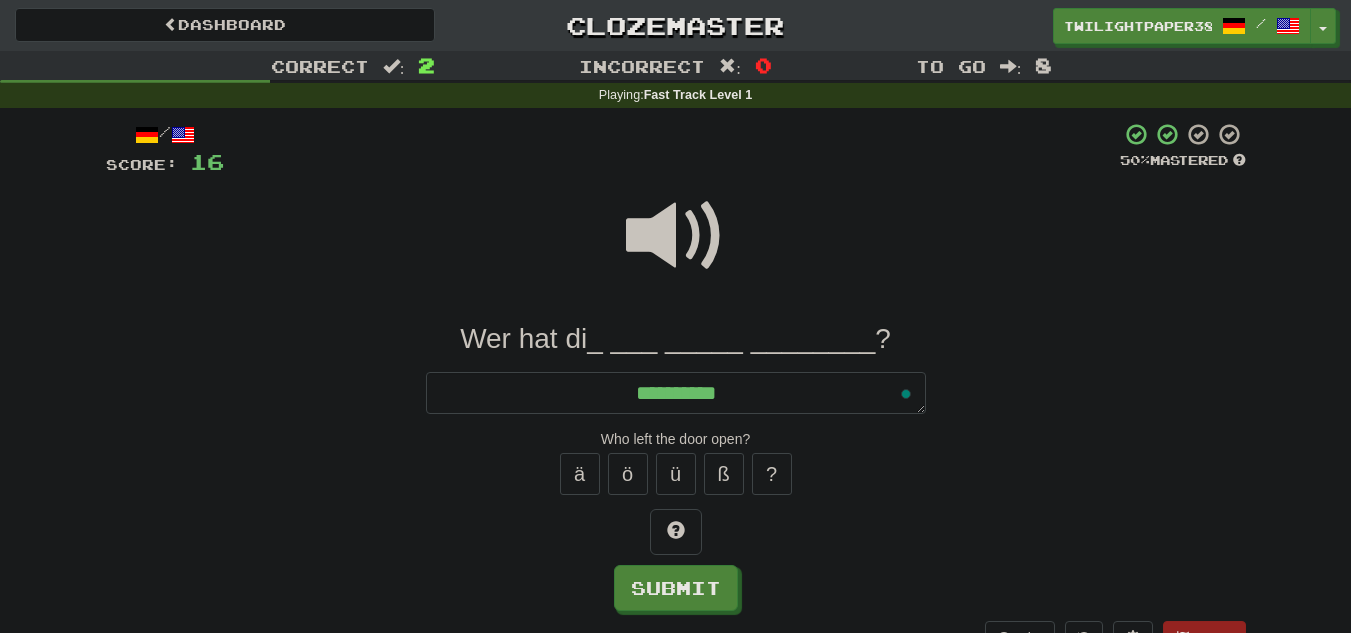 type on "*" 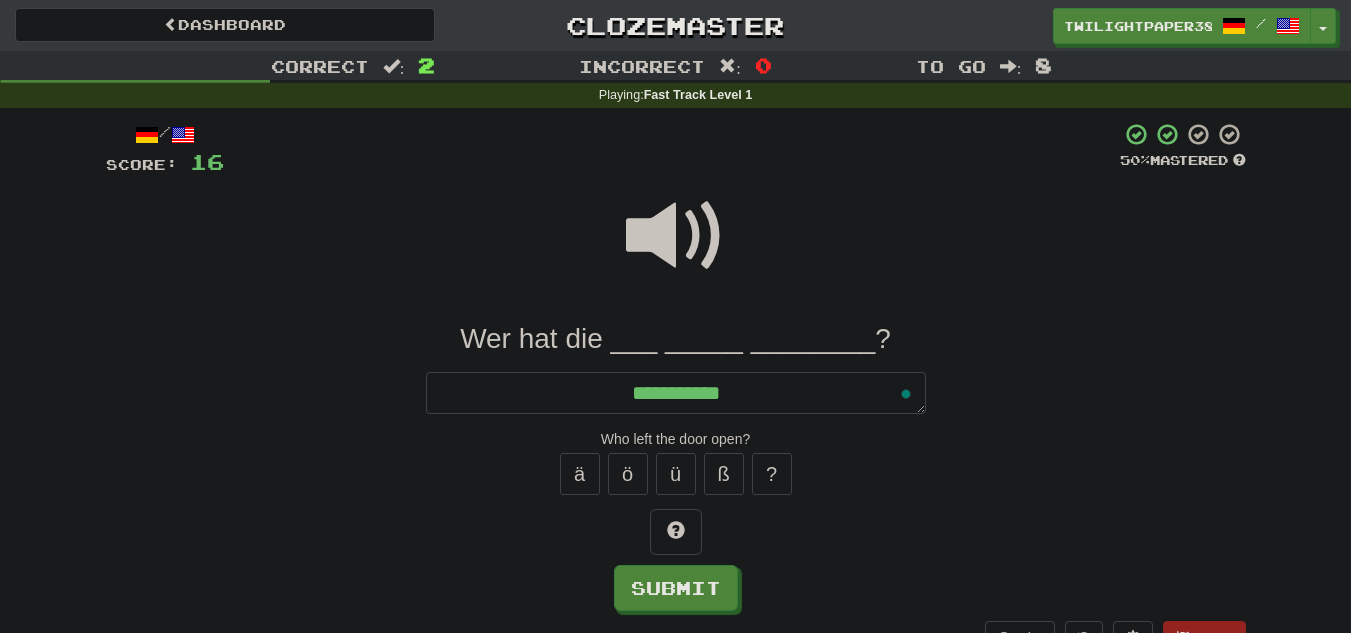 type on "**********" 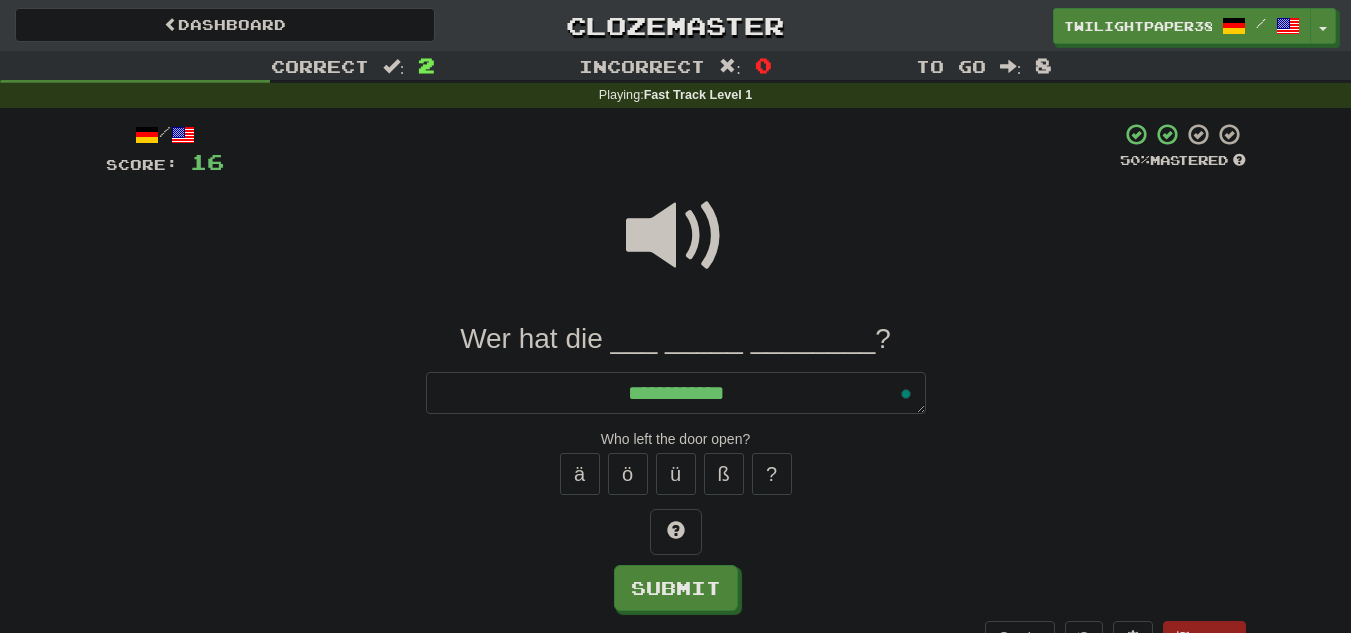 type on "*" 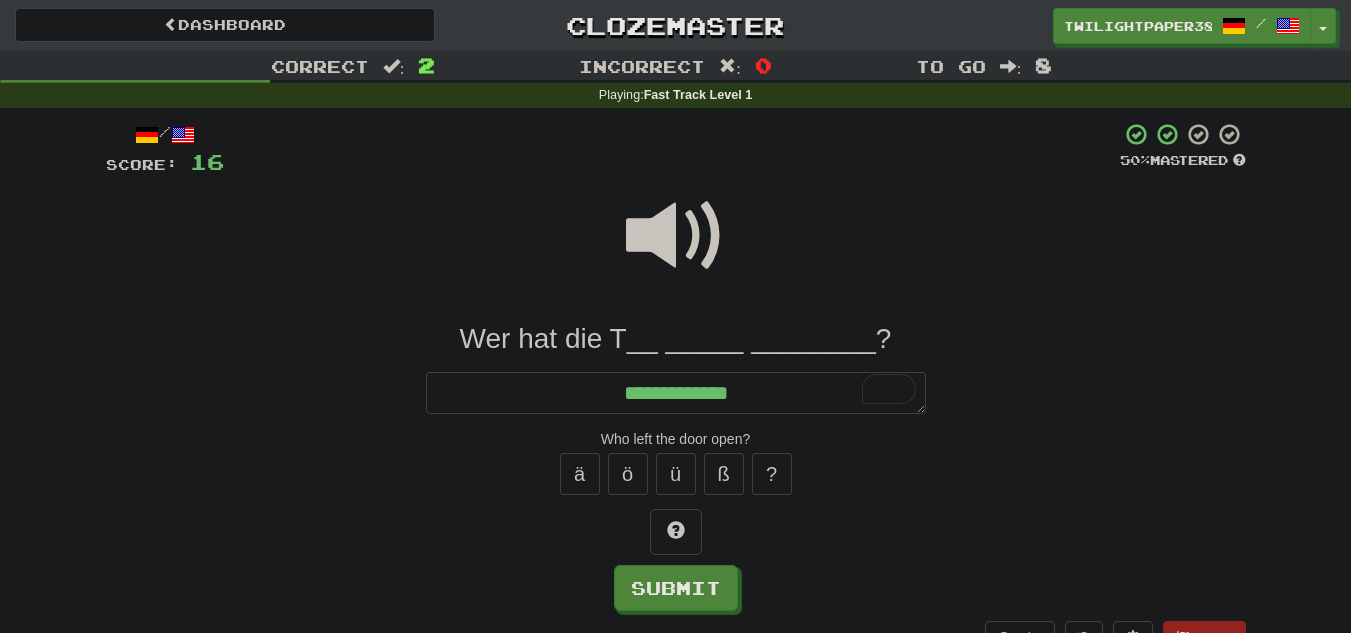 type on "*" 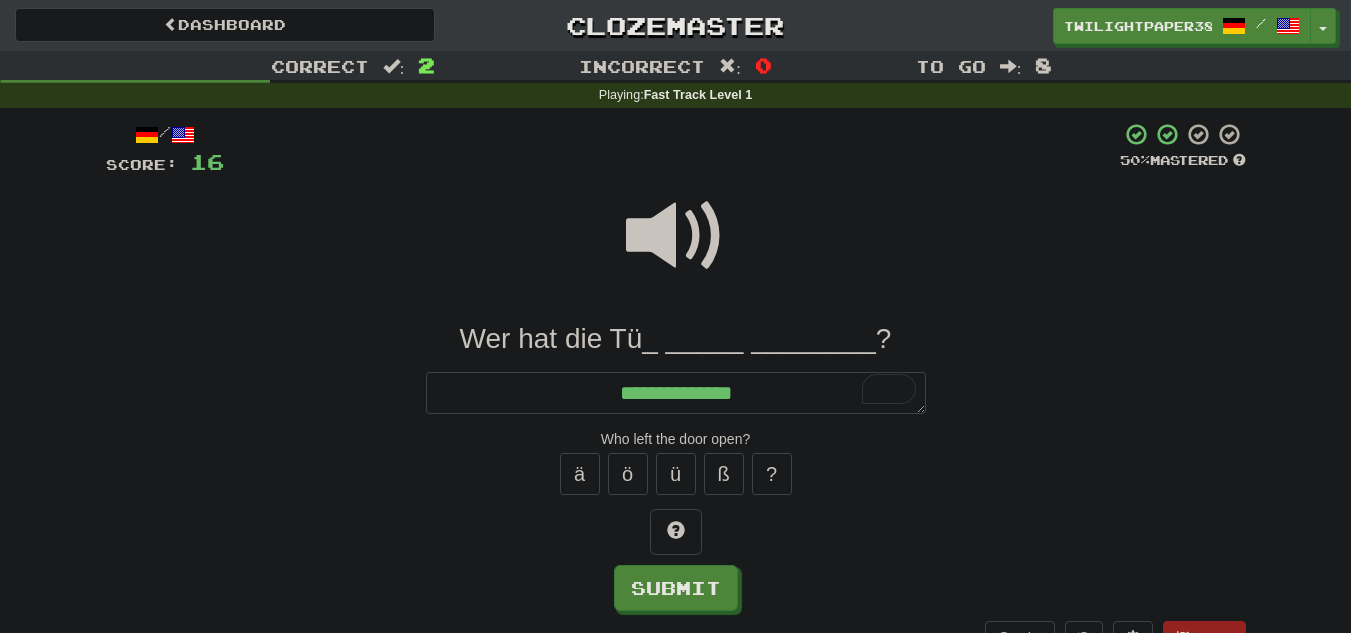 type on "*" 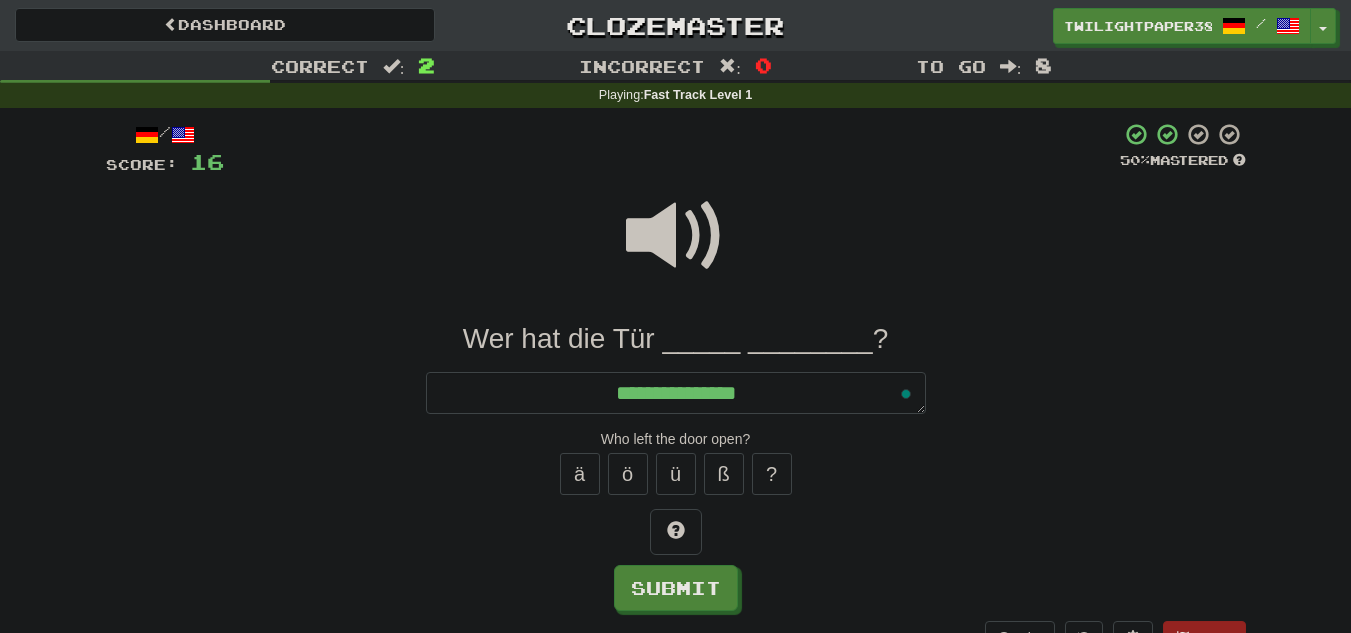 type on "*" 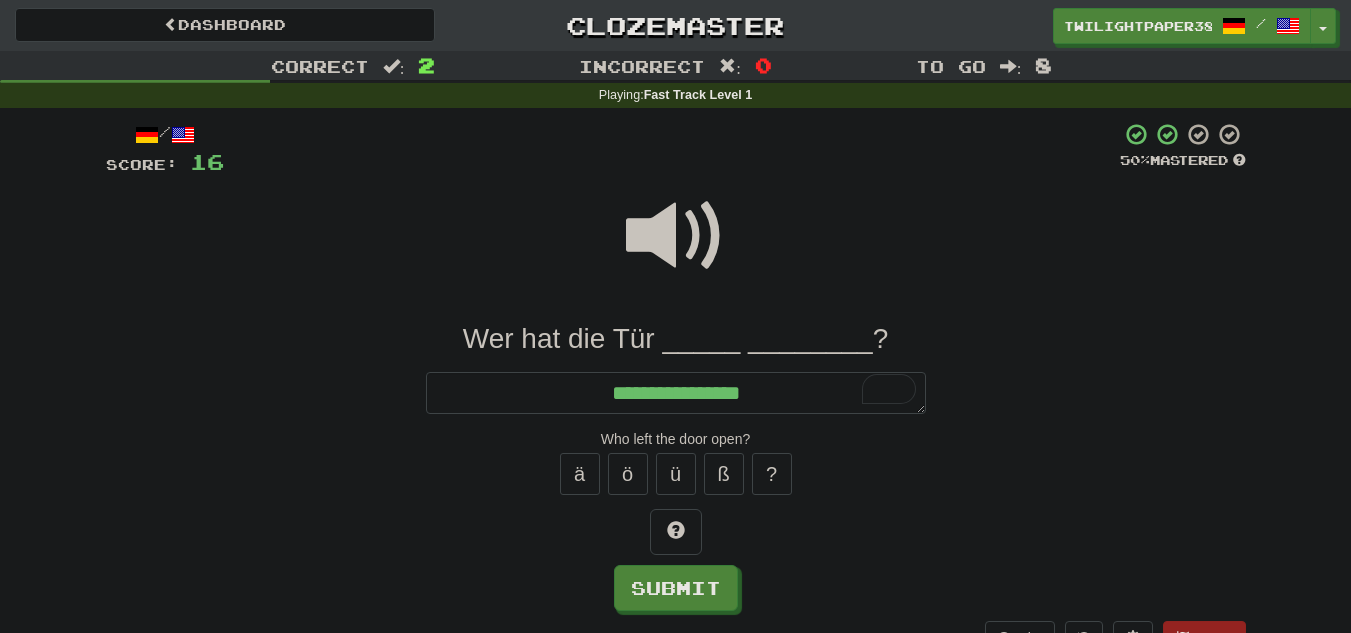 type on "**********" 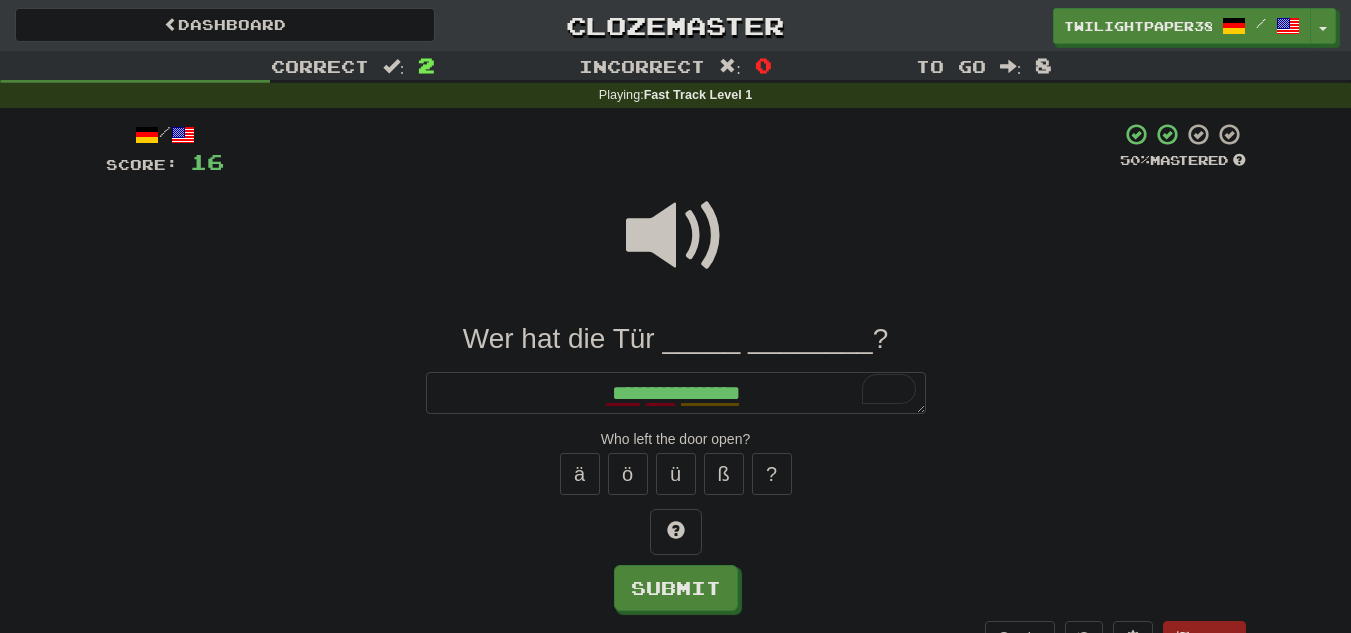 click at bounding box center (676, 236) 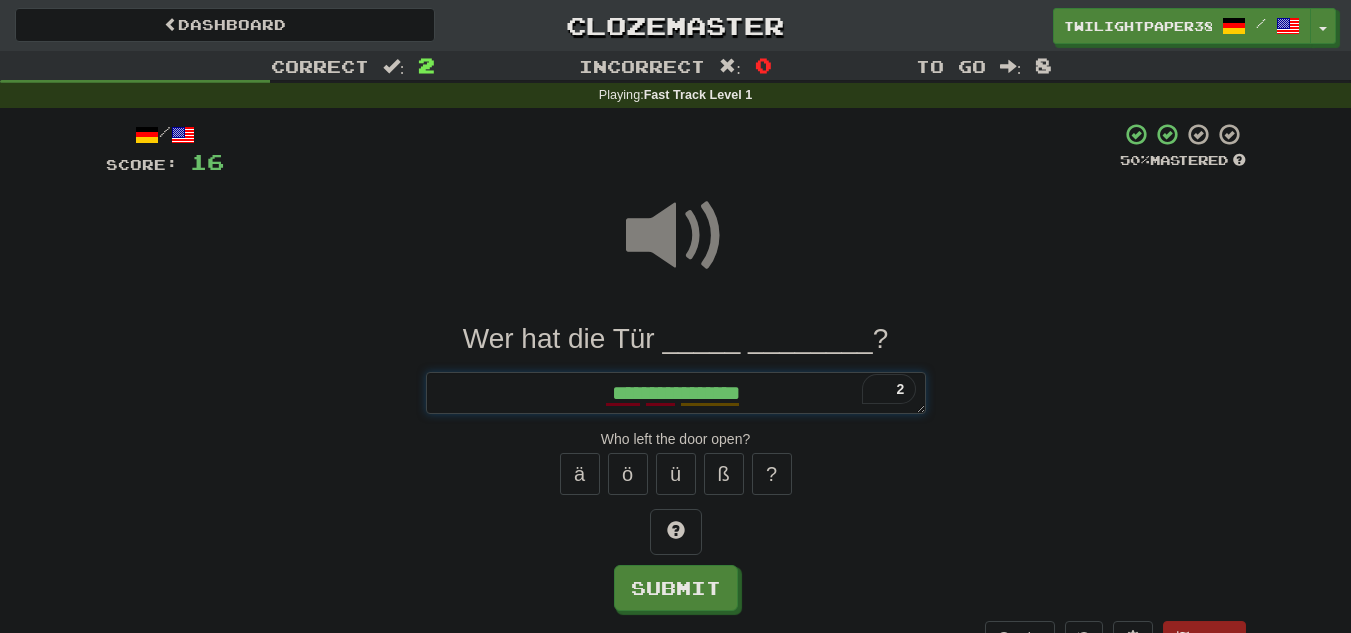 click on "**********" at bounding box center (676, 393) 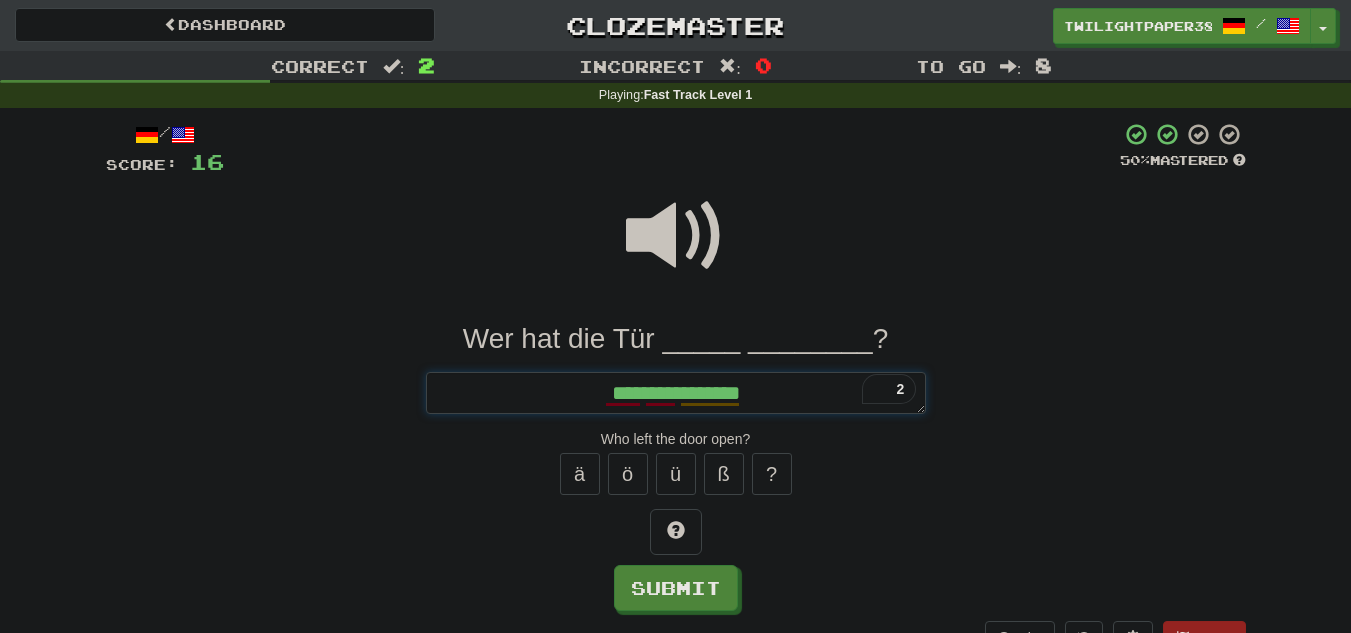 type on "*" 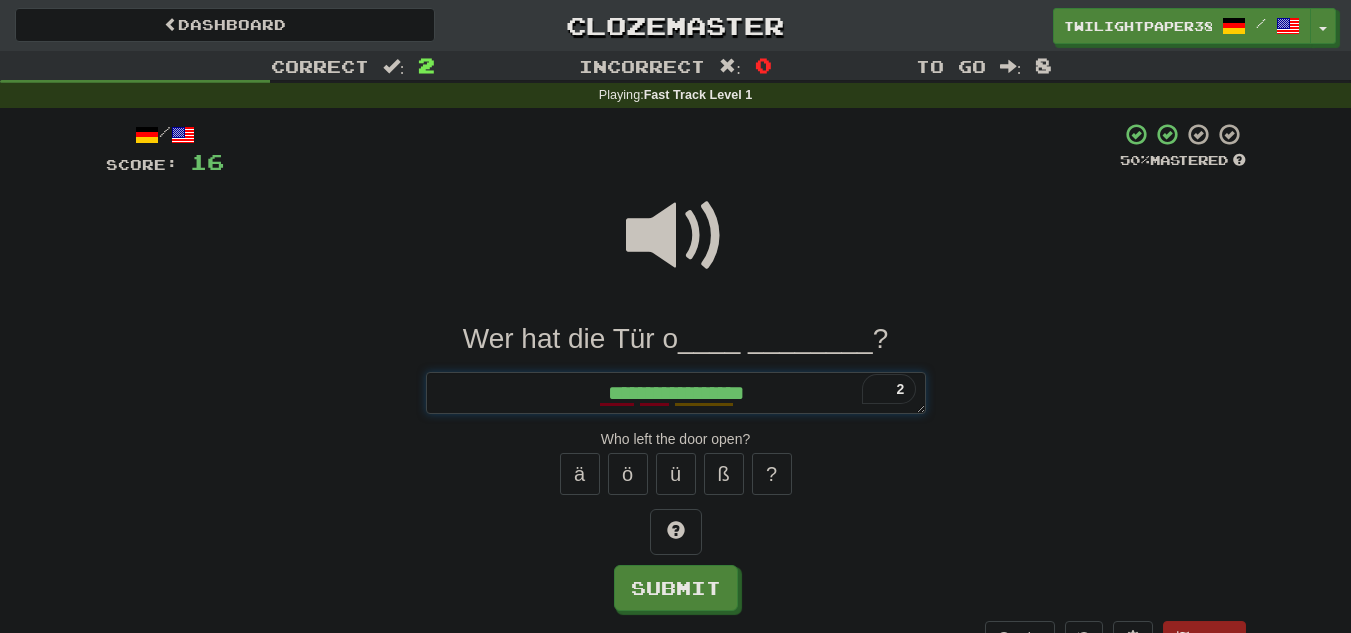type on "*" 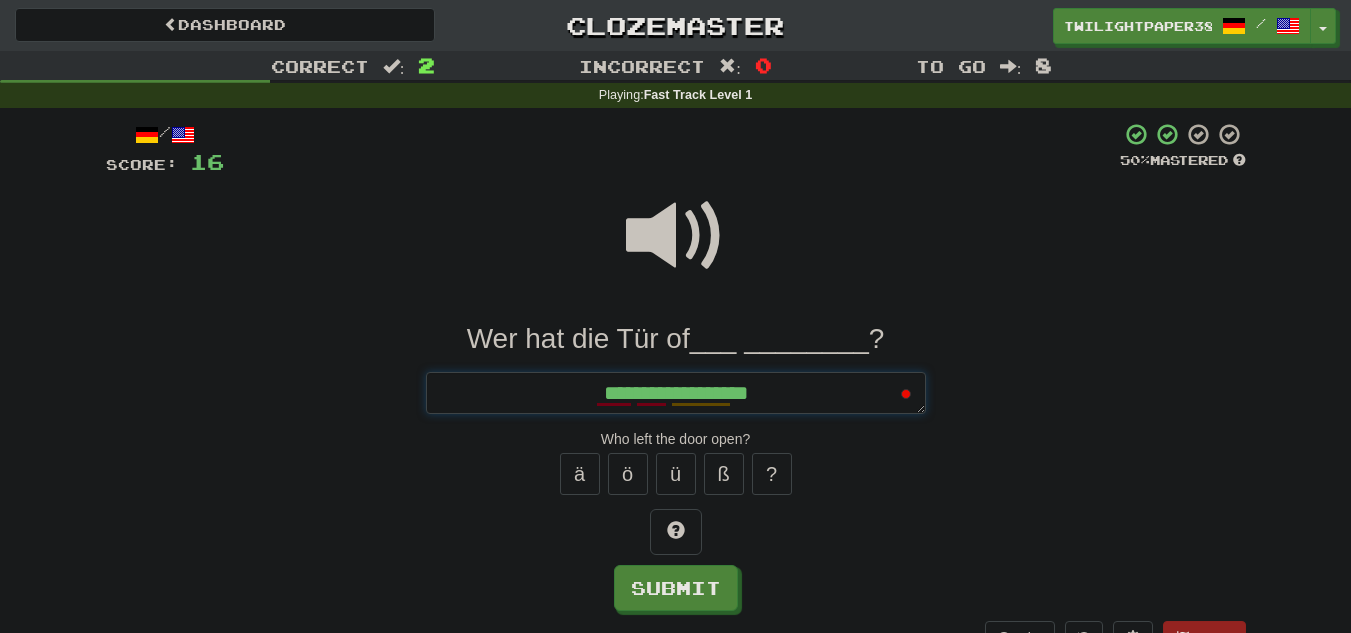 type on "*" 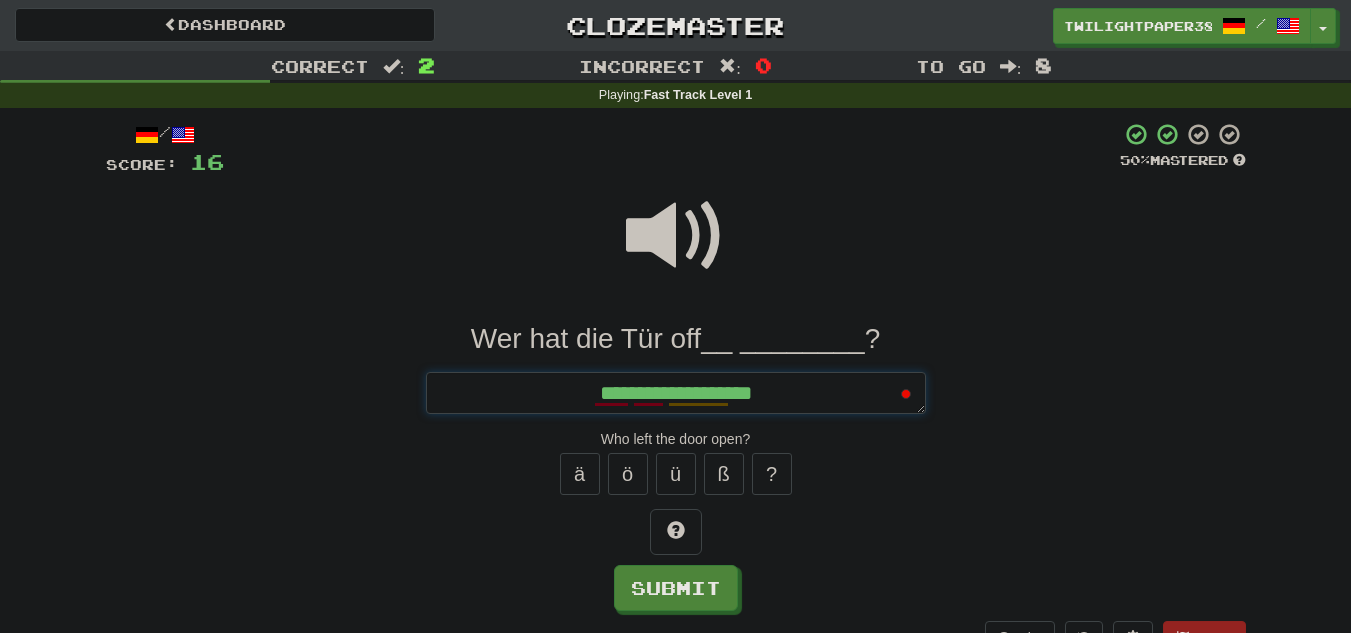 type on "*" 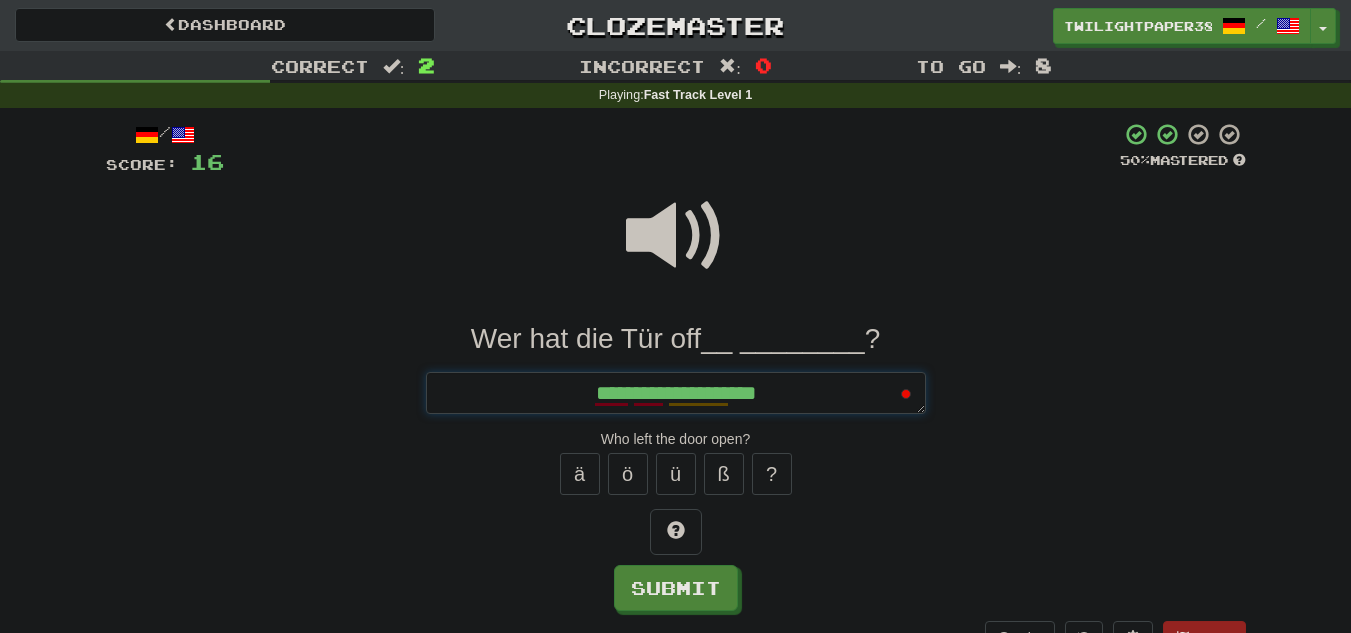type on "*" 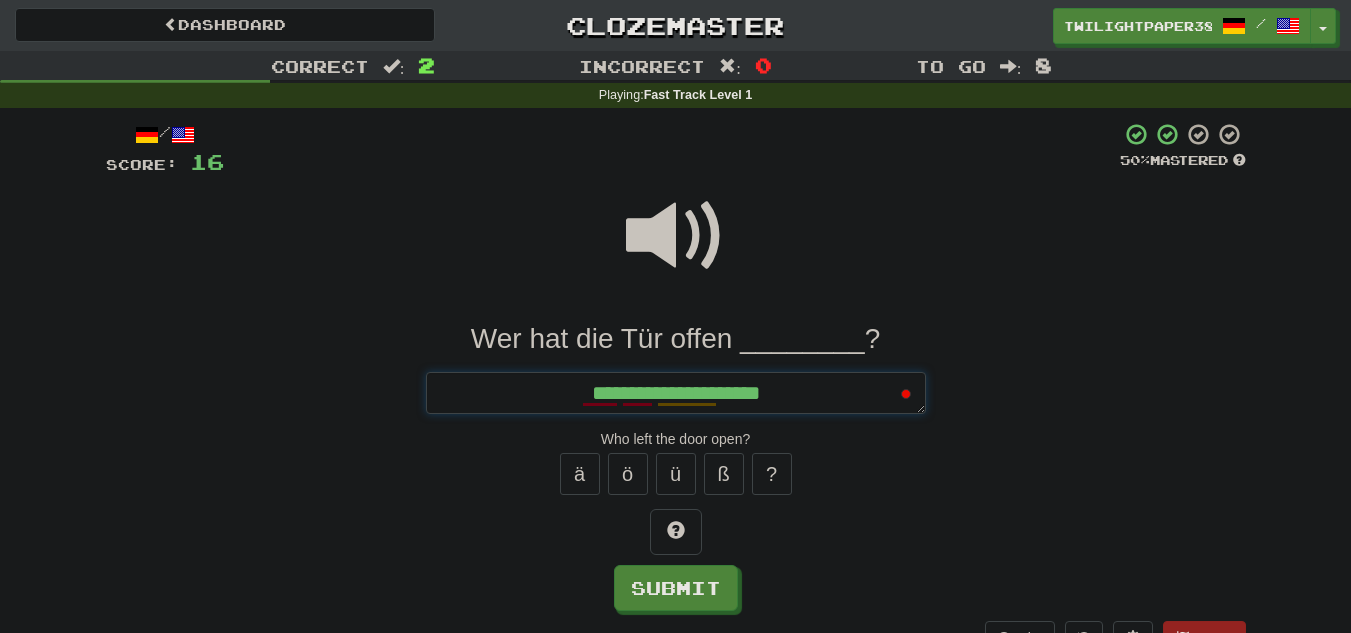 type on "*" 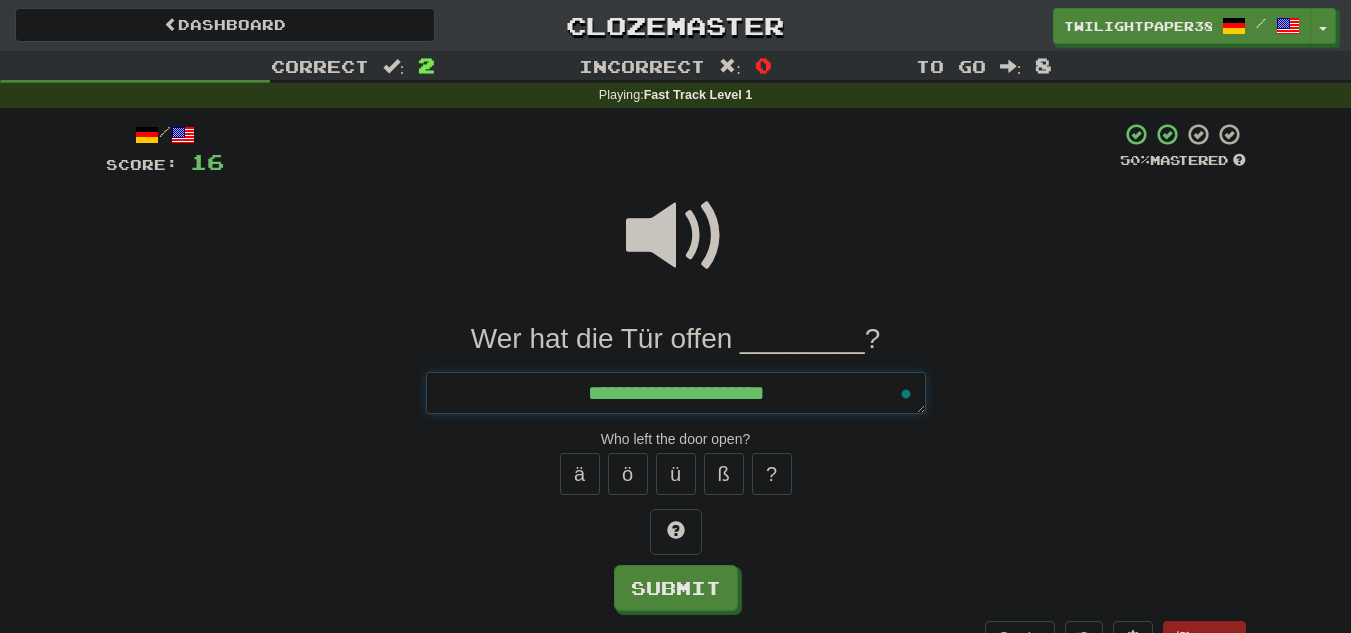 type on "*" 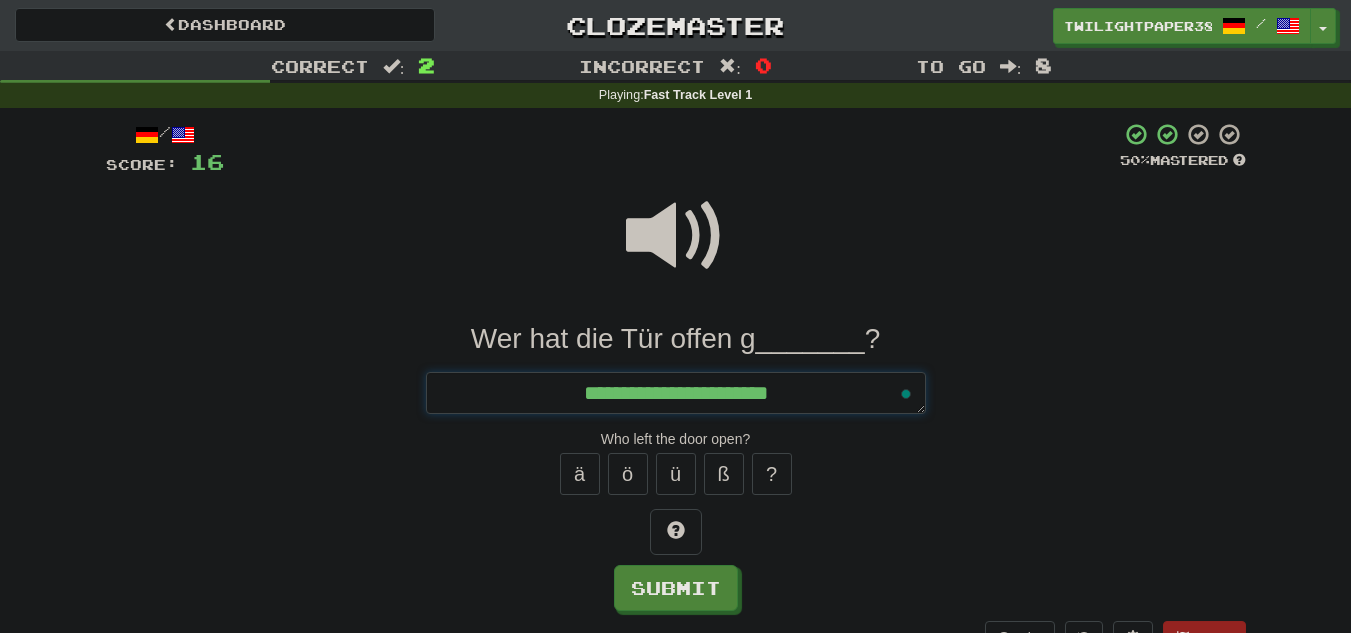 type on "**********" 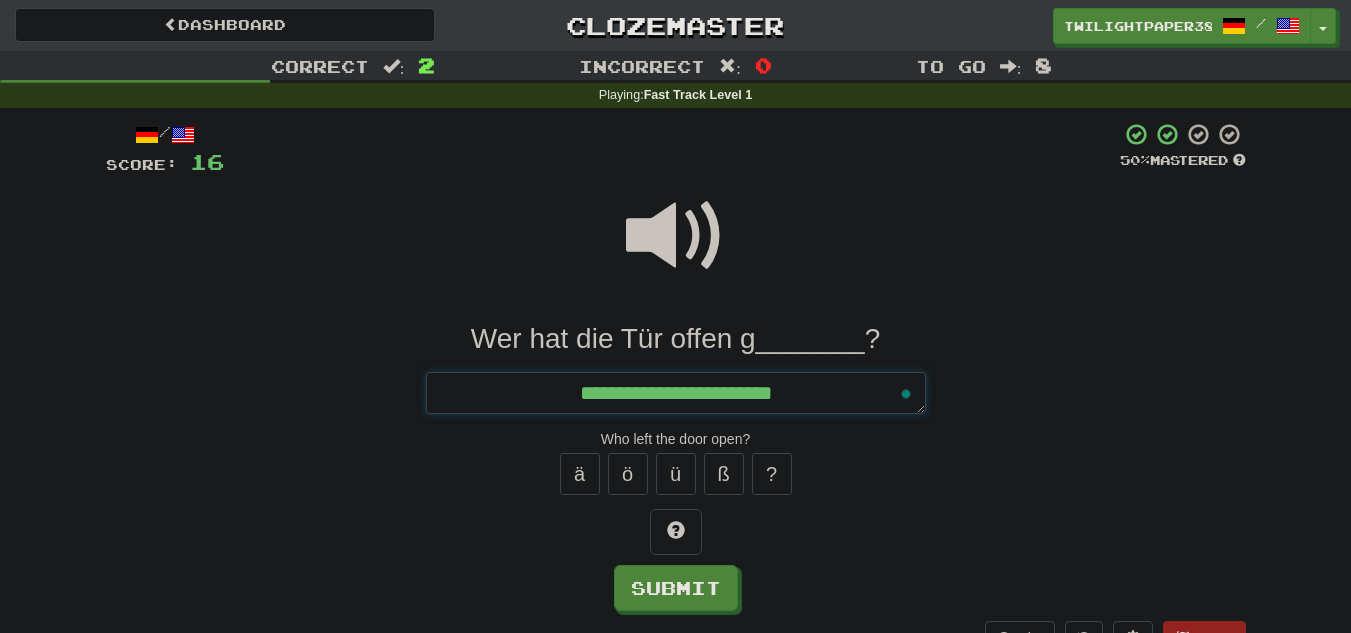 type on "*" 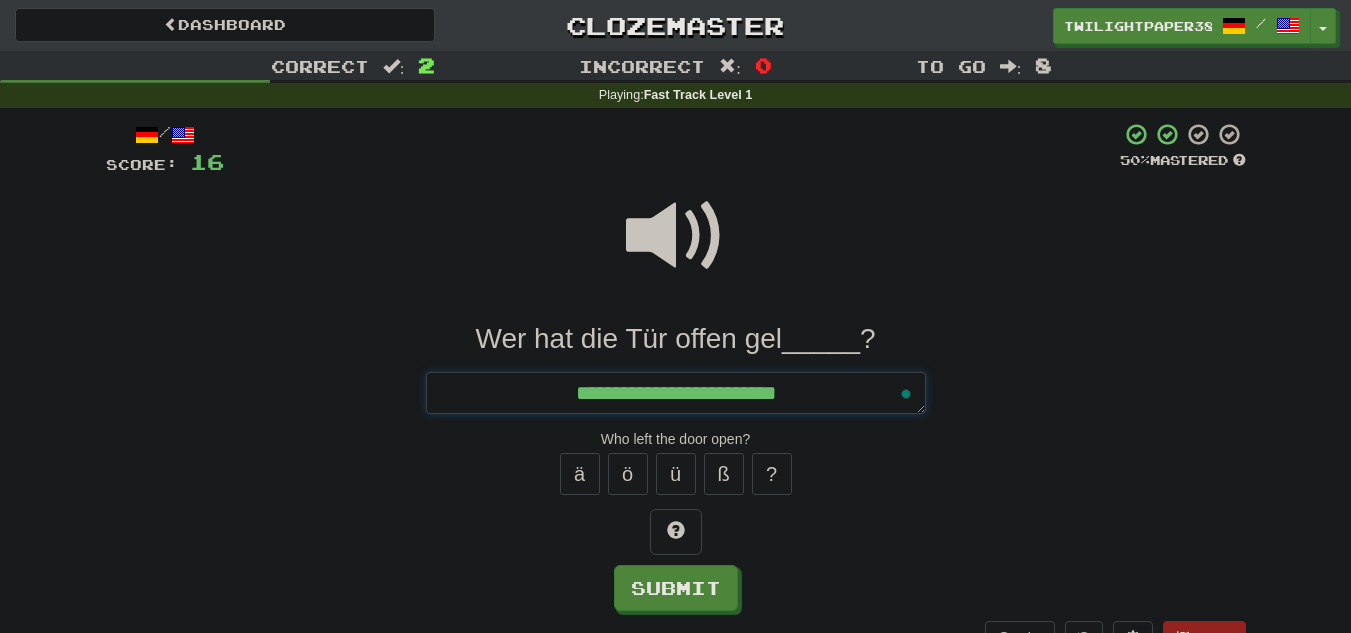 type on "*" 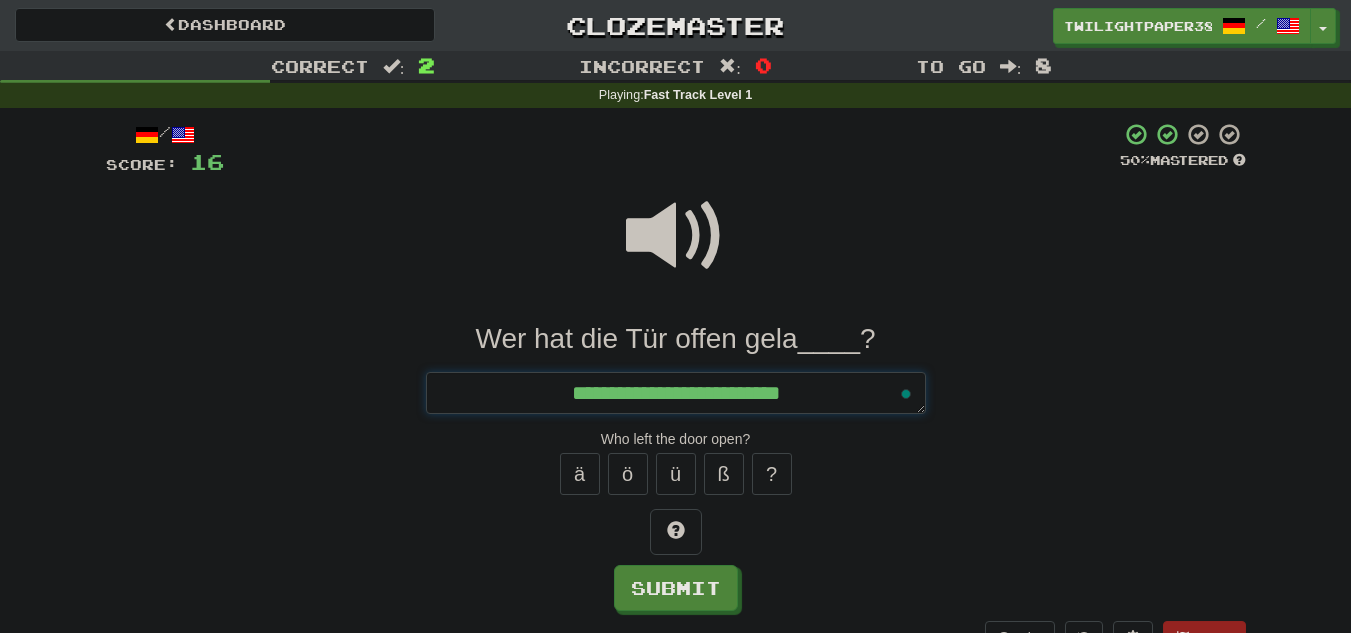 type on "*" 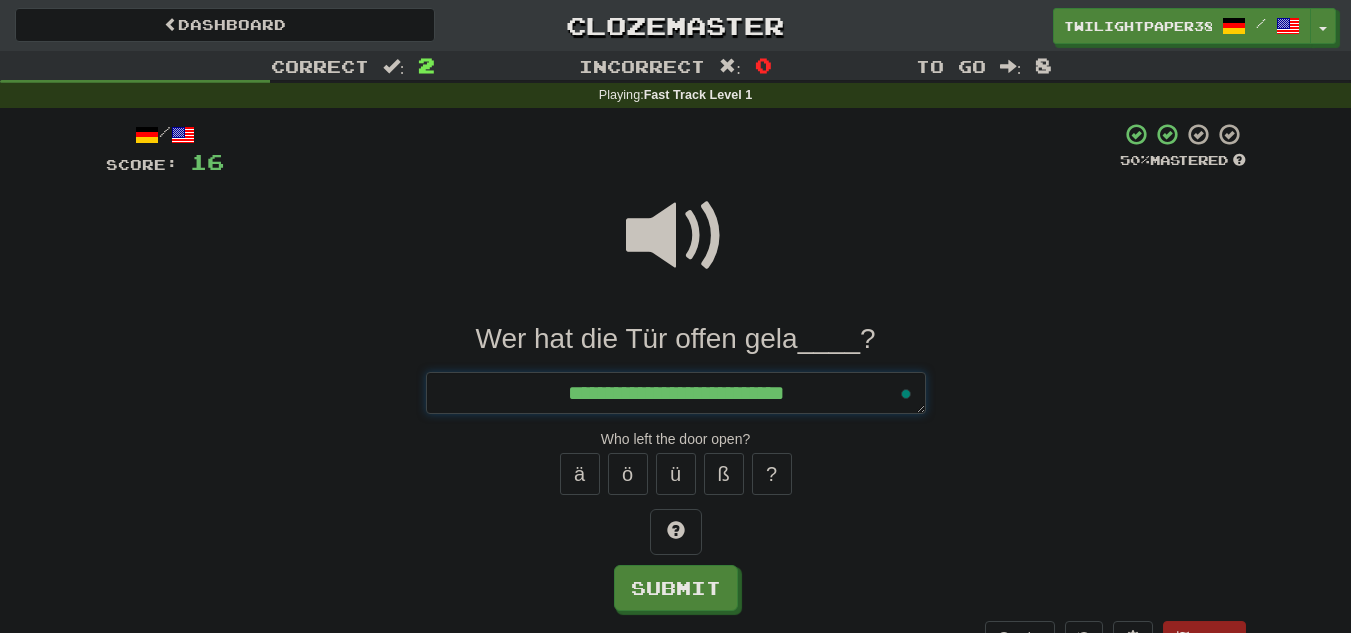 type on "*" 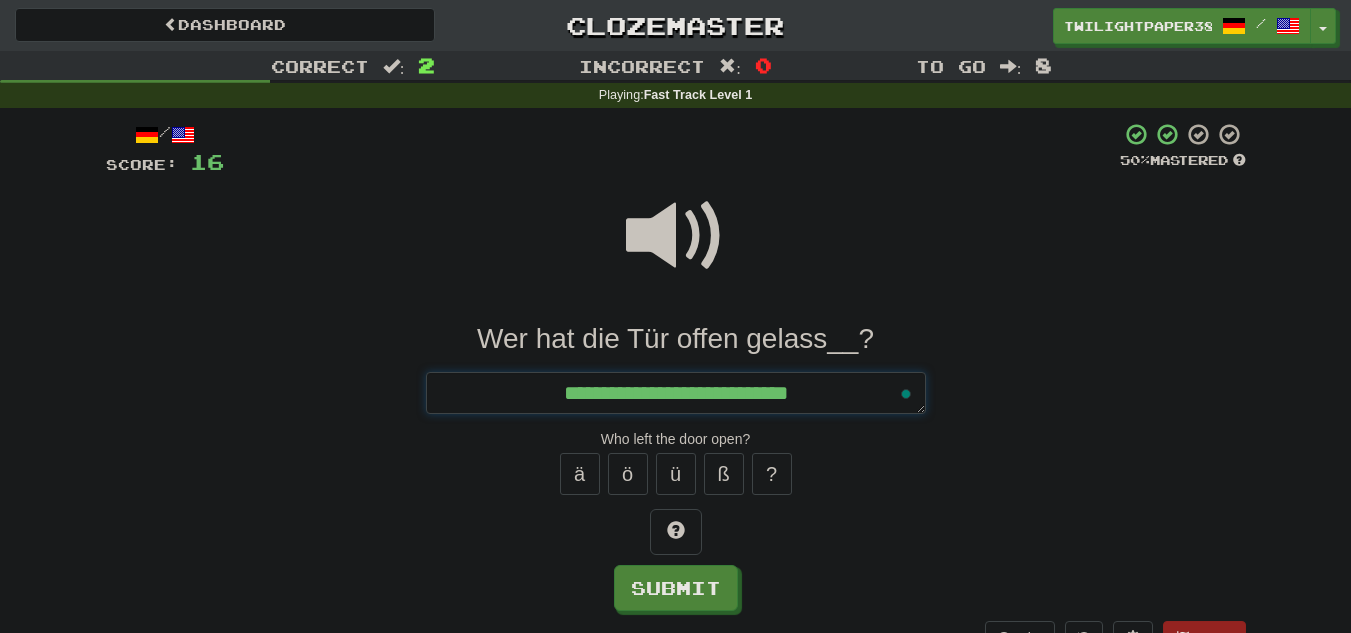type on "*" 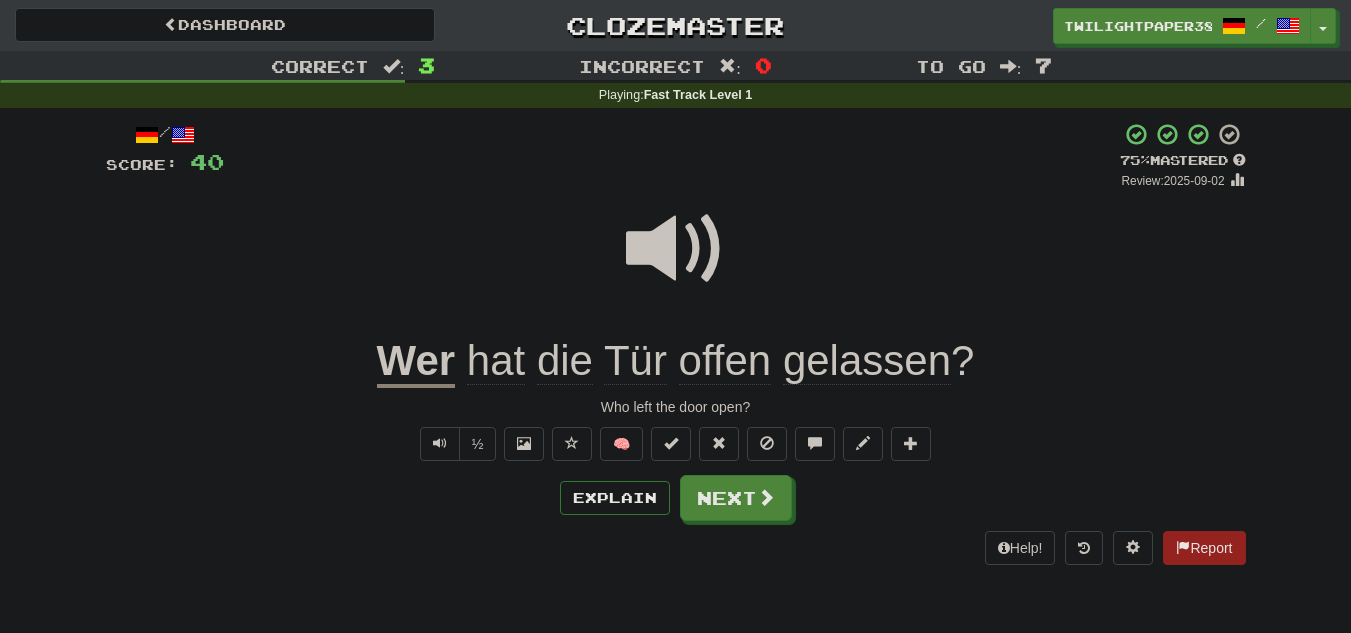 click on "gelassen" at bounding box center [867, 361] 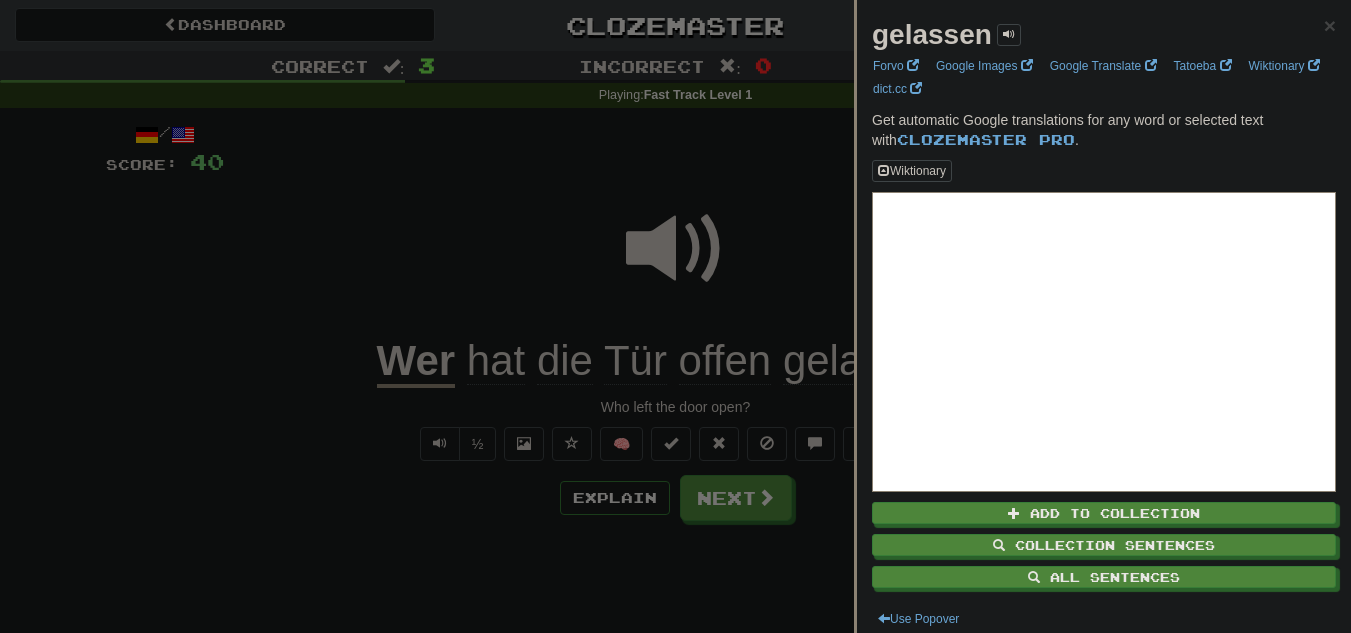 click at bounding box center (675, 316) 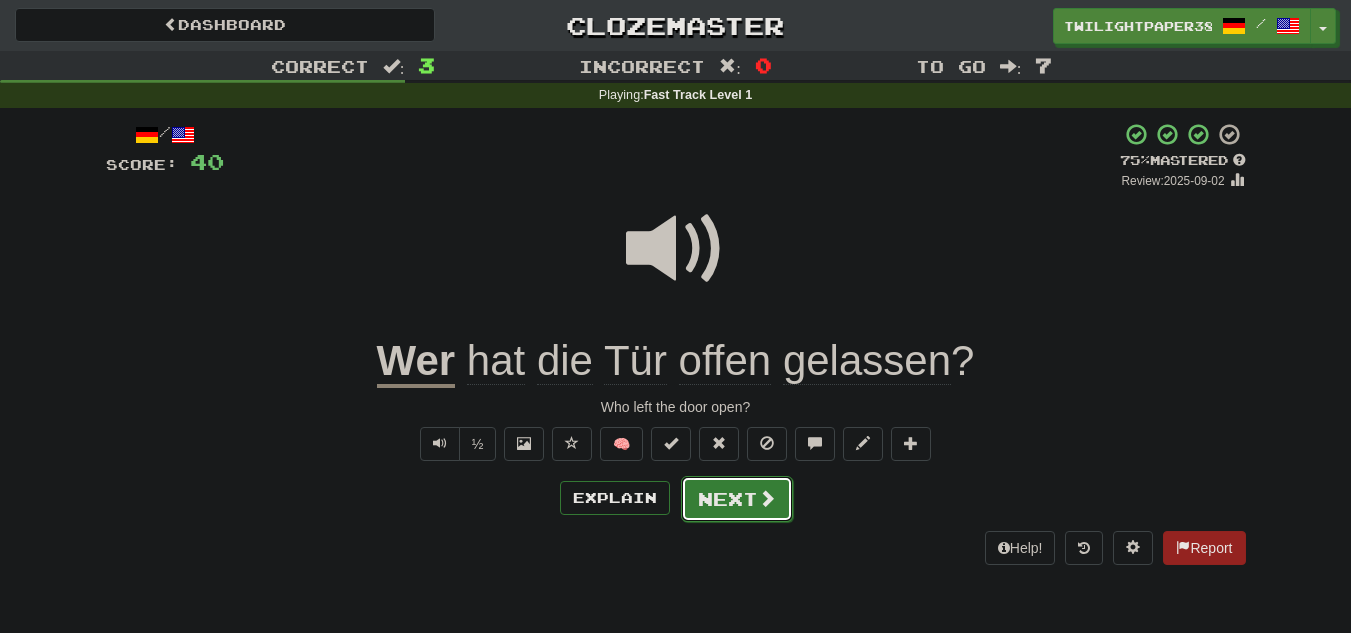 click on "Next" at bounding box center (737, 499) 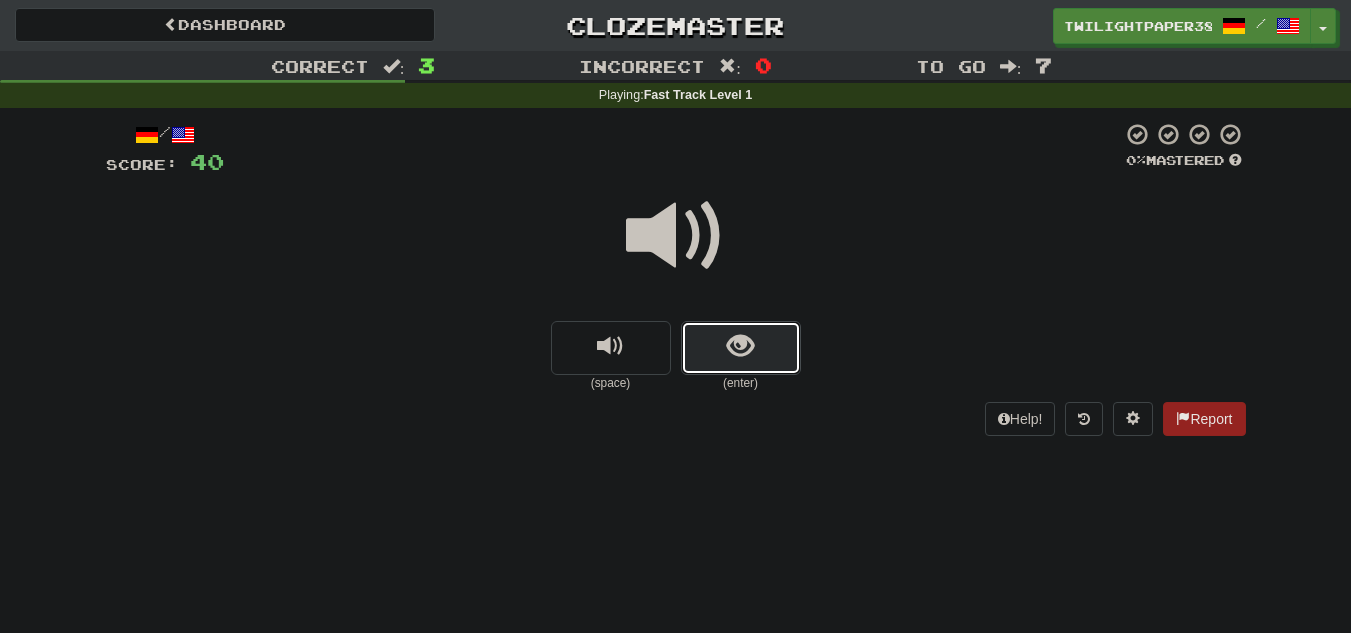 click at bounding box center (741, 348) 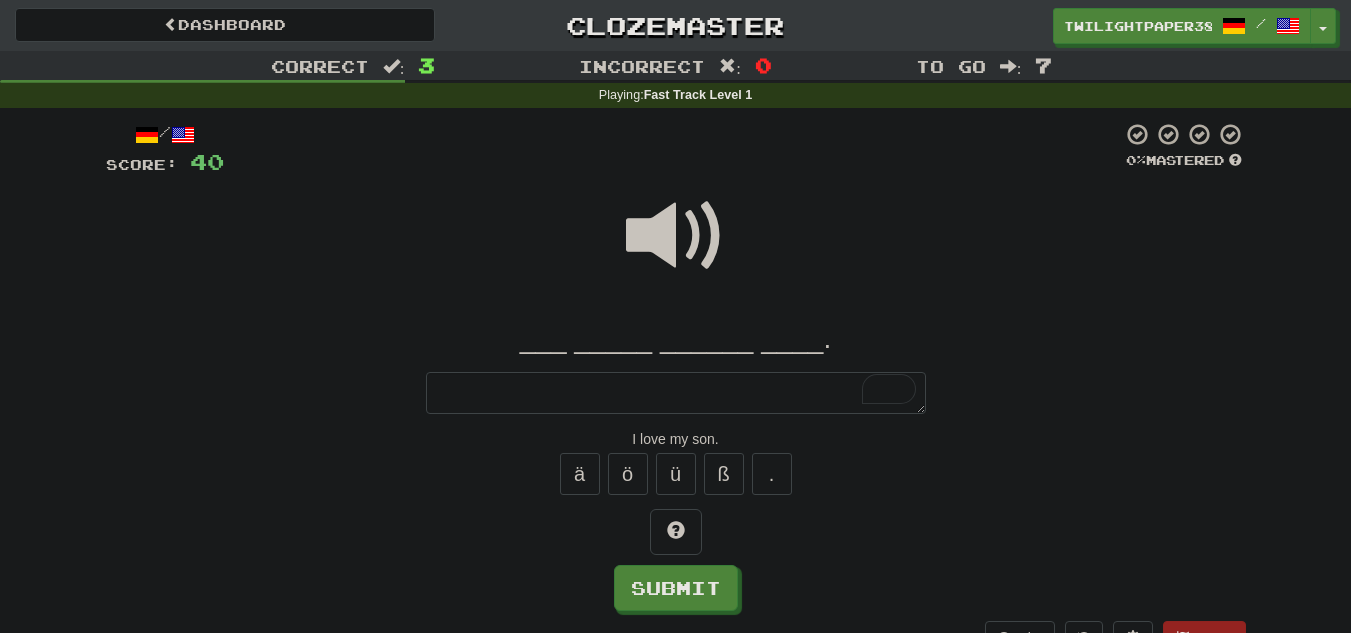 type on "*" 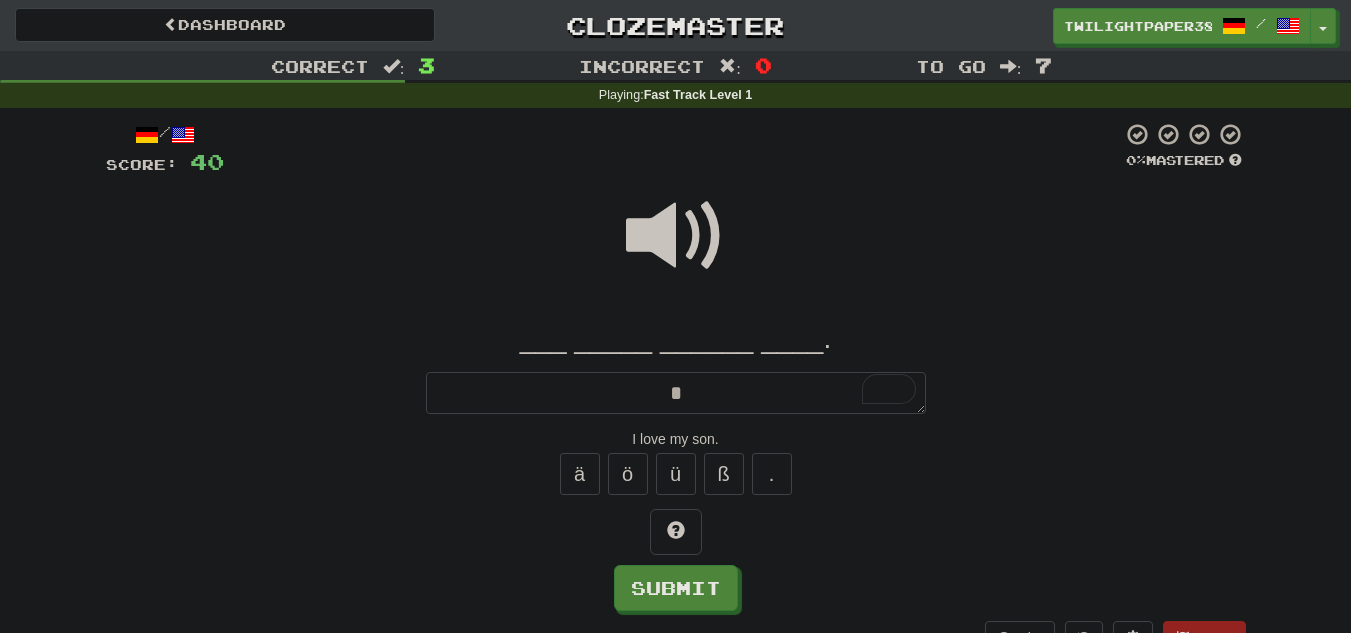 type on "*" 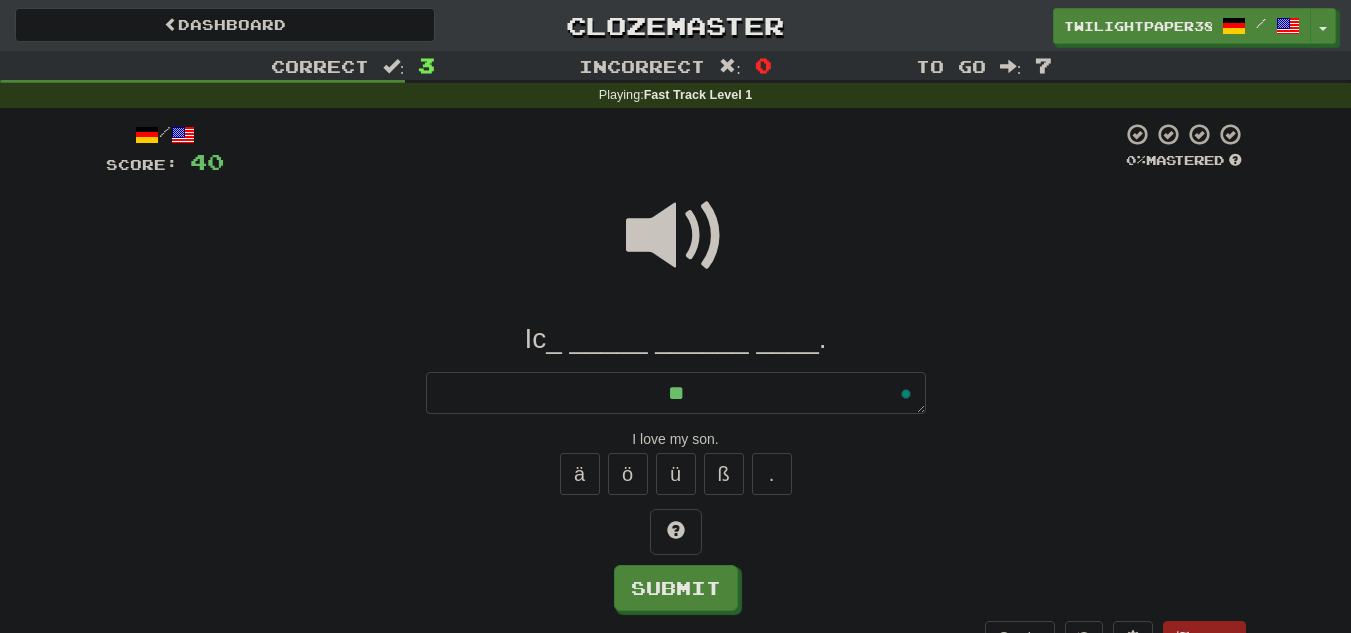 type on "*" 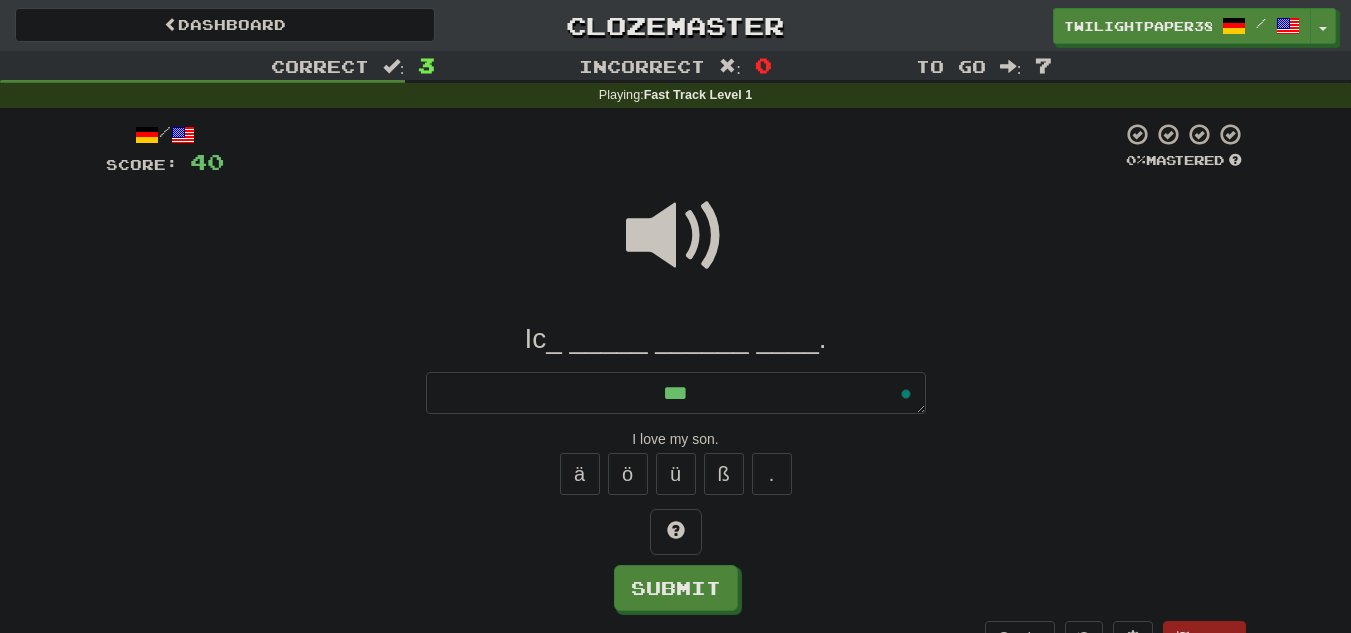 type on "*" 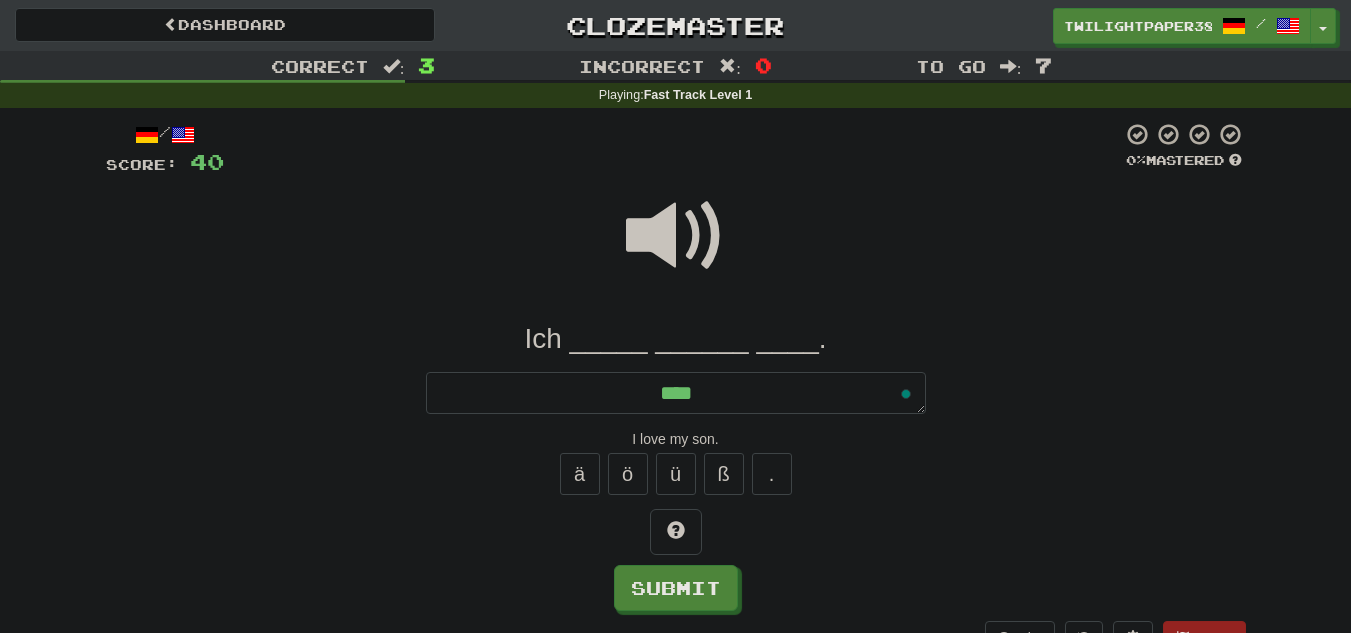 type on "*" 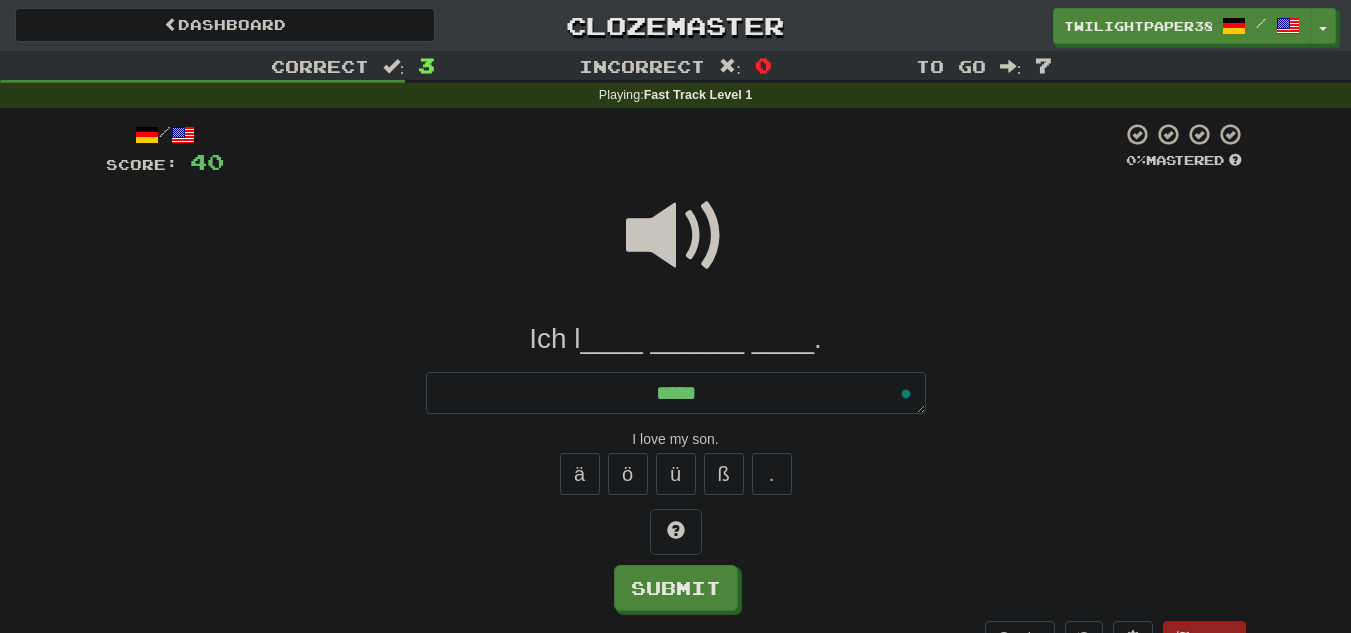 type on "*" 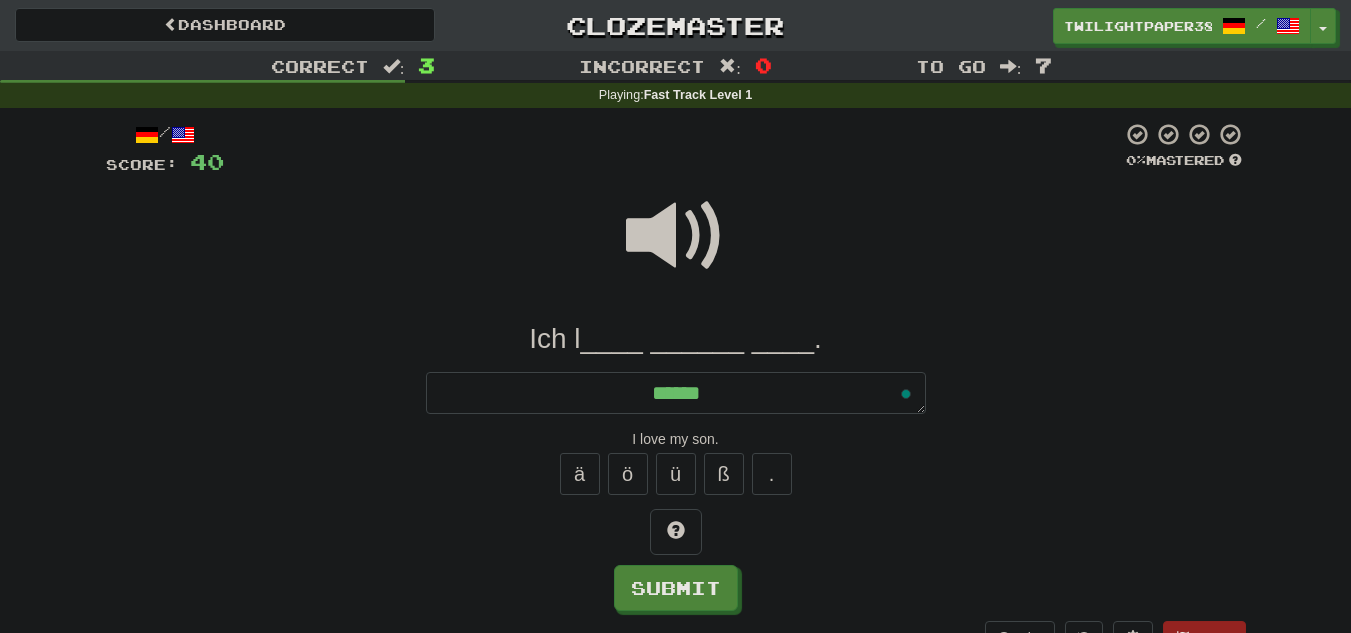 type on "*" 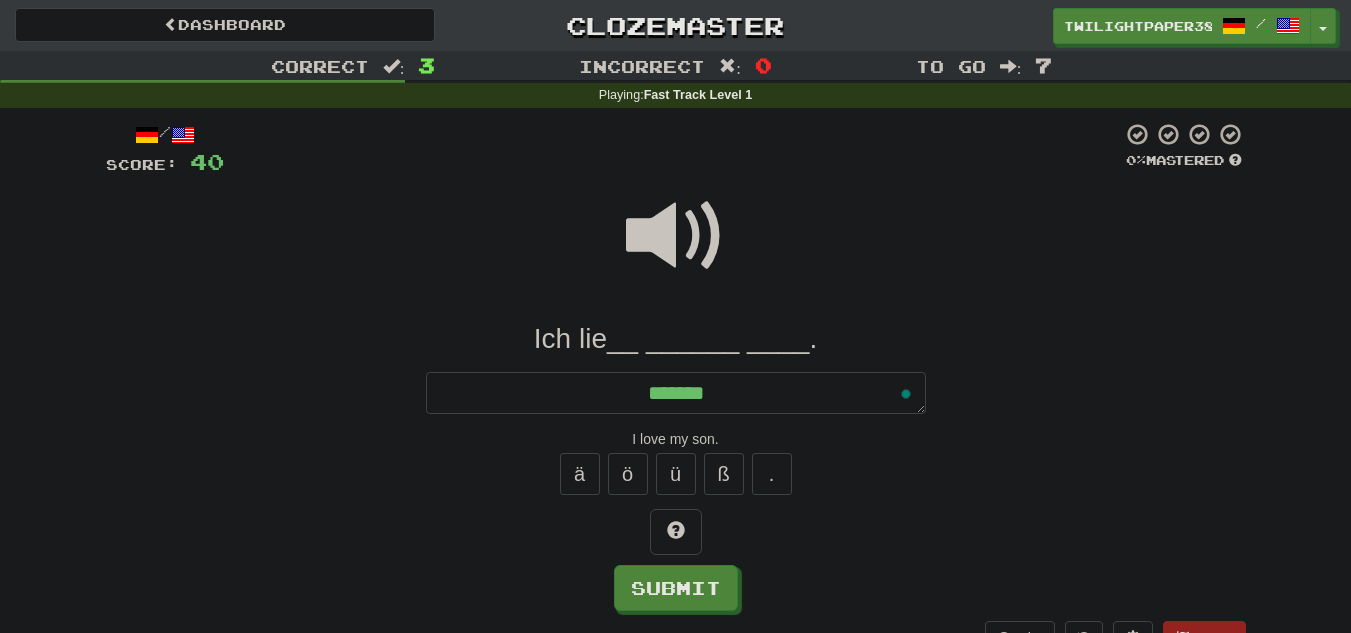 type on "*" 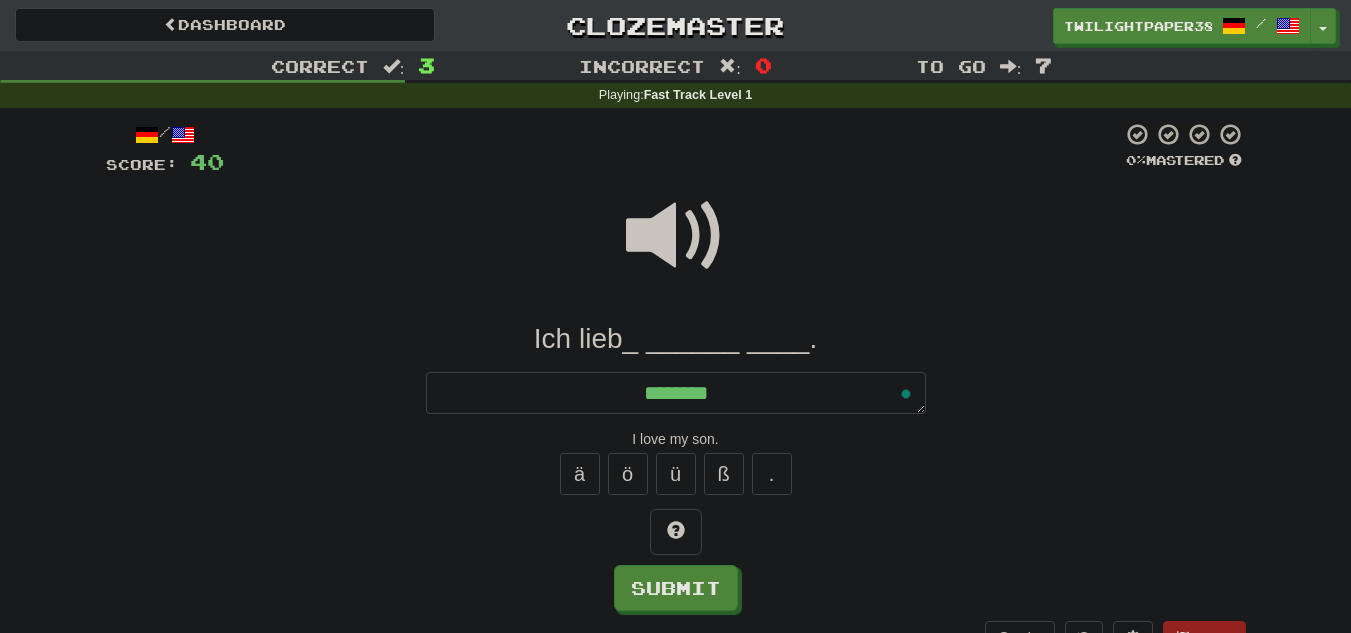type on "*" 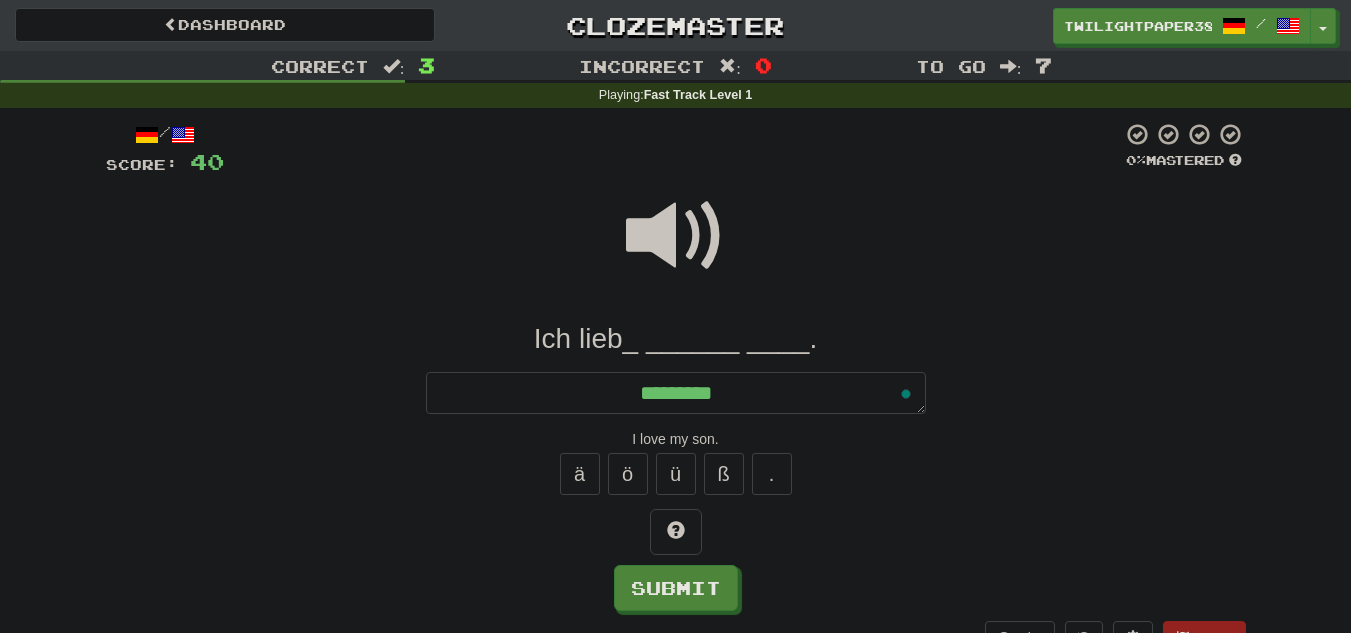 type on "*" 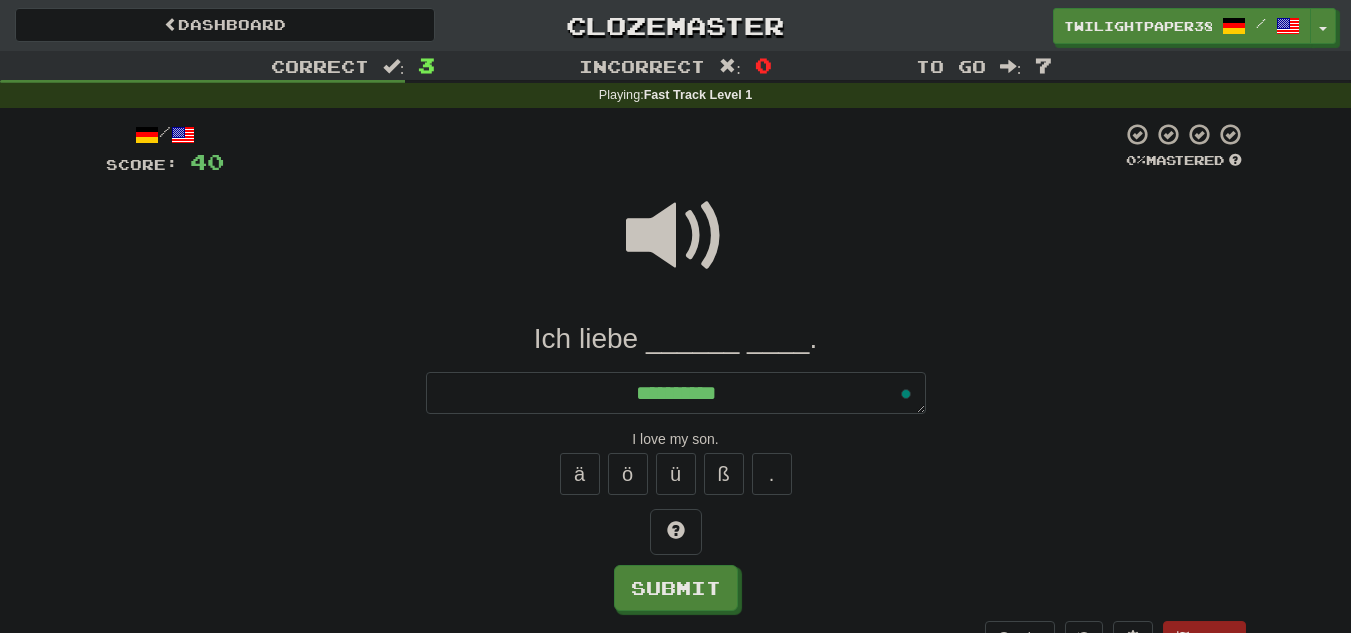 type on "*" 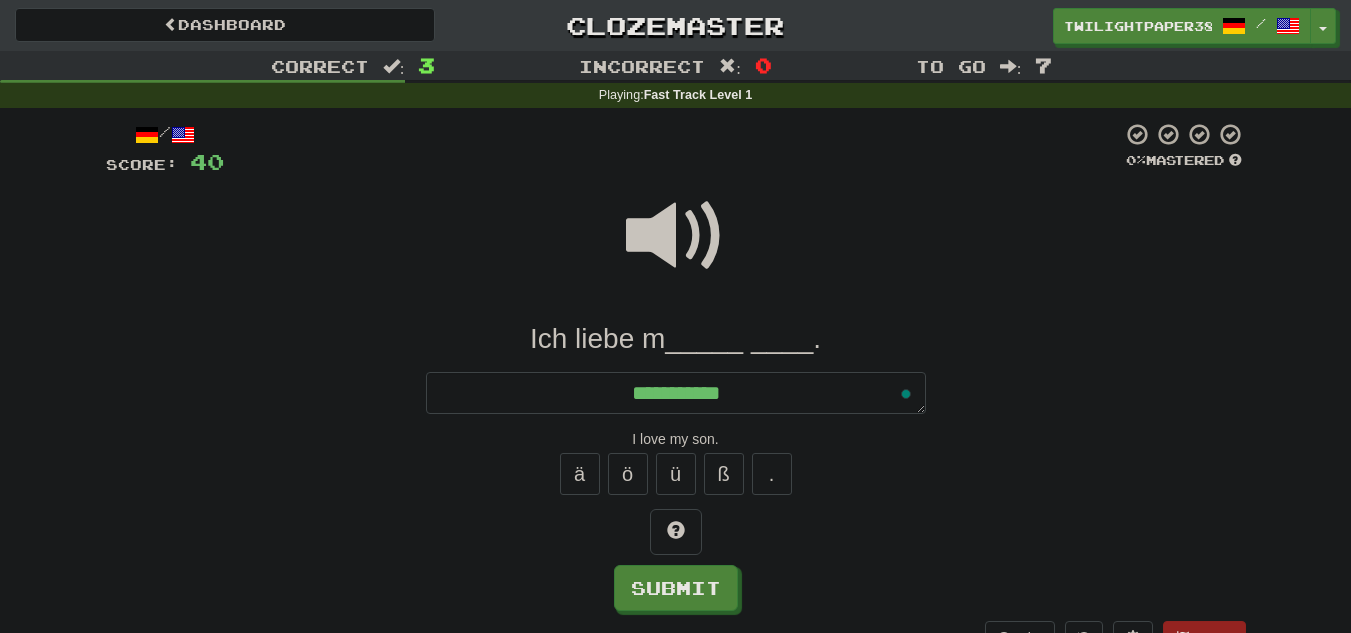 type on "*" 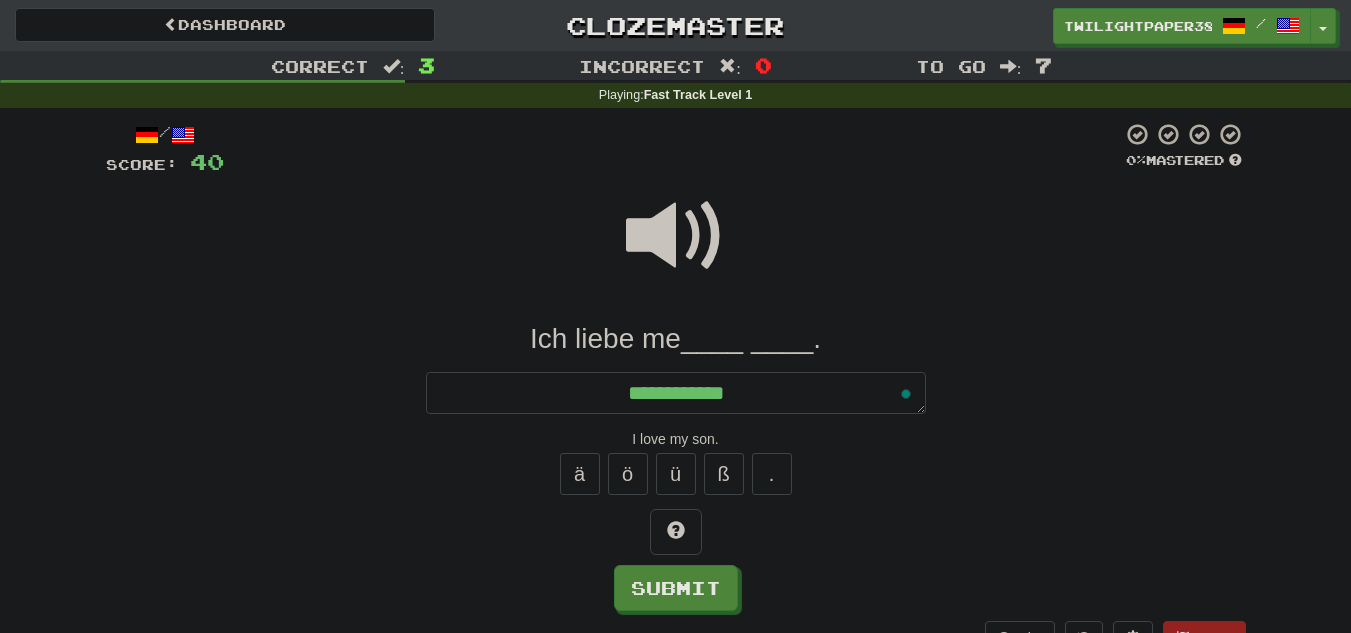 type on "*" 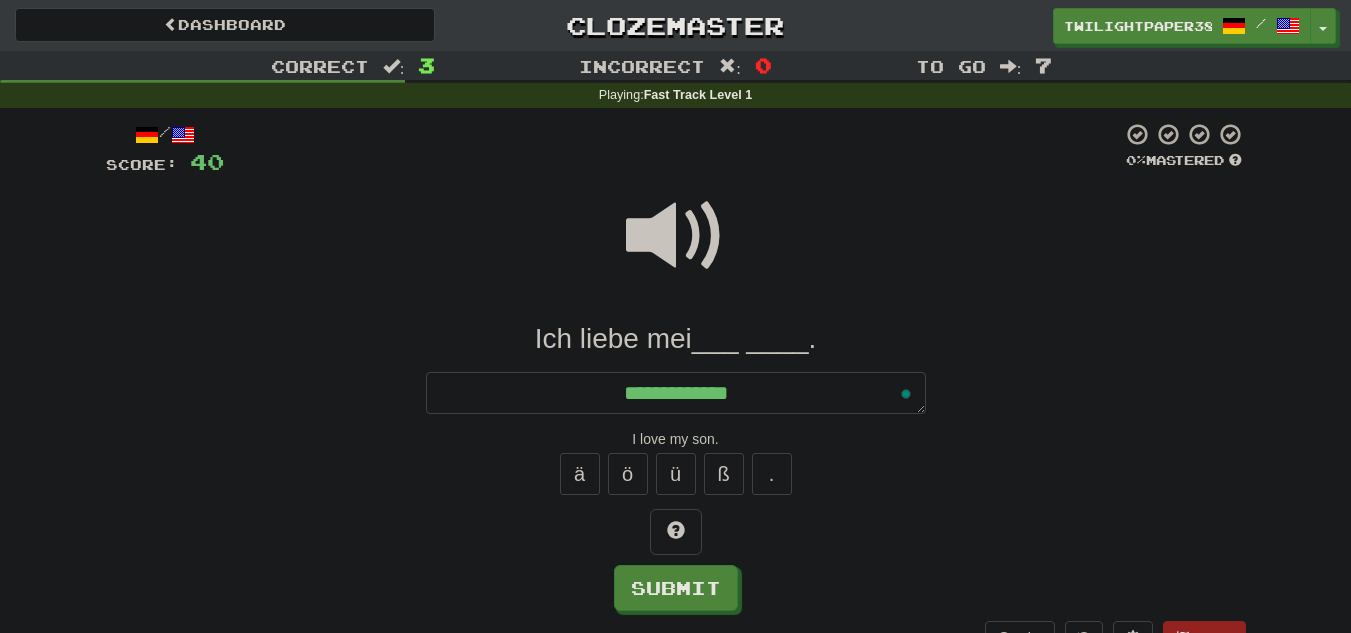 type on "*" 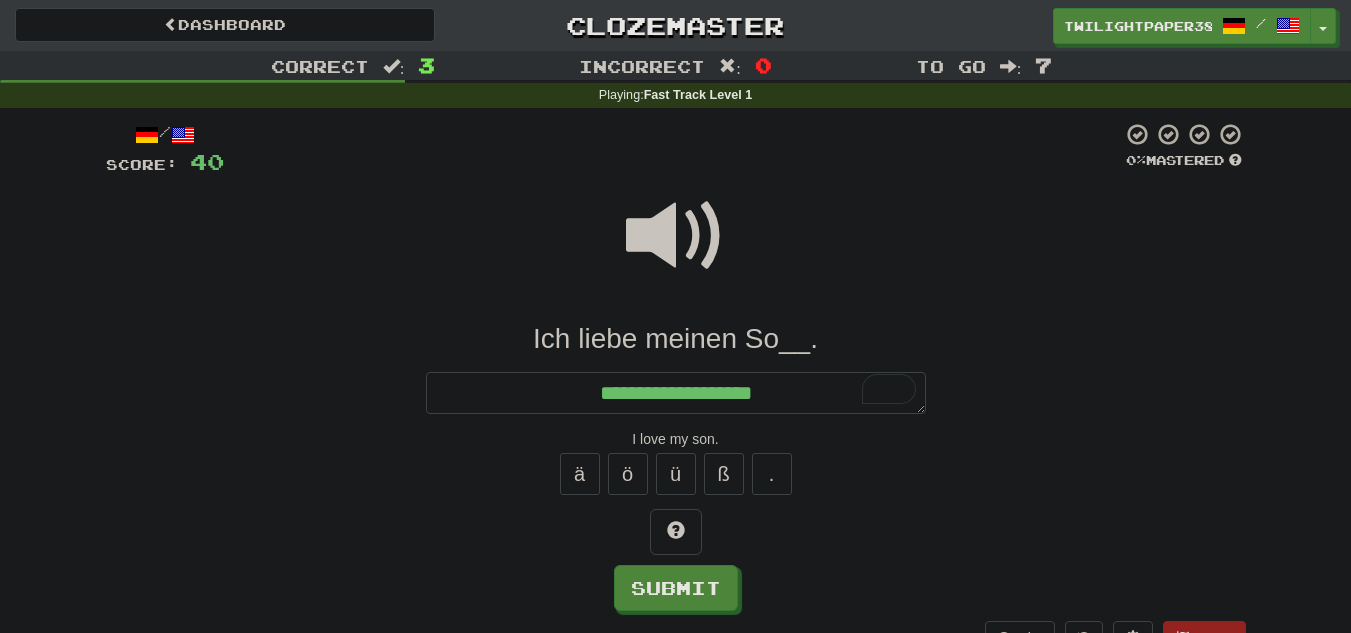 click at bounding box center (676, 236) 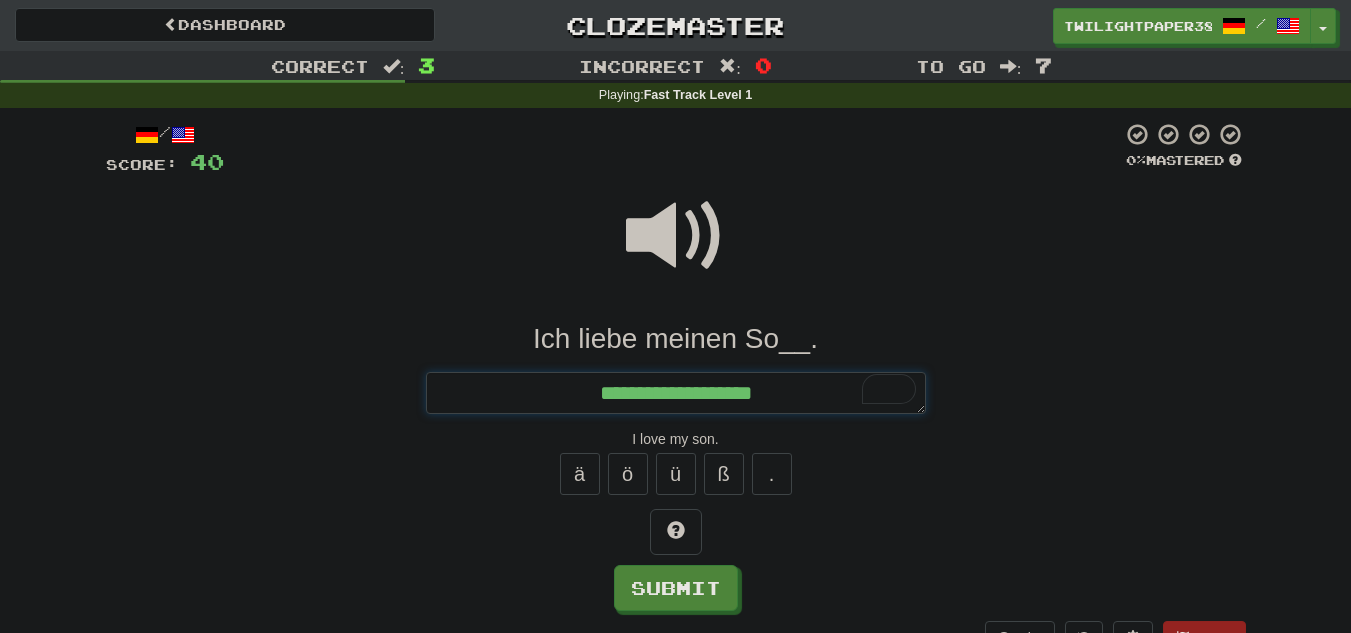 click on "**********" at bounding box center [676, 393] 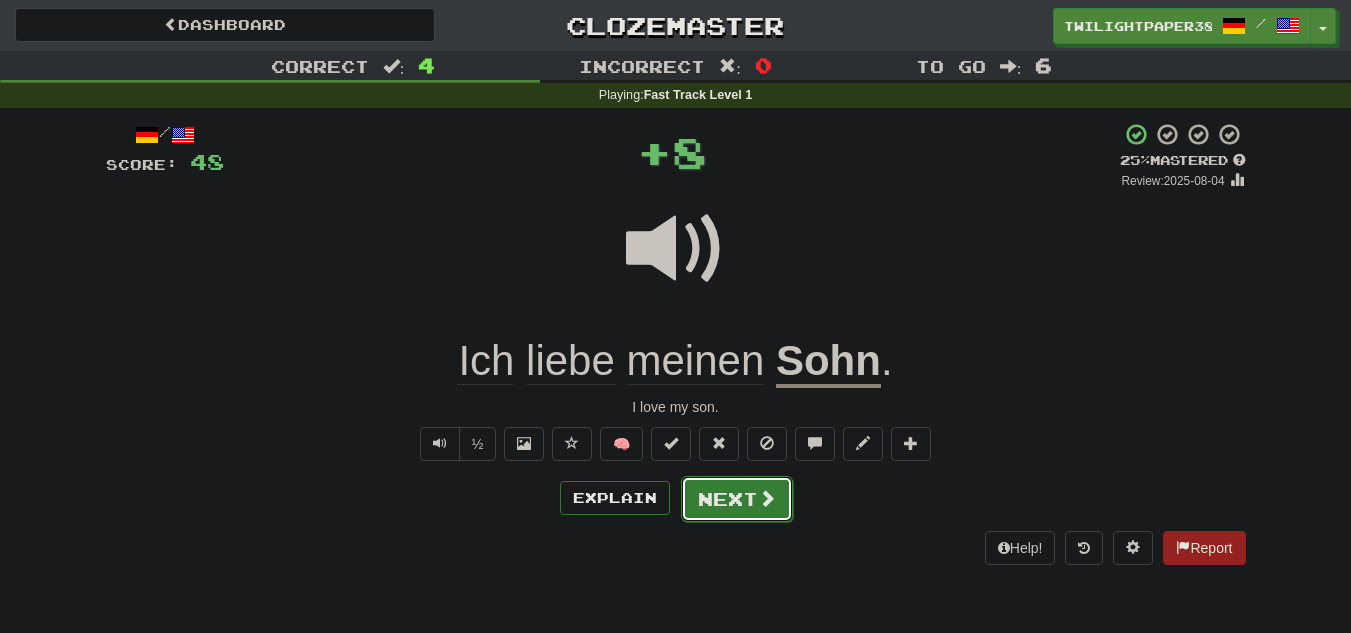 click at bounding box center (767, 498) 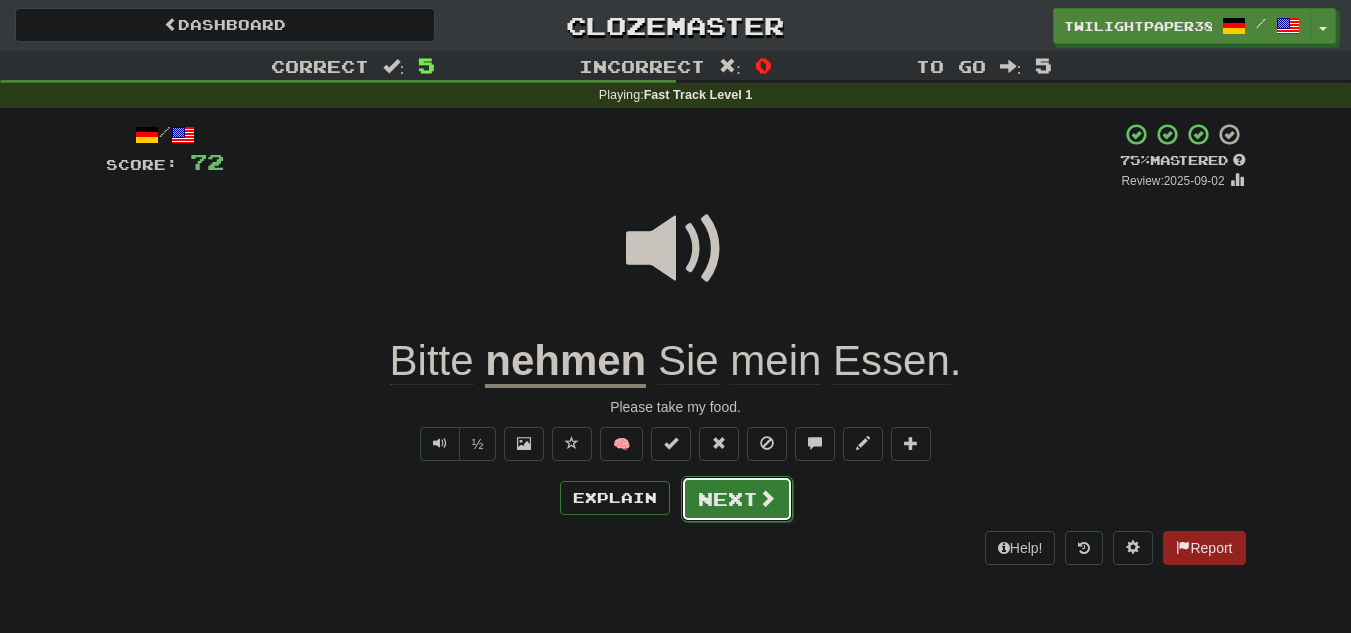 click on "Next" at bounding box center (737, 499) 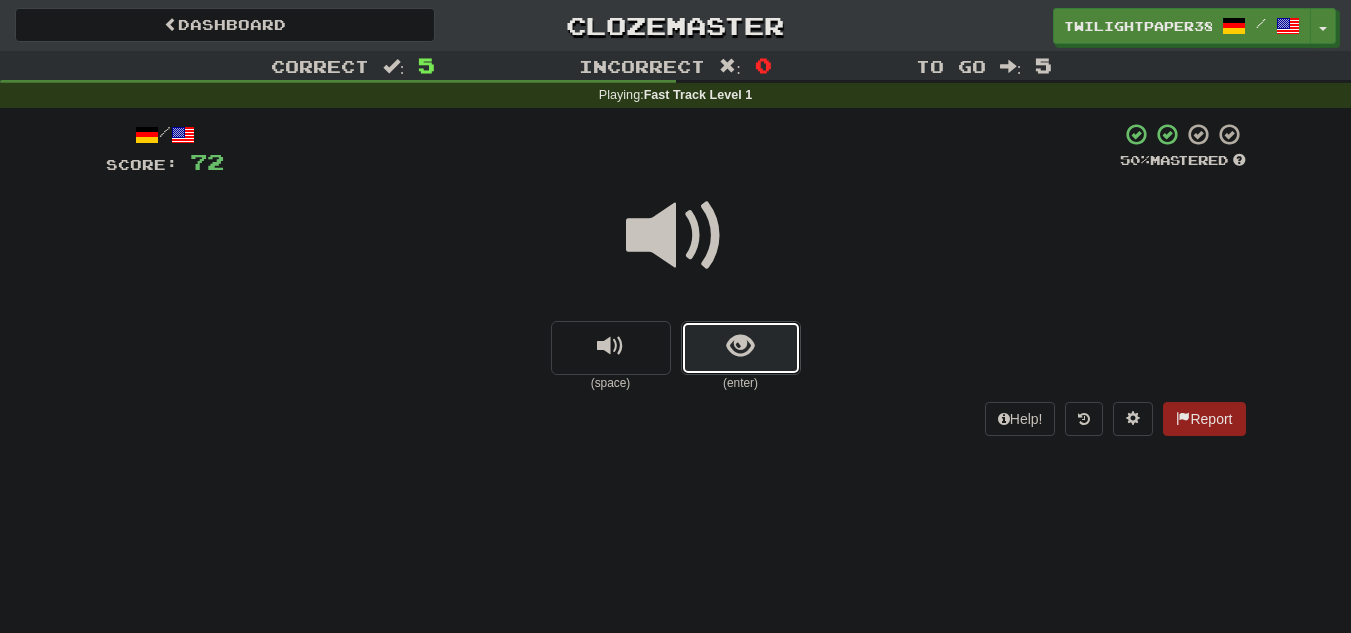 click at bounding box center (740, 346) 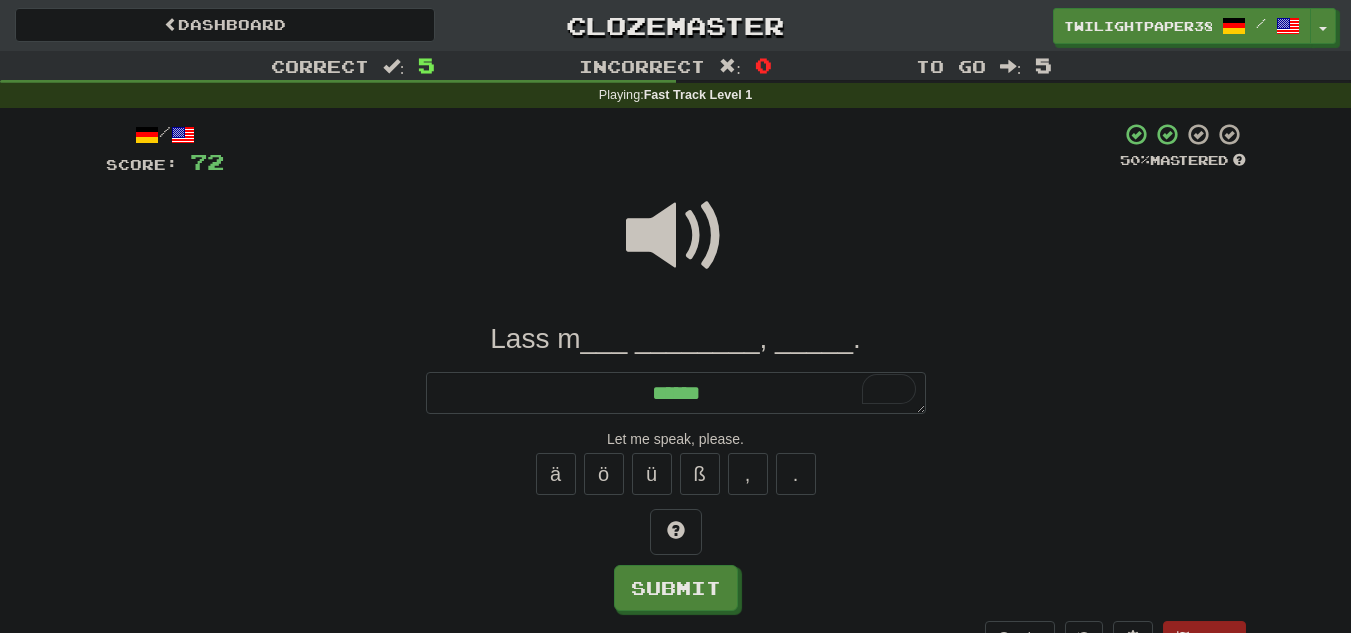 click at bounding box center (676, 236) 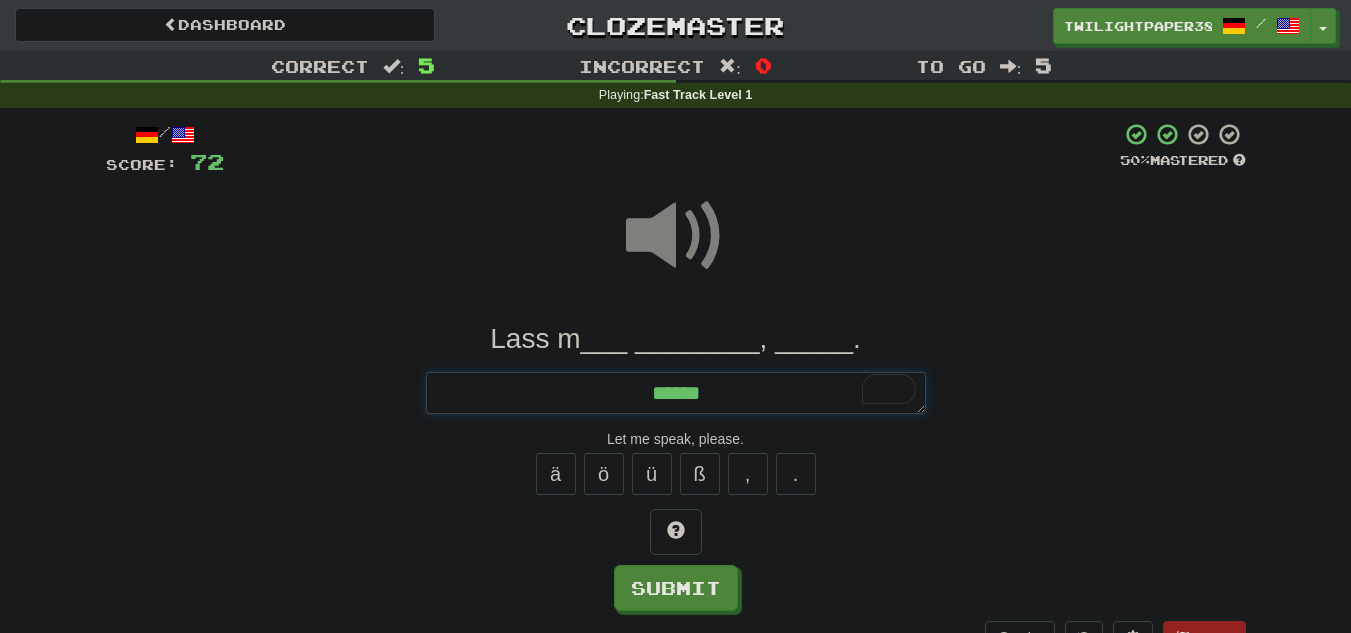 click on "******" at bounding box center (676, 393) 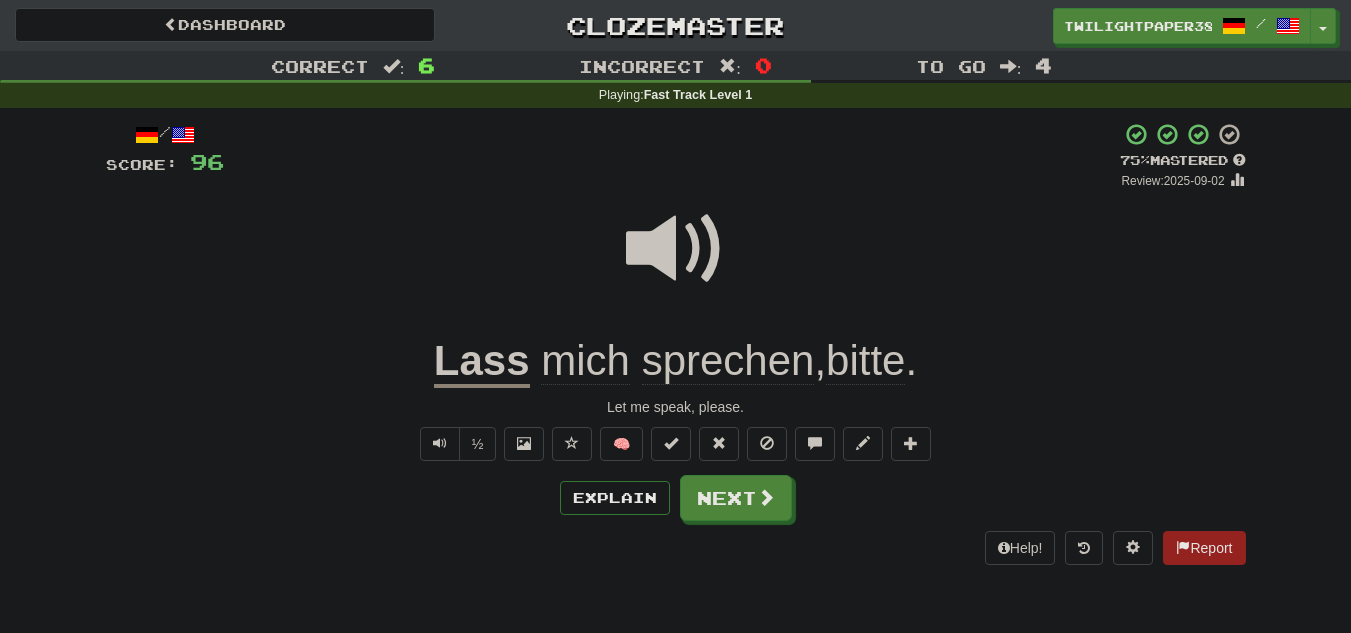 scroll, scrollTop: 0, scrollLeft: 0, axis: both 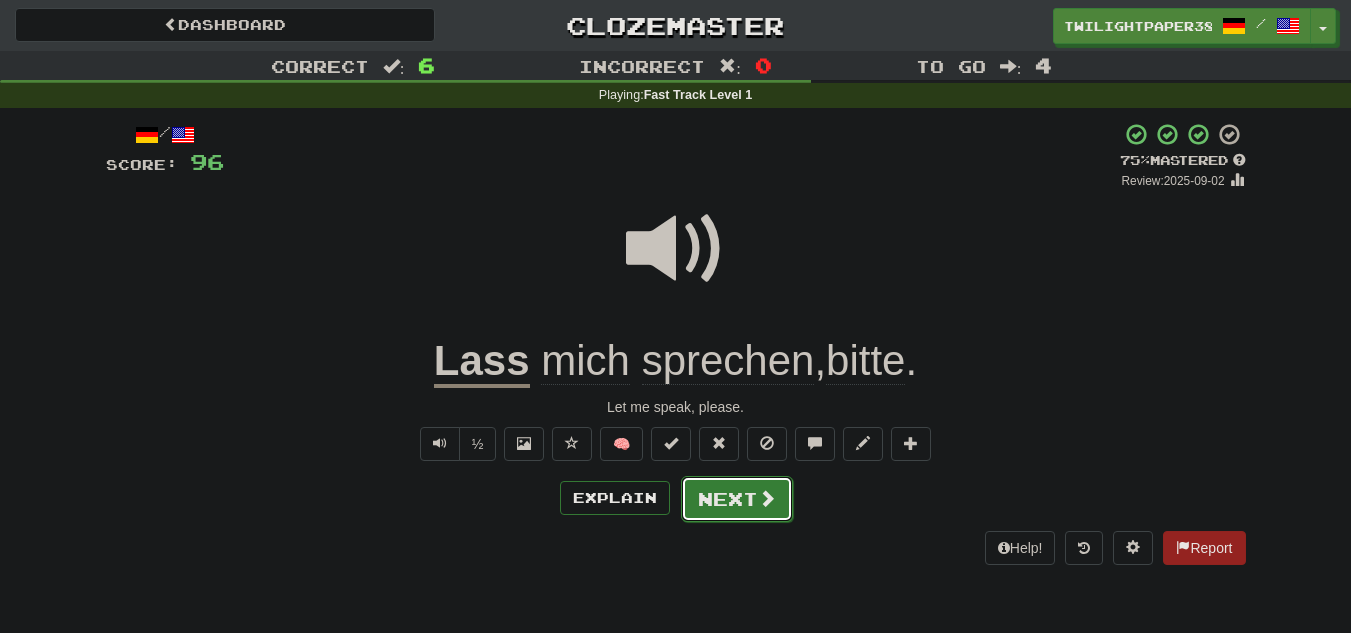 click on "Next" at bounding box center (737, 499) 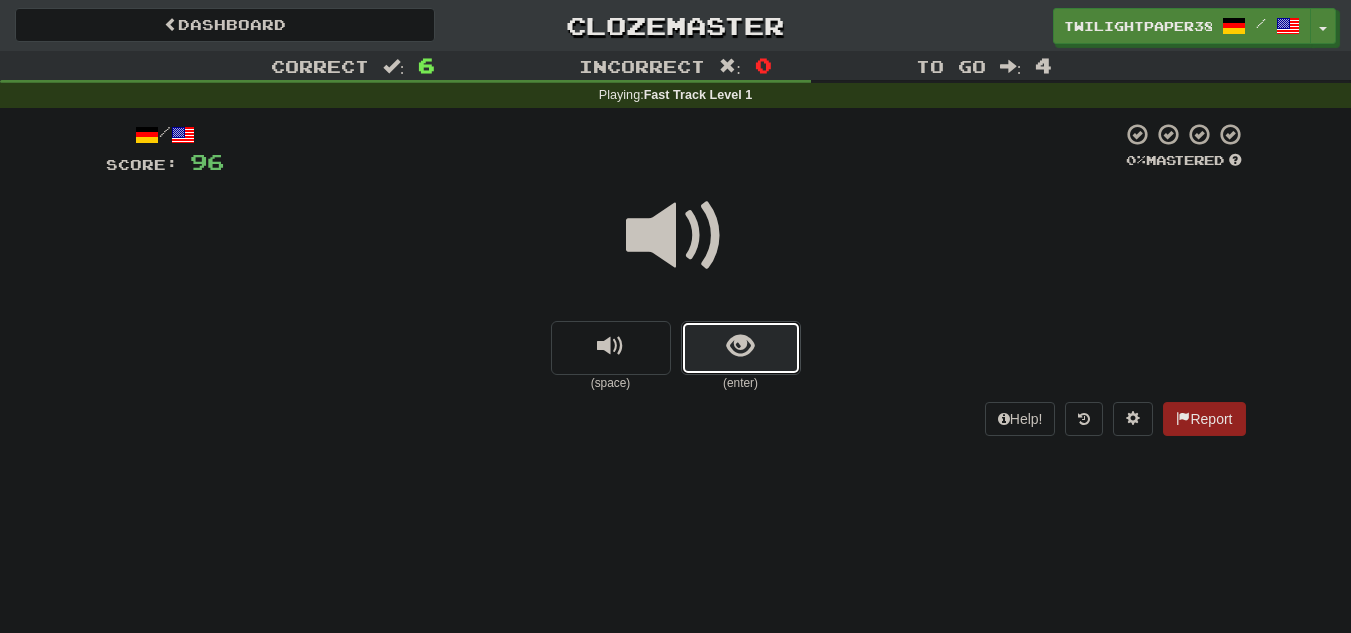 click at bounding box center [741, 348] 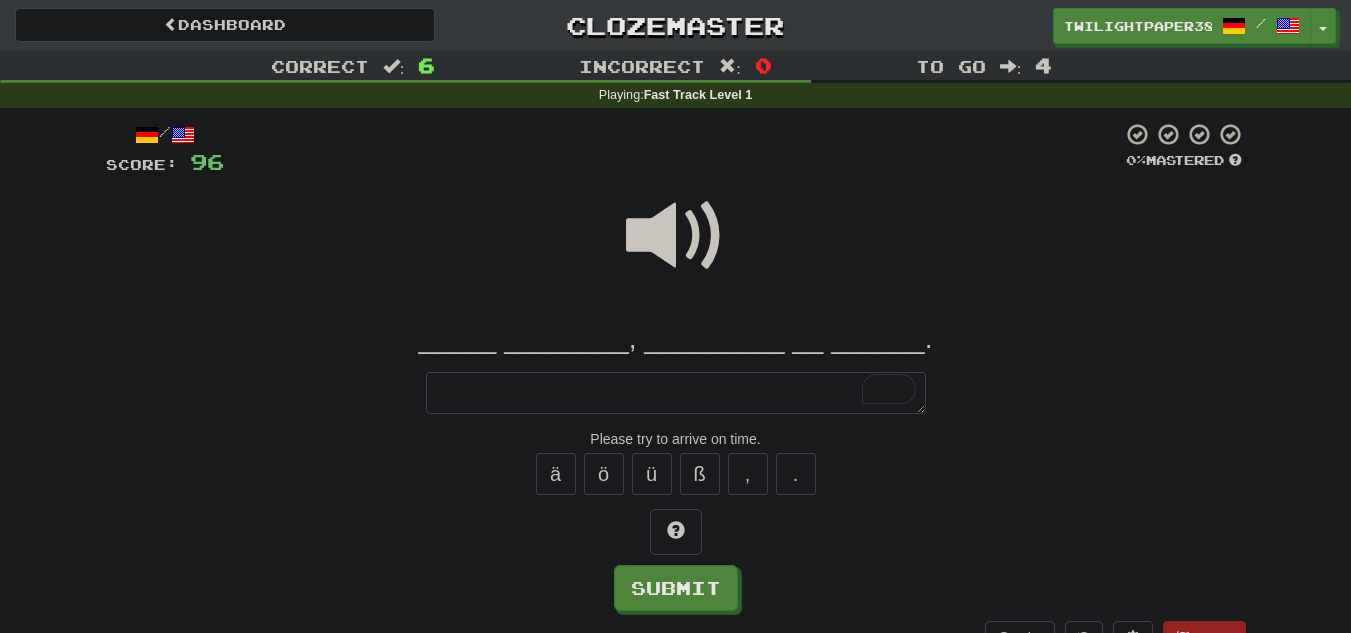 type on "*" 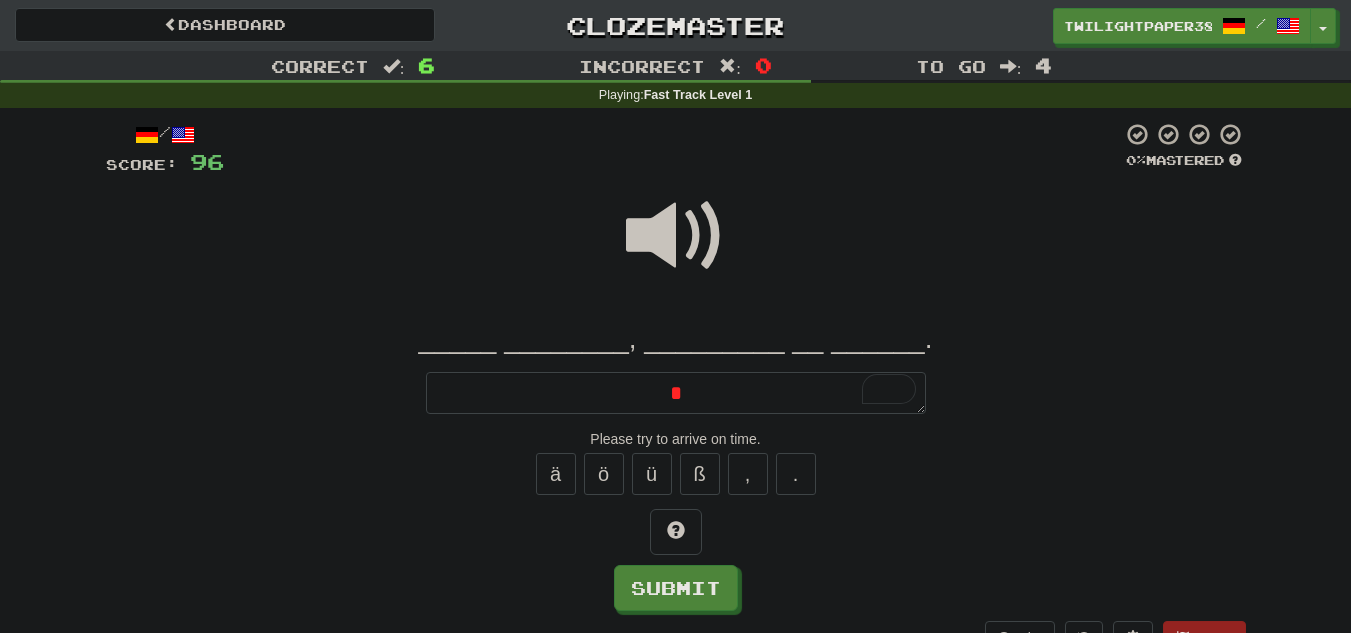 type 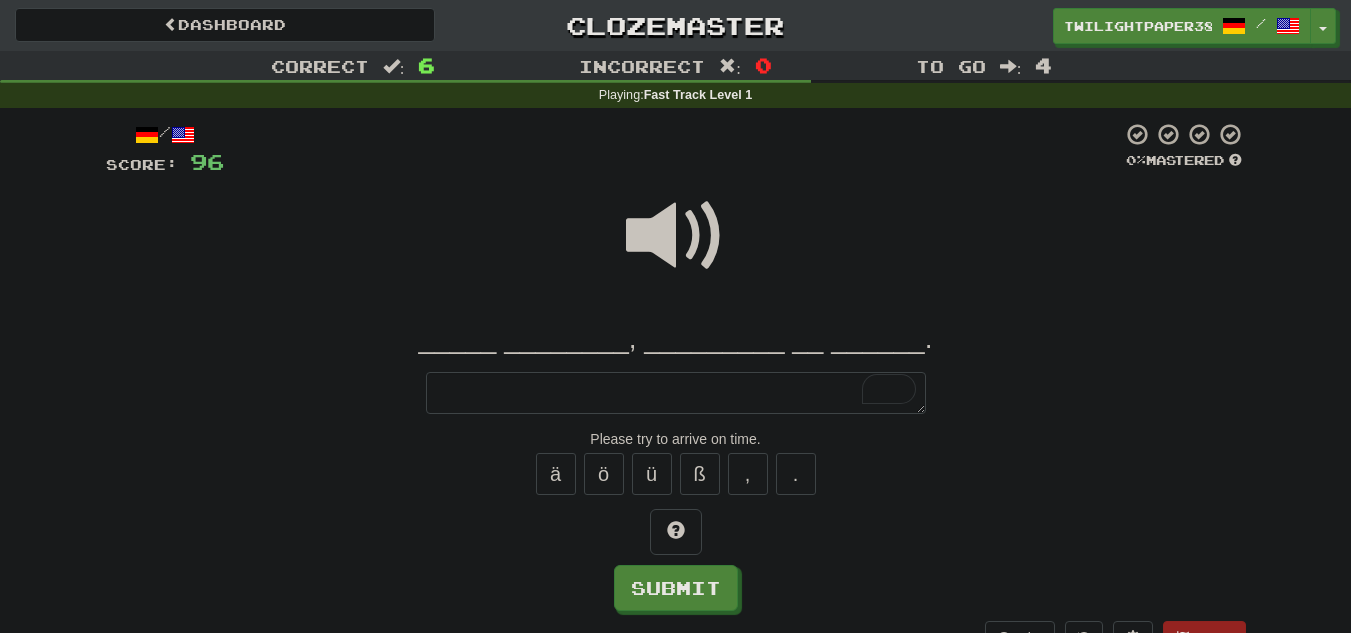 click at bounding box center [676, 236] 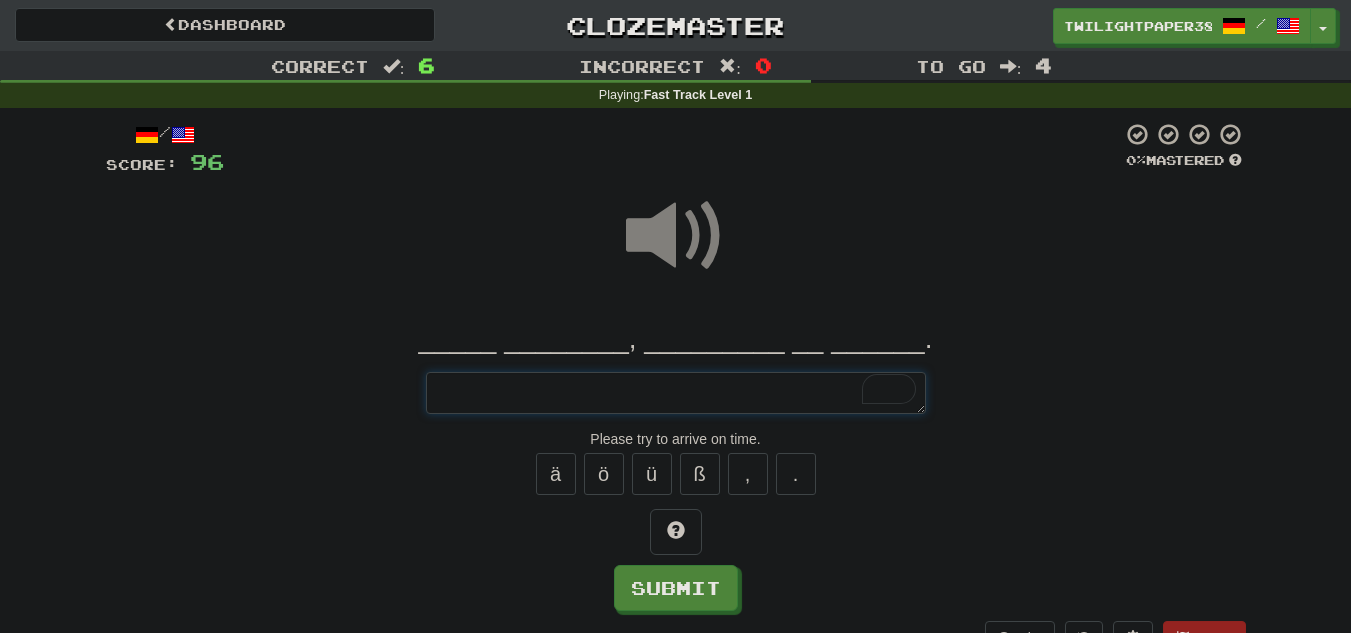 click at bounding box center (676, 393) 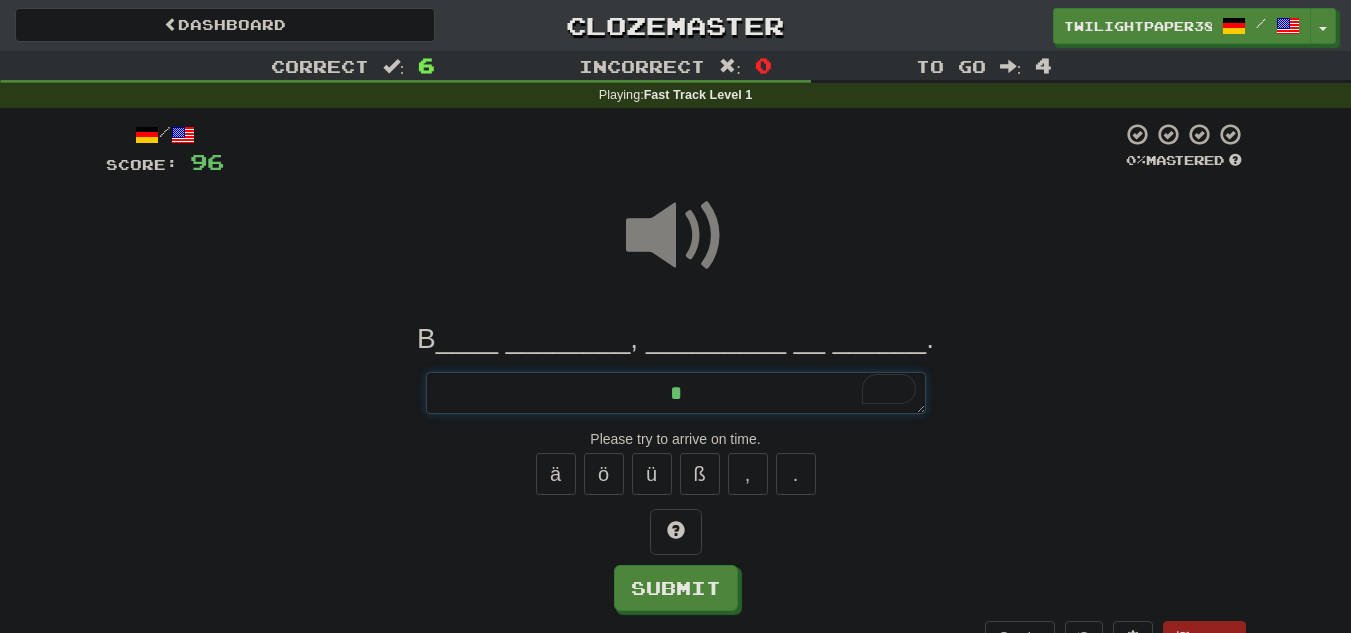 type on "*" 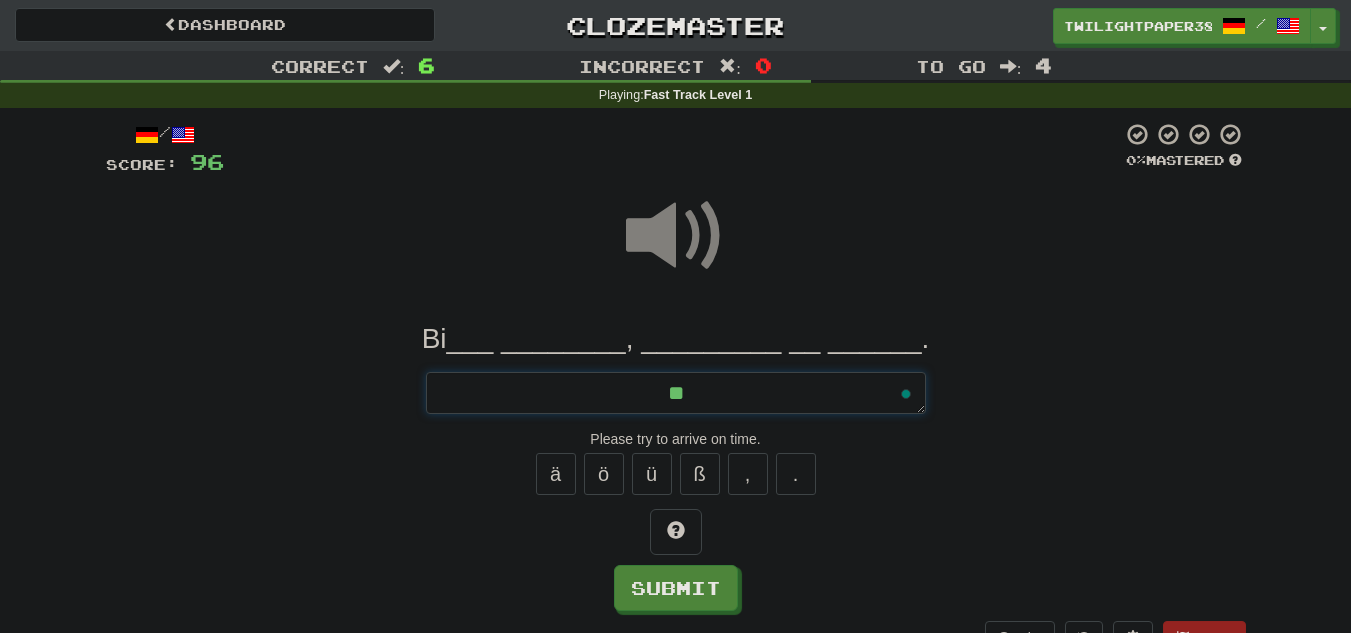 type on "*" 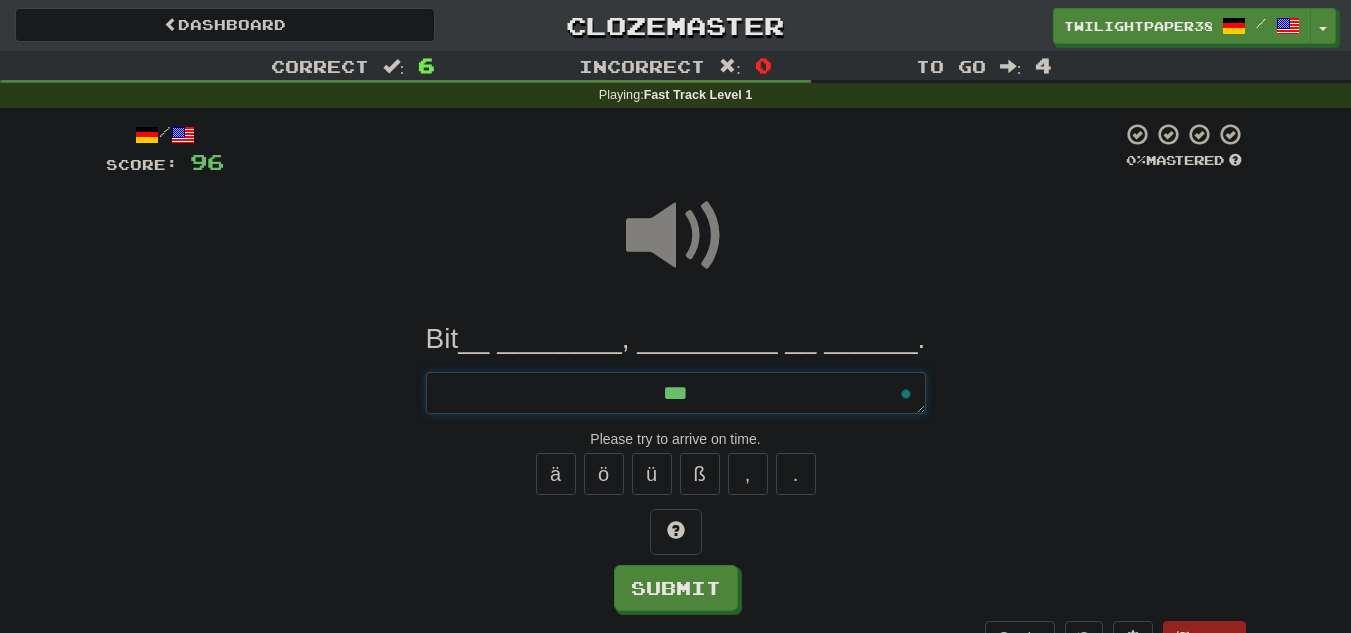 type on "*" 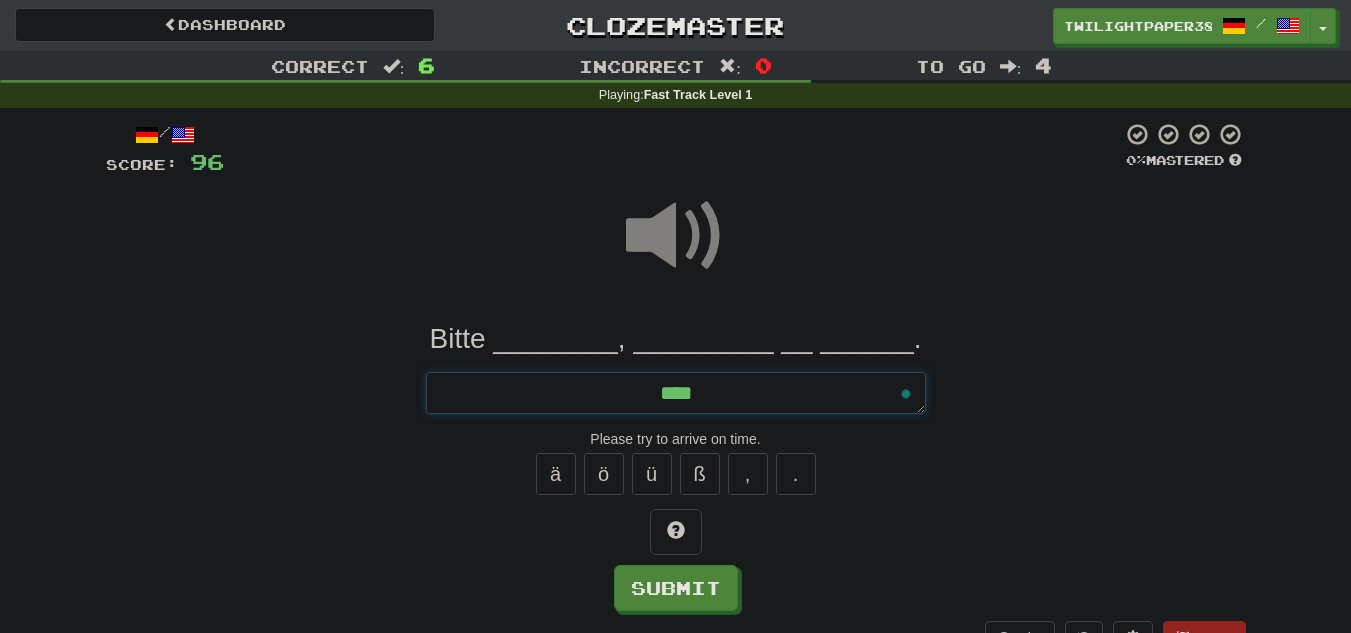 type on "*" 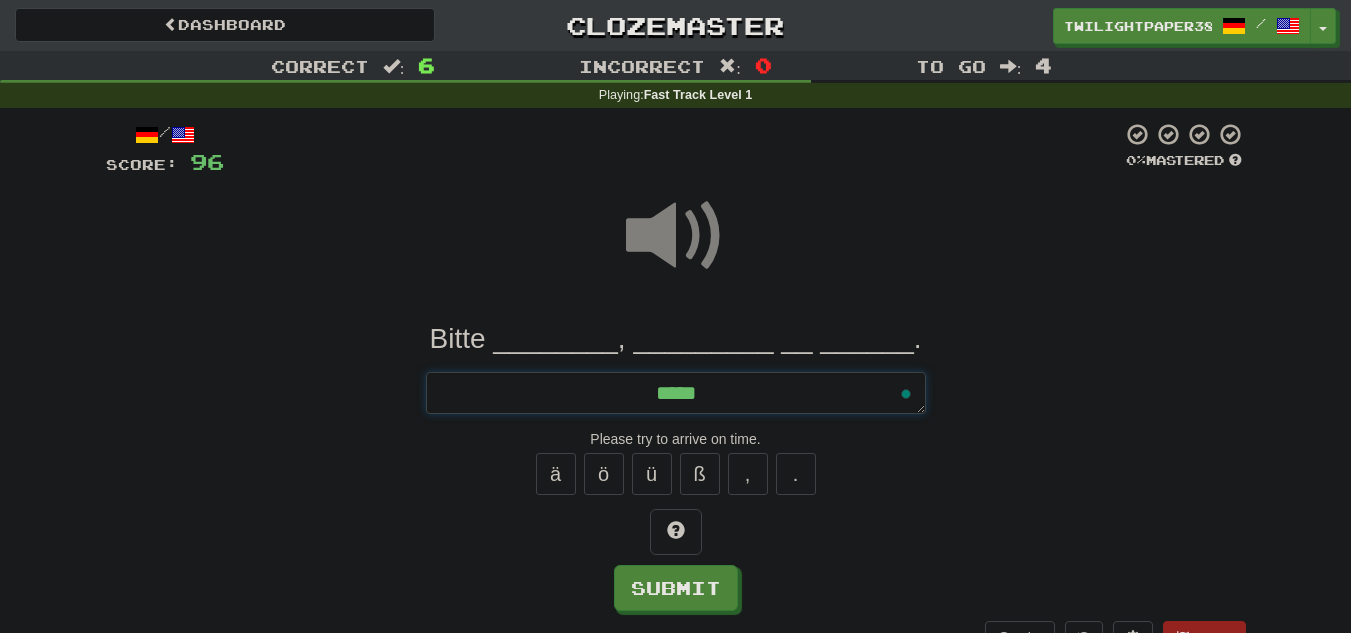 type on "*" 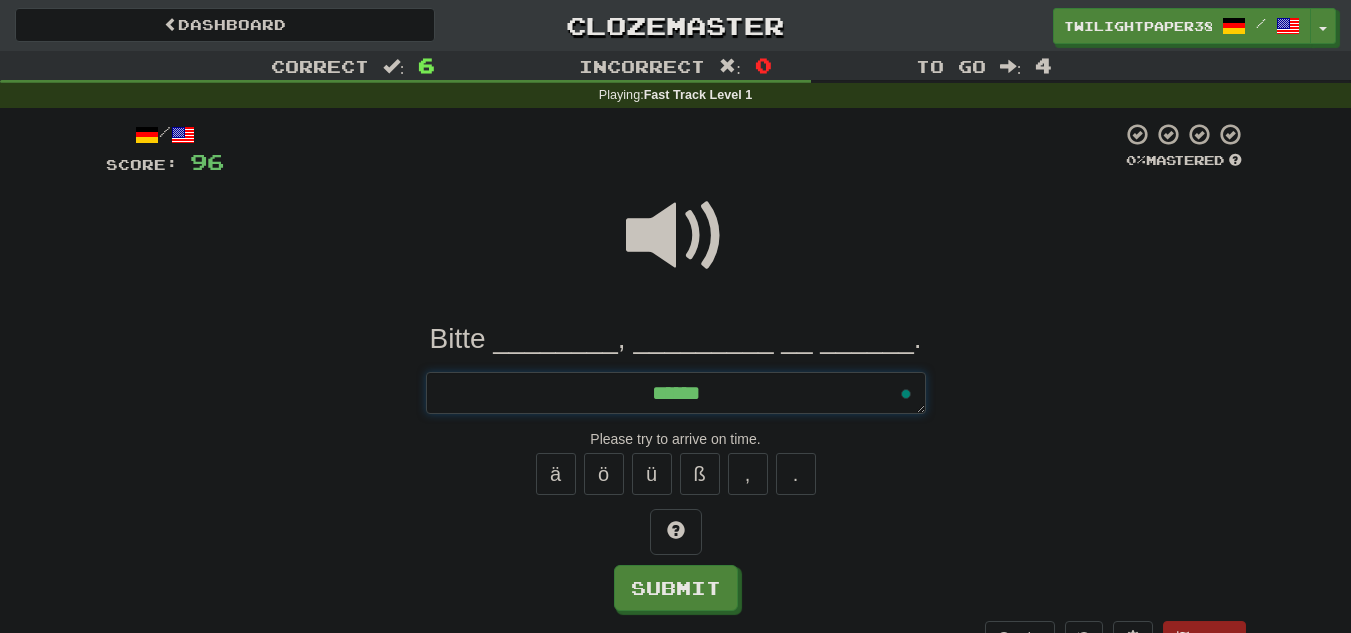 type on "*" 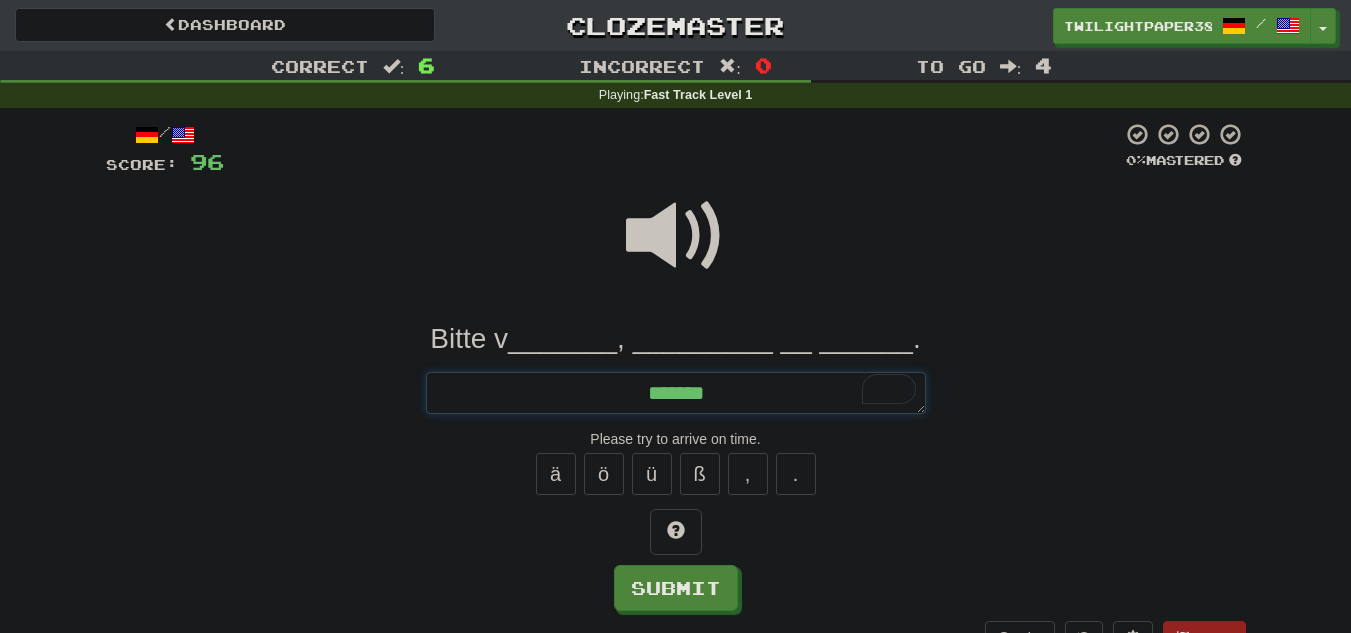 type on "*" 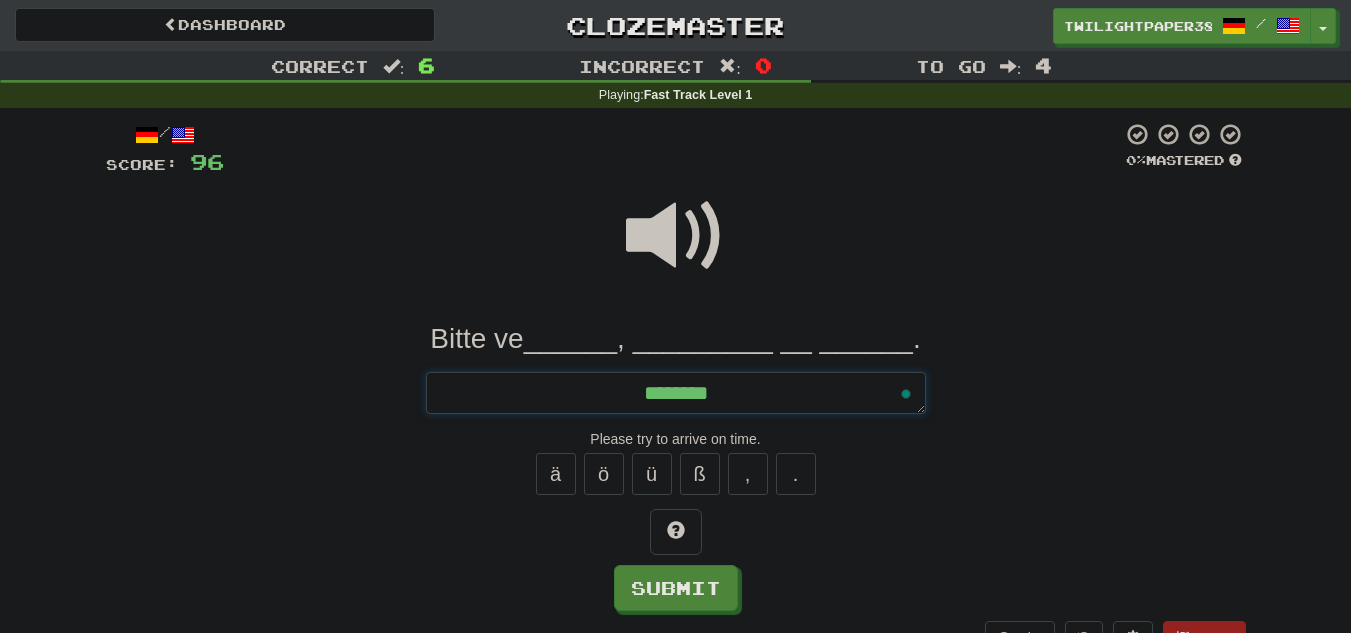 type on "*" 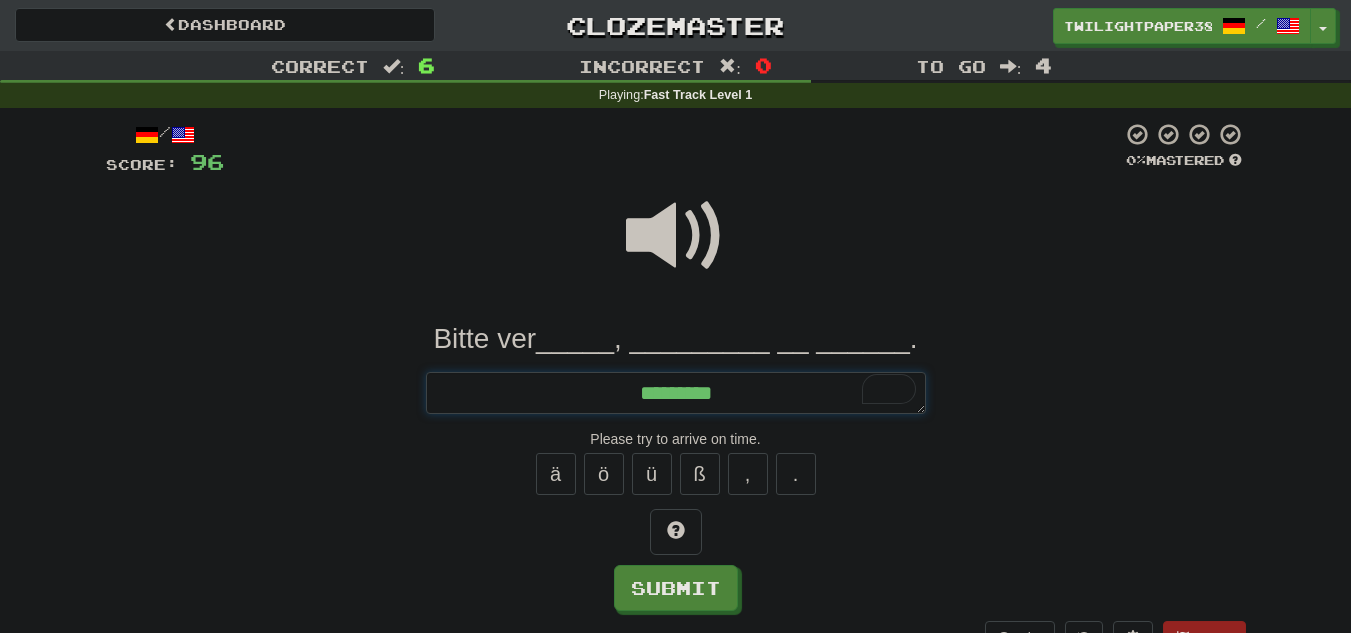 type on "*" 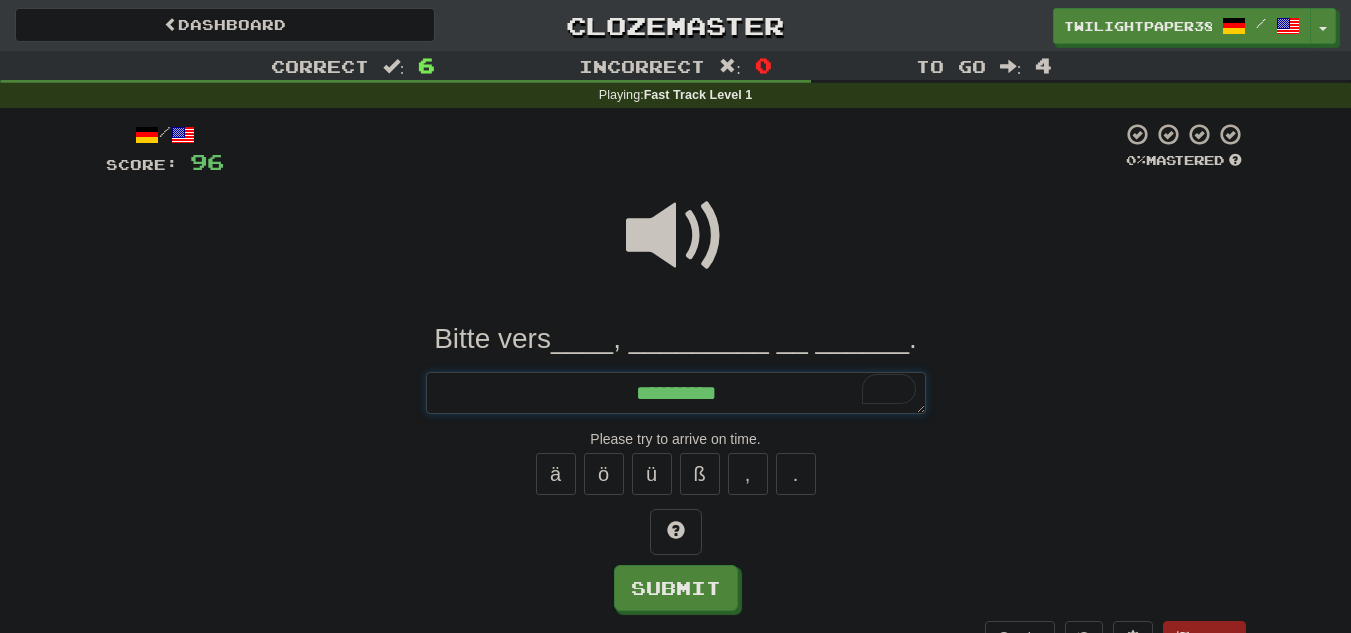type on "**********" 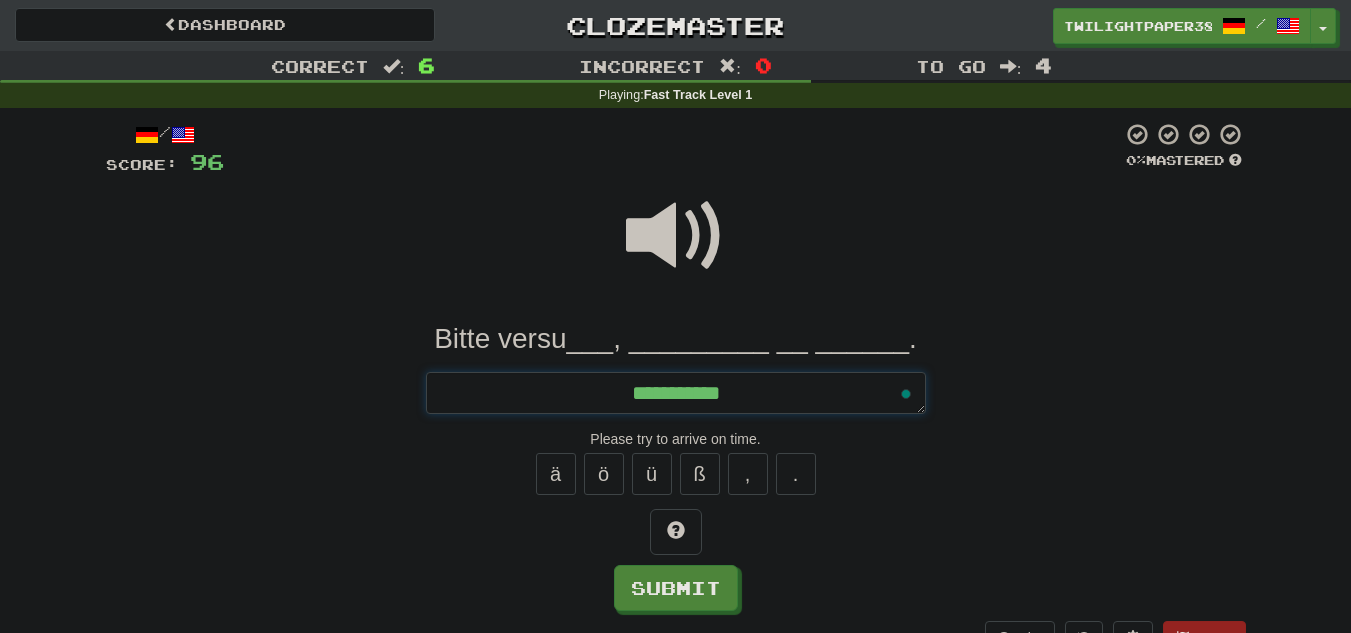 type on "*" 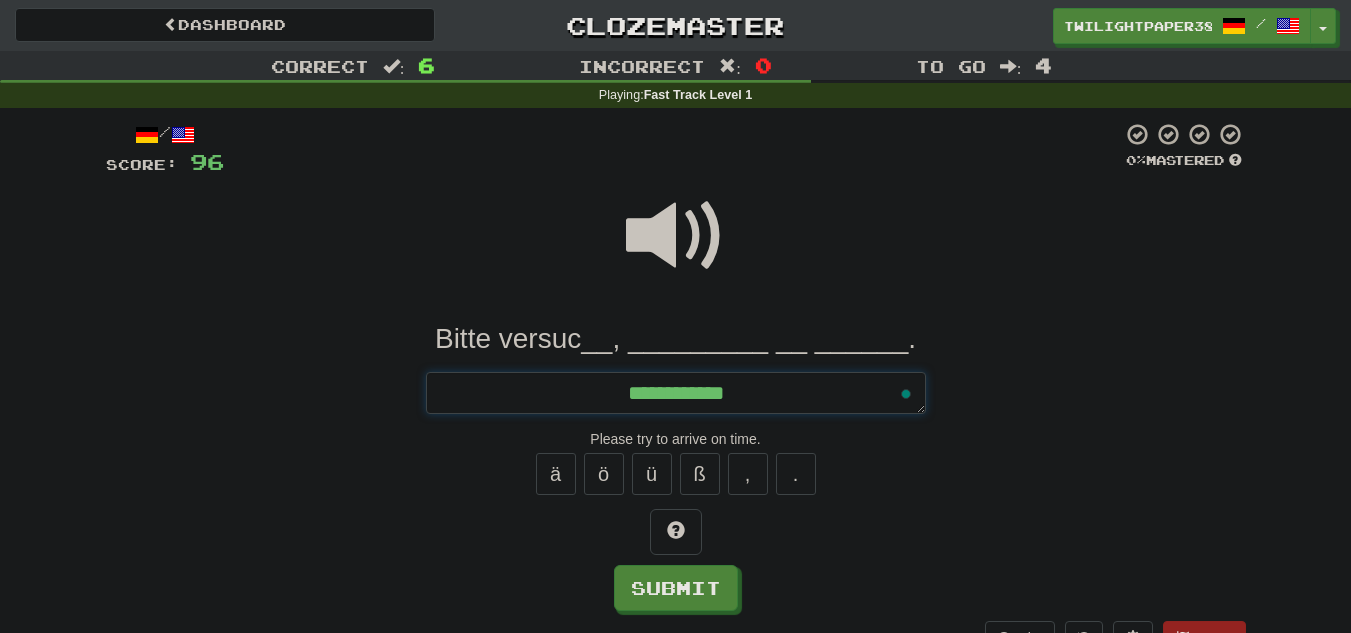 type on "*" 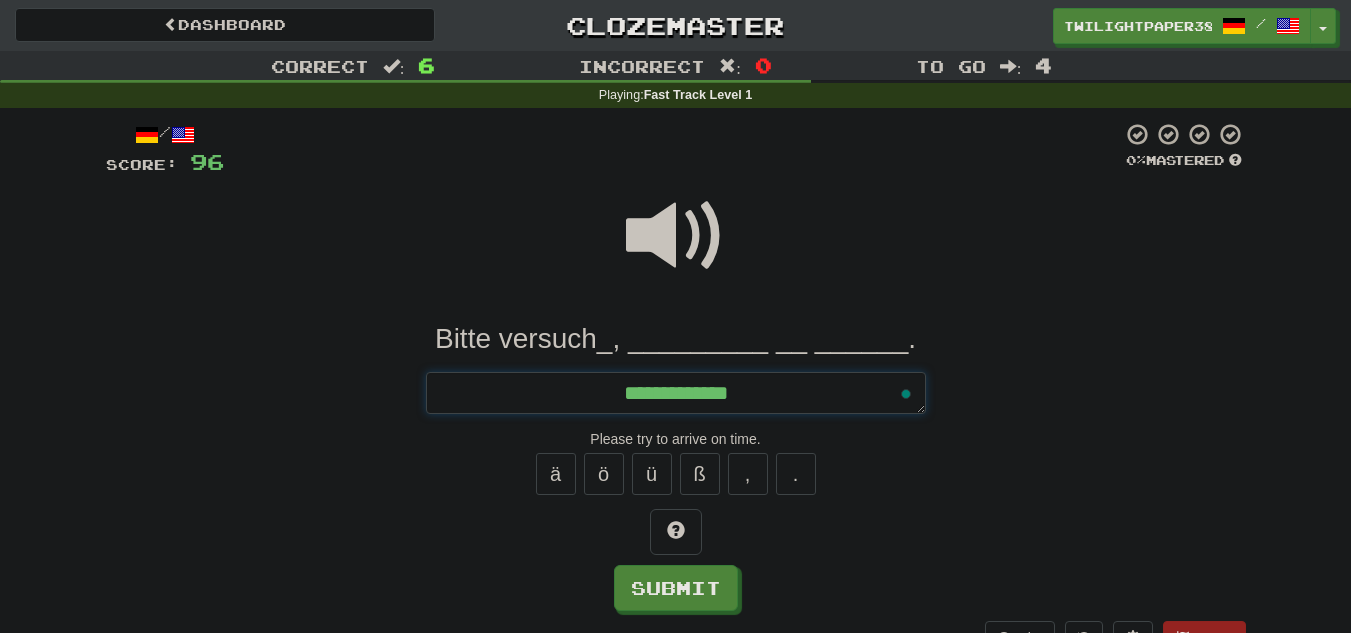 type on "*" 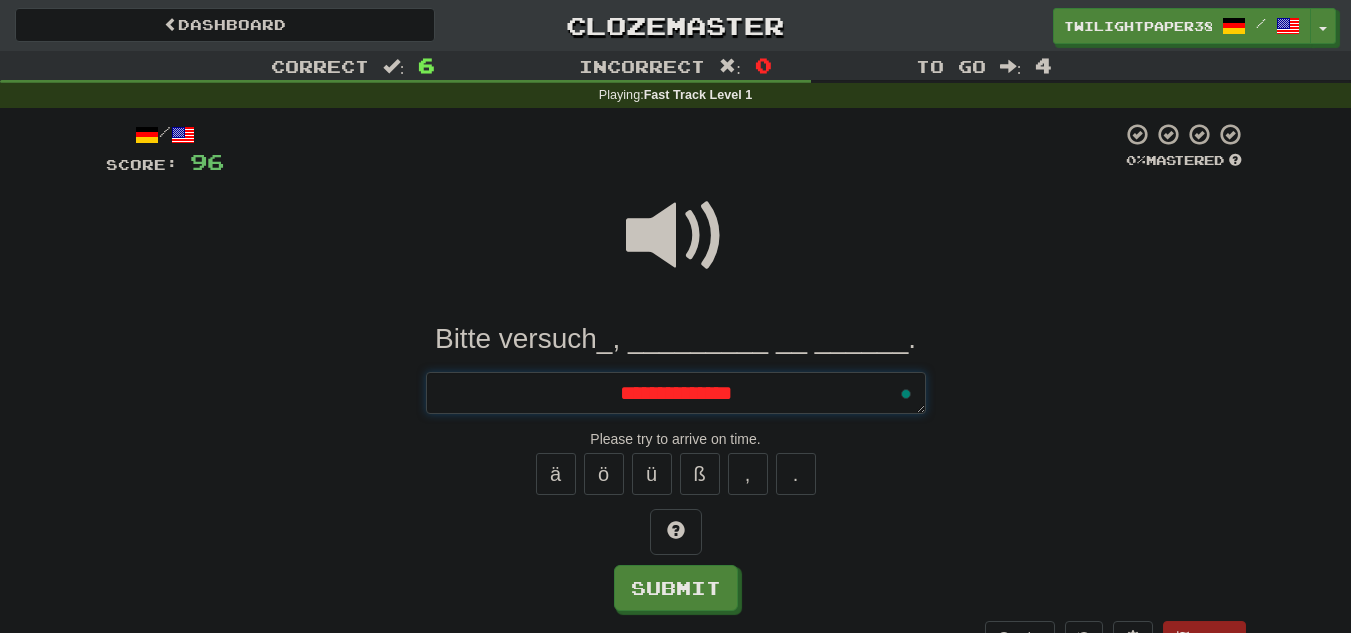 type on "*" 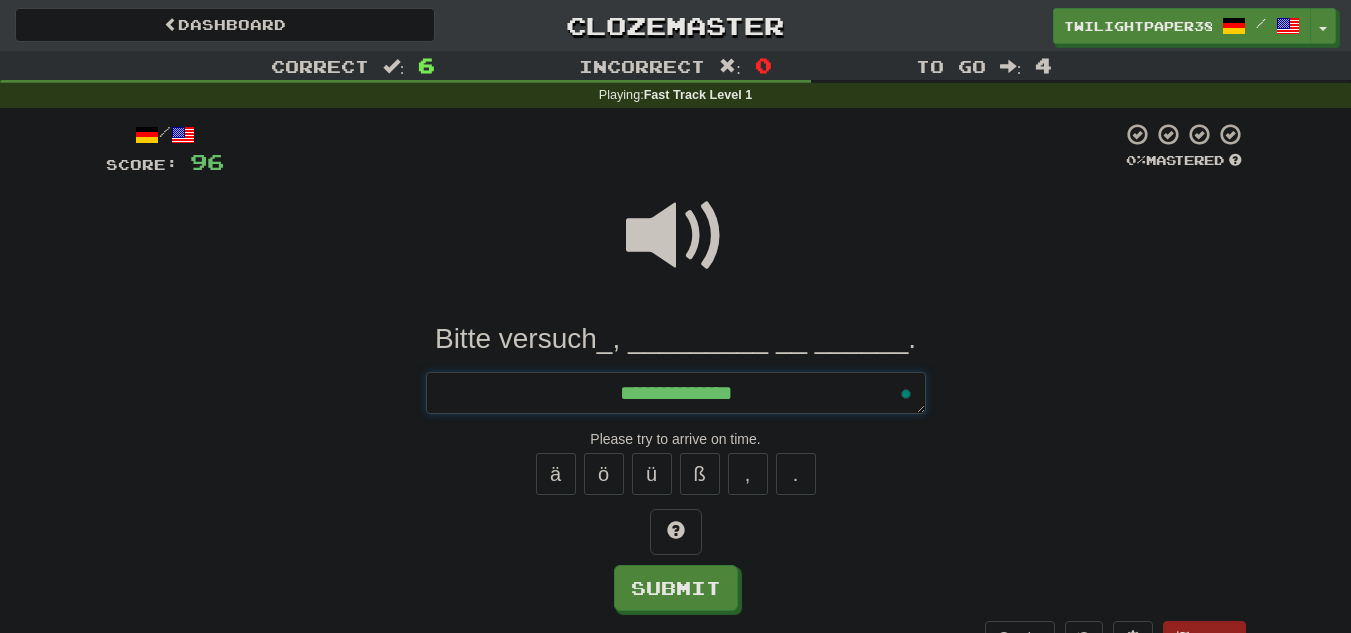 type on "**********" 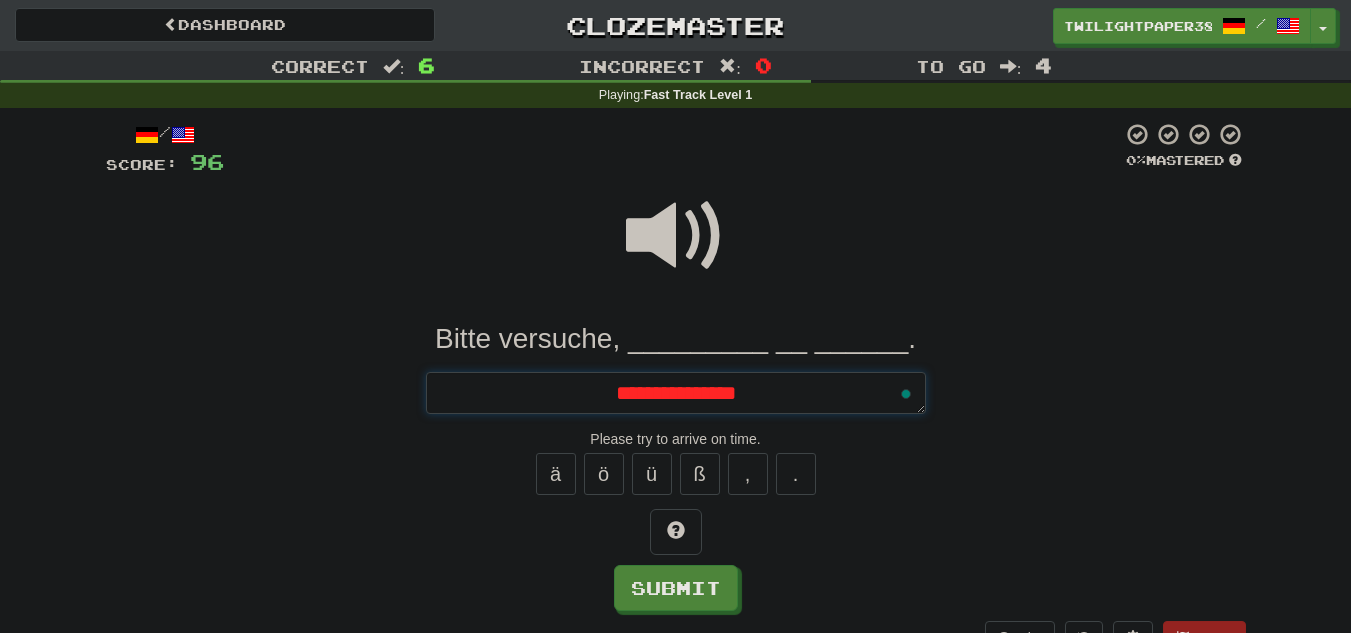type on "*" 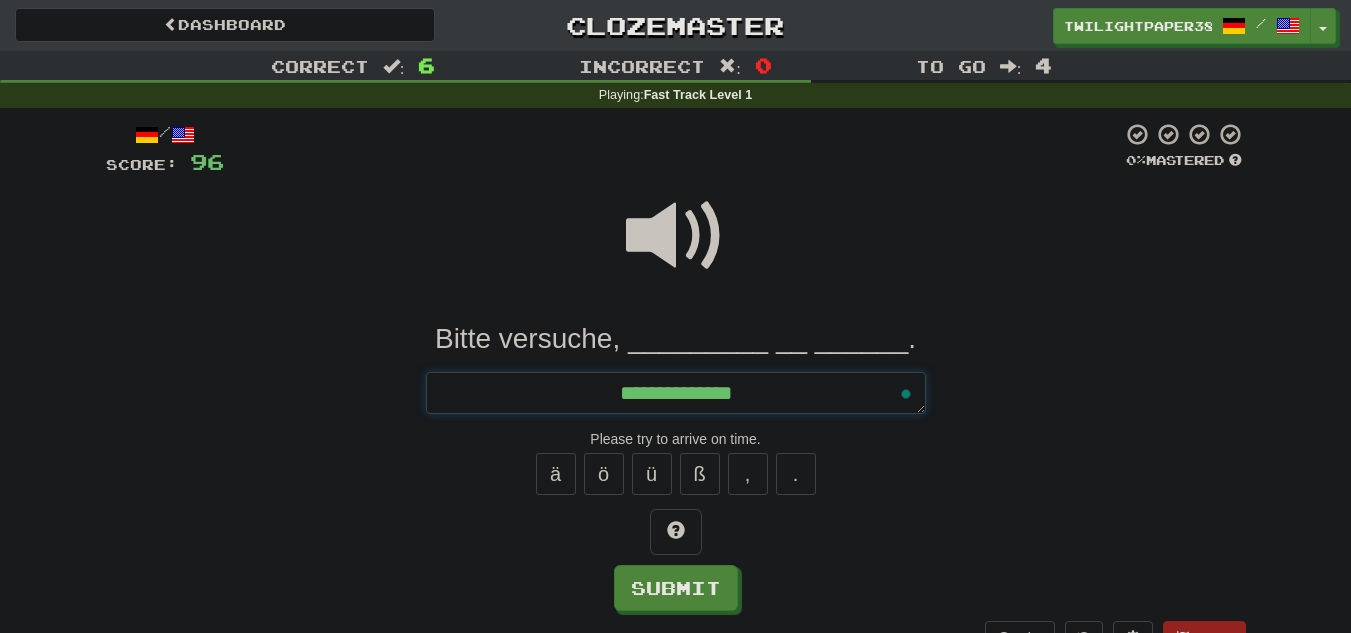 type on "*" 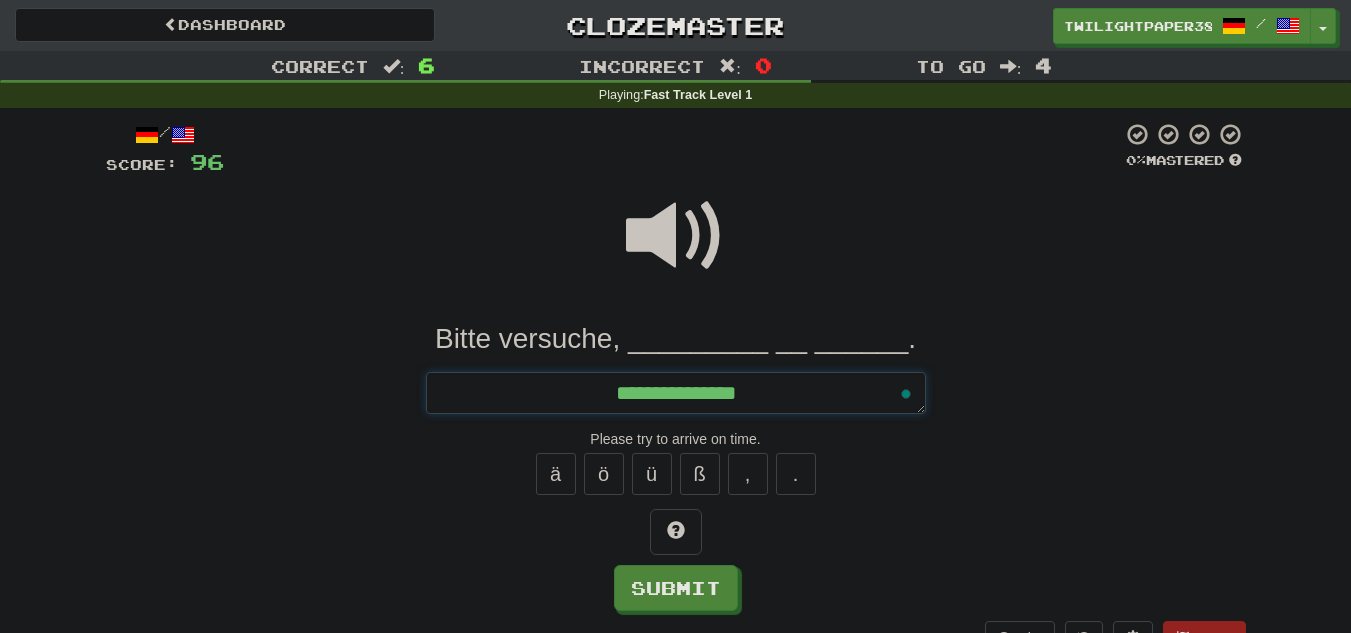 type on "*" 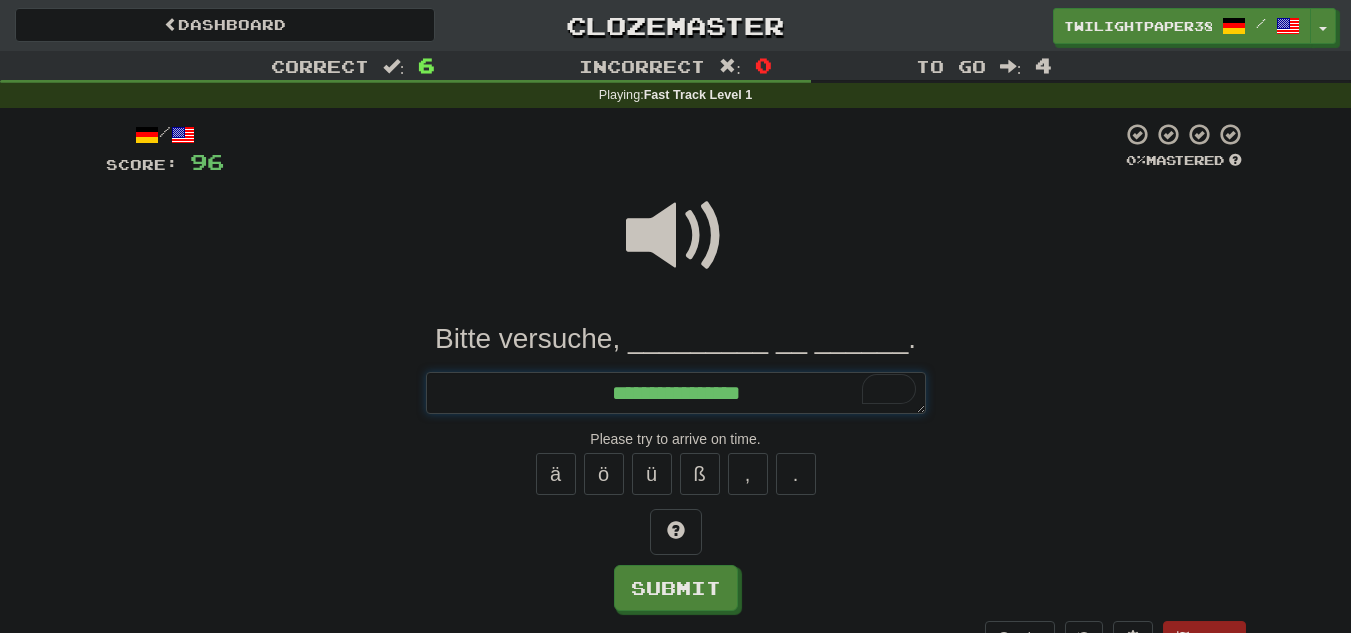 type on "**********" 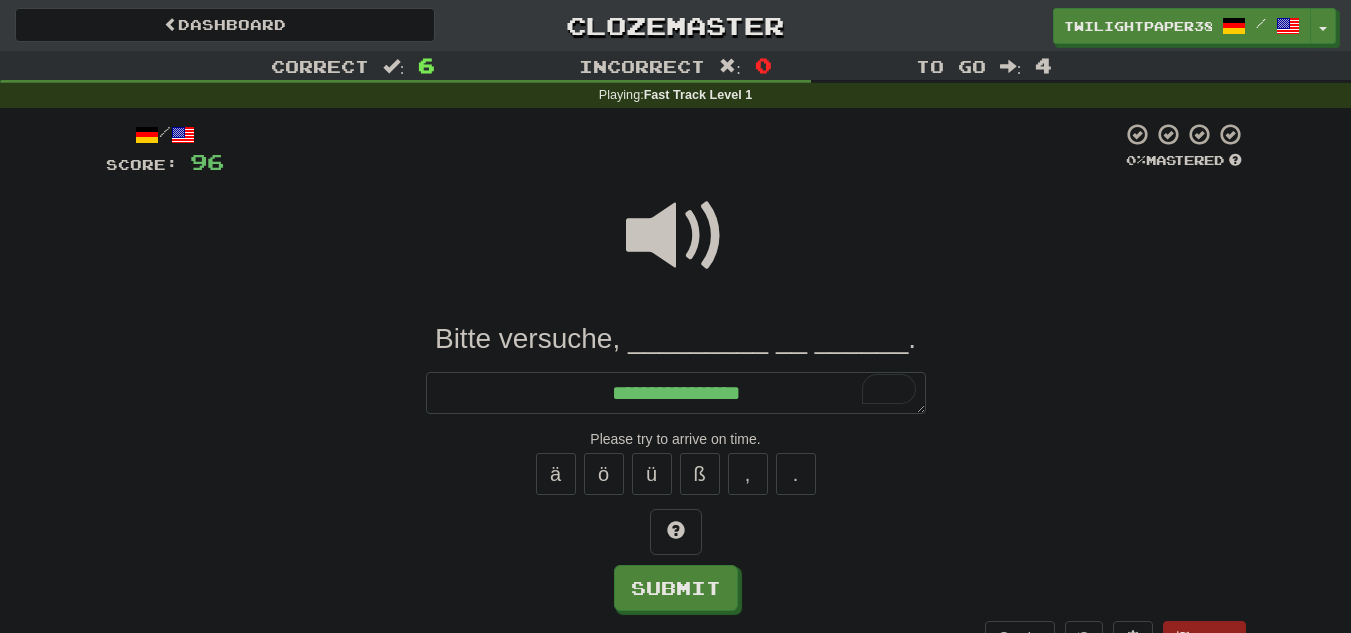 click at bounding box center [676, 236] 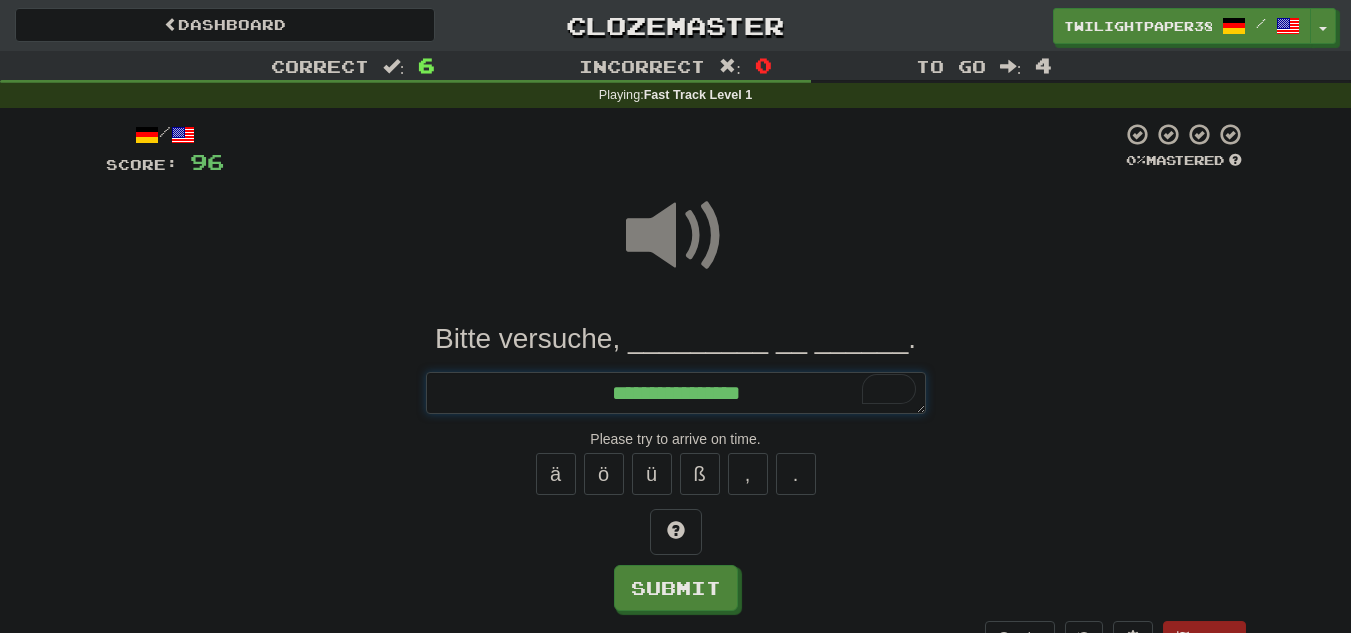 click on "**********" at bounding box center [676, 393] 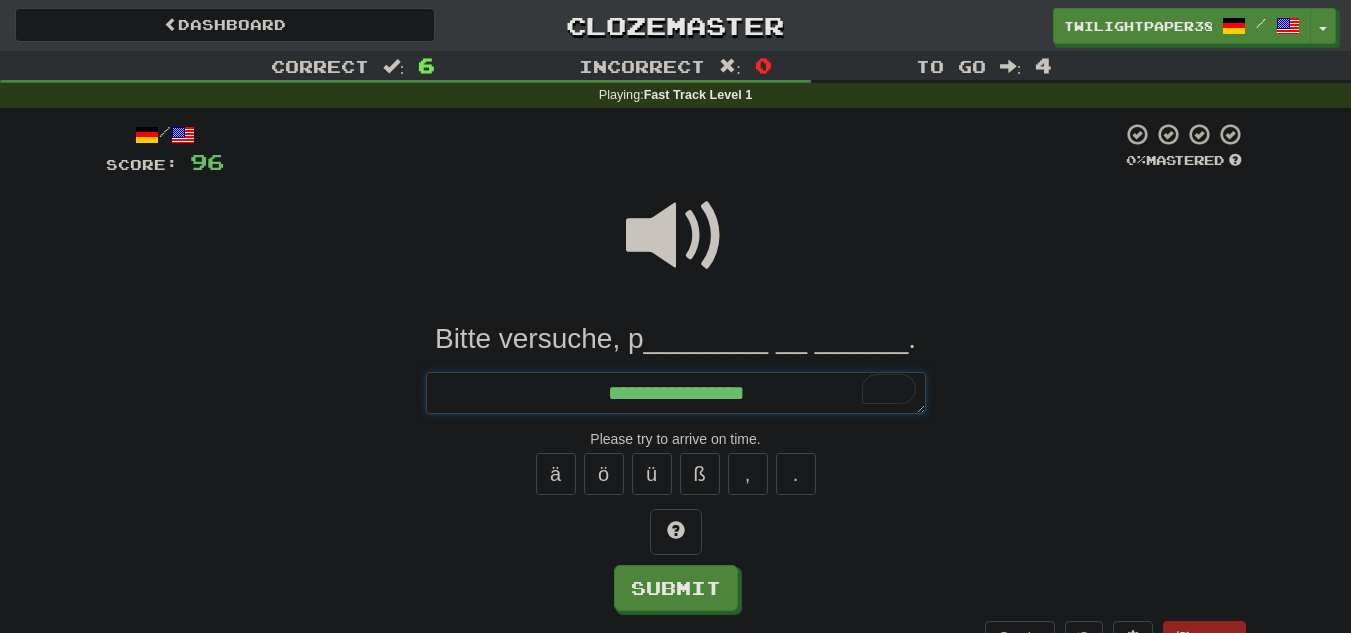type on "*" 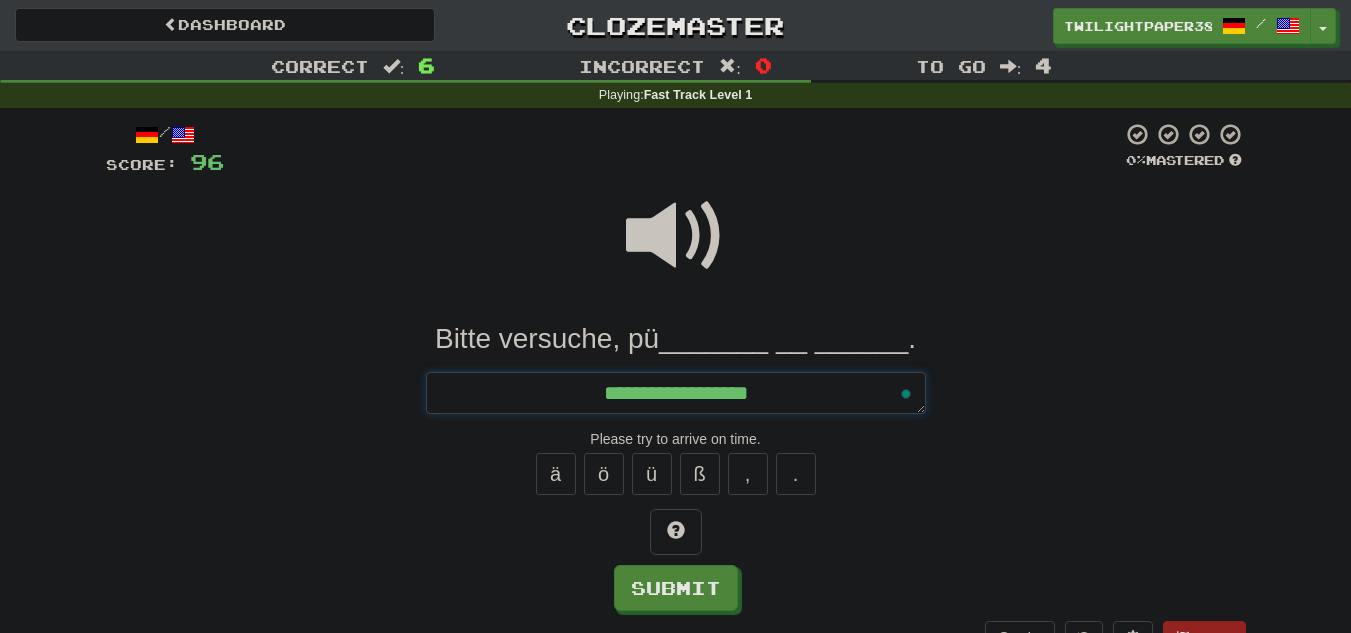 type on "*" 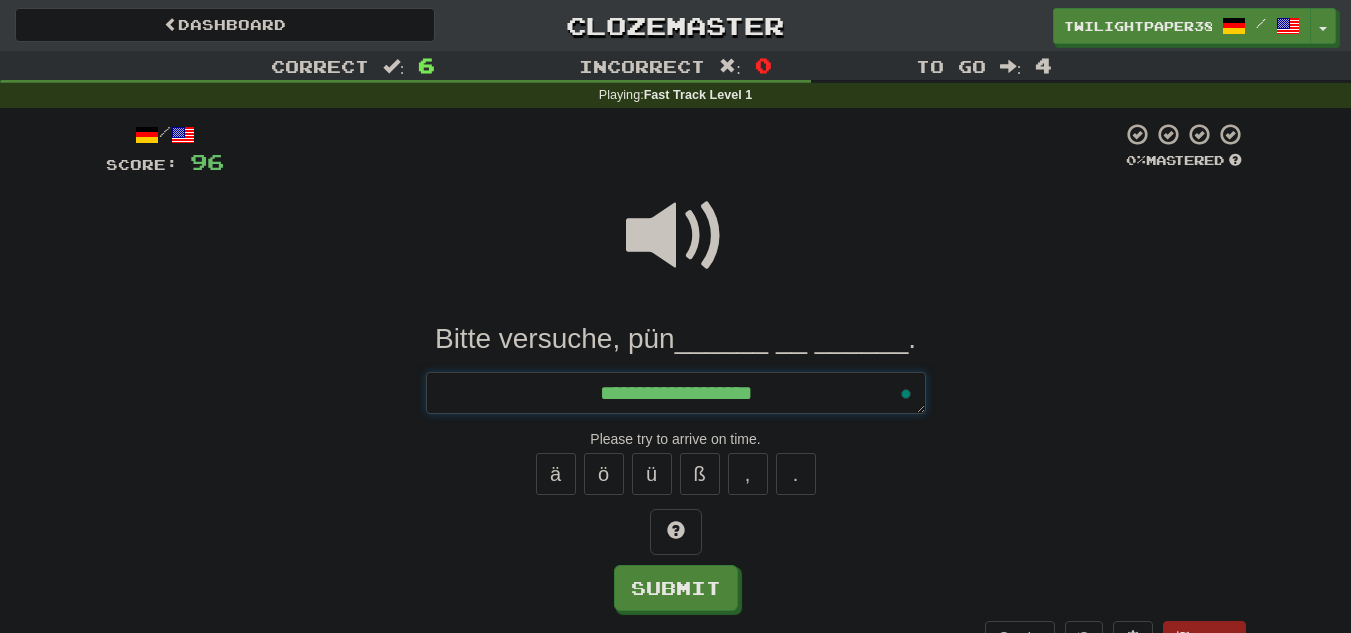 type on "*" 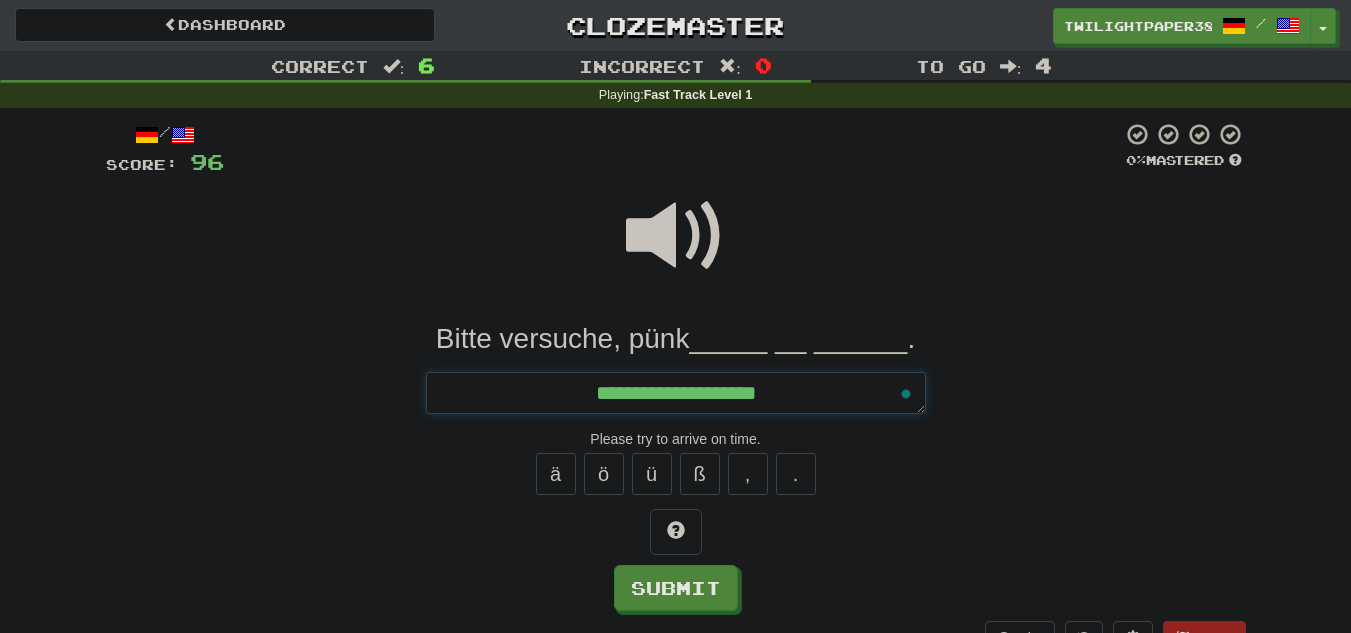 type on "*" 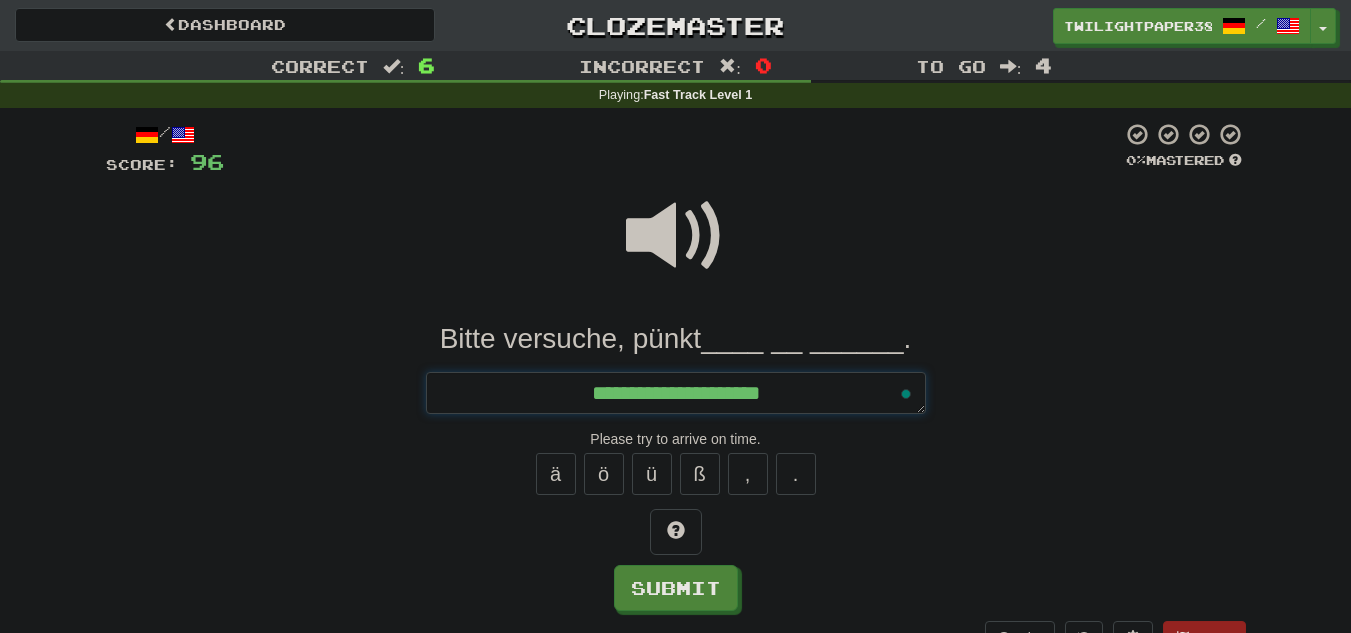 type on "*" 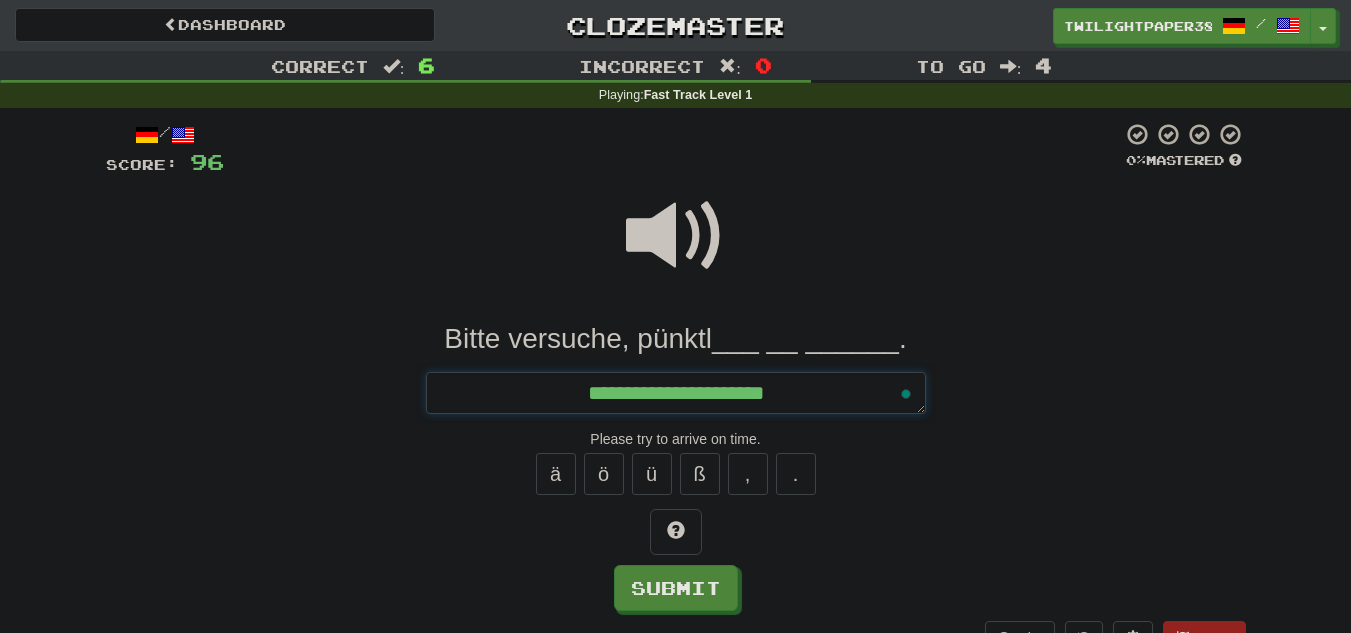 type on "*" 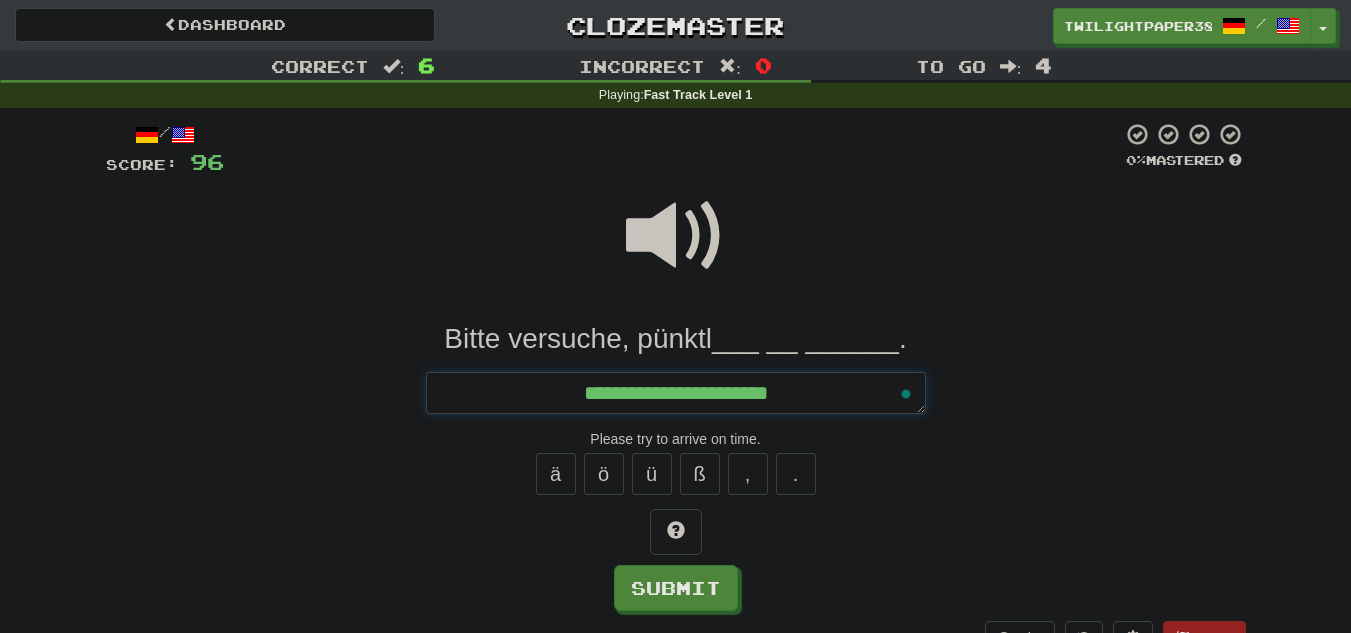 type on "**********" 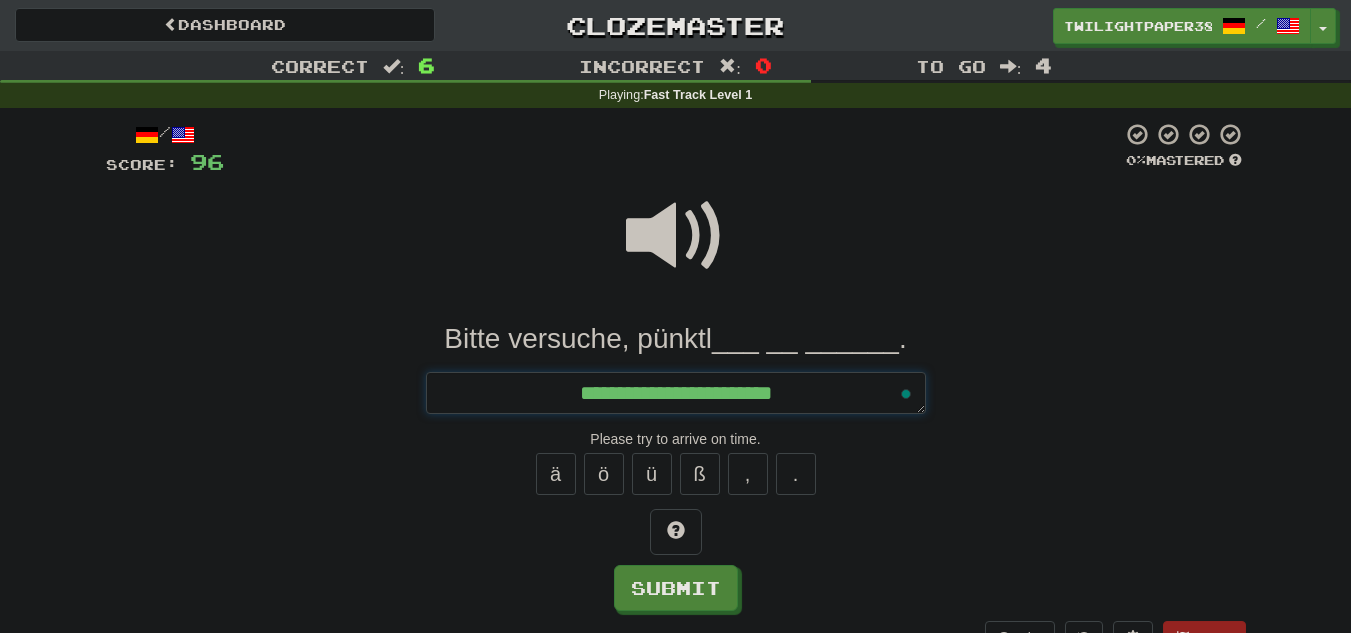 type on "*" 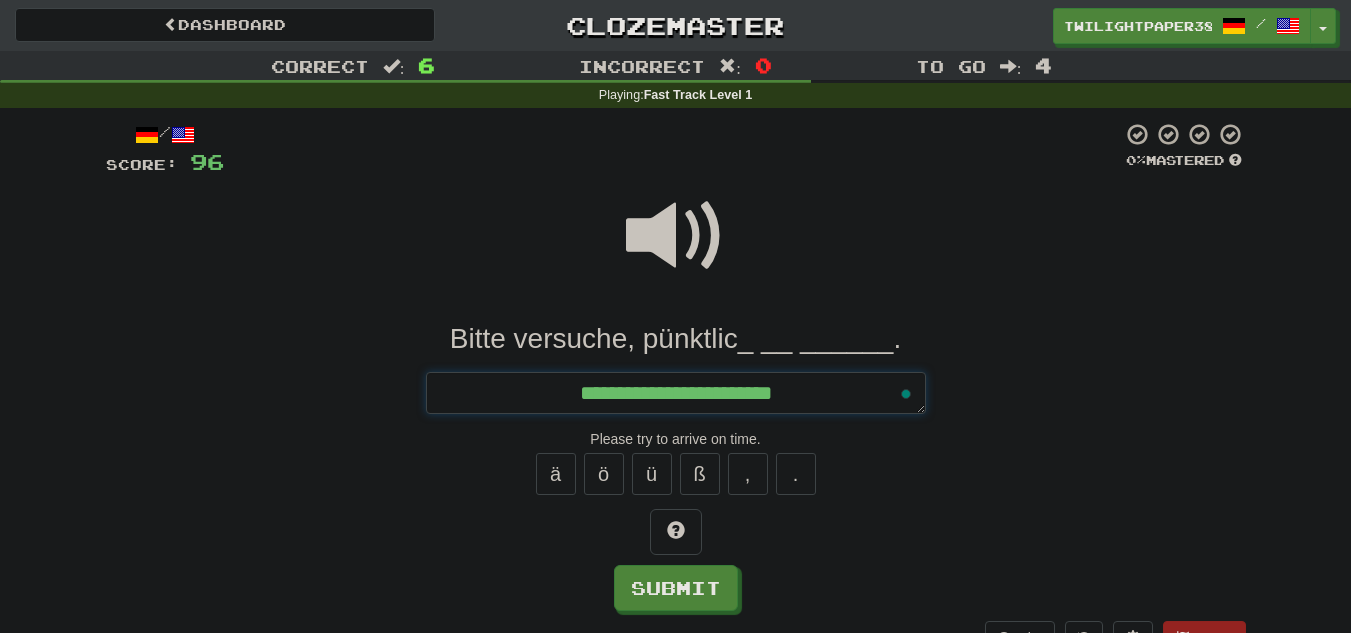 type on "**********" 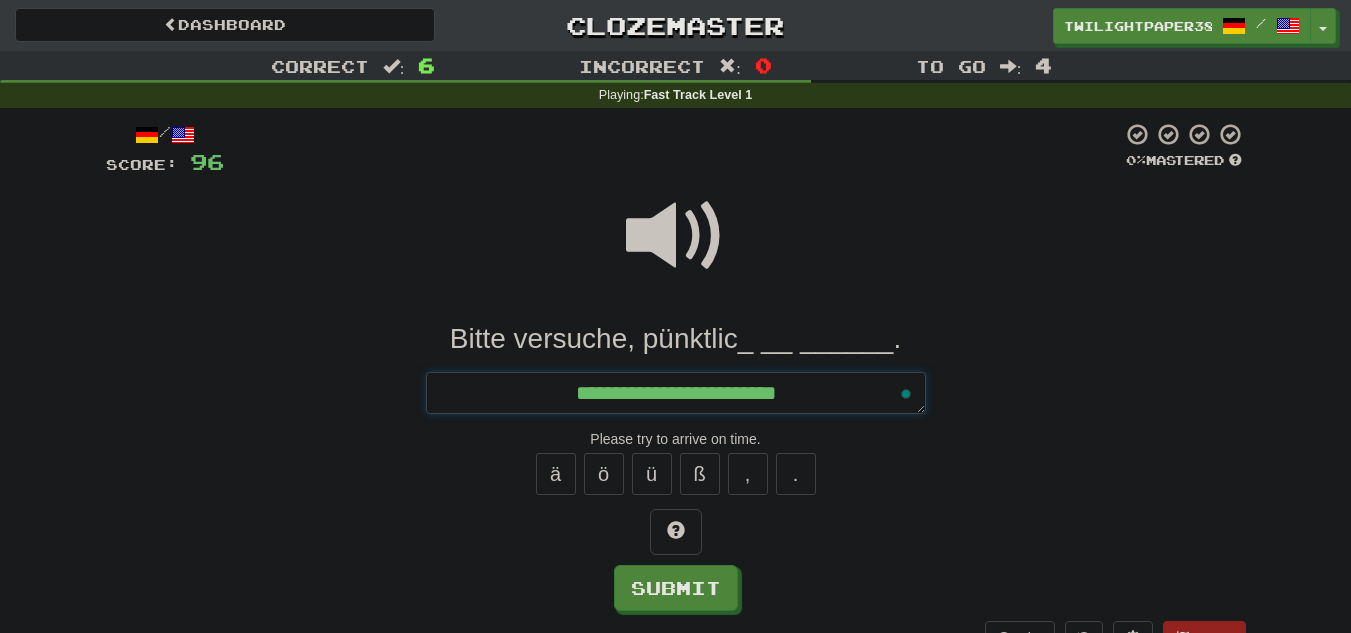 type on "*" 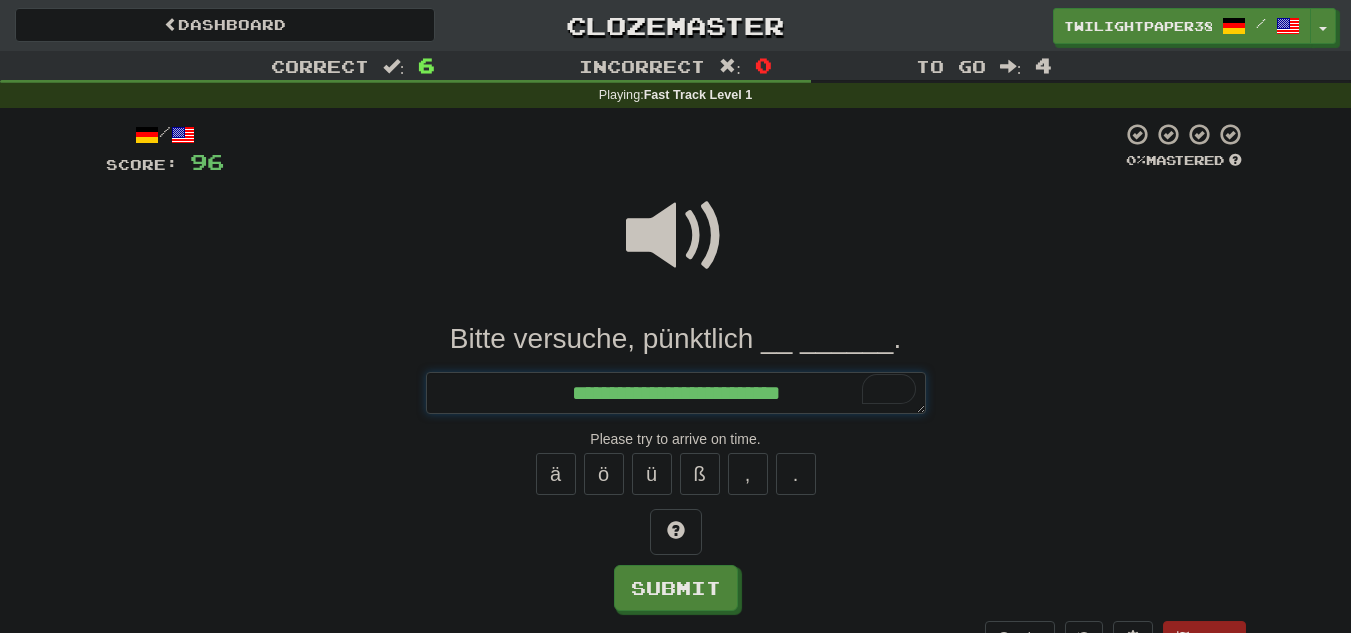 type on "*" 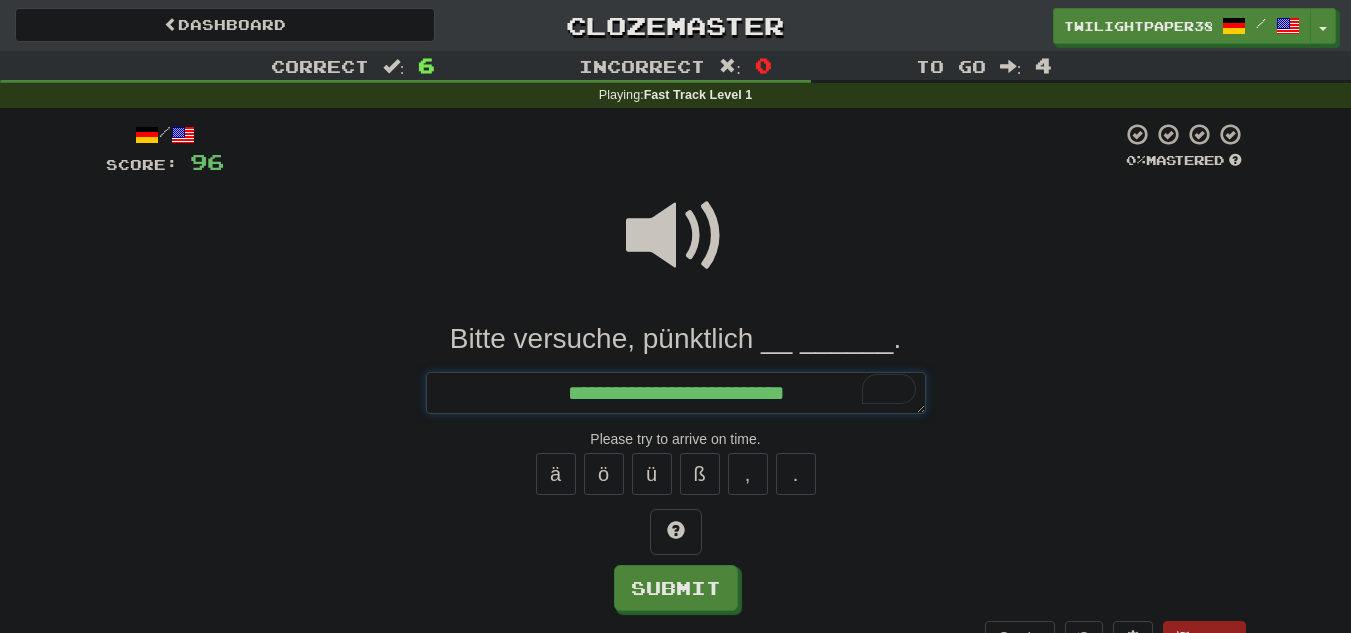 type on "**********" 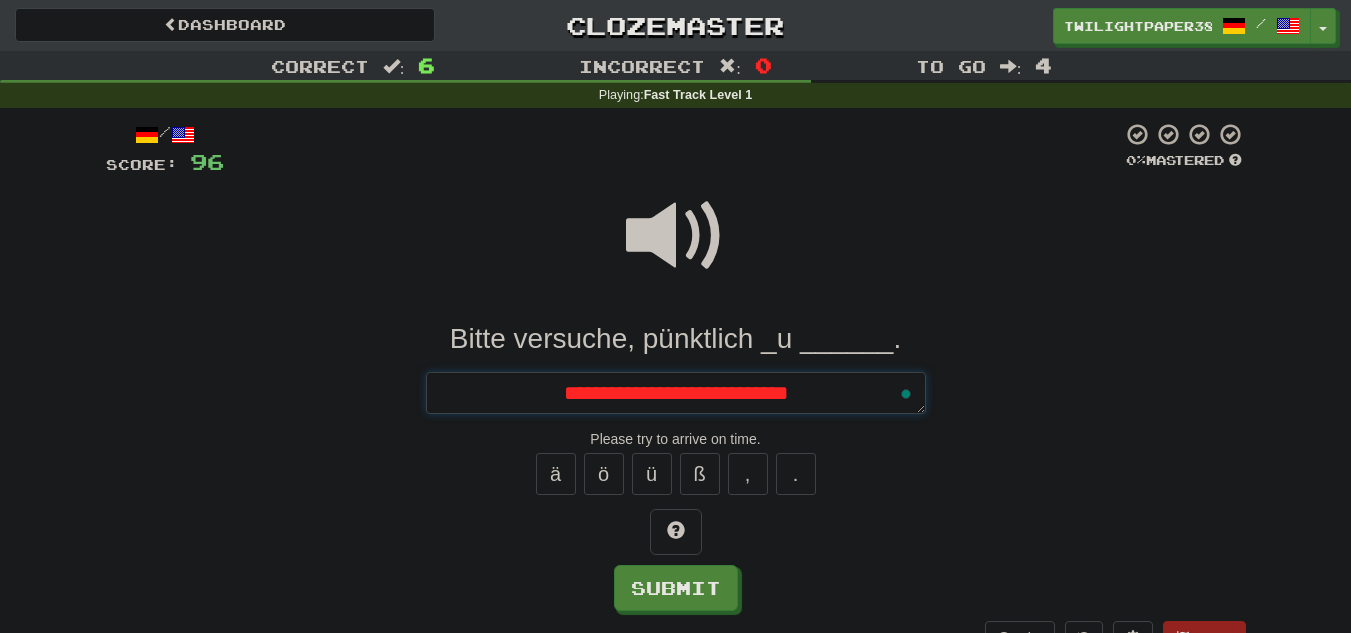 type on "*" 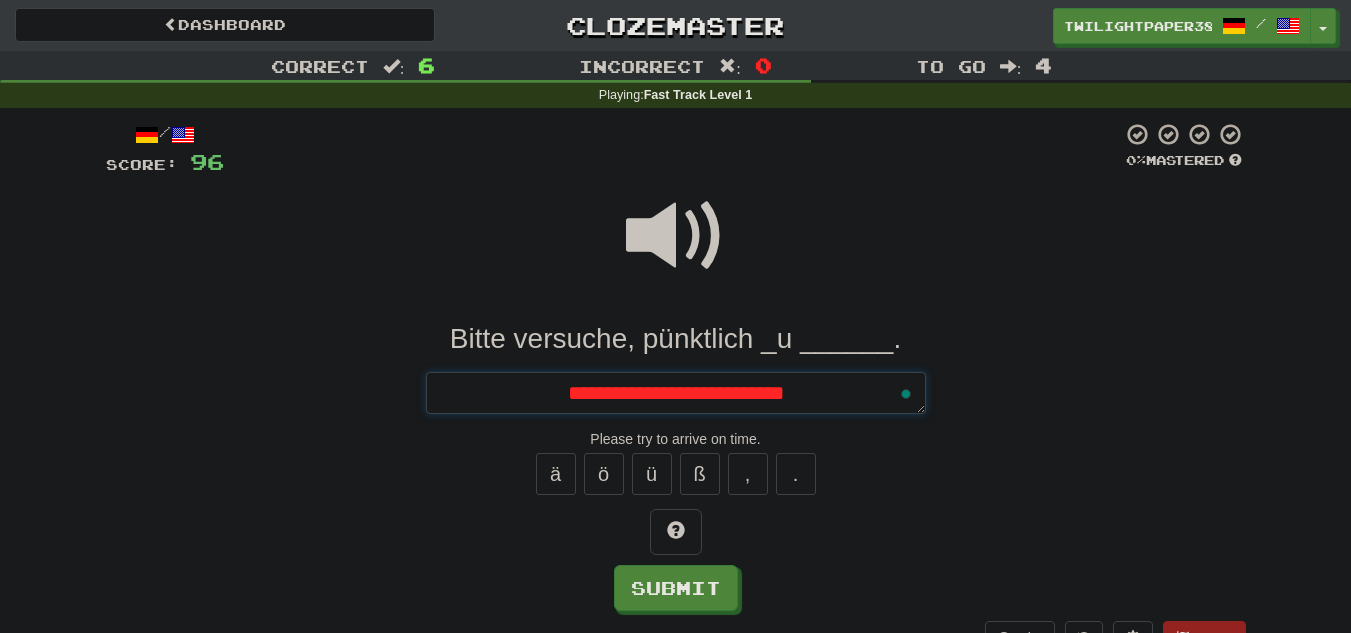 type on "*" 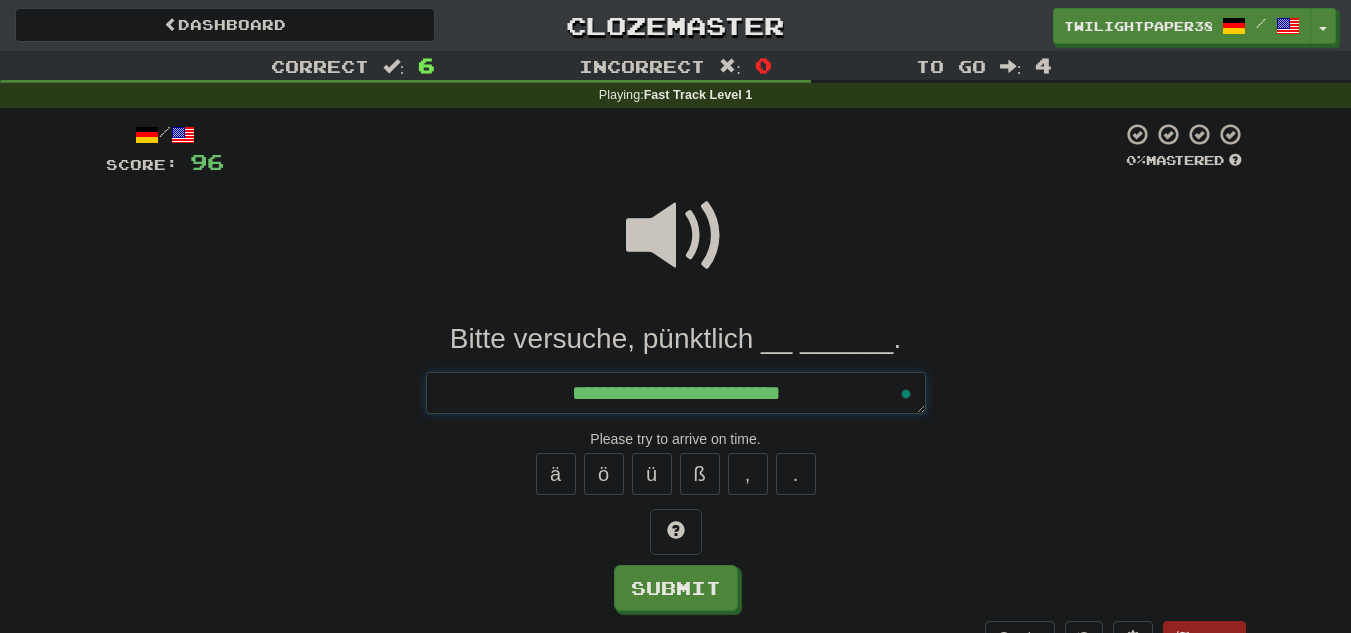 type on "*" 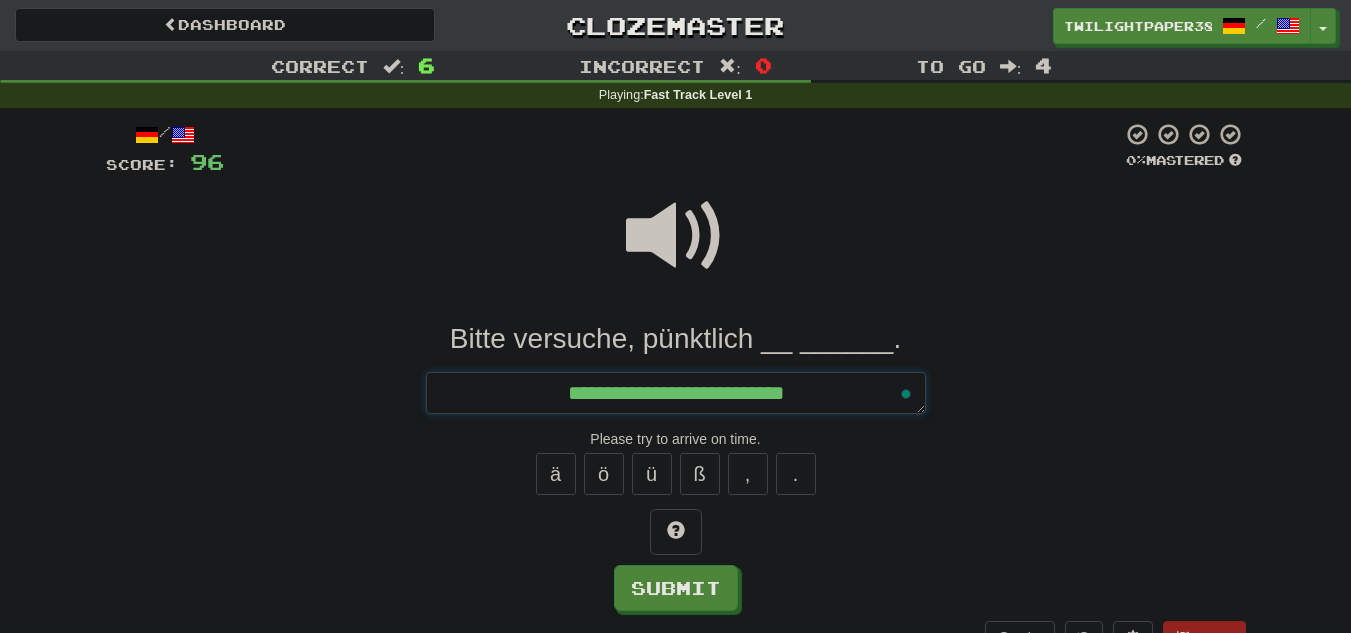 type on "**********" 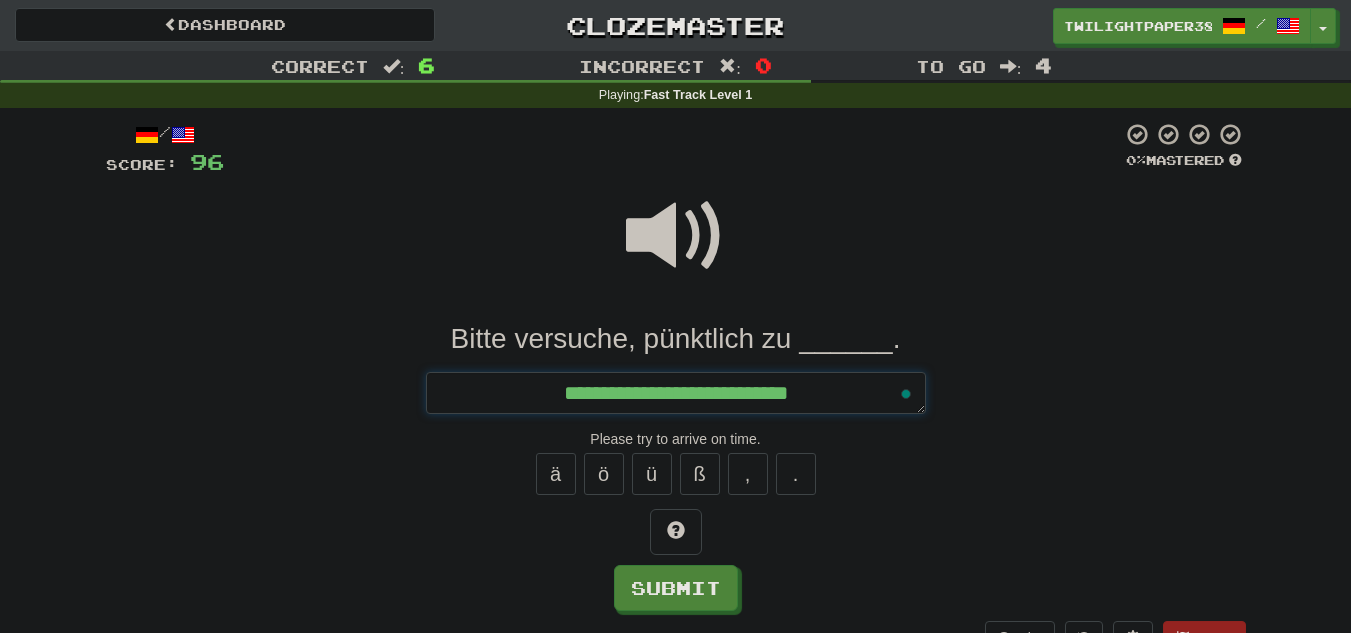 type on "*" 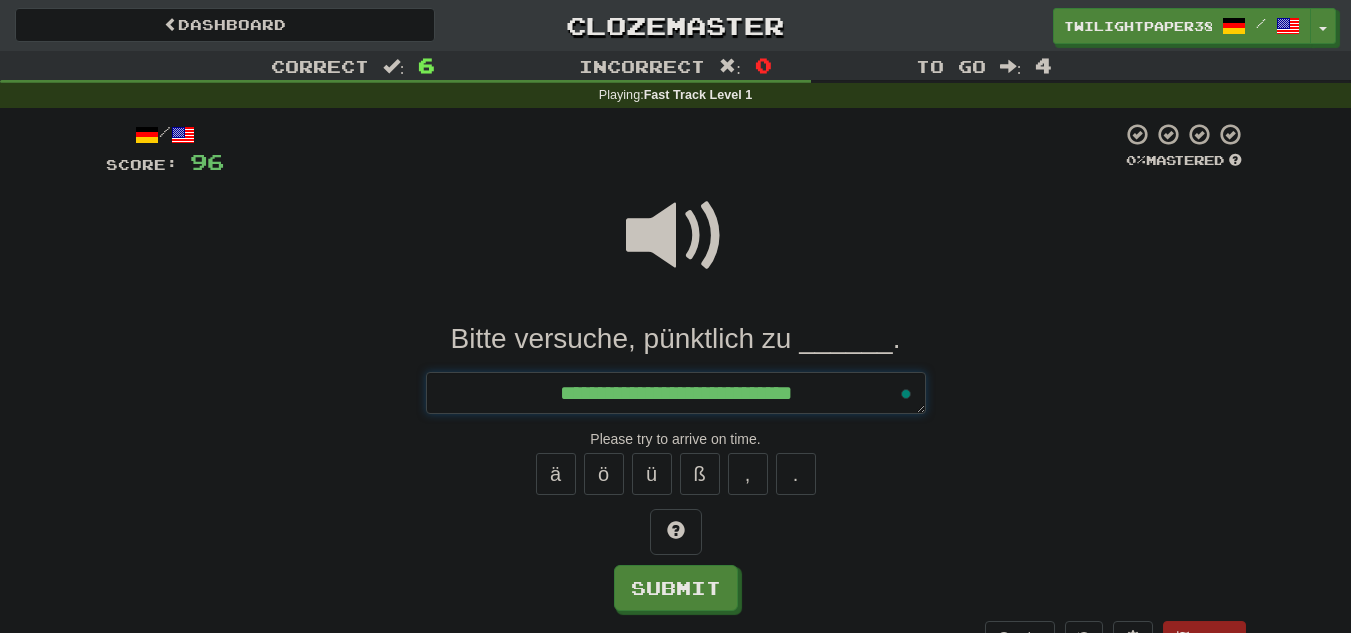 type on "*" 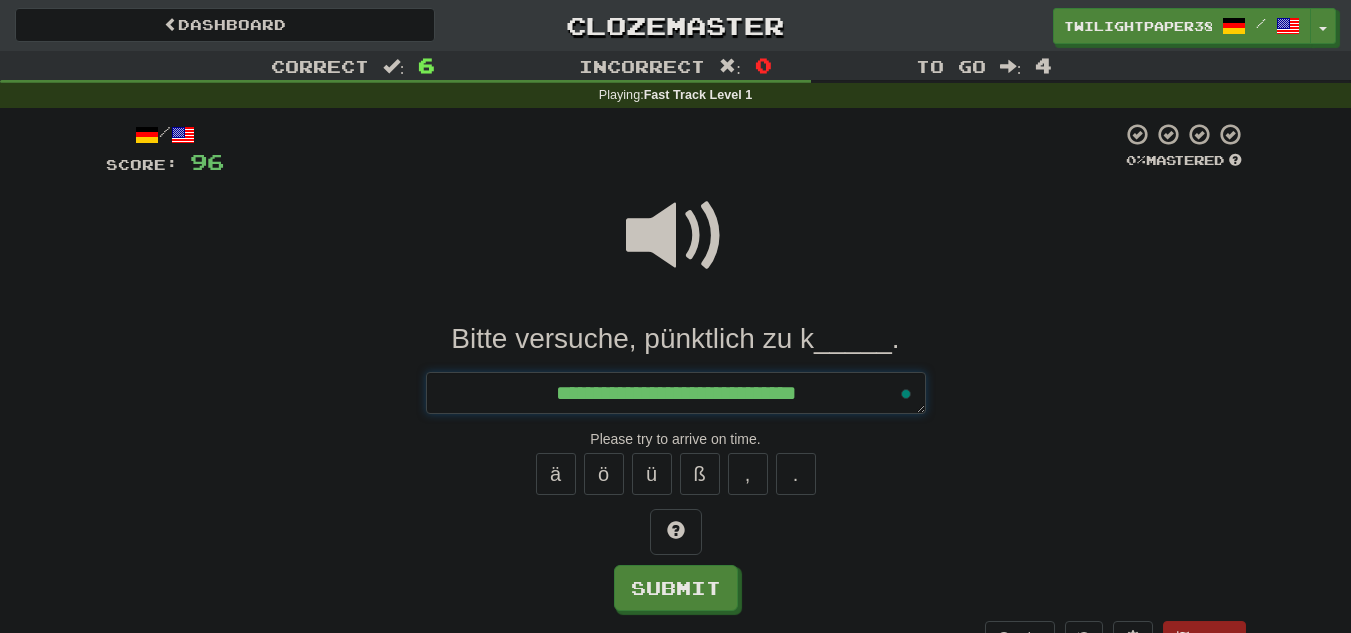 type on "*" 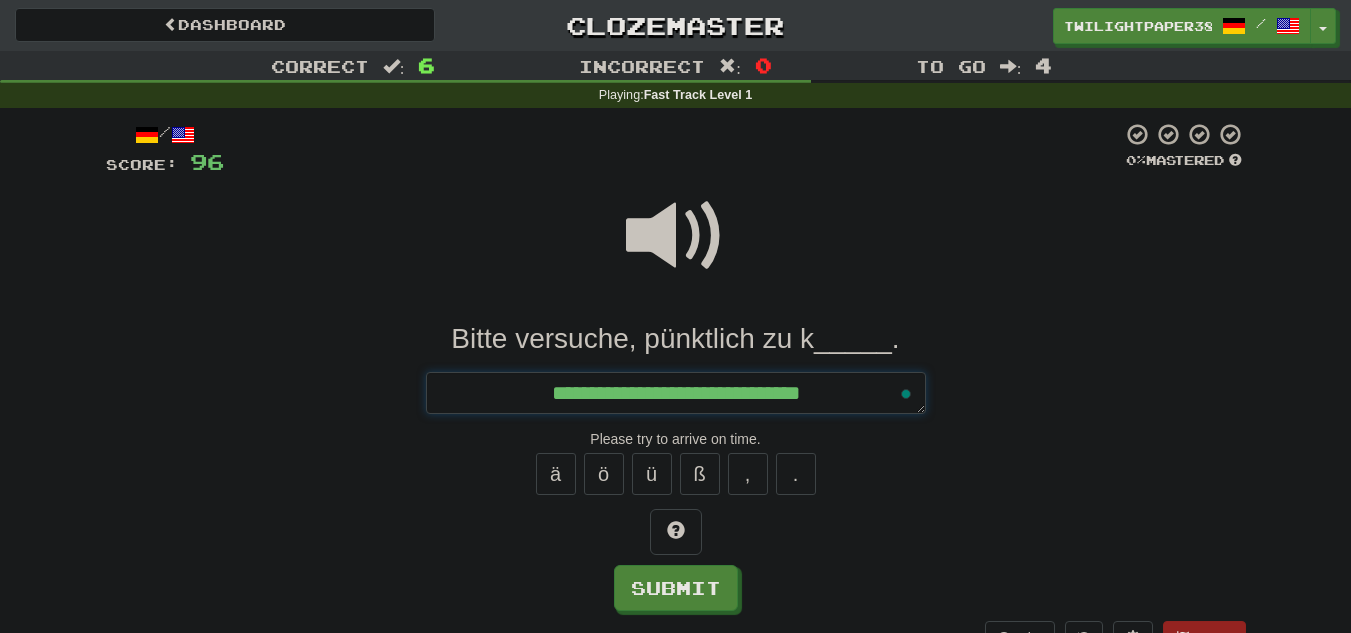 type on "*" 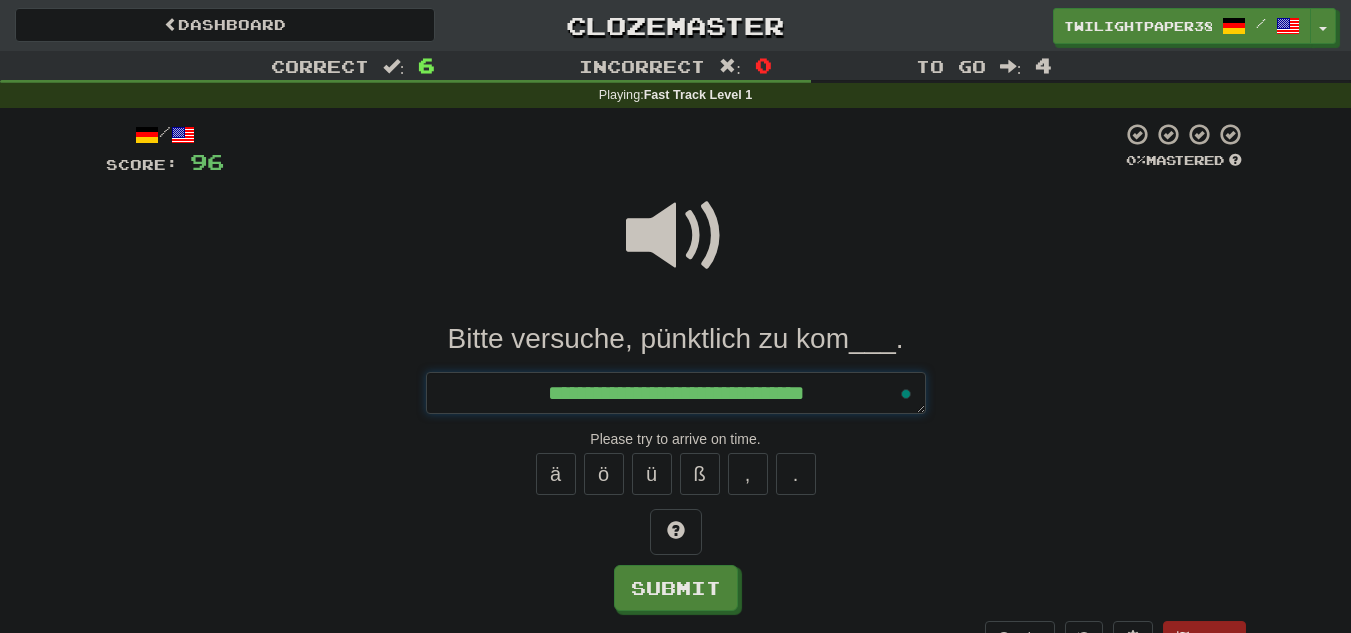 type on "*" 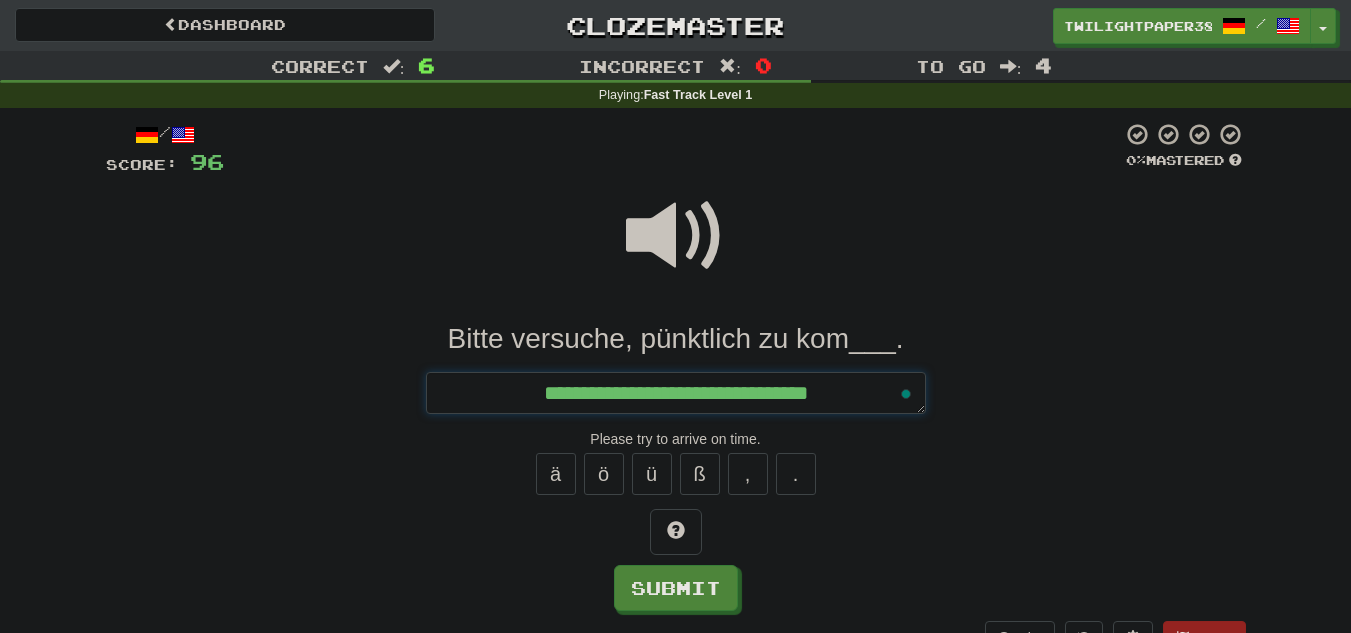 type on "**********" 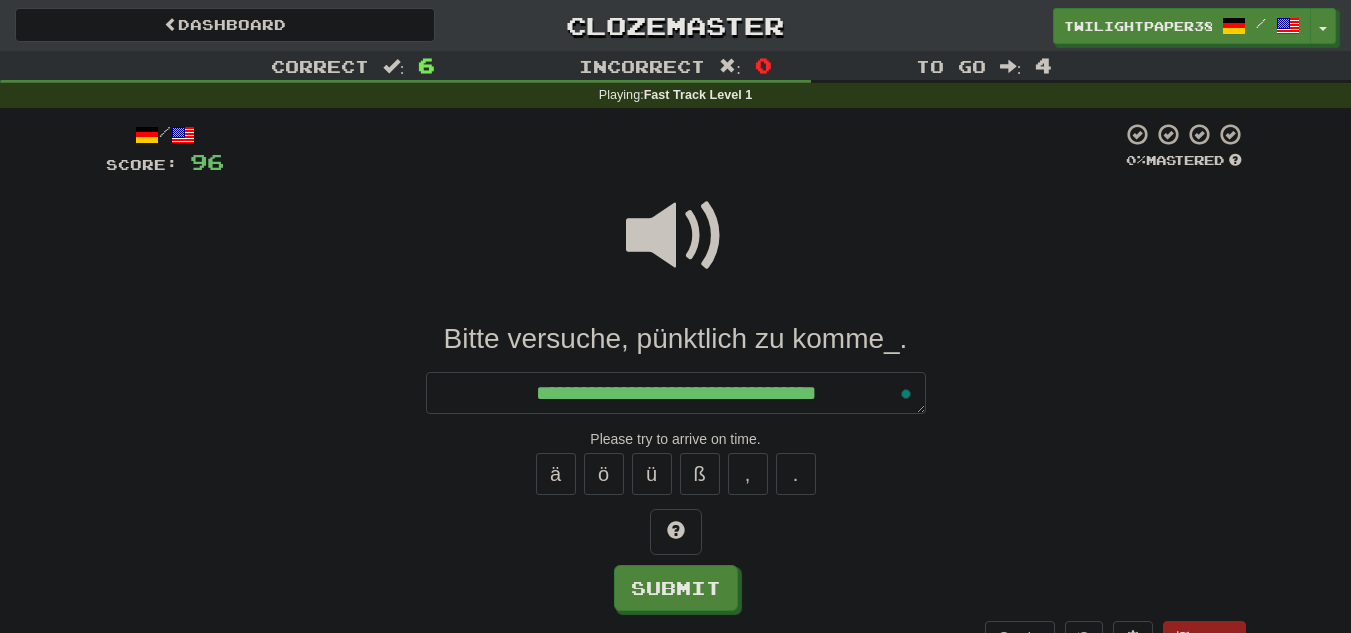 type on "*" 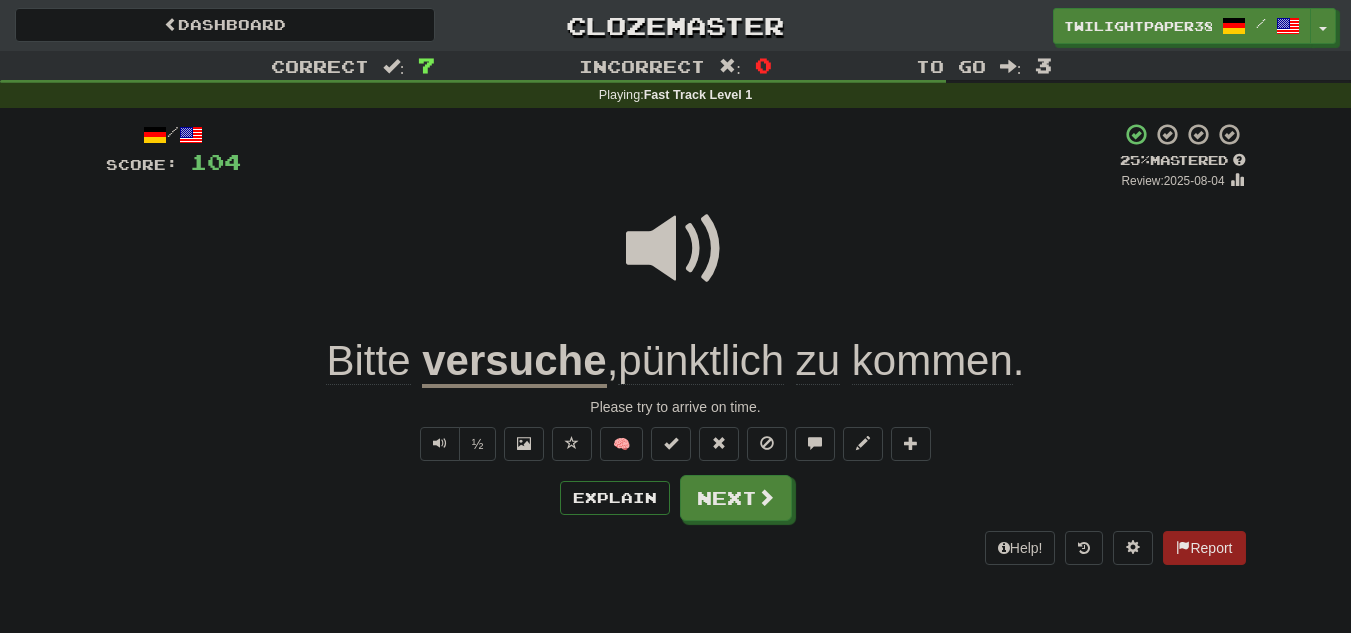 click on "pünktlich" at bounding box center (701, 361) 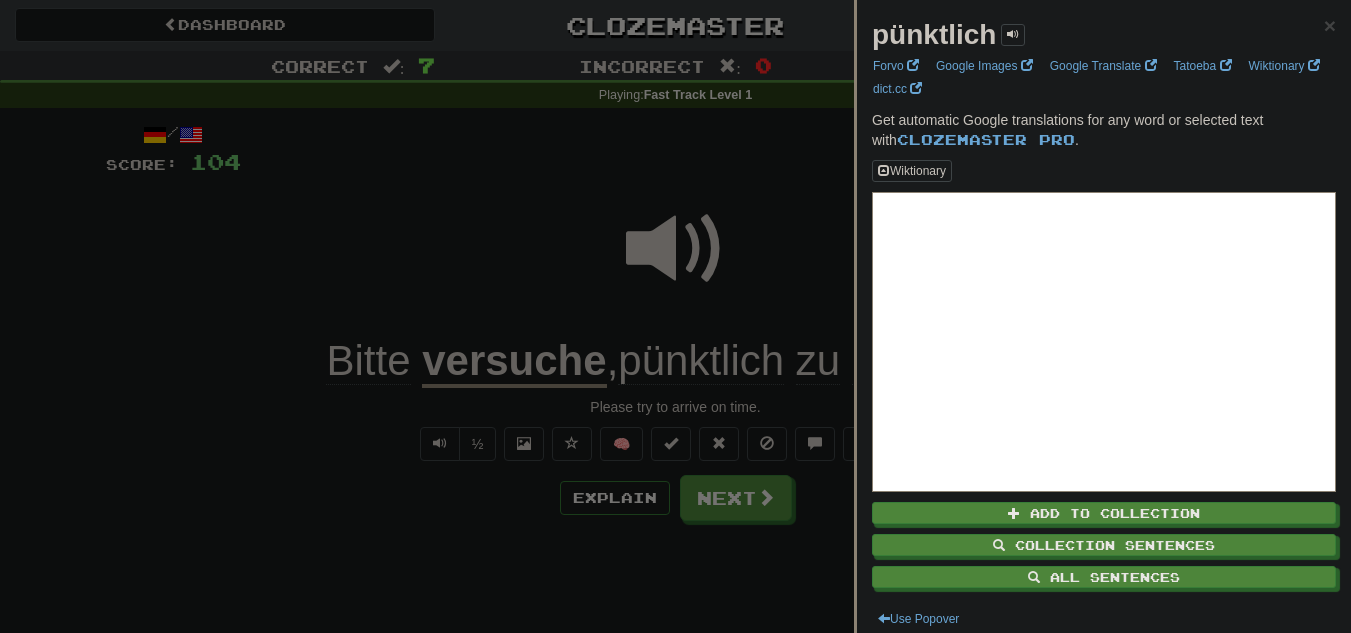 click at bounding box center (675, 316) 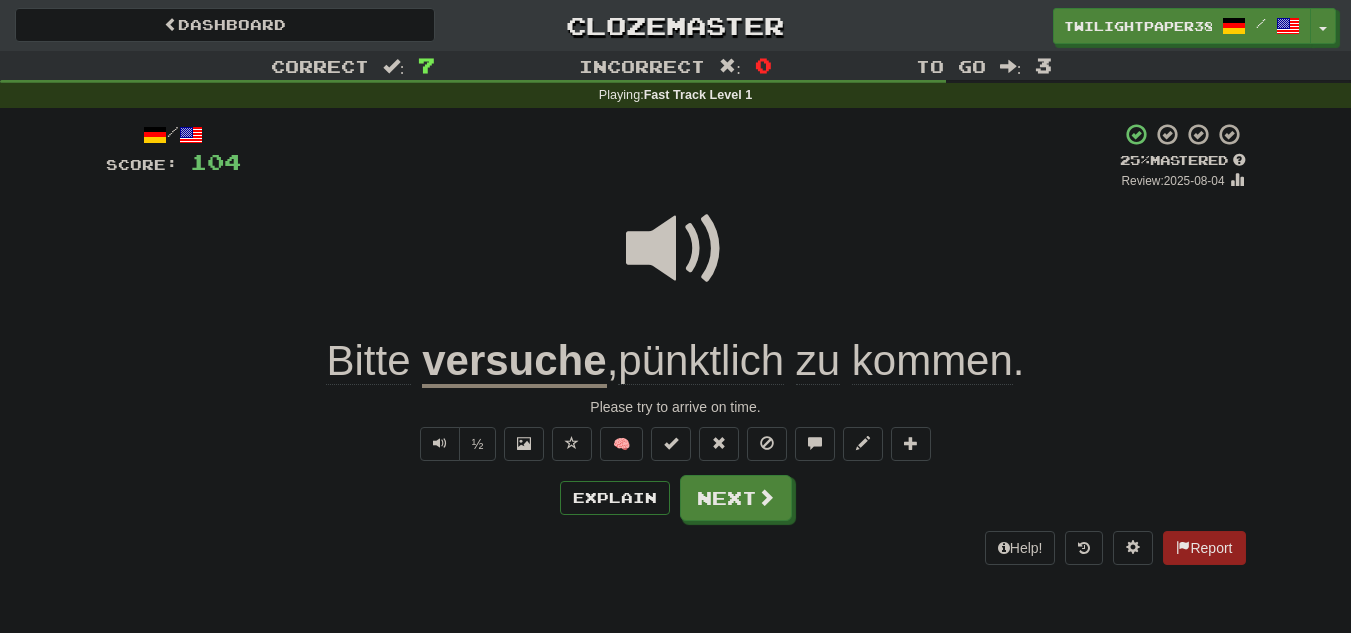 click on "versuche" at bounding box center [514, 362] 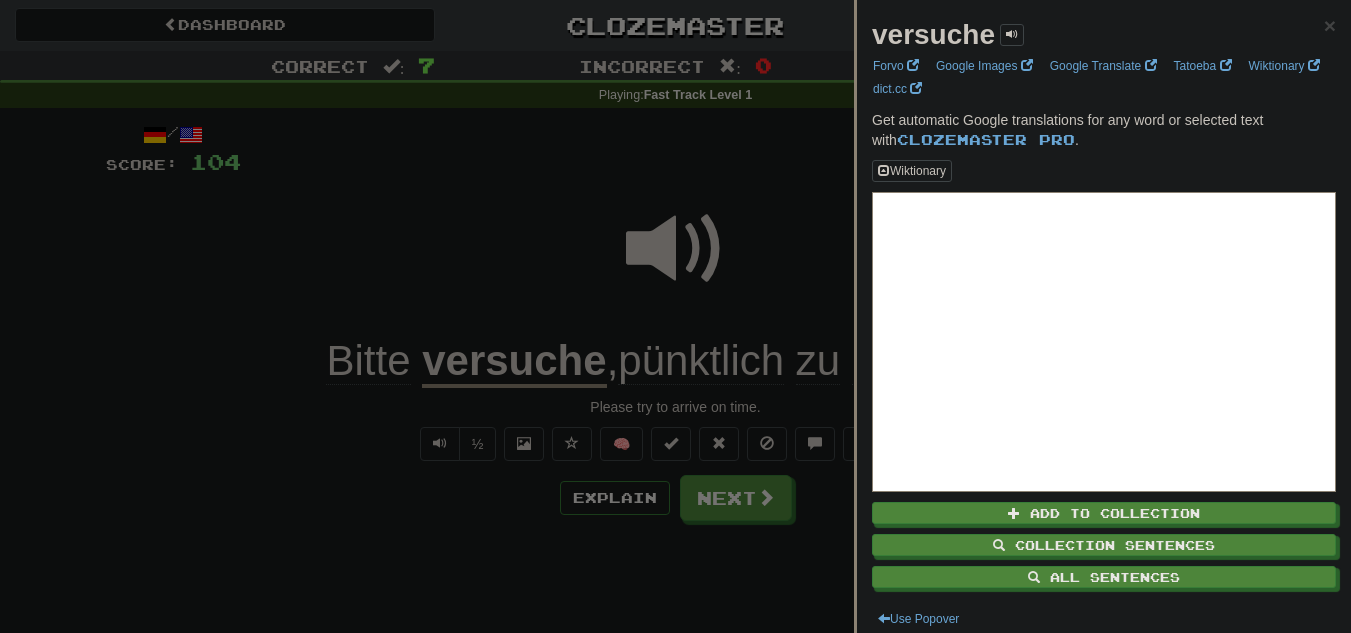 click at bounding box center [675, 316] 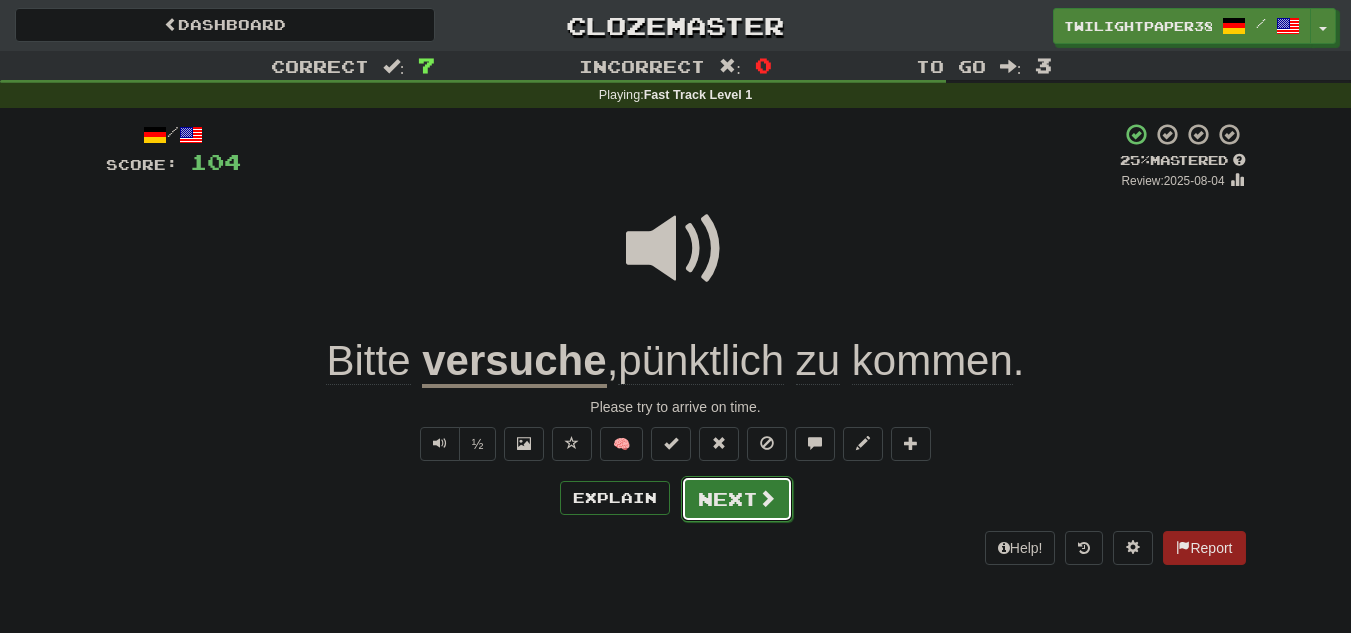 click on "Next" at bounding box center (737, 499) 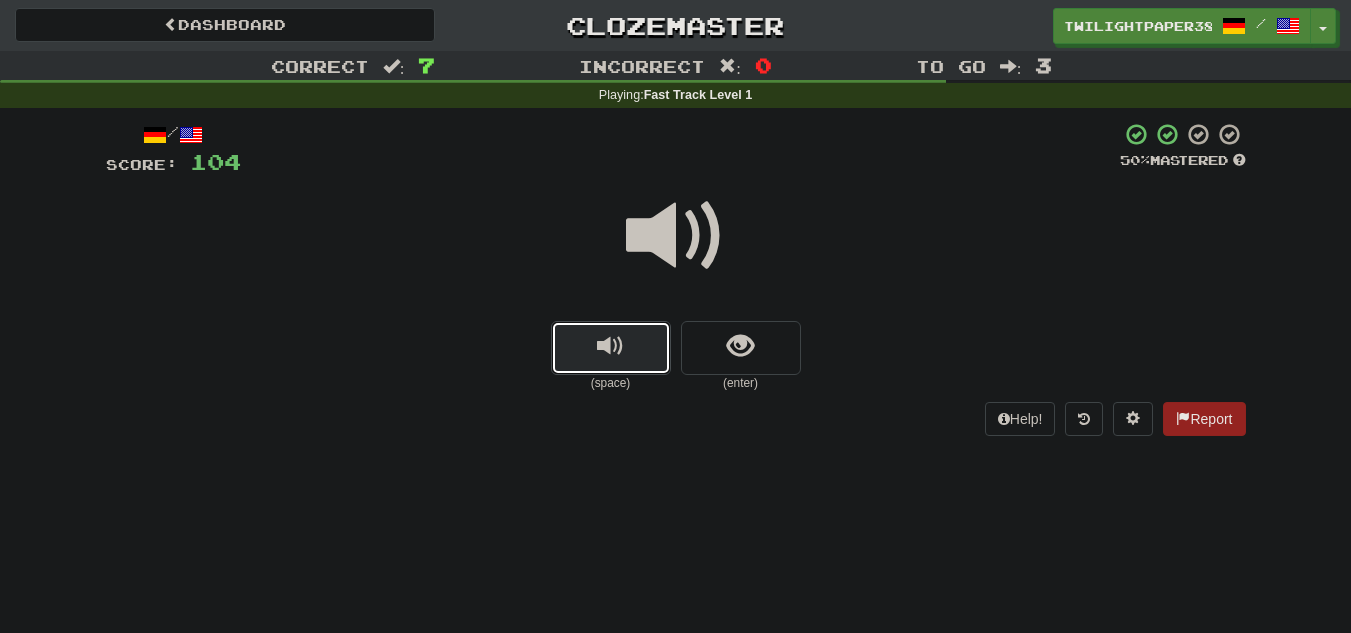 click at bounding box center [611, 348] 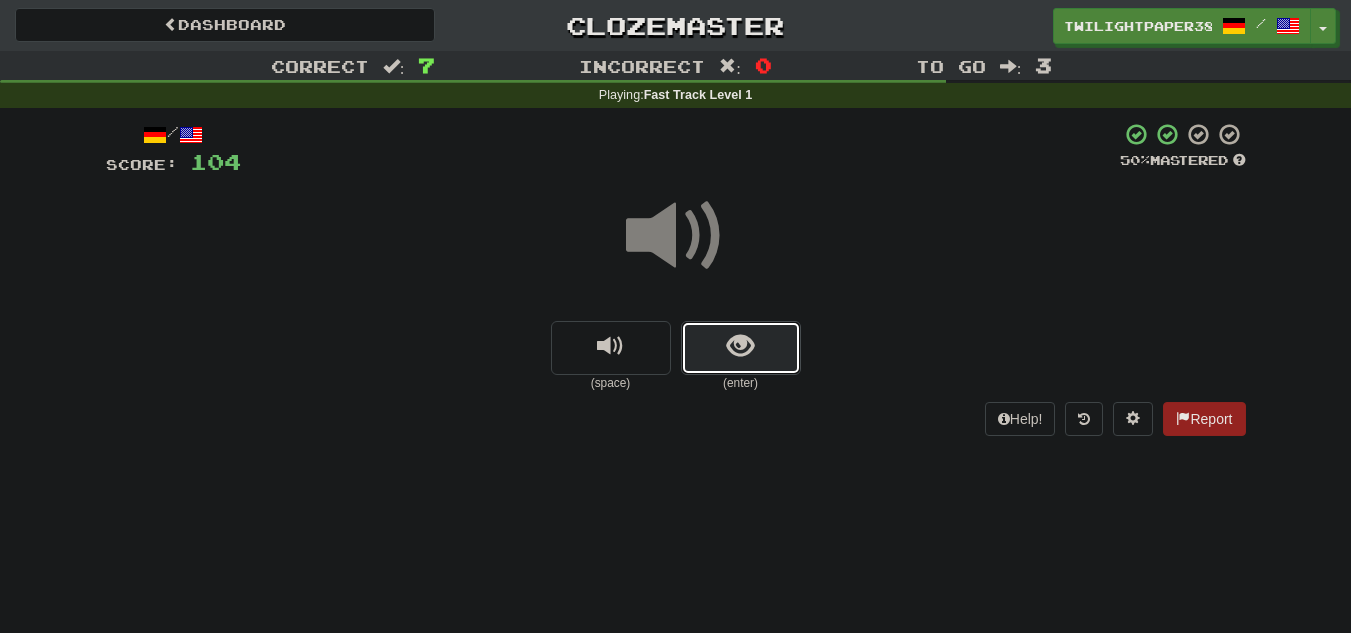 click at bounding box center [741, 348] 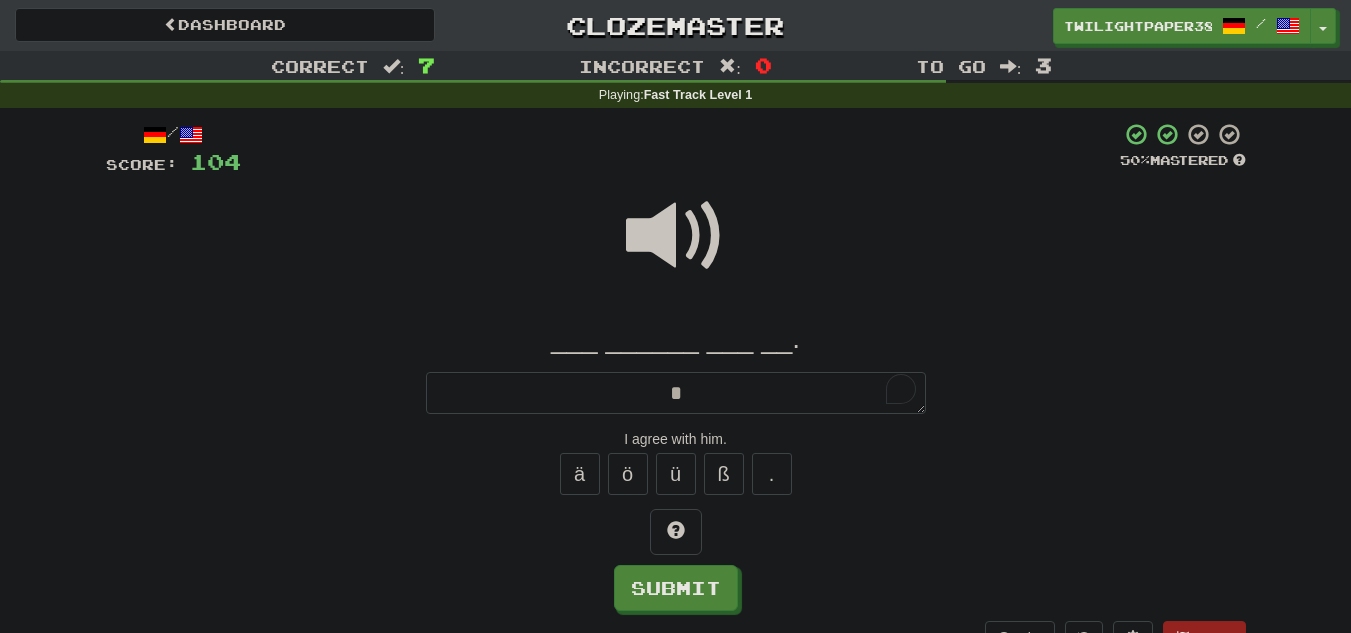 type on "**" 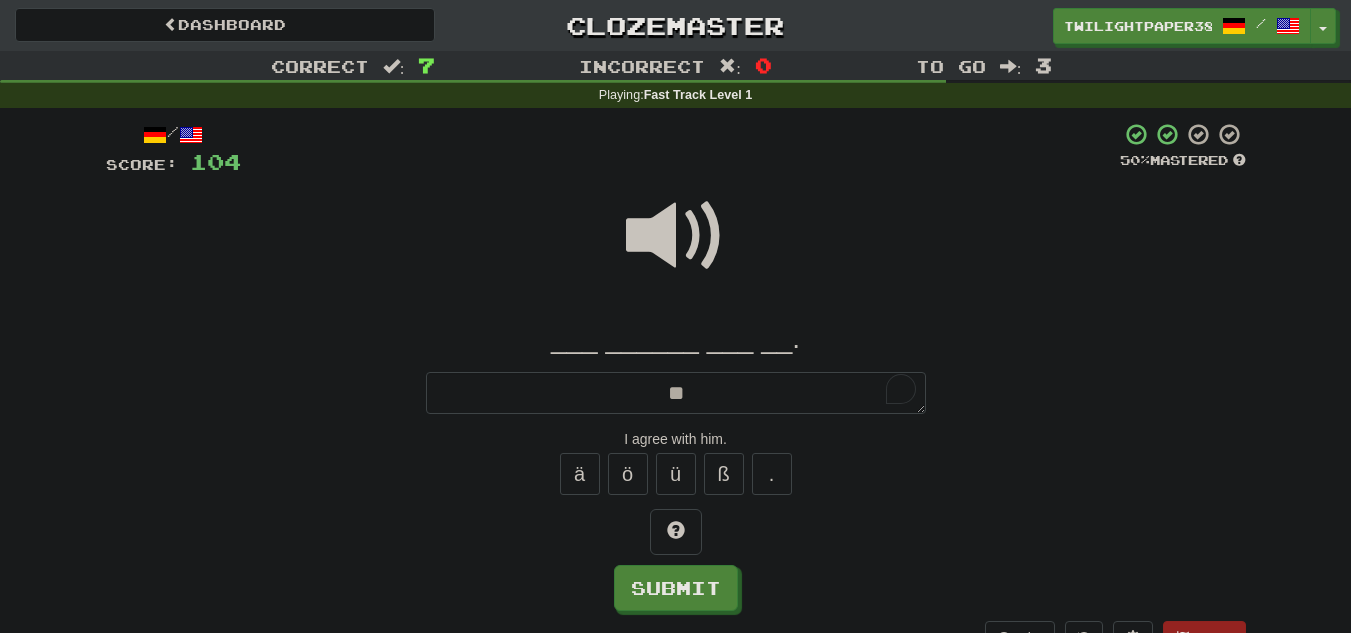 type on "*" 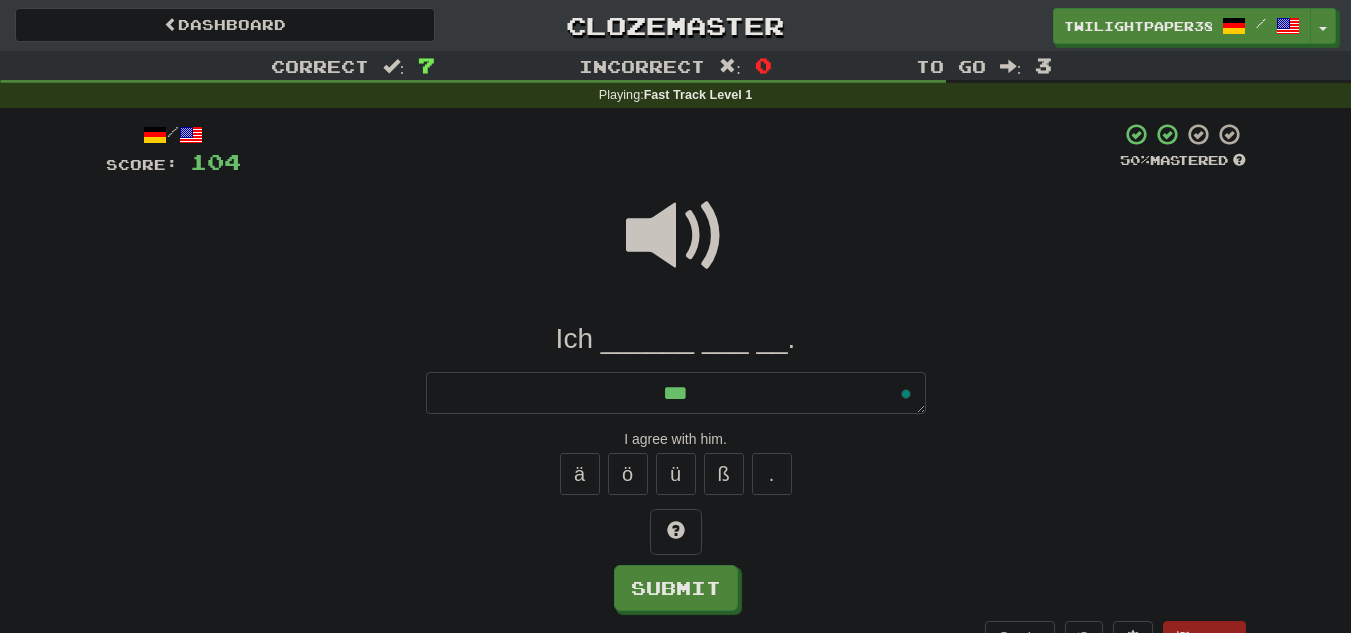 type on "*" 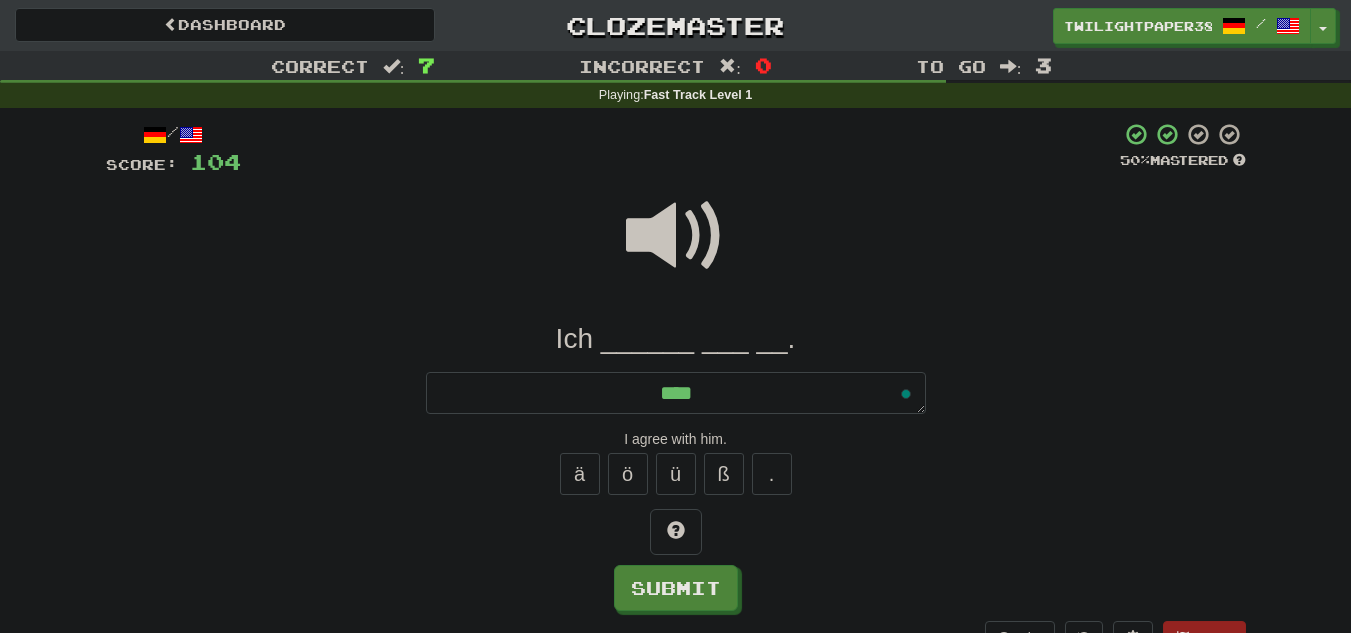 type on "*" 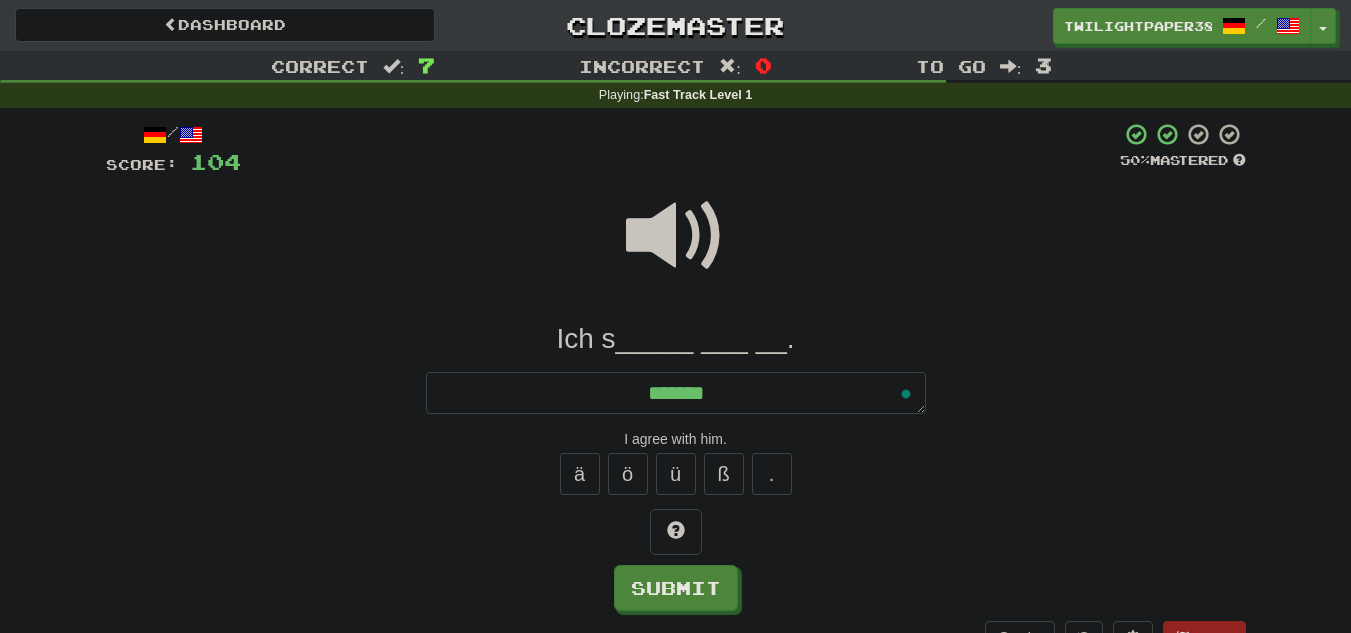 type on "********" 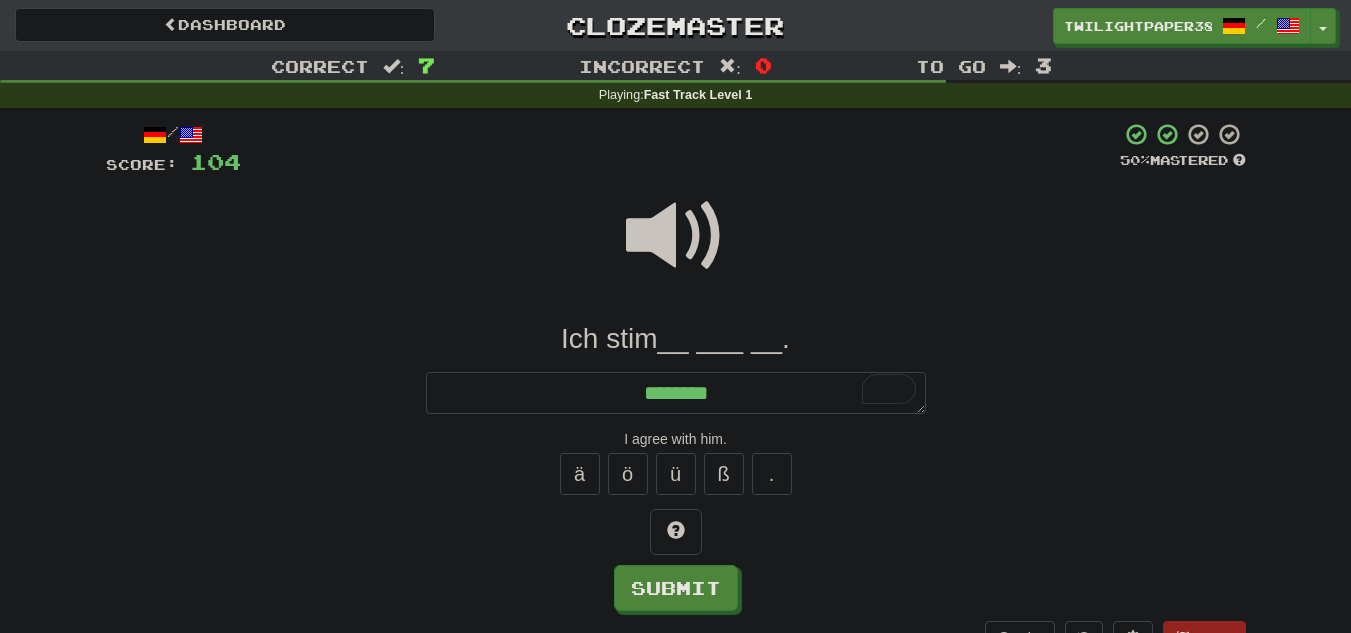type on "*" 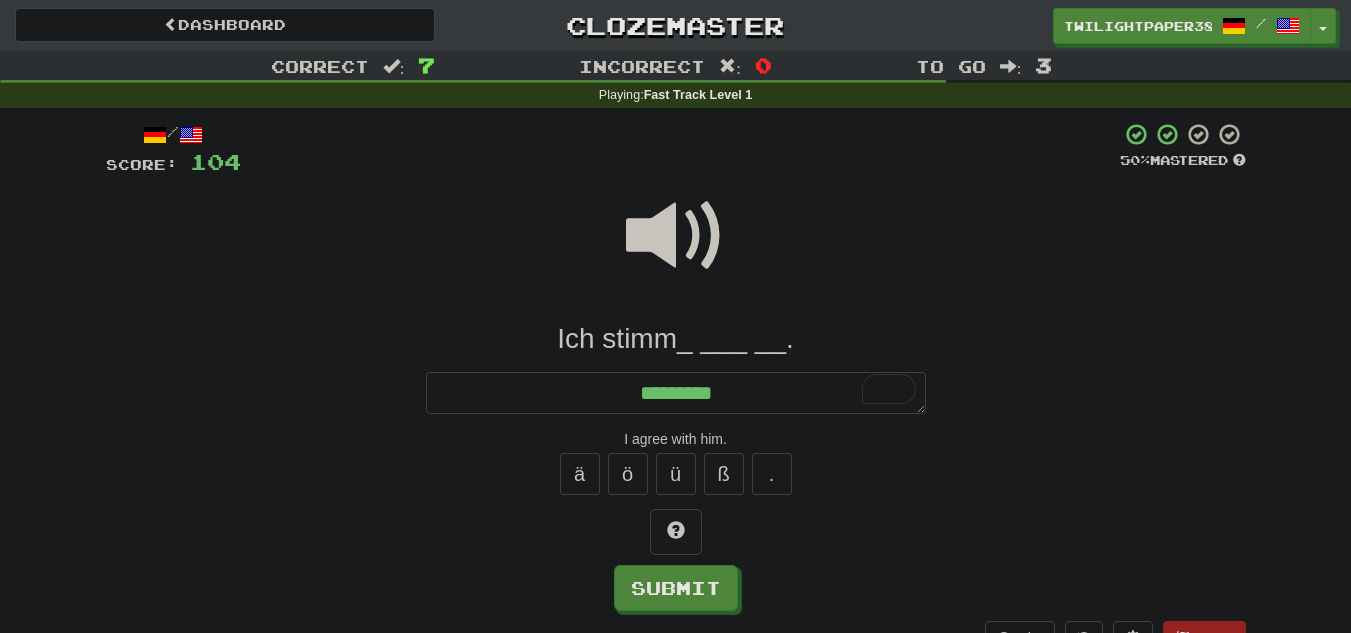 type on "*" 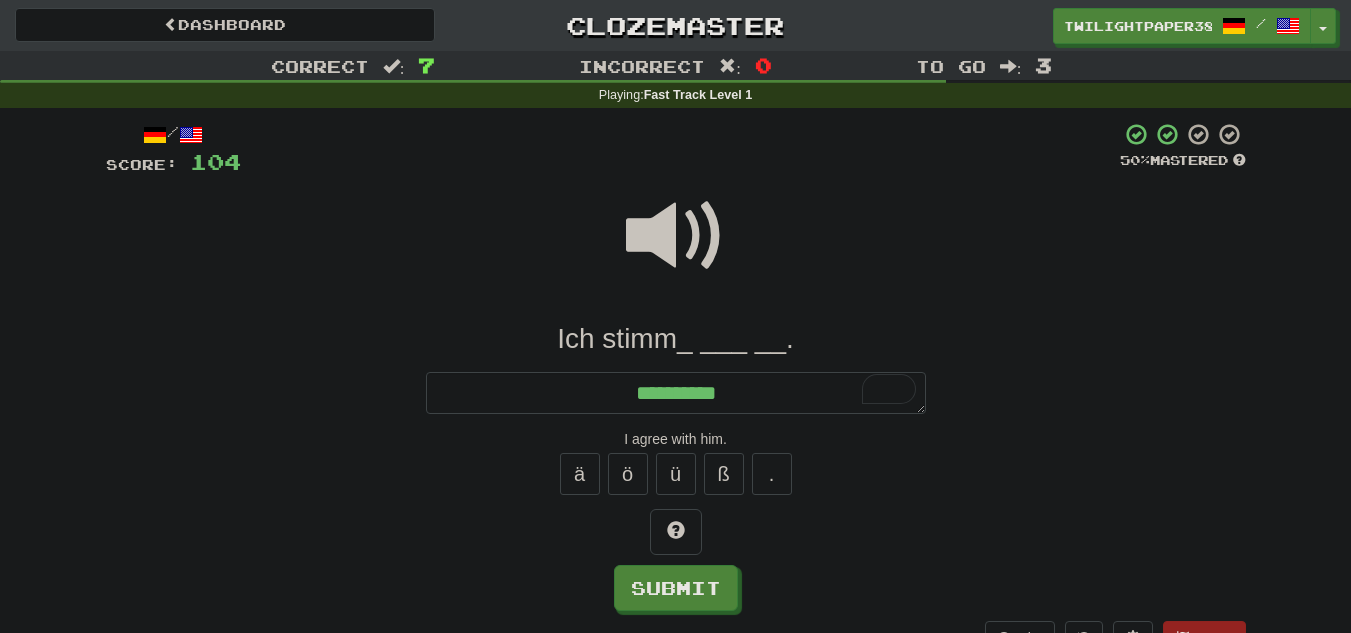 type on "*" 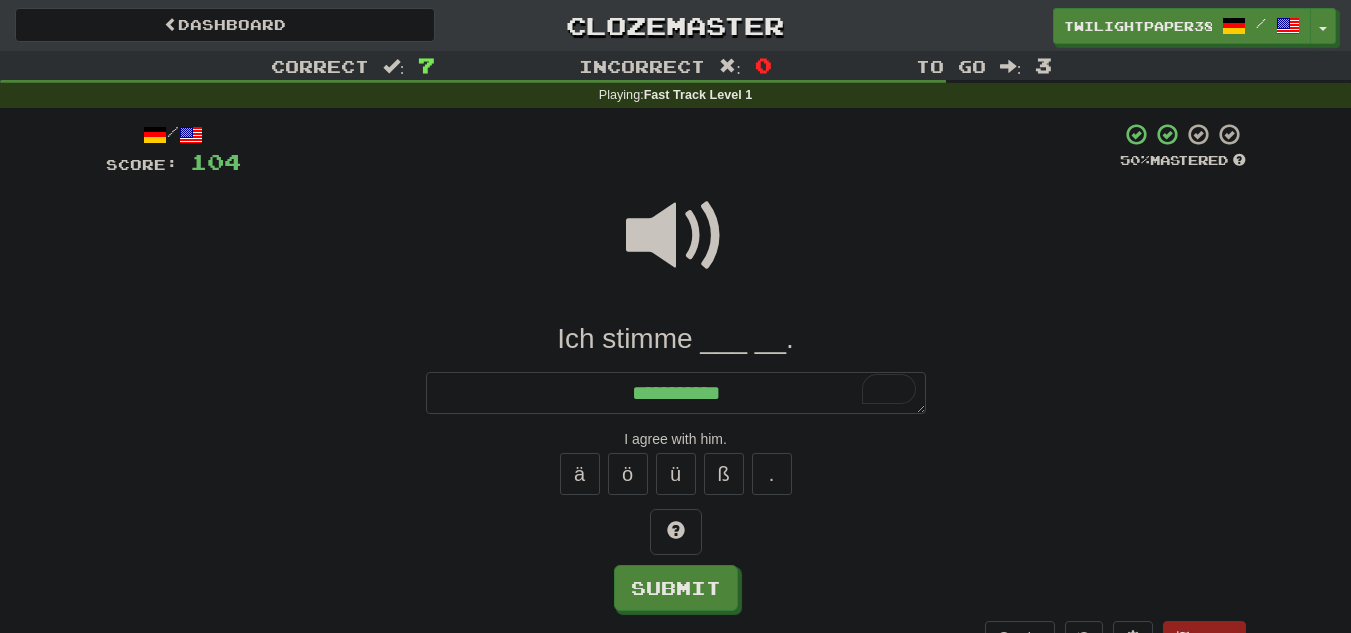 type on "*" 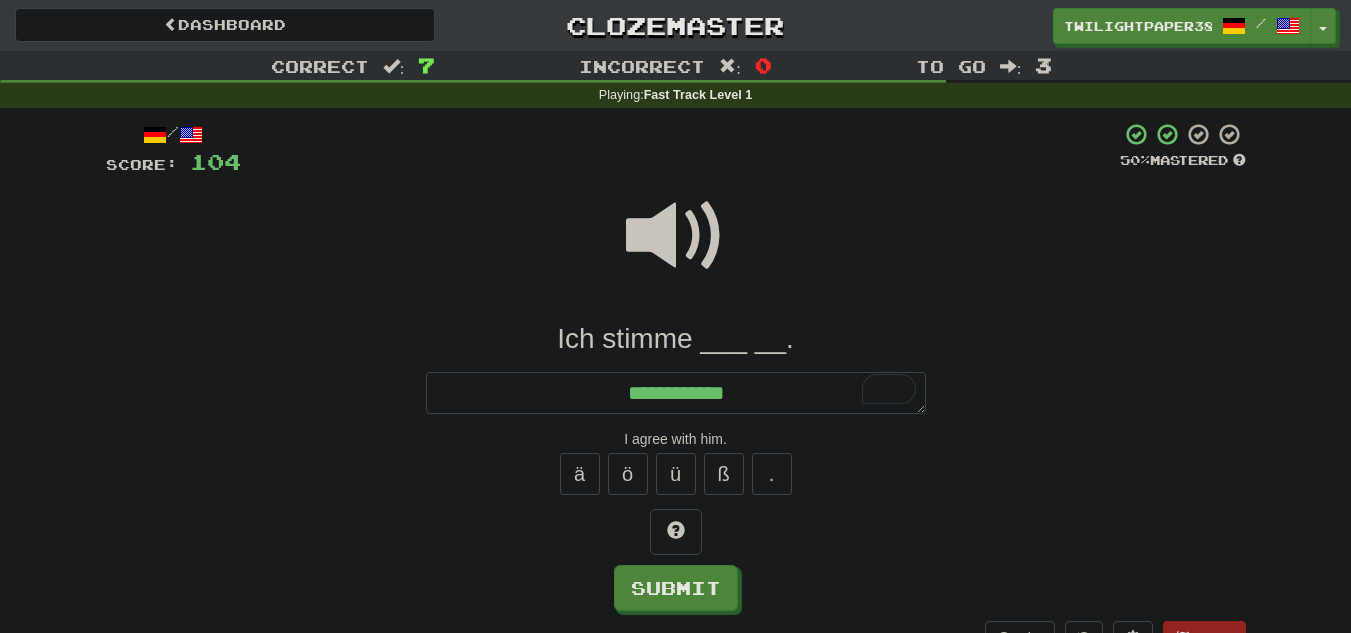 type on "*" 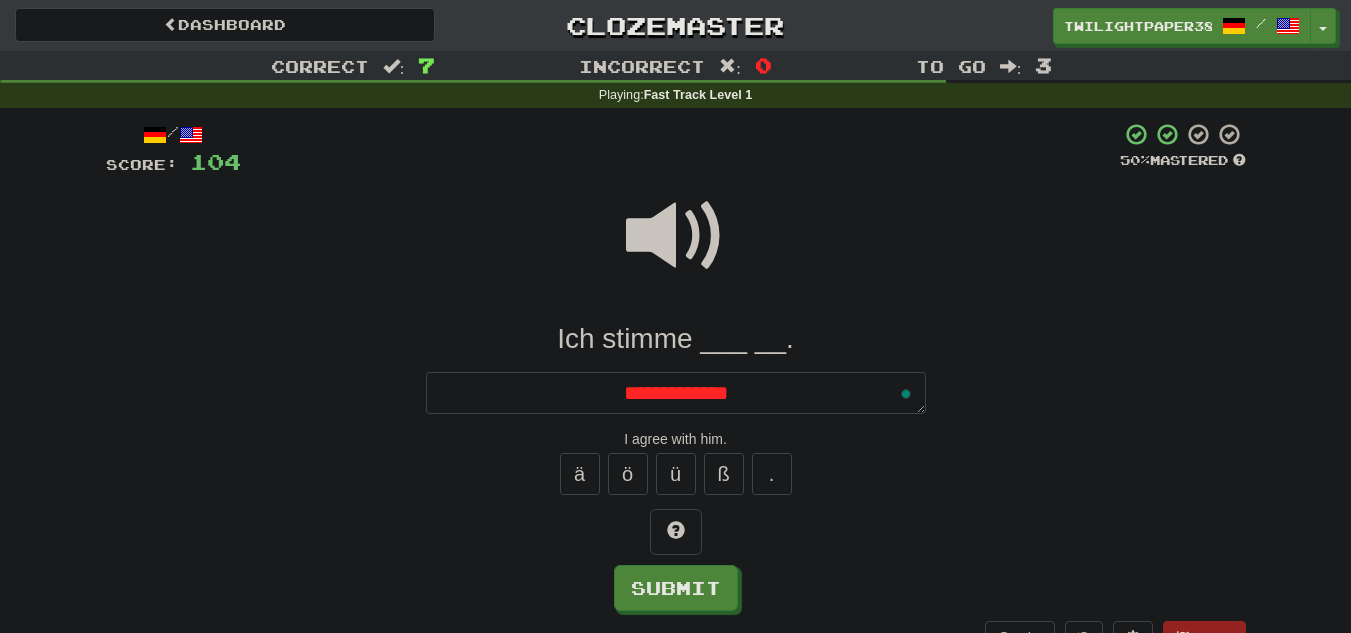 type on "*" 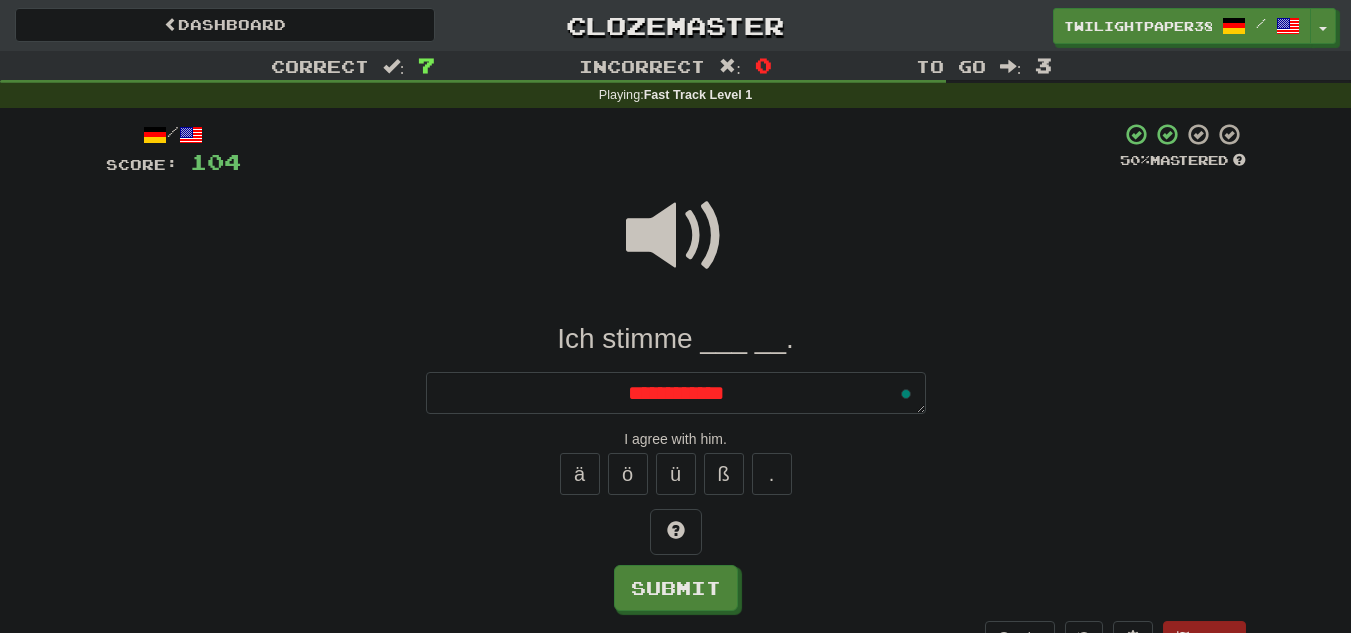 type on "**********" 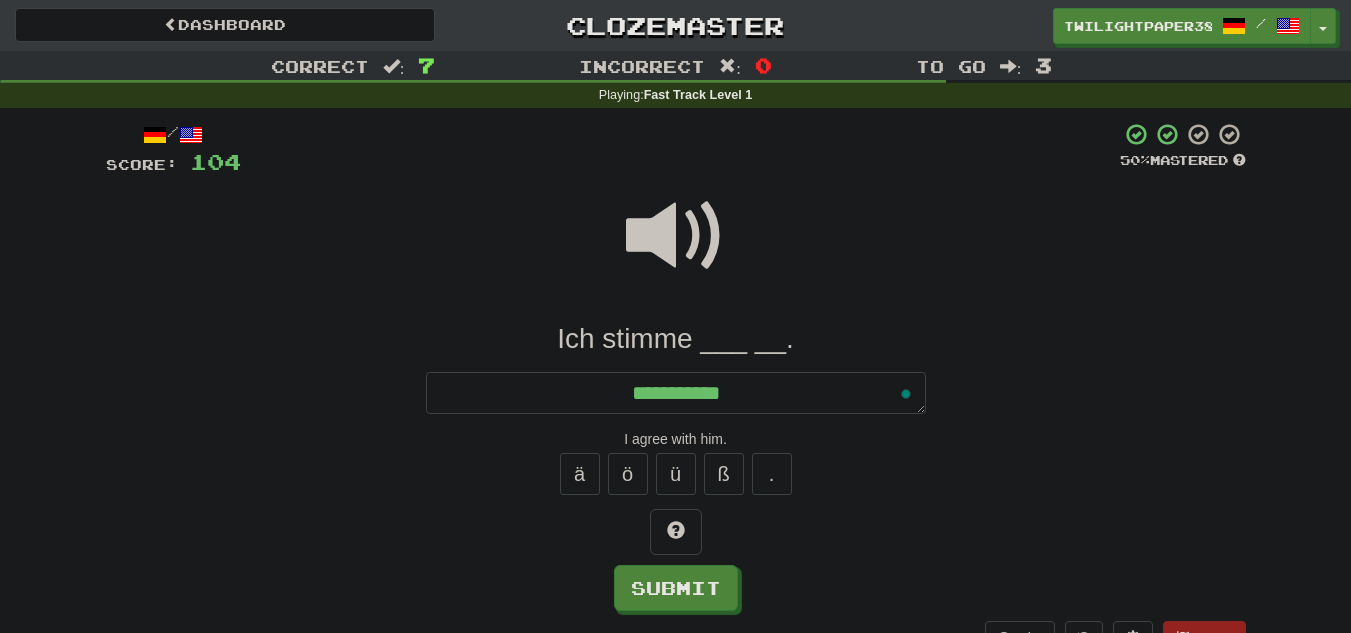 type on "*" 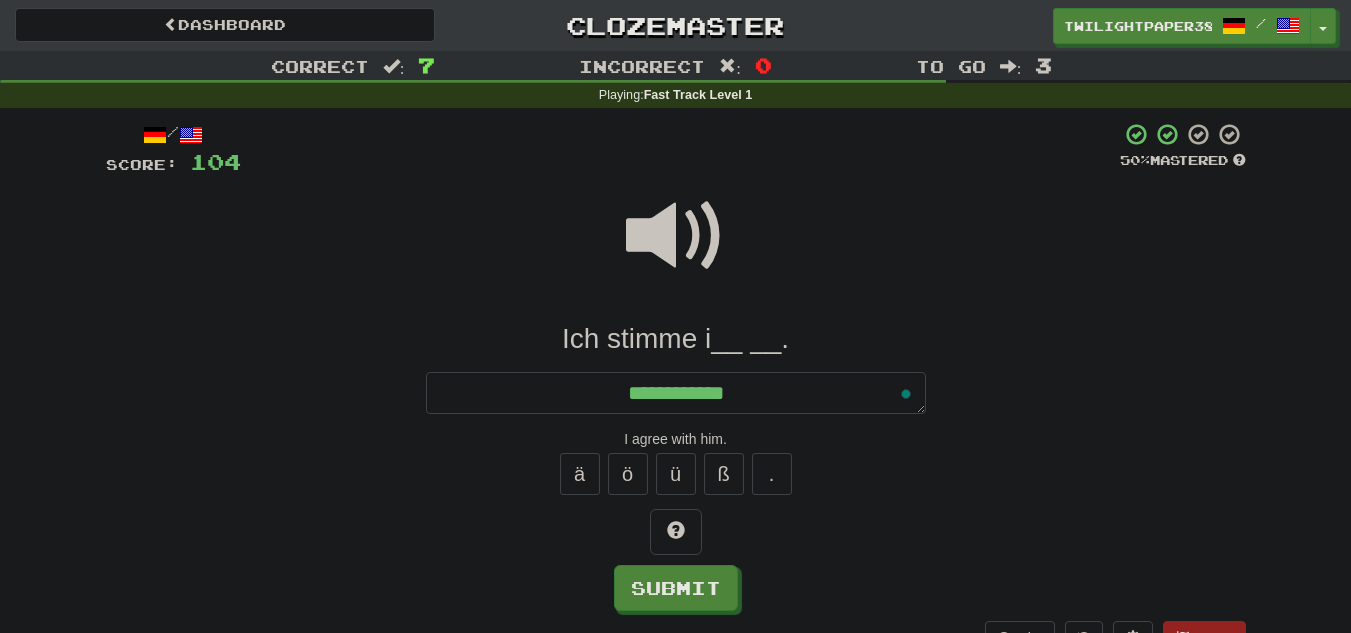 type on "*" 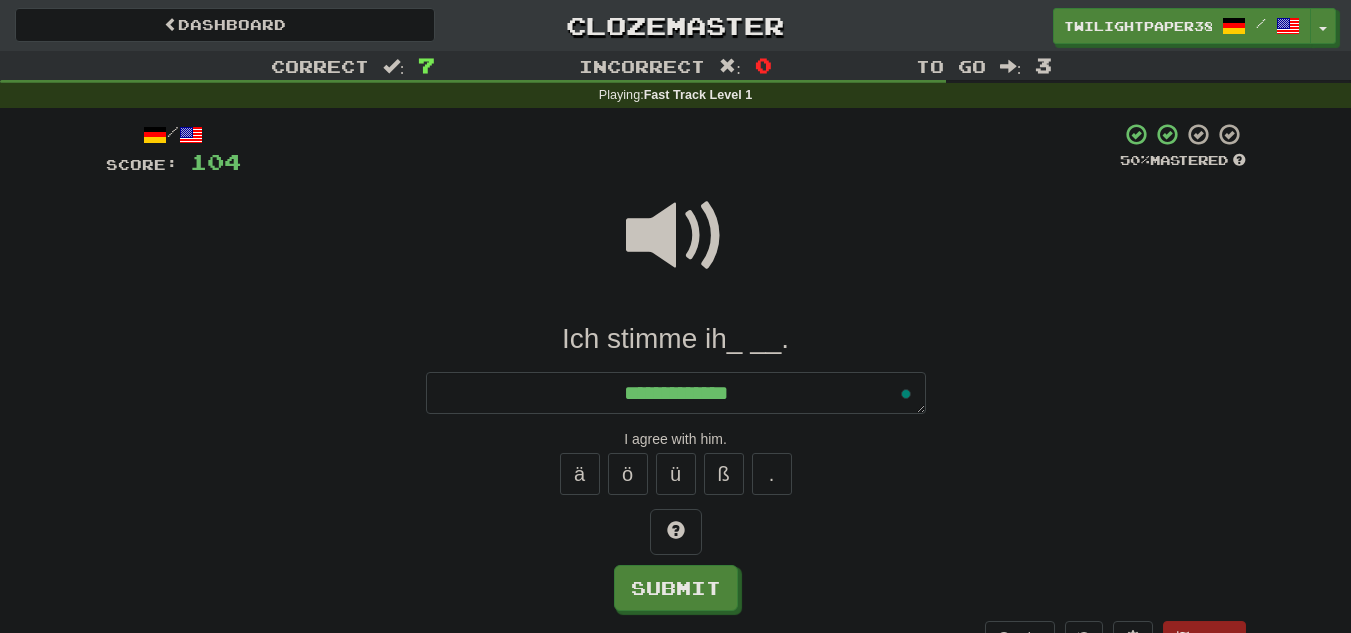 type on "*" 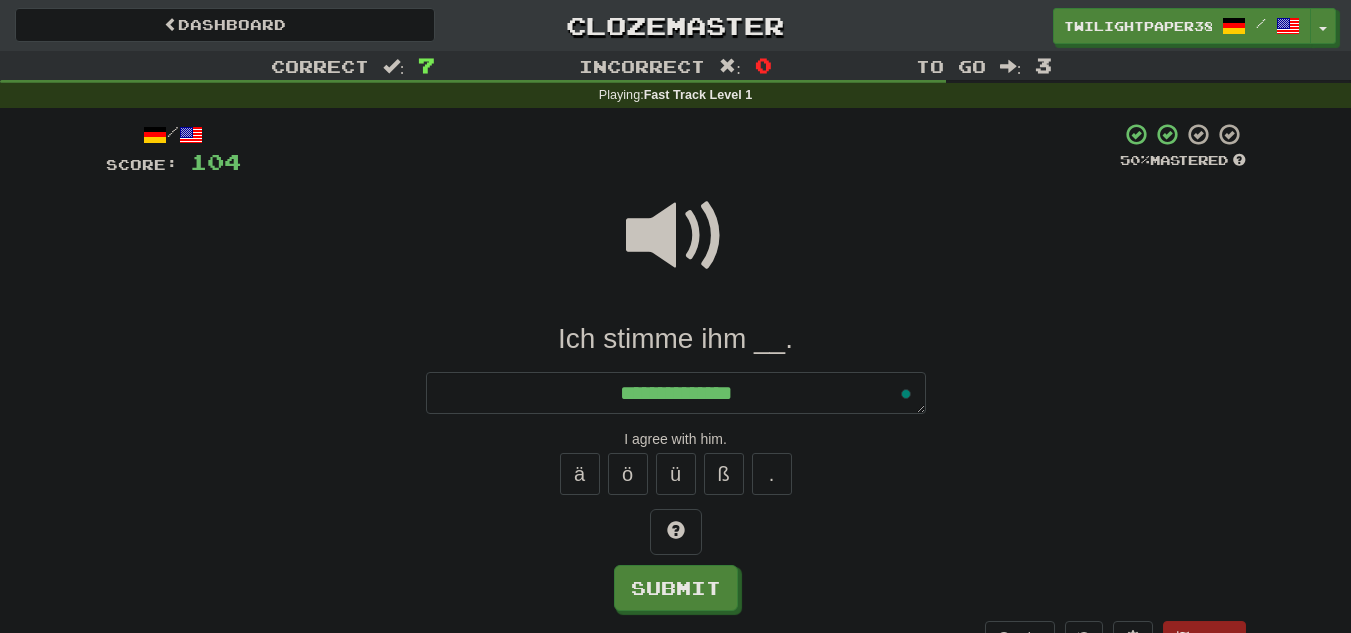 type on "*" 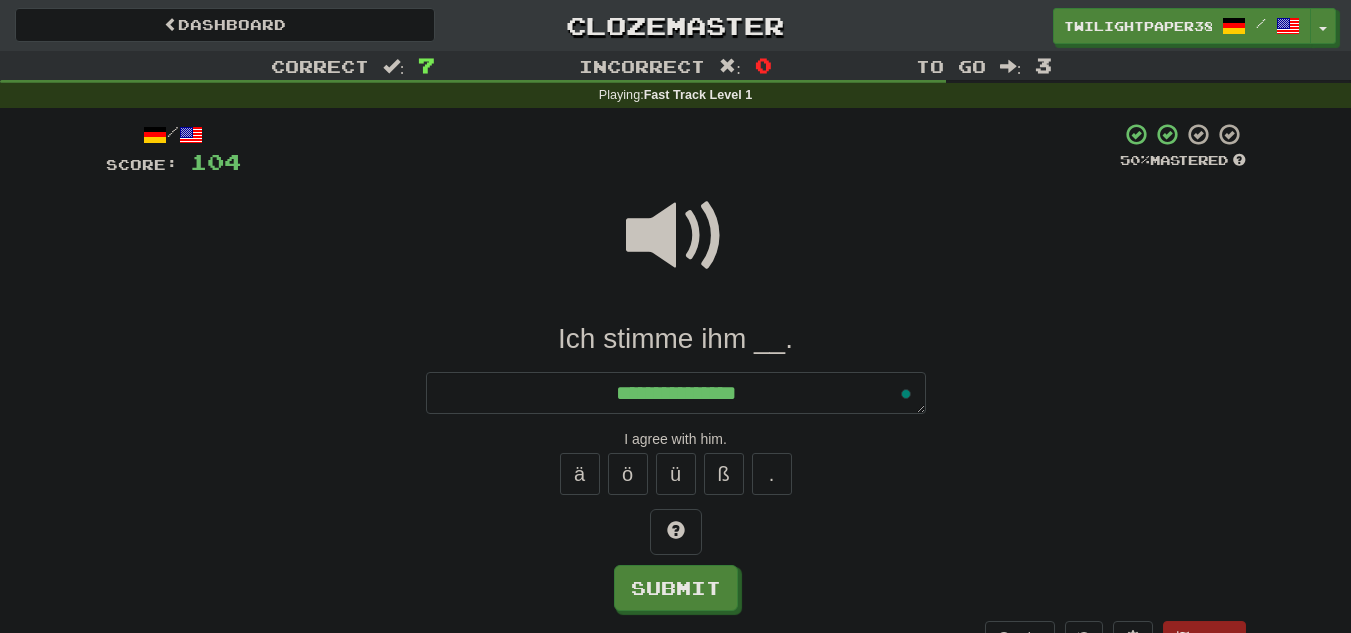 type on "*" 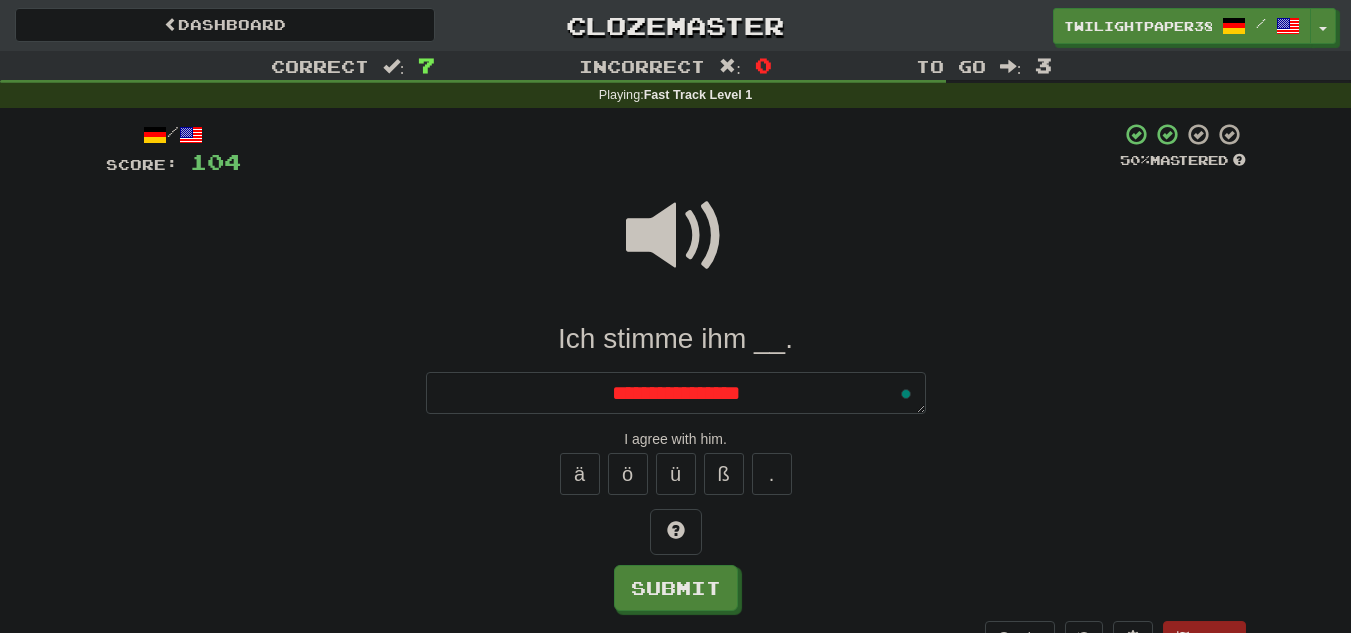 type on "*" 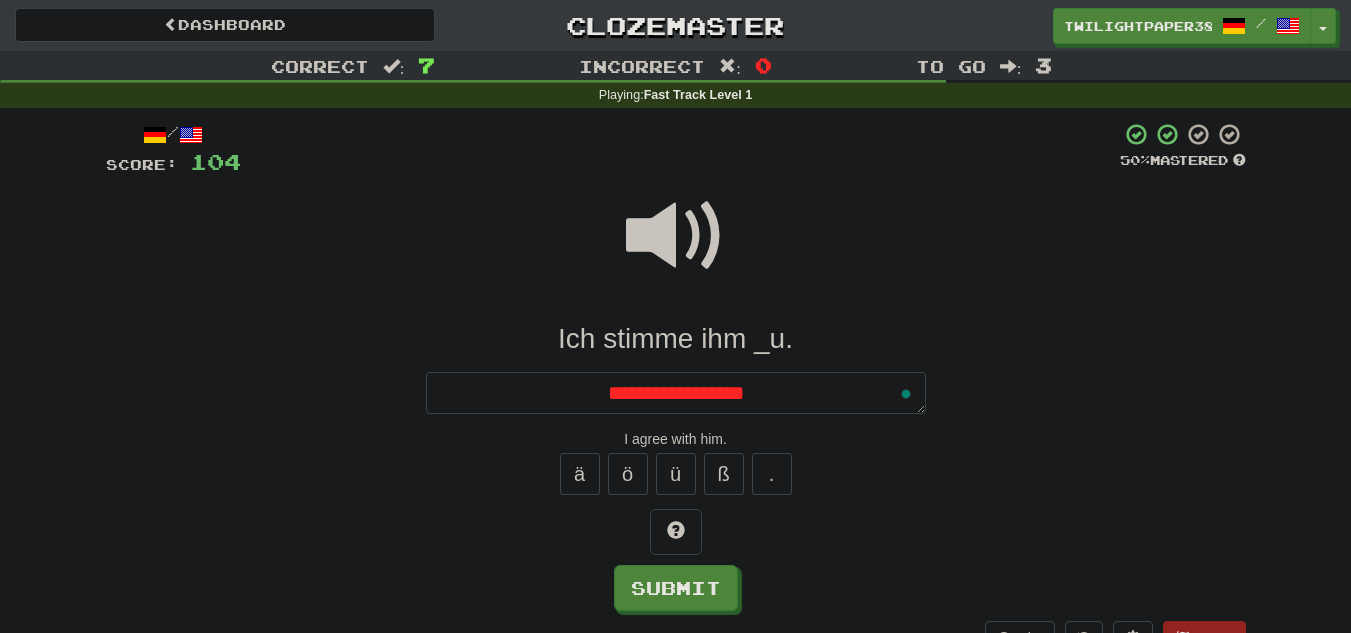 type on "*" 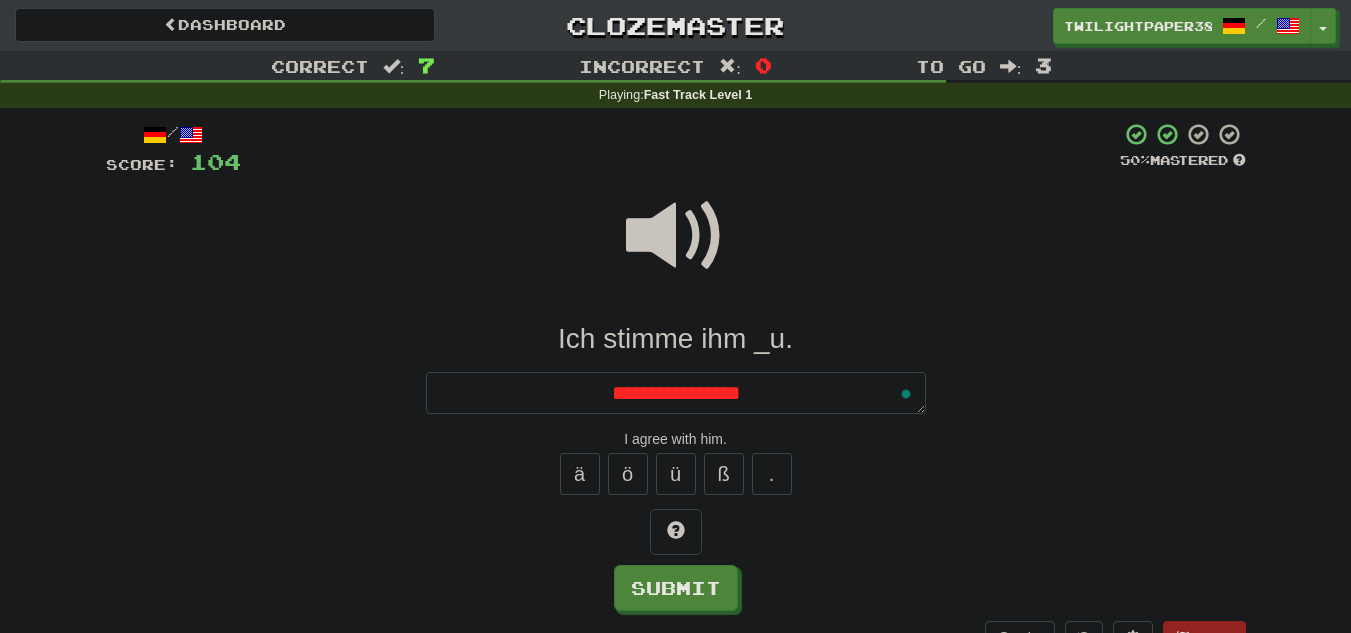 type on "*" 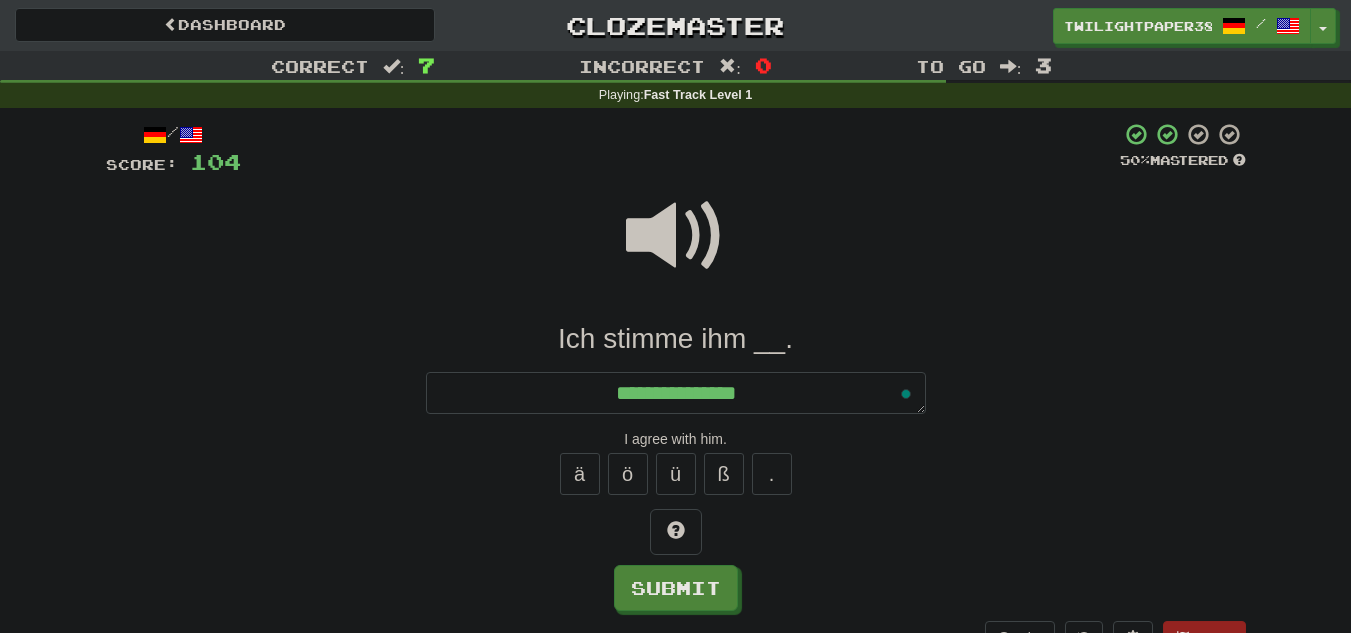 type on "*" 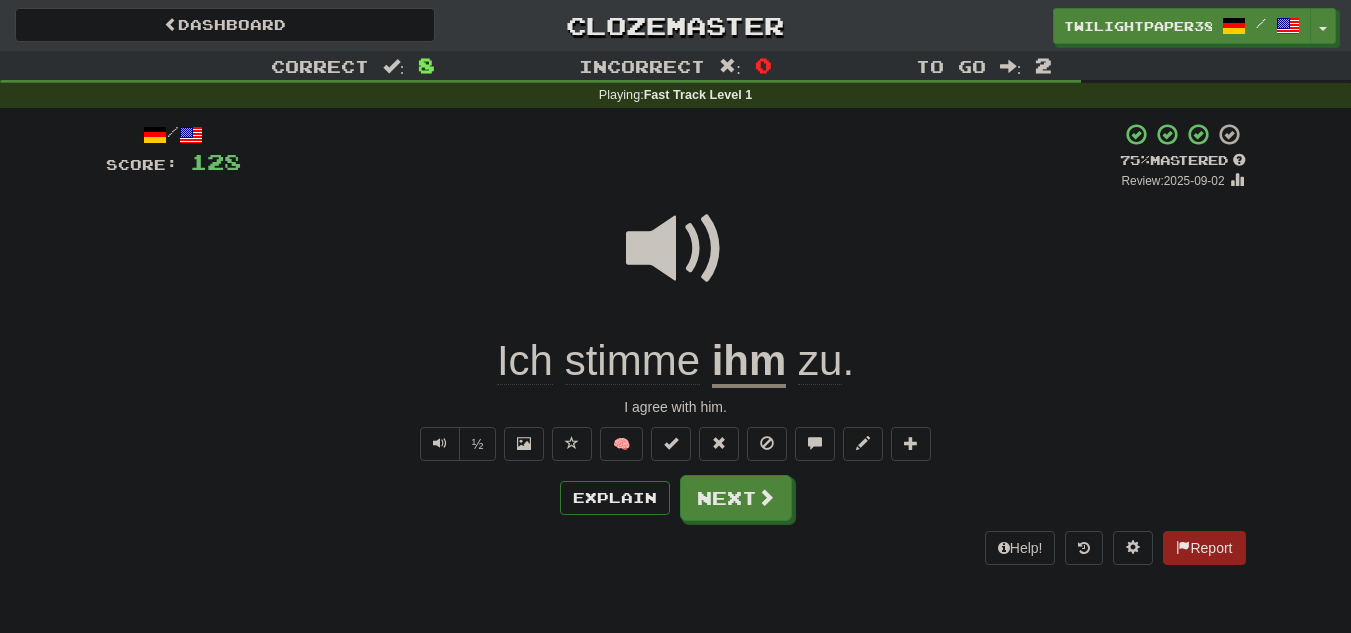 click on "ihm" at bounding box center (749, 362) 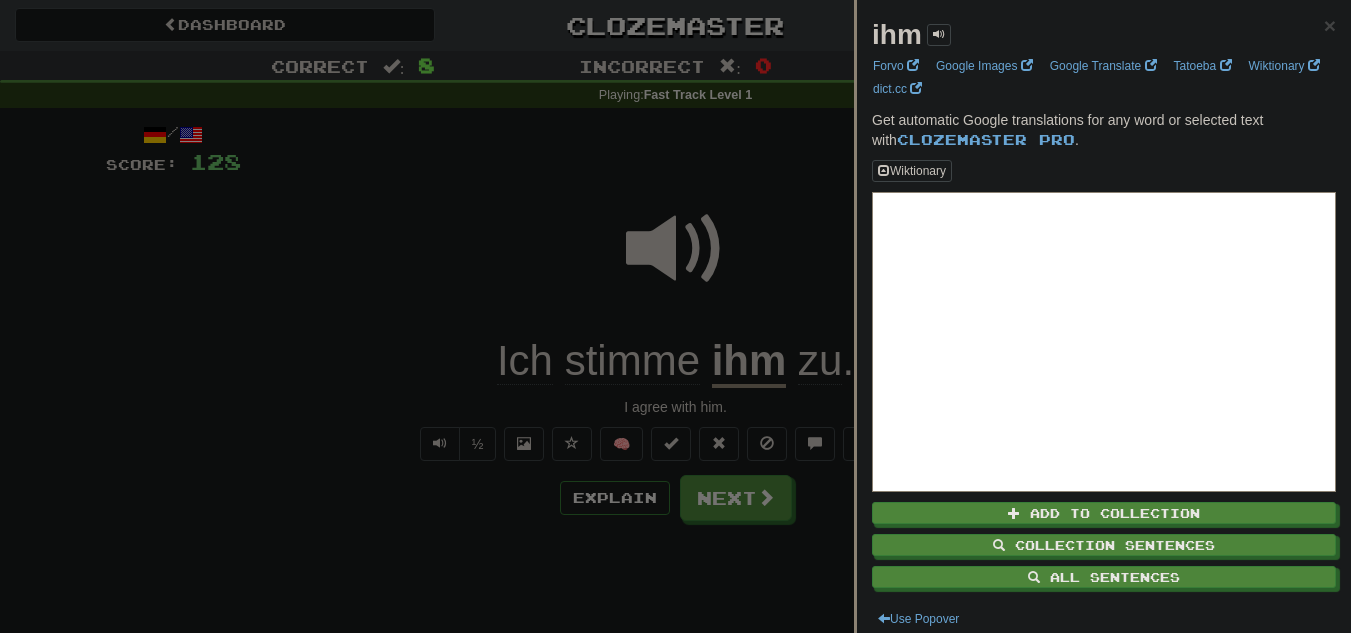 click at bounding box center (675, 316) 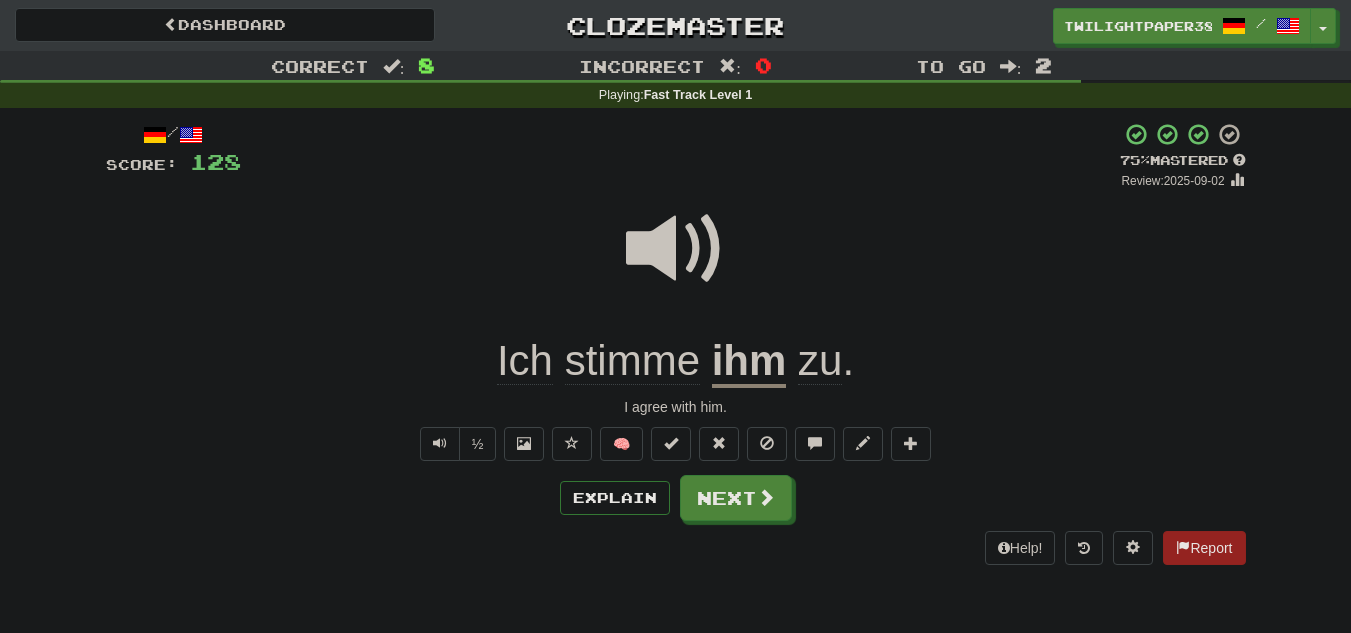 click on "stimme" 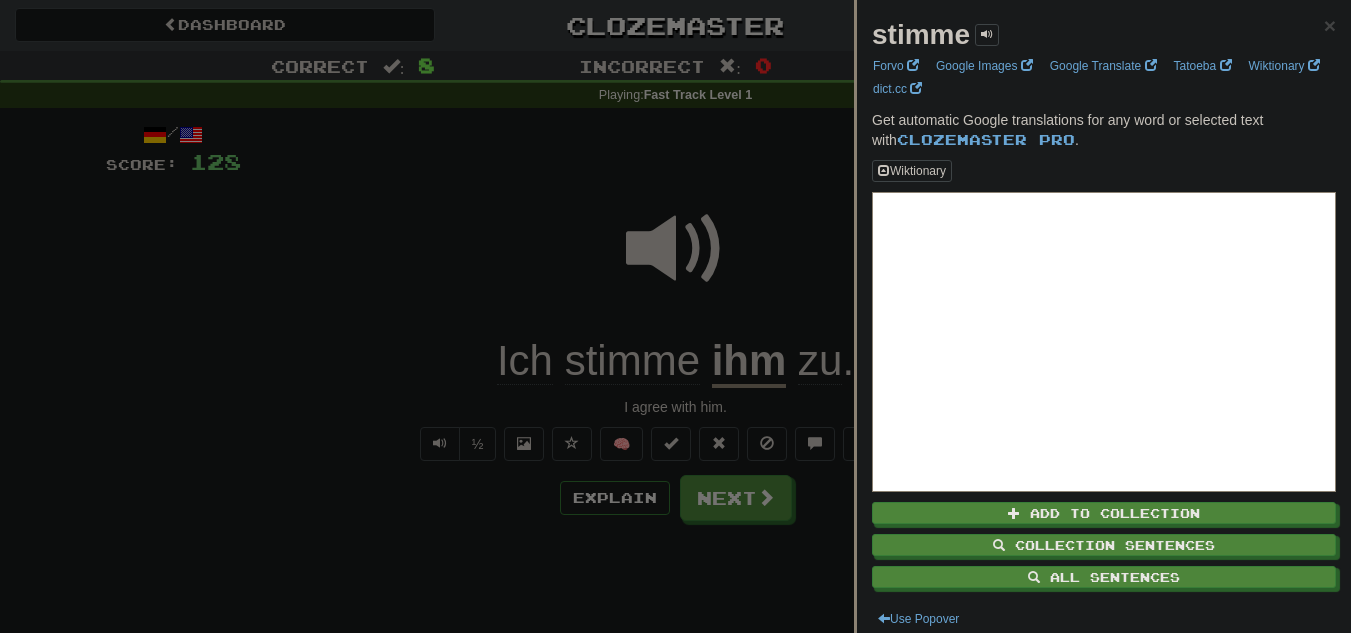scroll, scrollTop: 12, scrollLeft: 0, axis: vertical 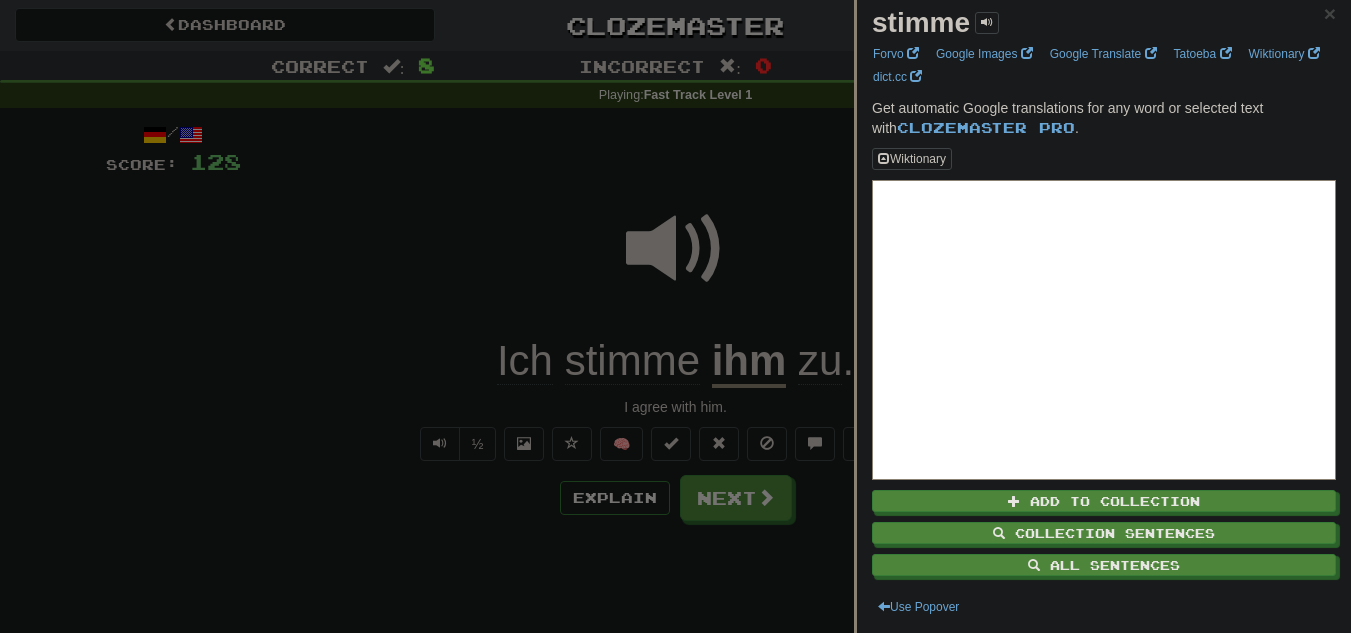 click at bounding box center (675, 316) 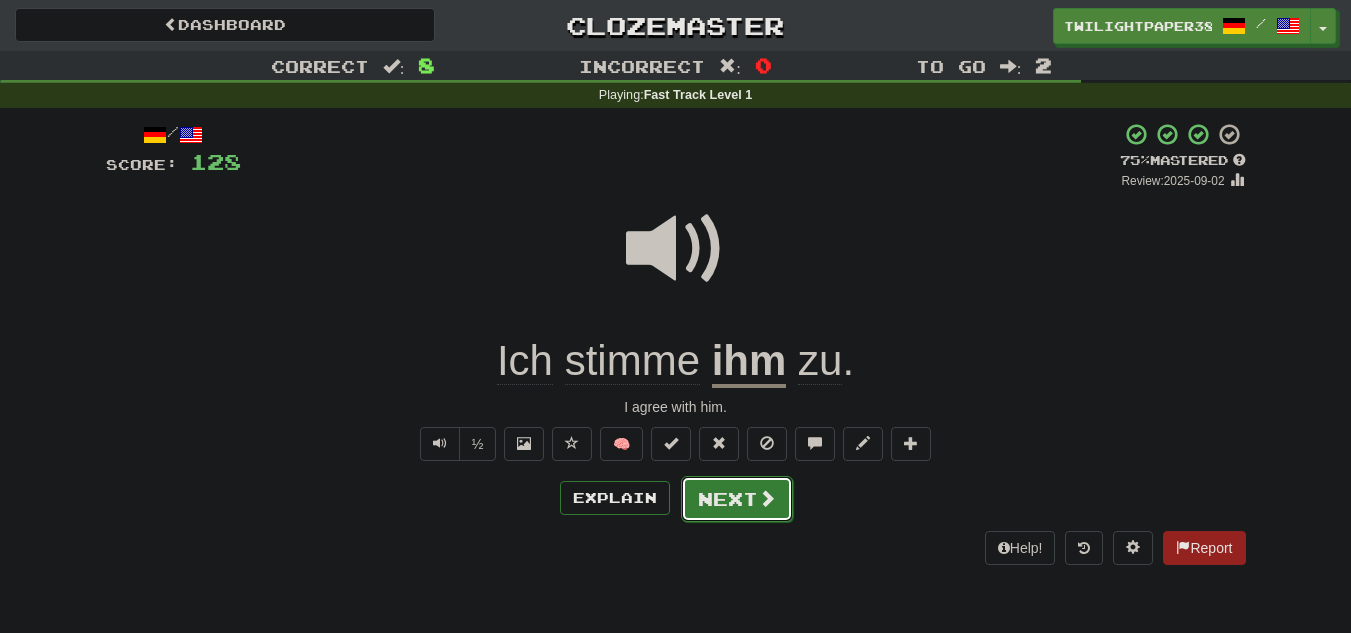 click at bounding box center (767, 498) 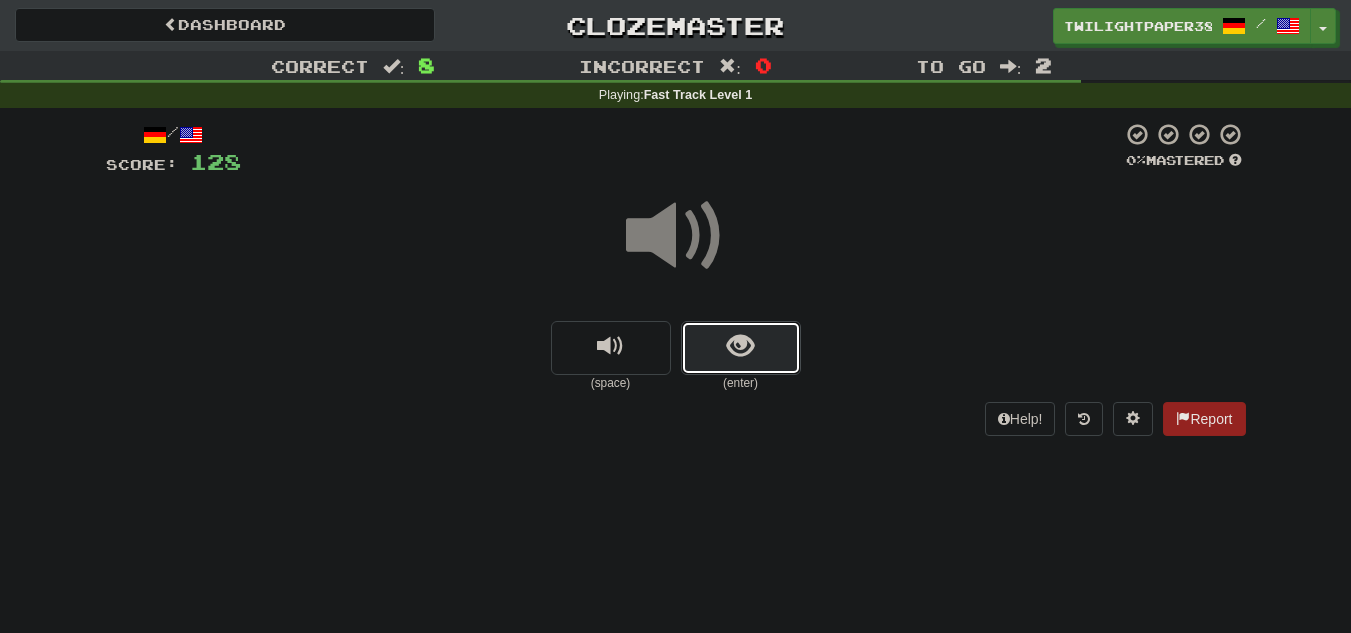 click at bounding box center [741, 348] 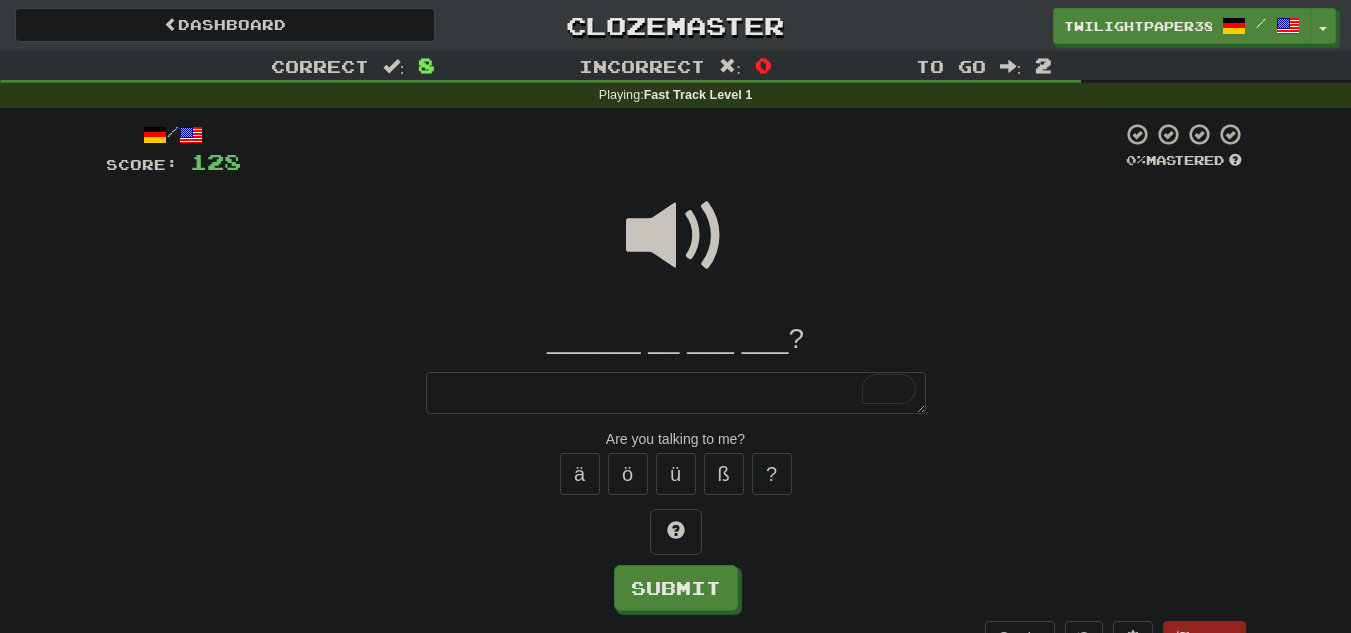 type on "*" 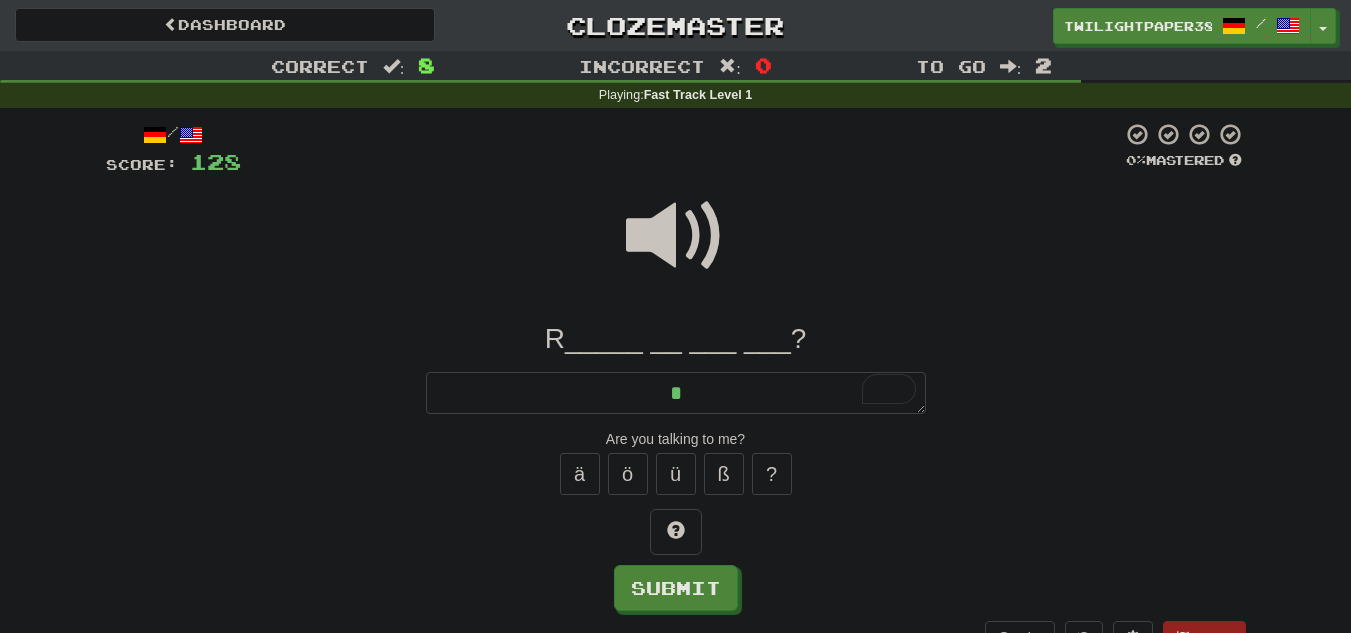 type on "*" 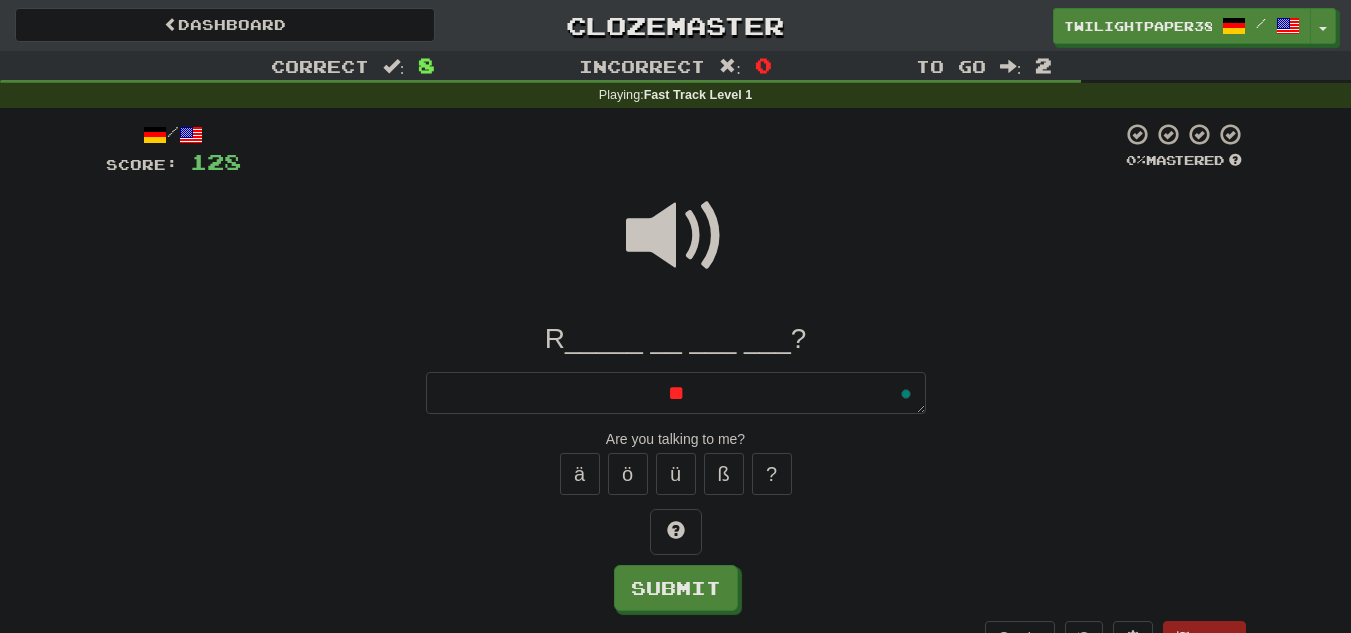 type on "*" 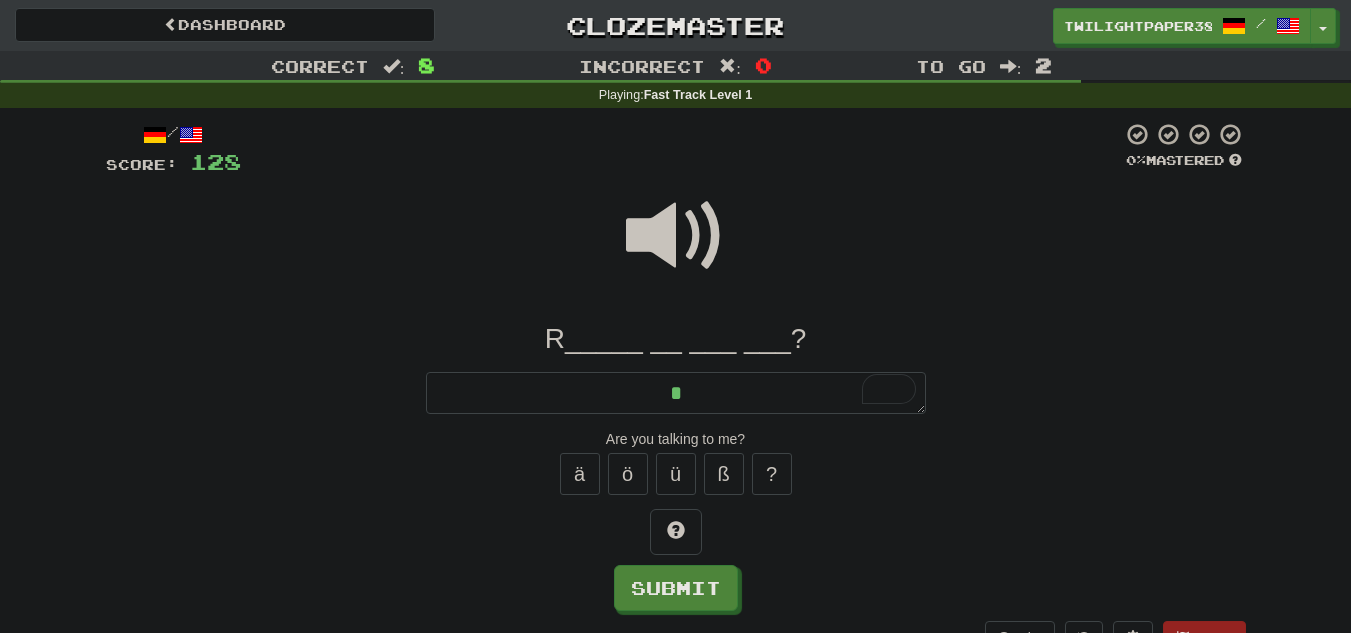 type on "*" 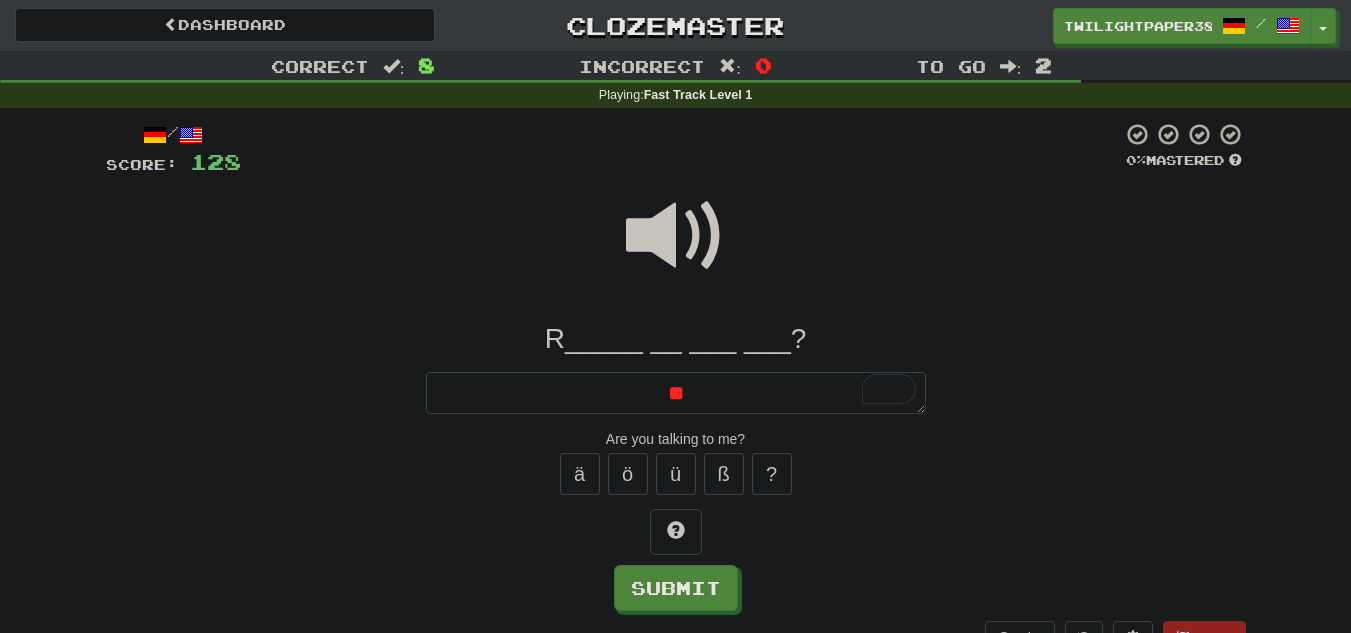 type on "*" 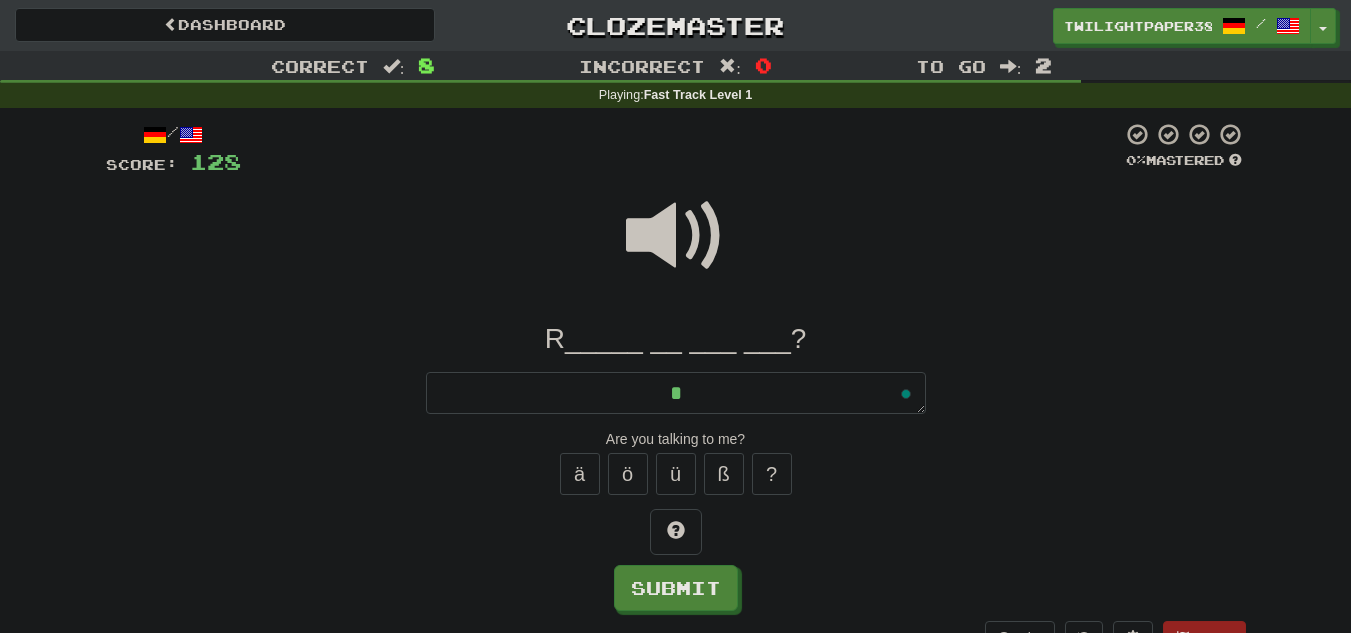 type on "*" 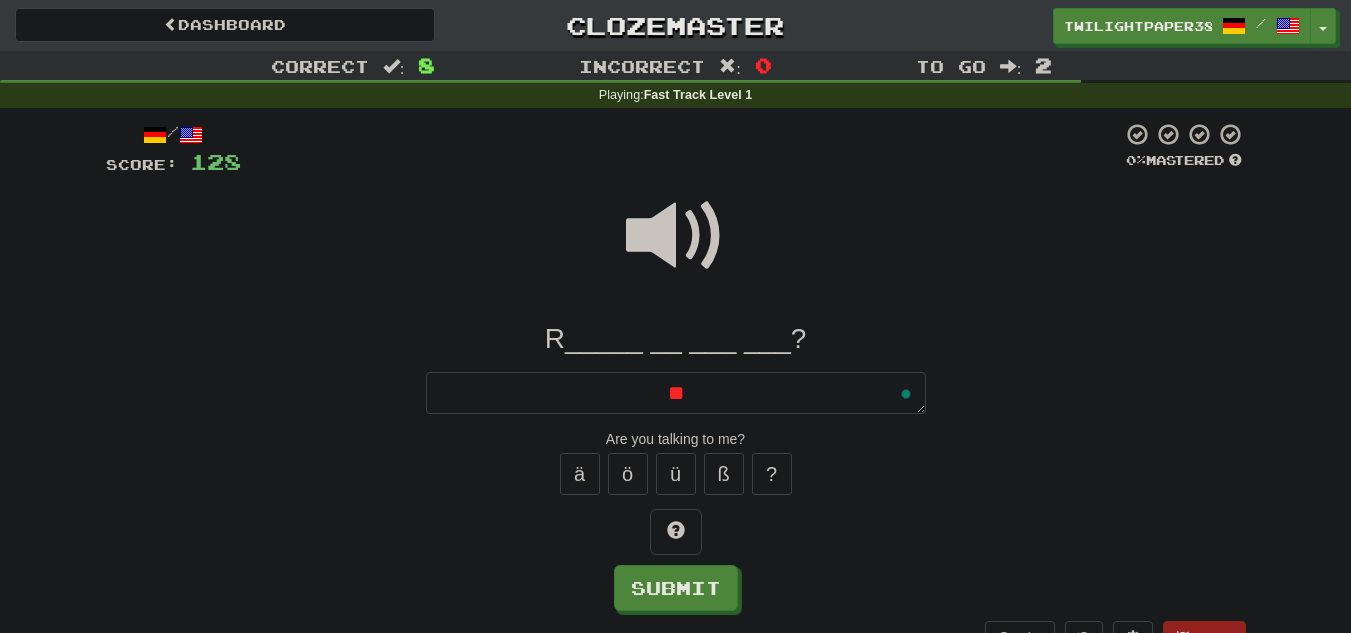 type on "*" 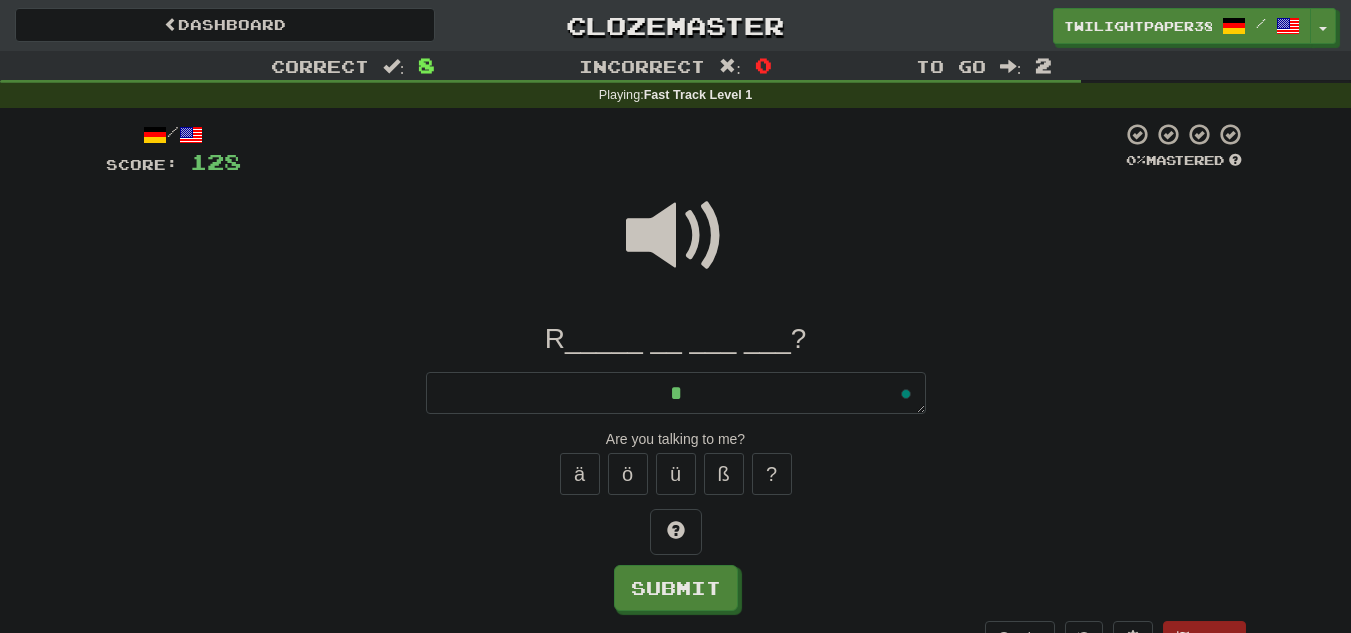 type on "*" 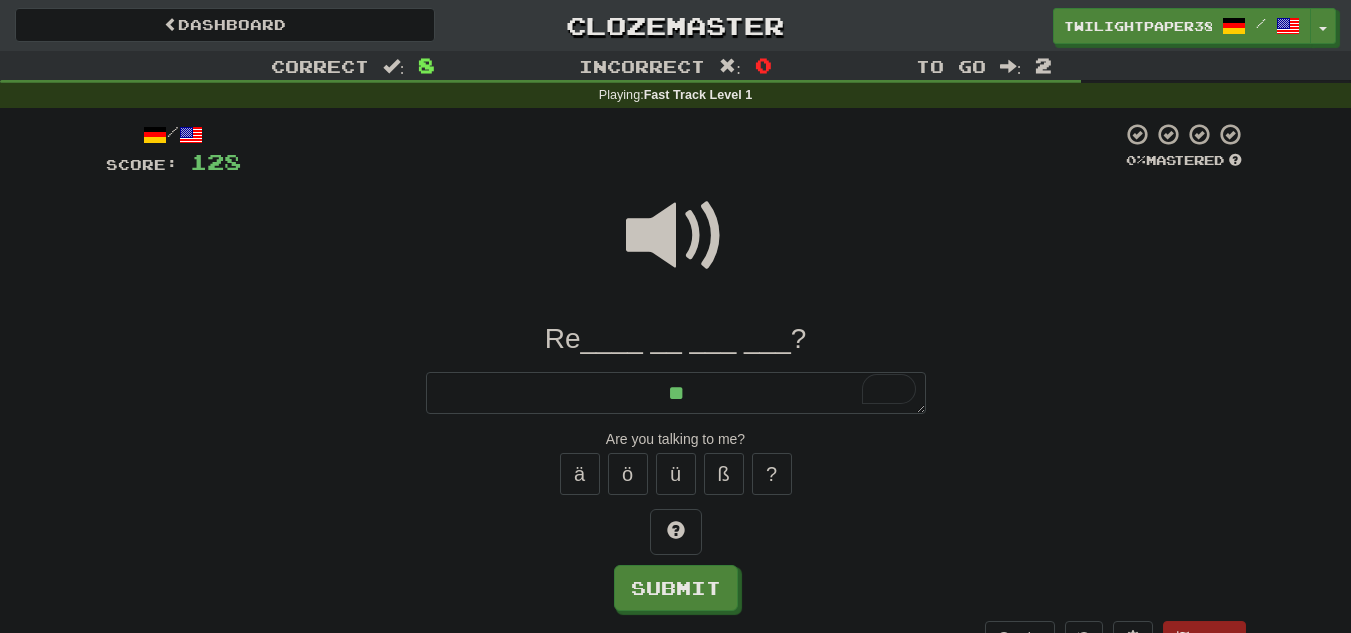 type on "*" 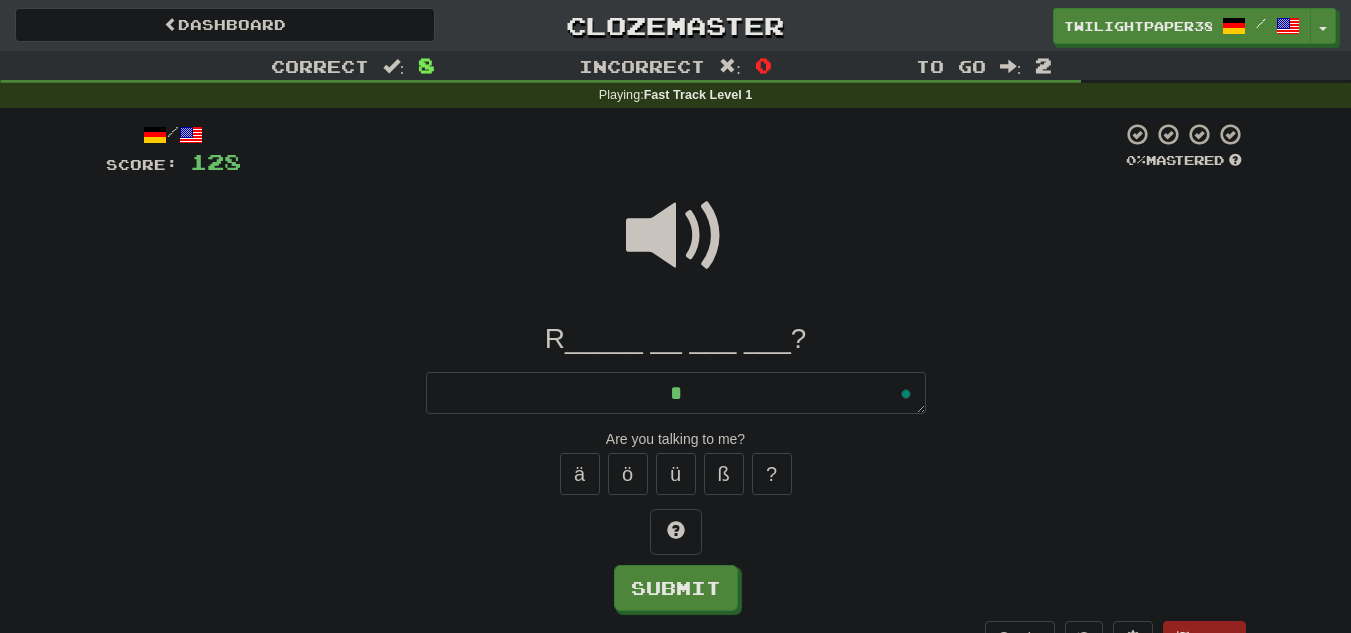 type on "*" 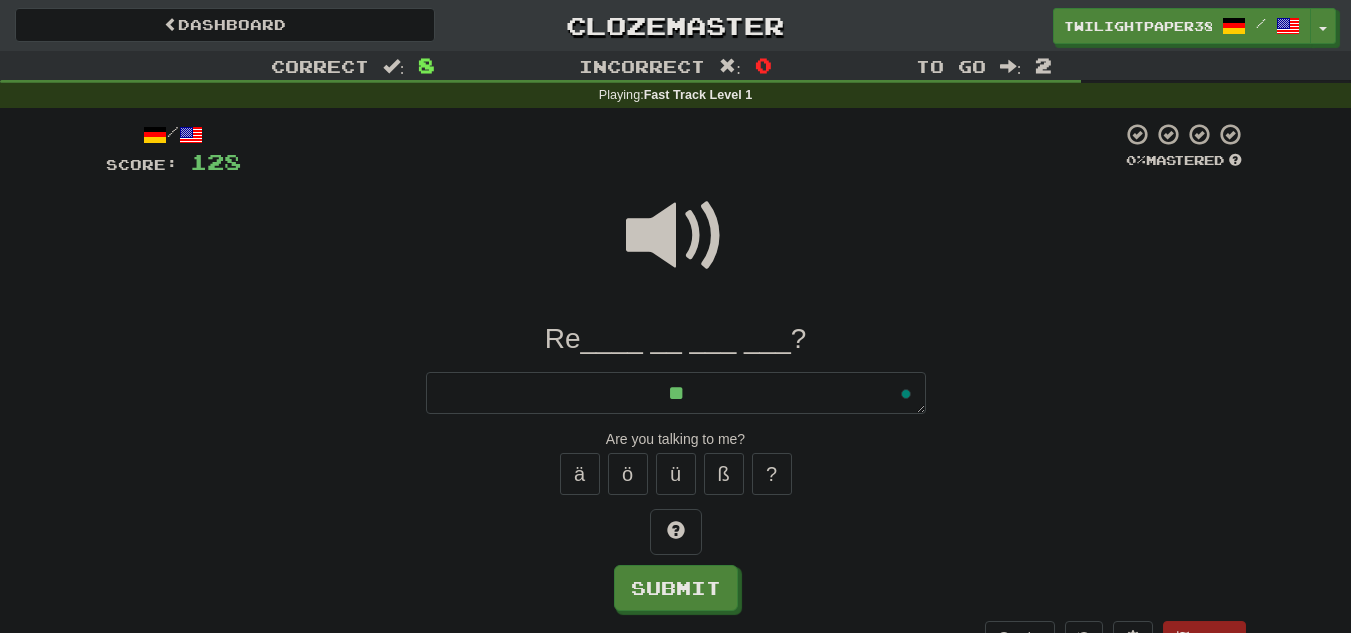 type on "*" 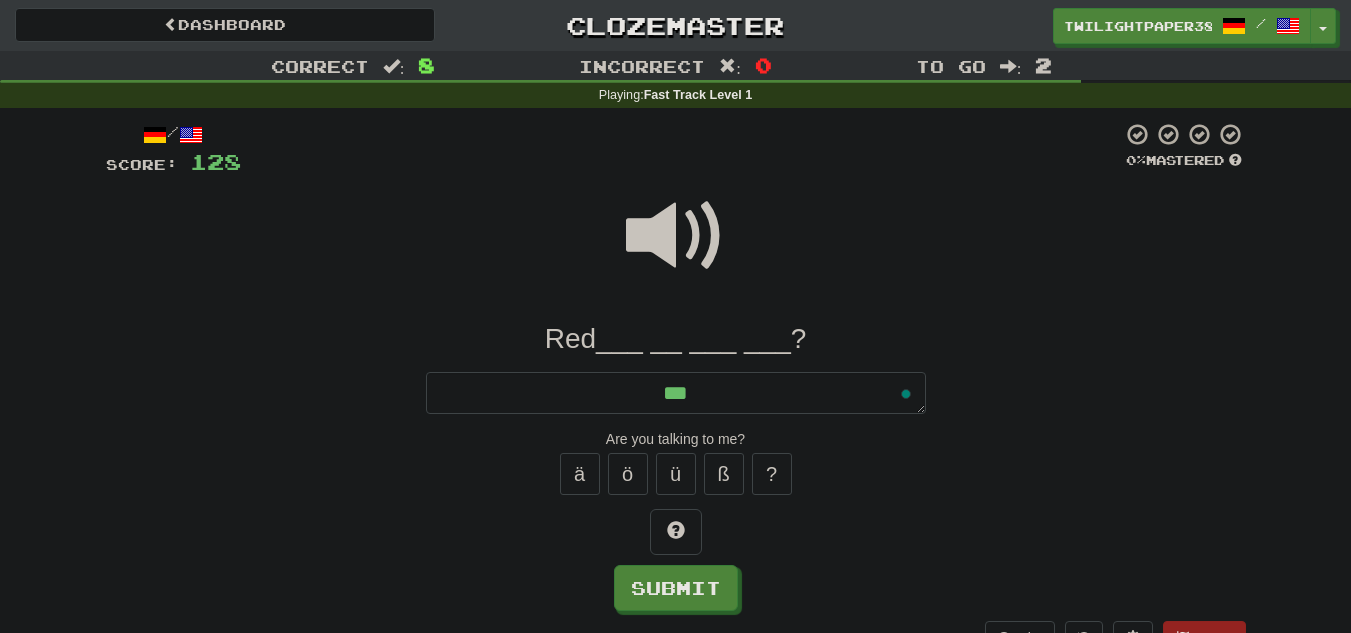 type on "*" 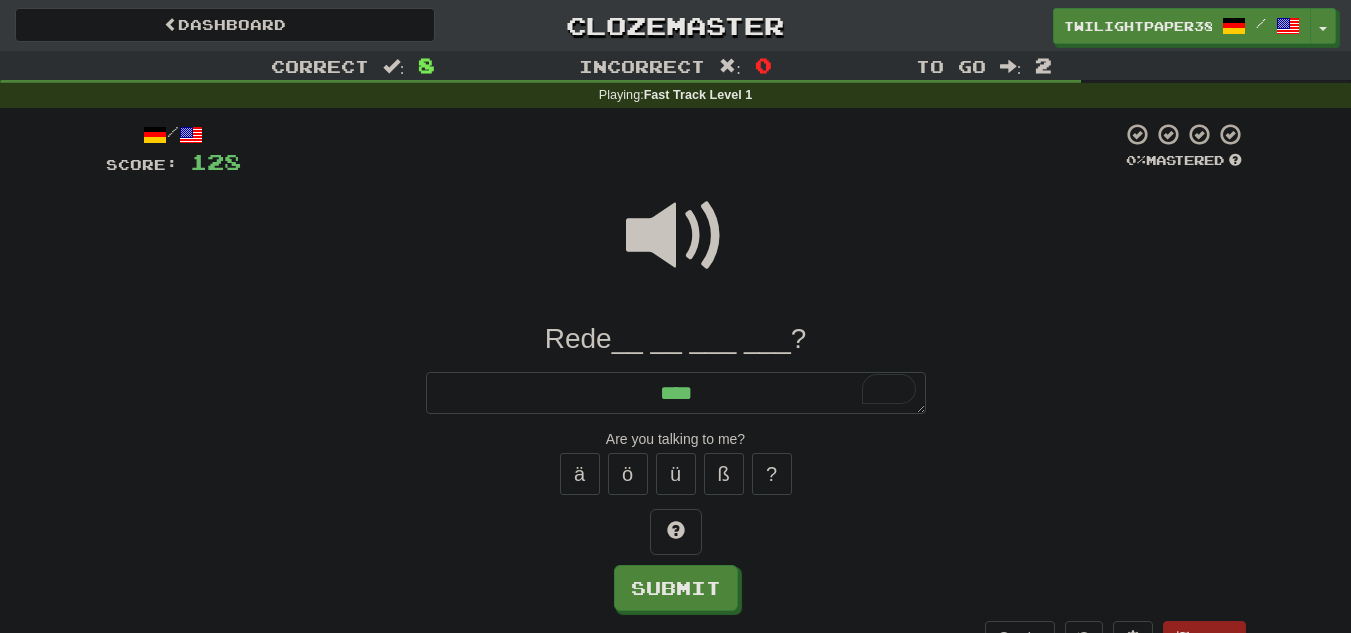 type on "*" 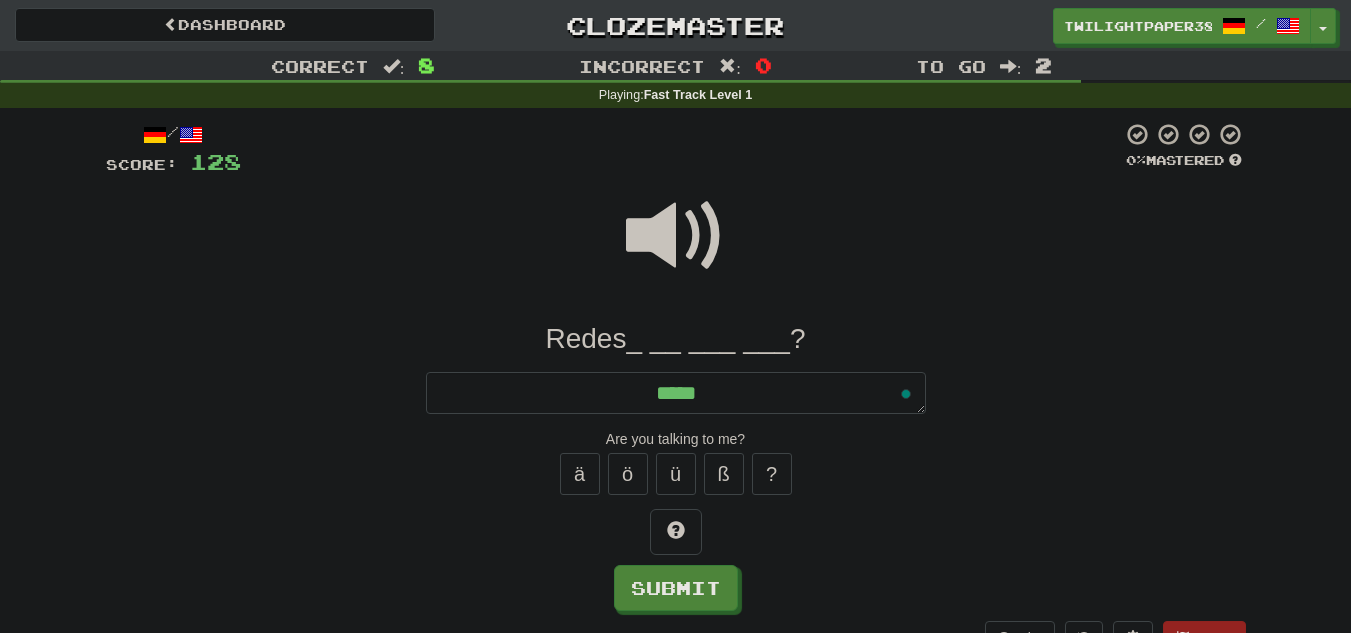 type on "*" 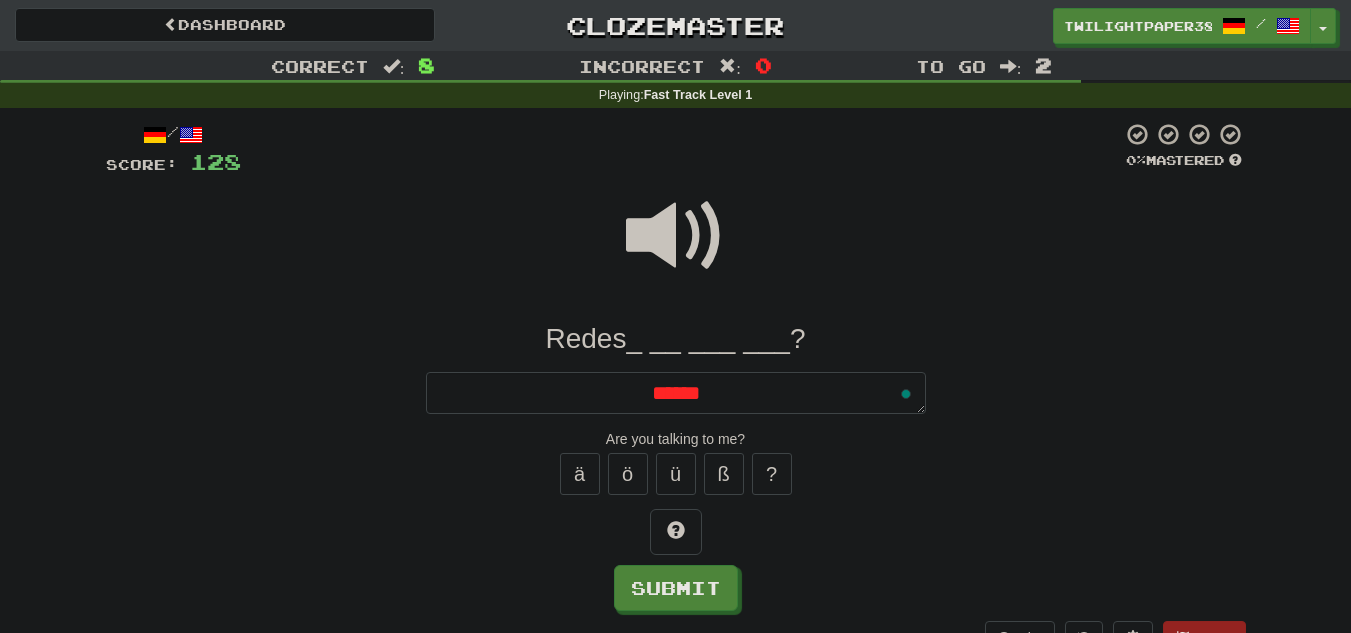 type on "*" 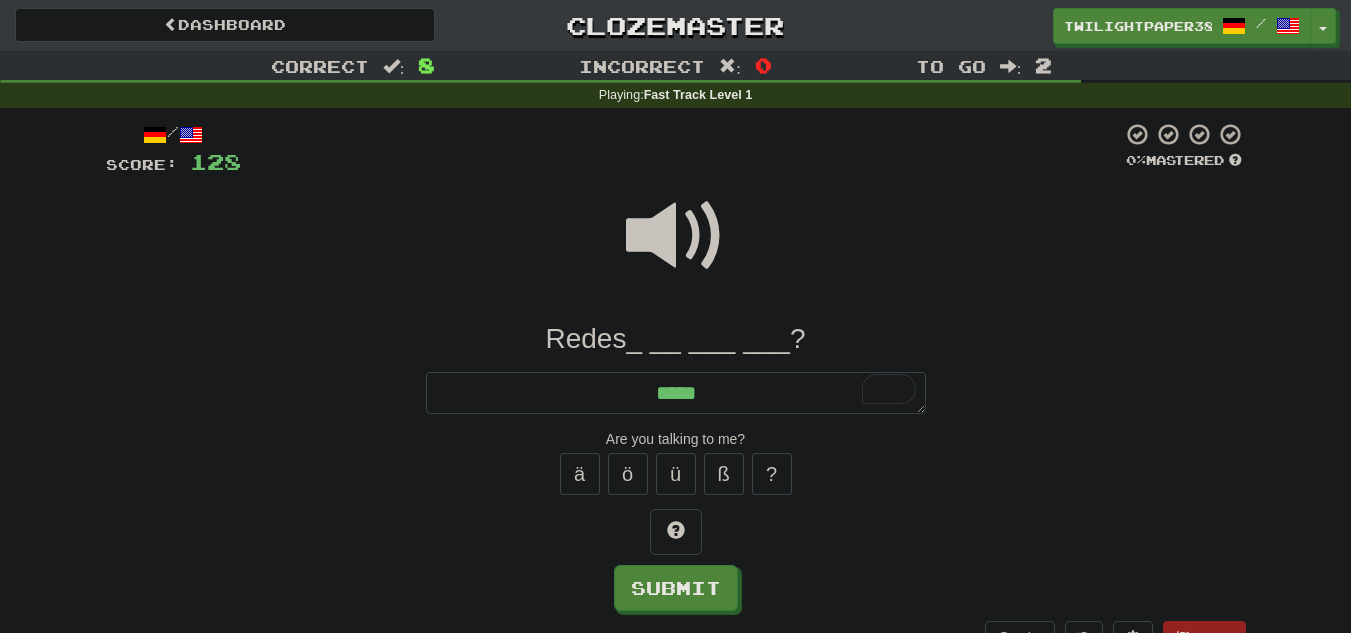 type on "*****" 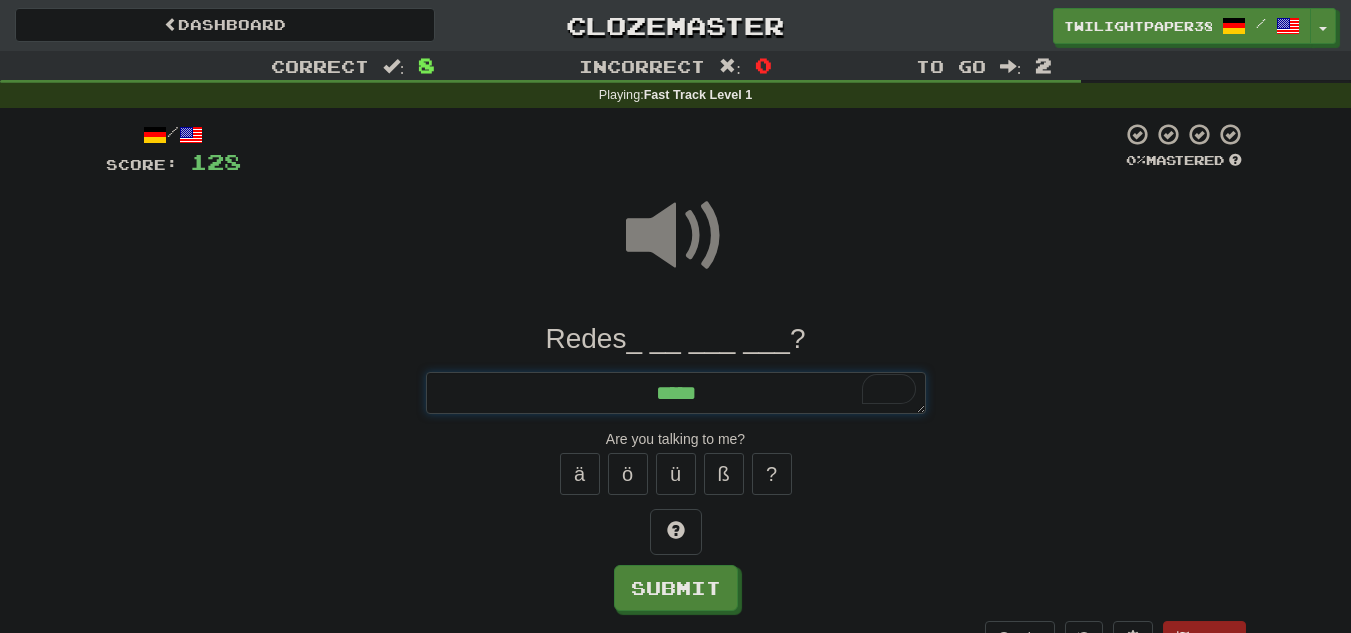 click on "*****" at bounding box center (676, 393) 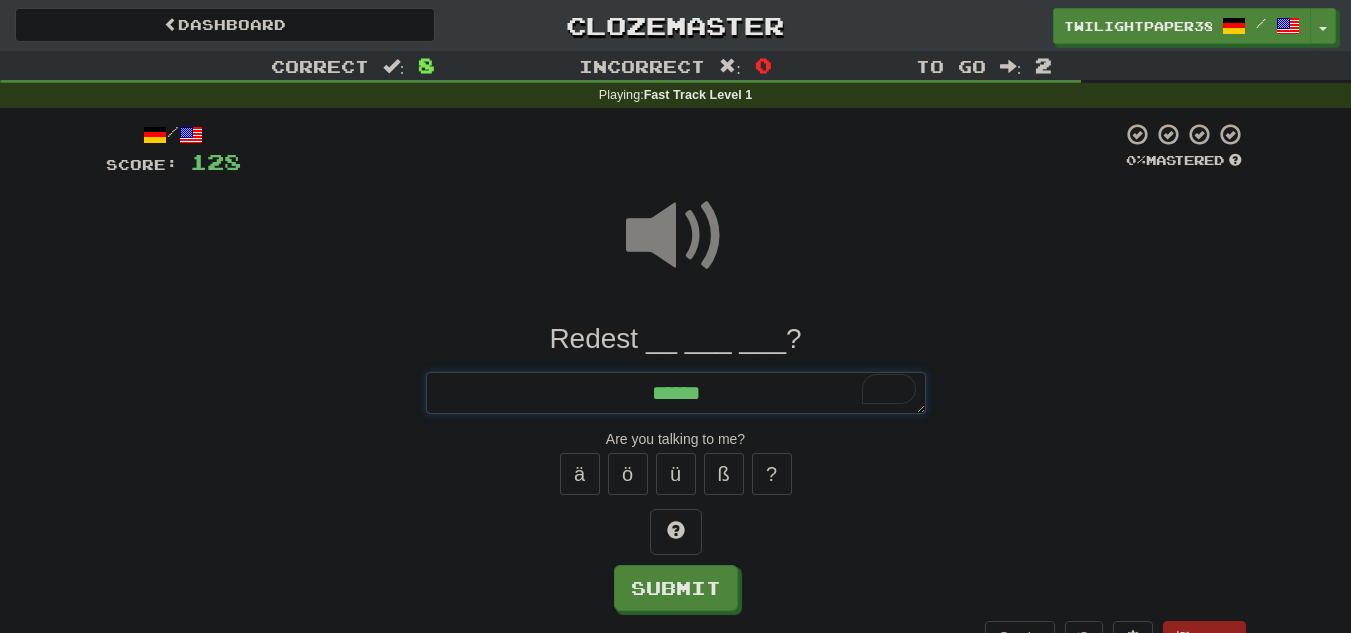 type on "*" 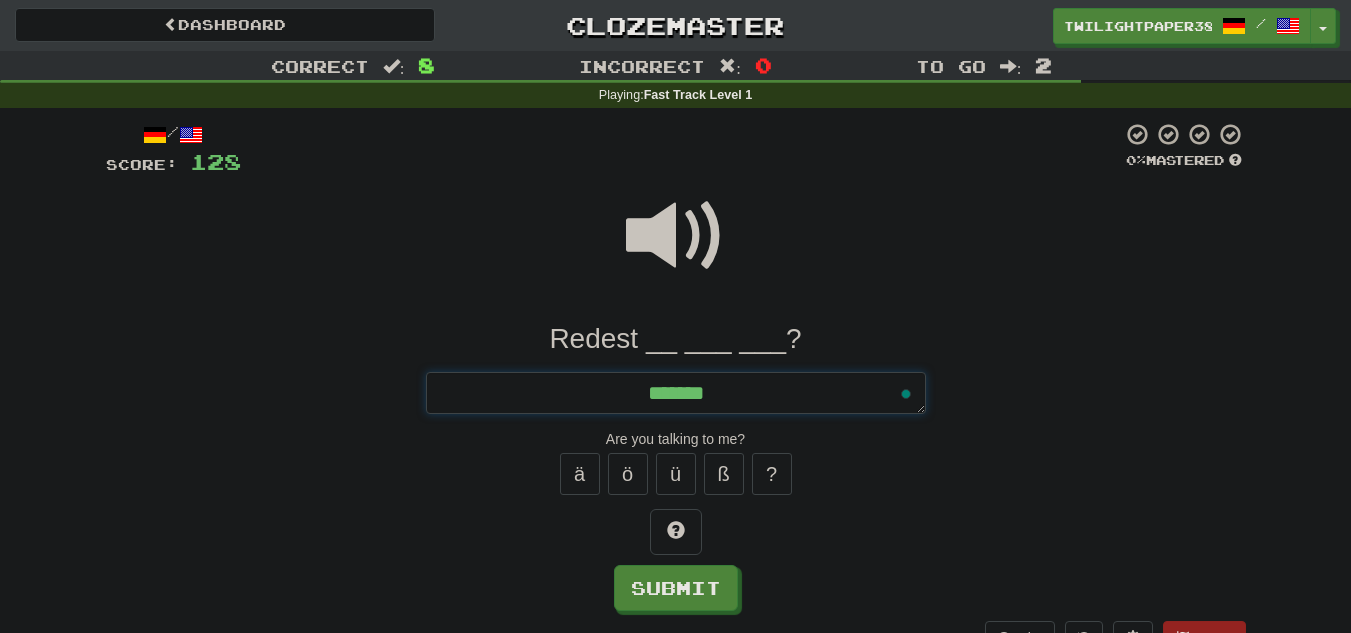 type on "*" 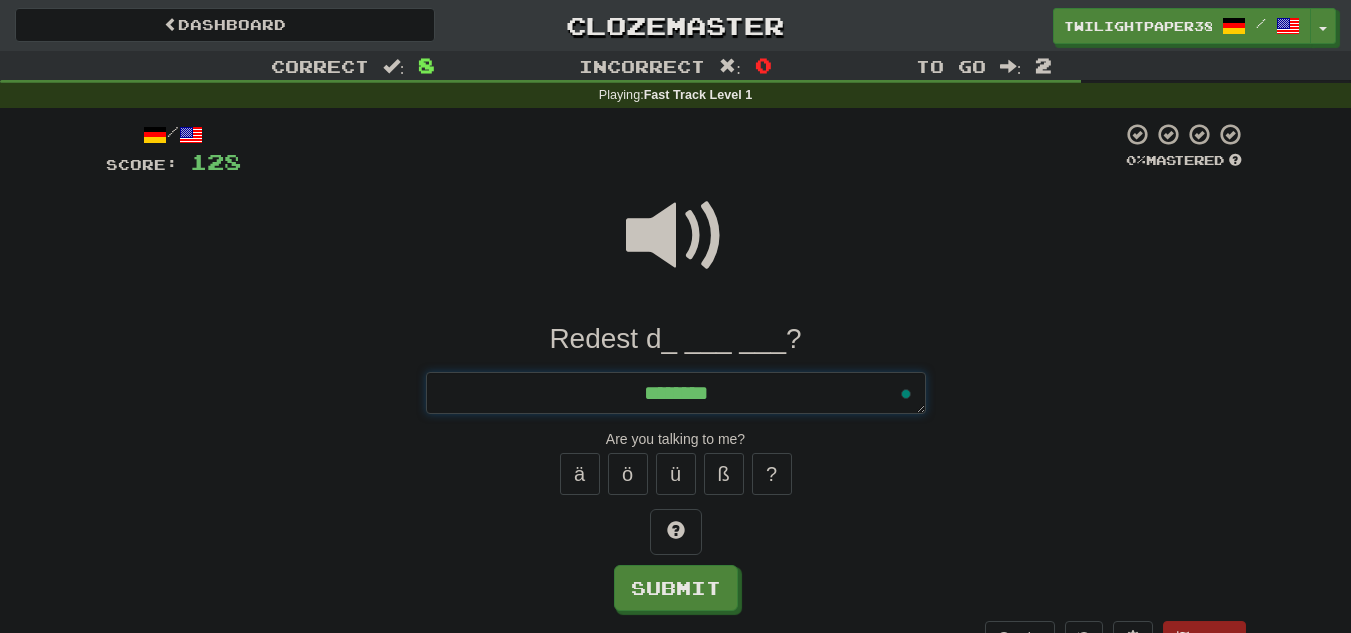 type on "*" 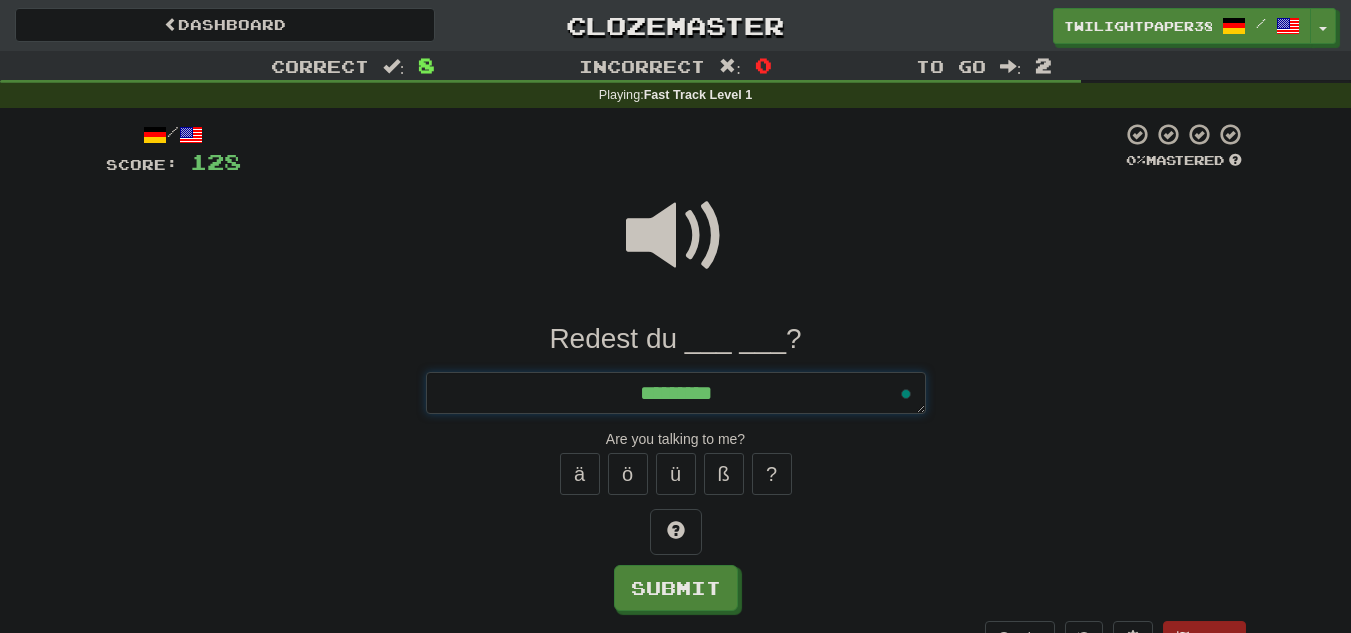 type on "*" 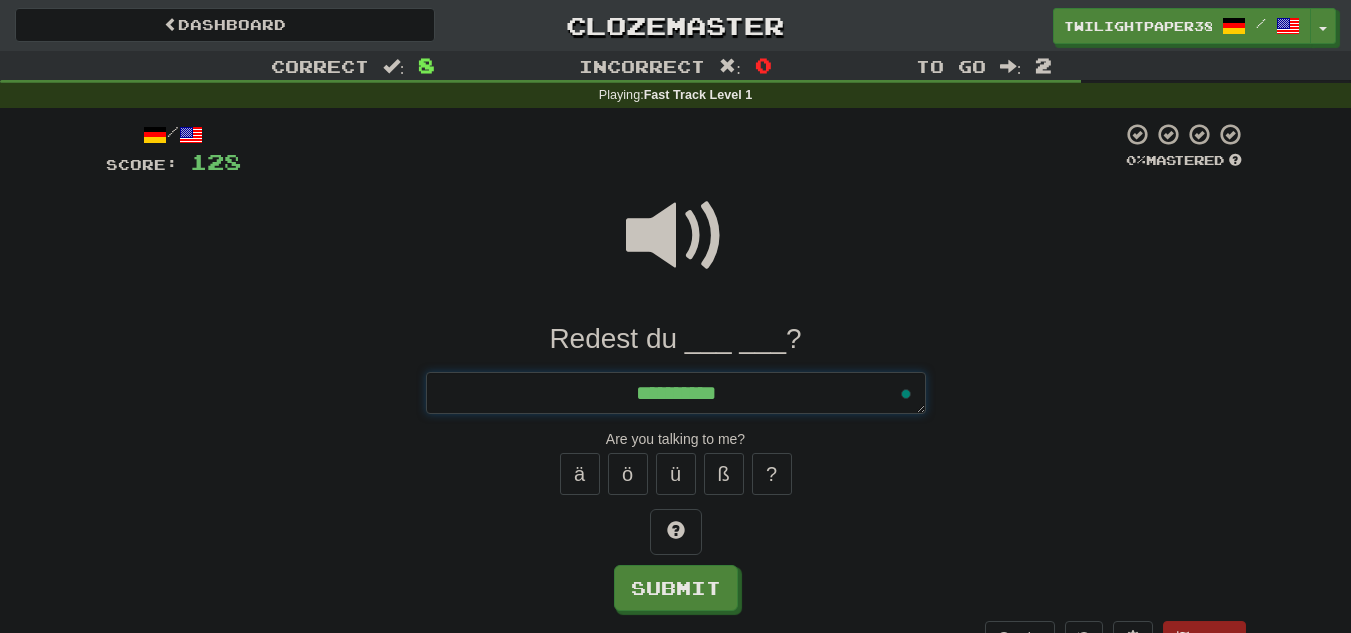 type on "*" 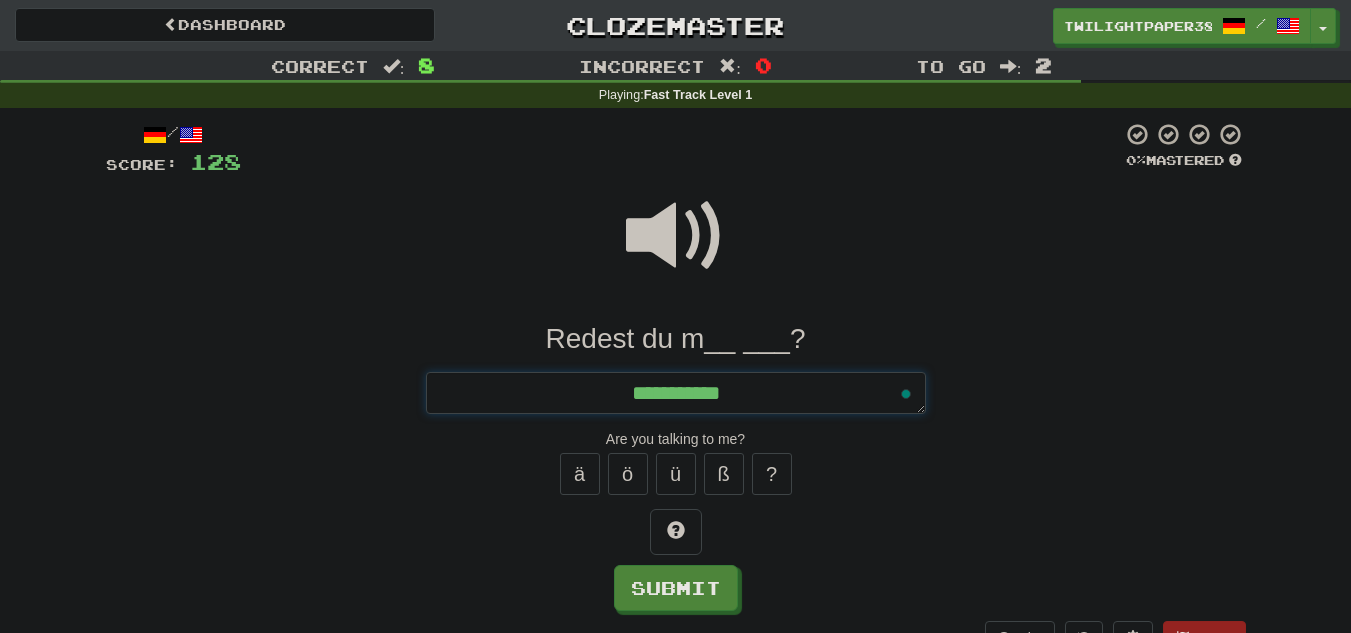 type on "*" 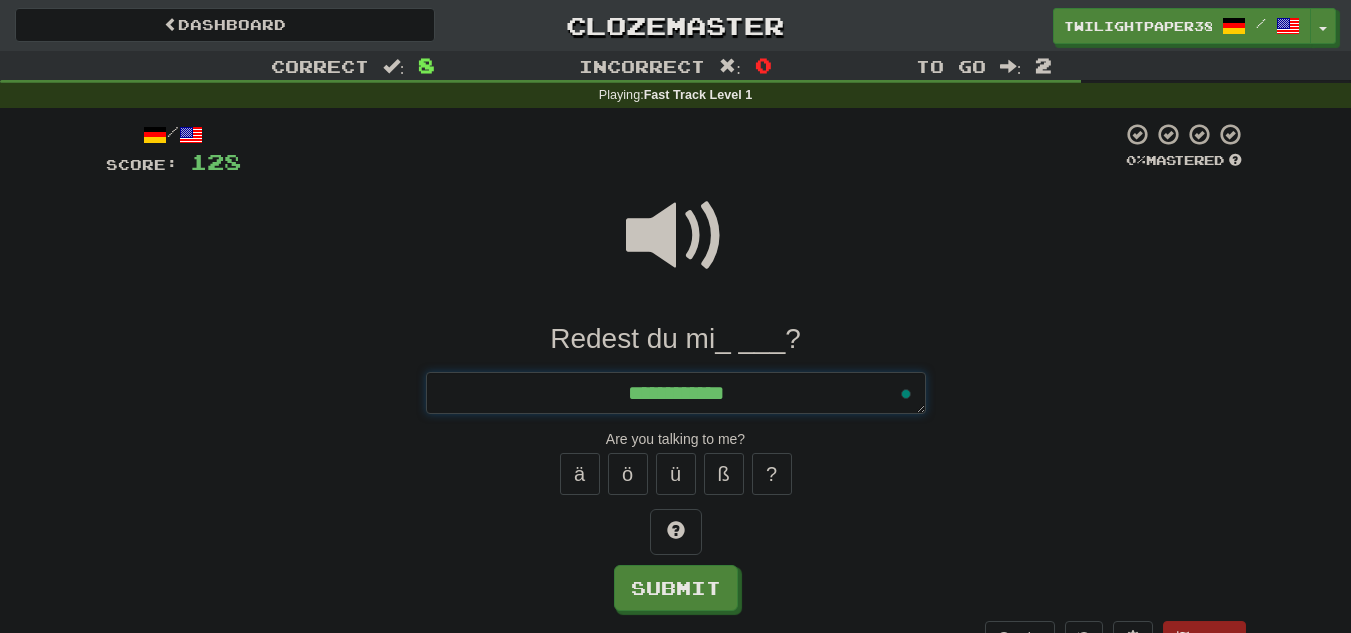 type on "*" 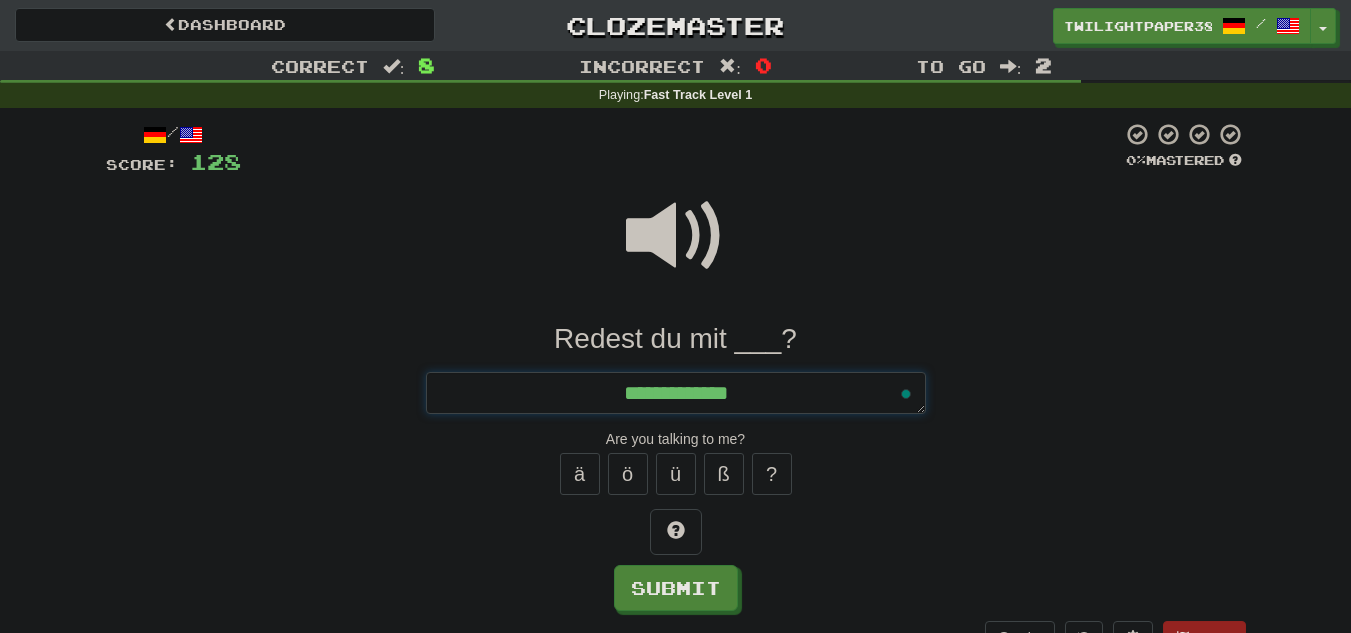 type on "*" 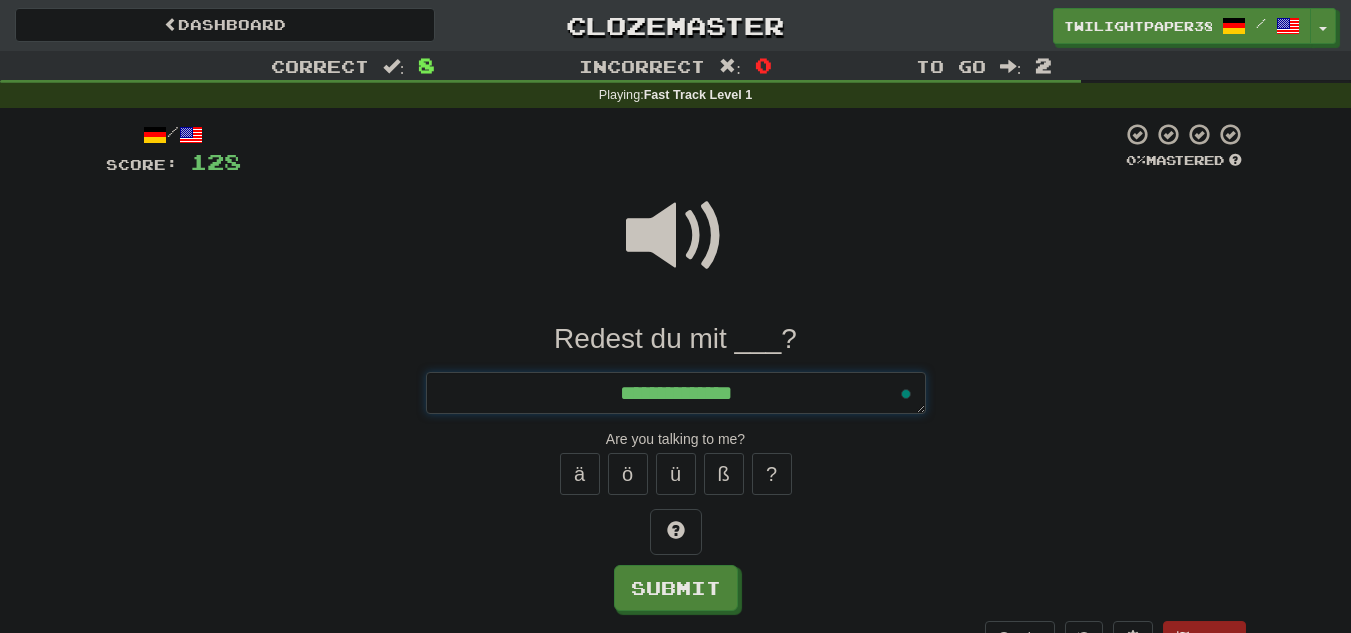 type on "*" 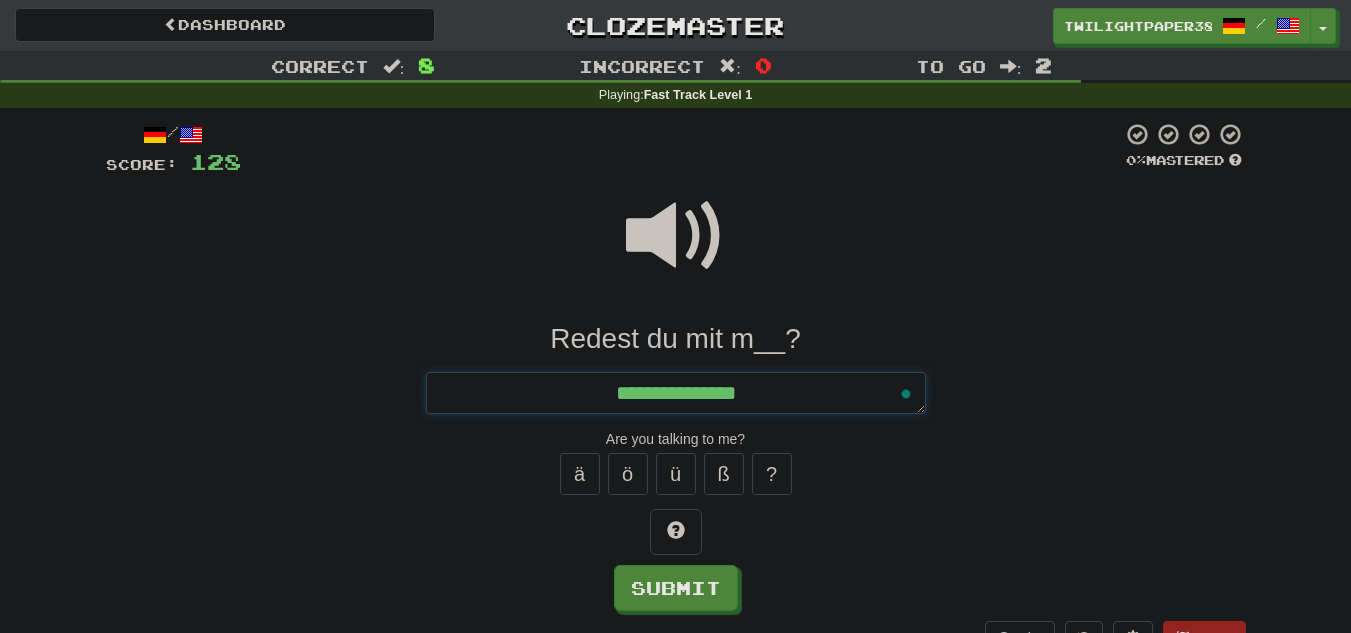 type on "*" 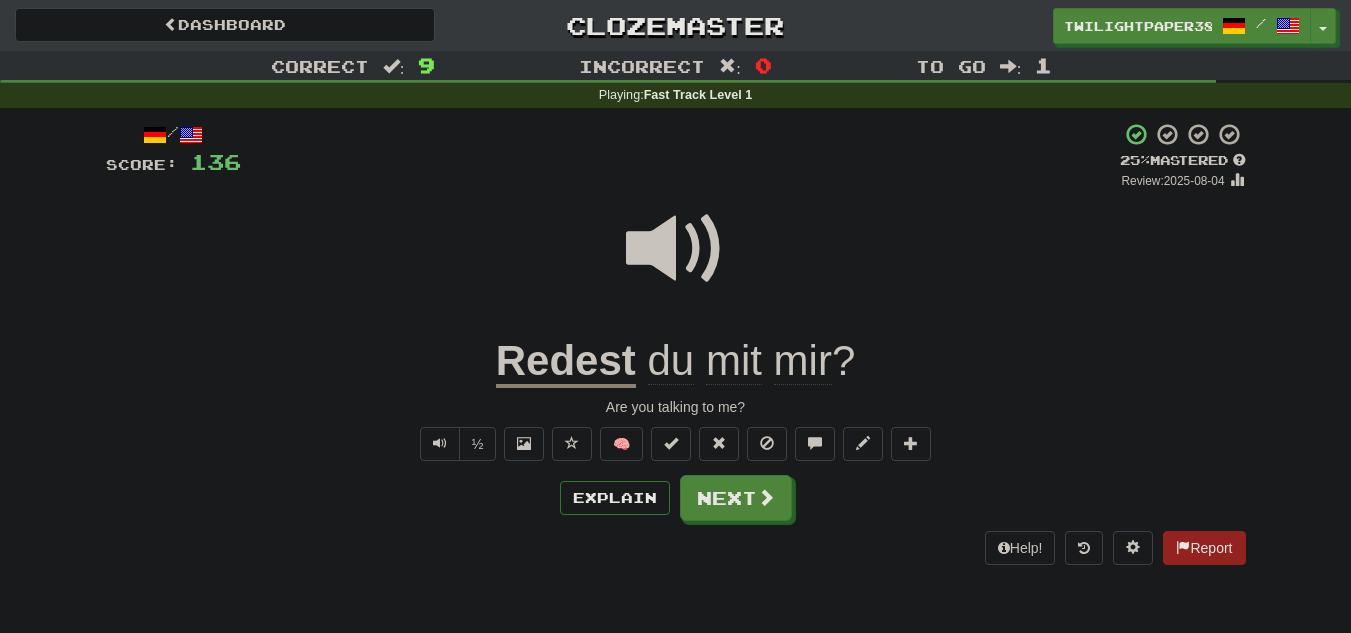 click on "Redest   du   mit   mir ?" at bounding box center (676, 361) 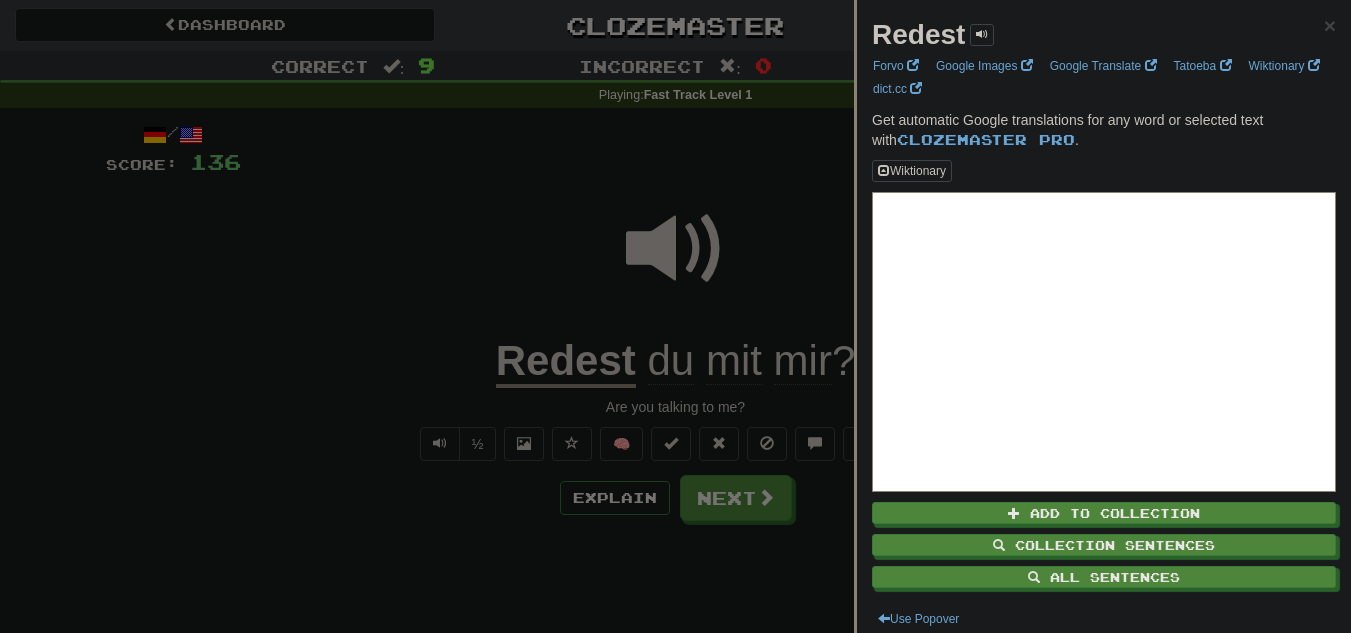 click at bounding box center (675, 316) 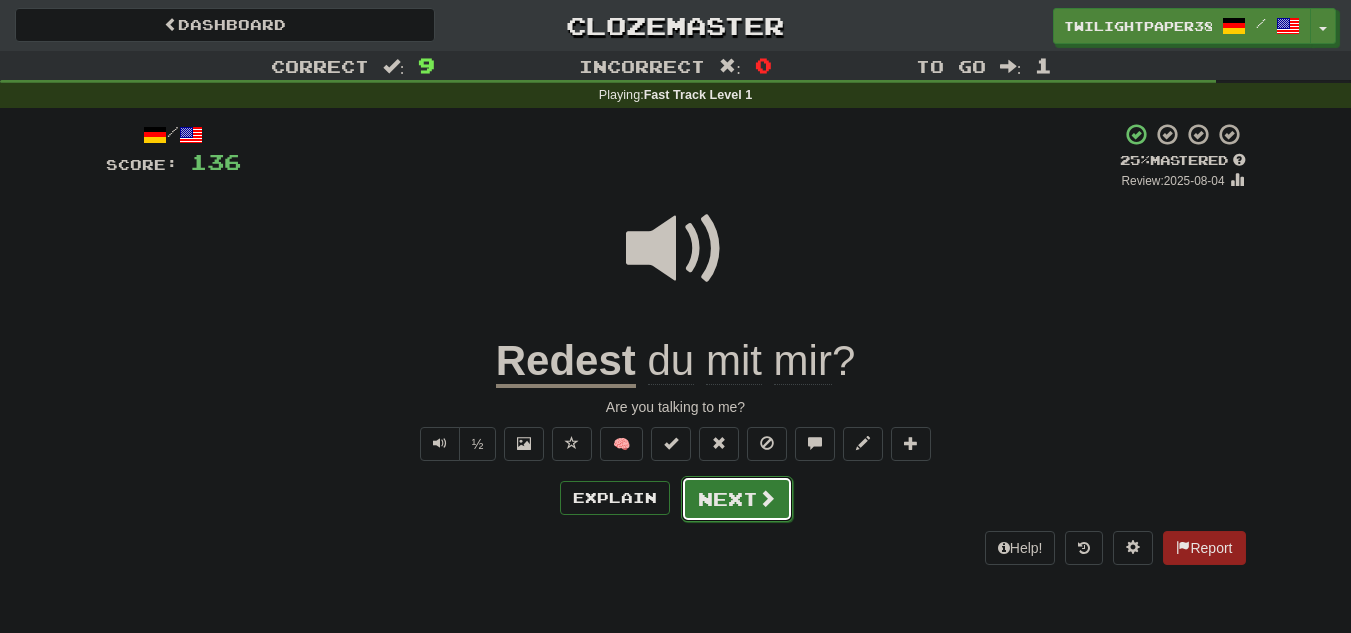 click on "Next" at bounding box center (737, 499) 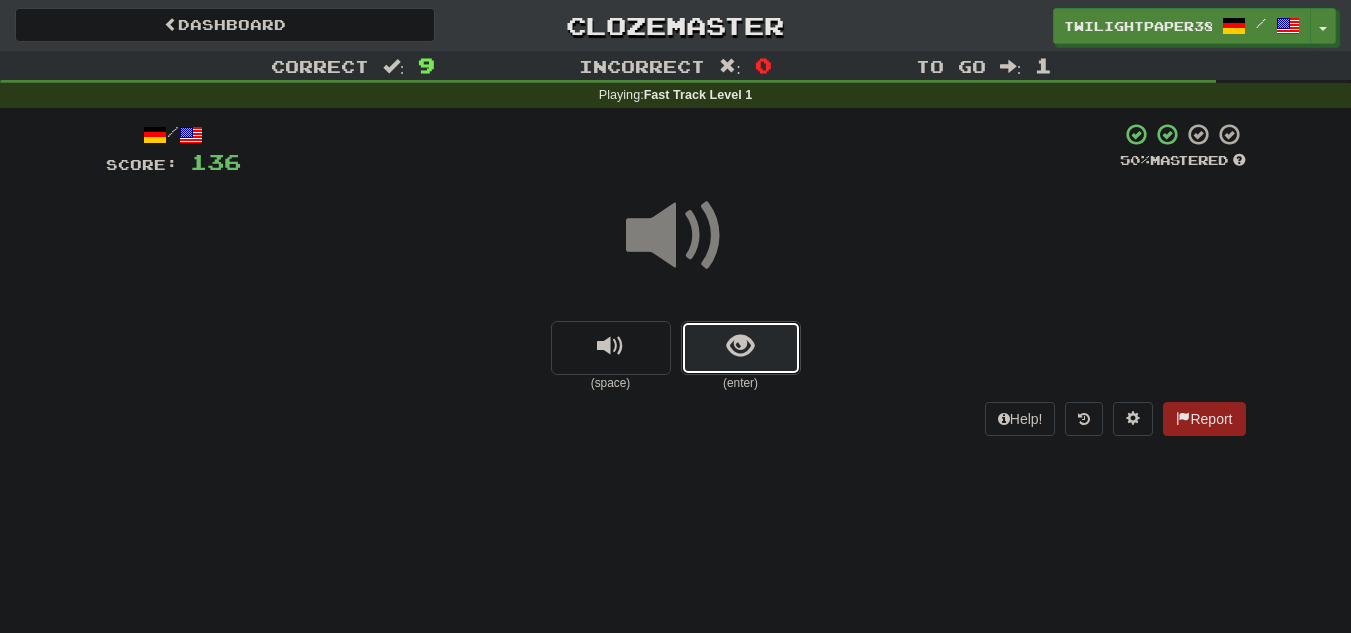 click at bounding box center [740, 346] 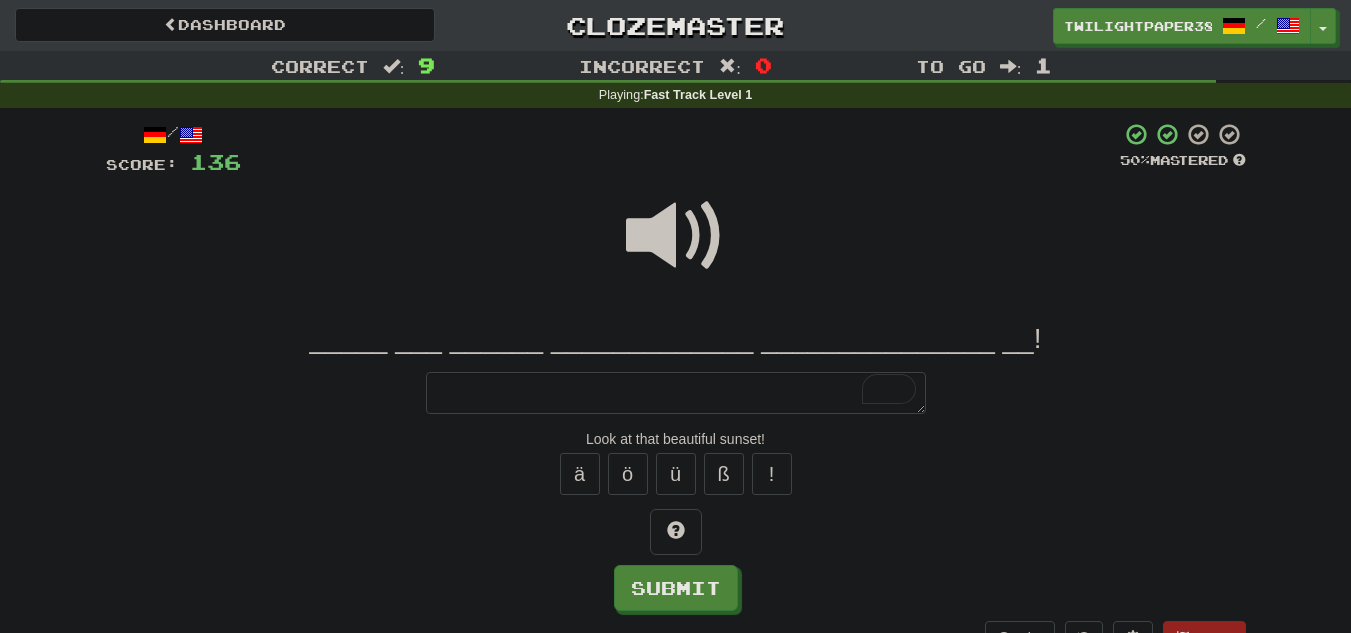 type on "*" 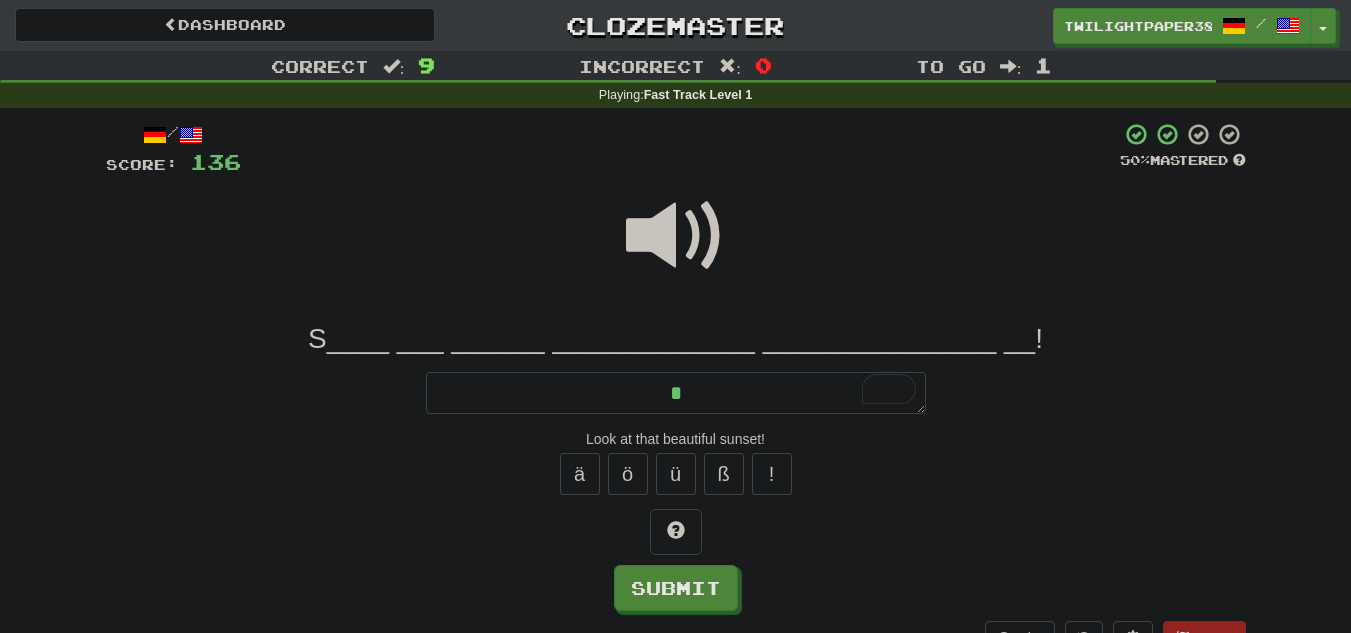 type on "*" 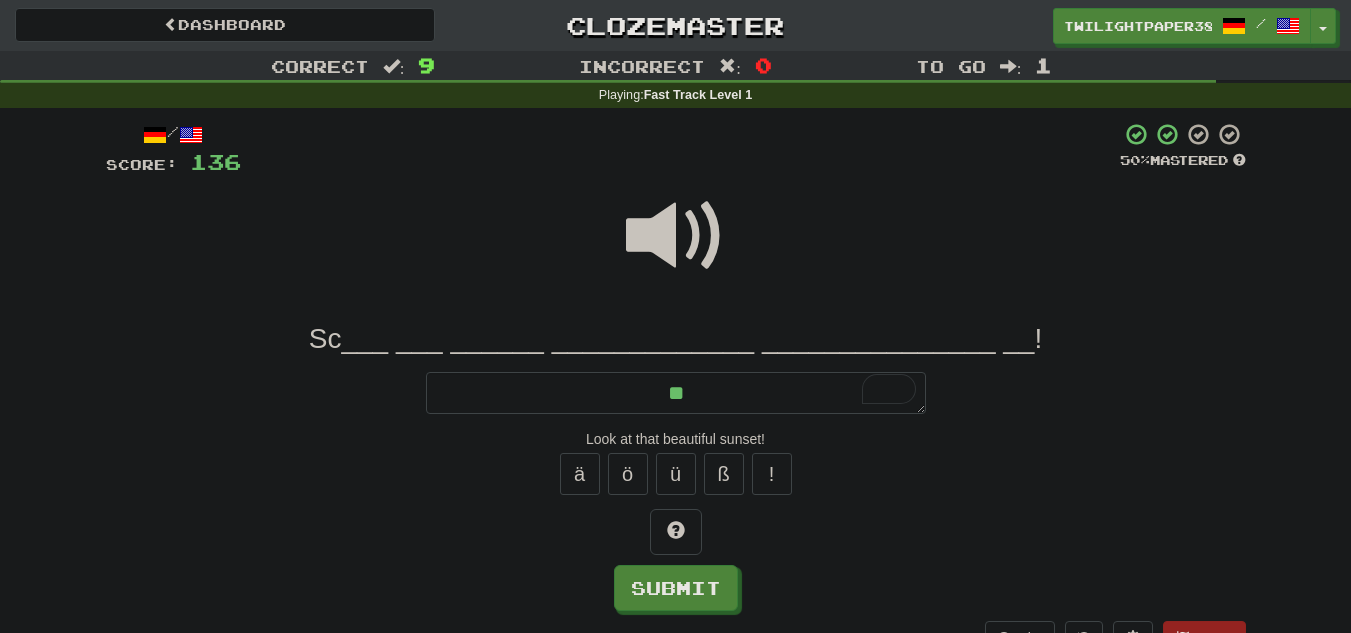 type on "*" 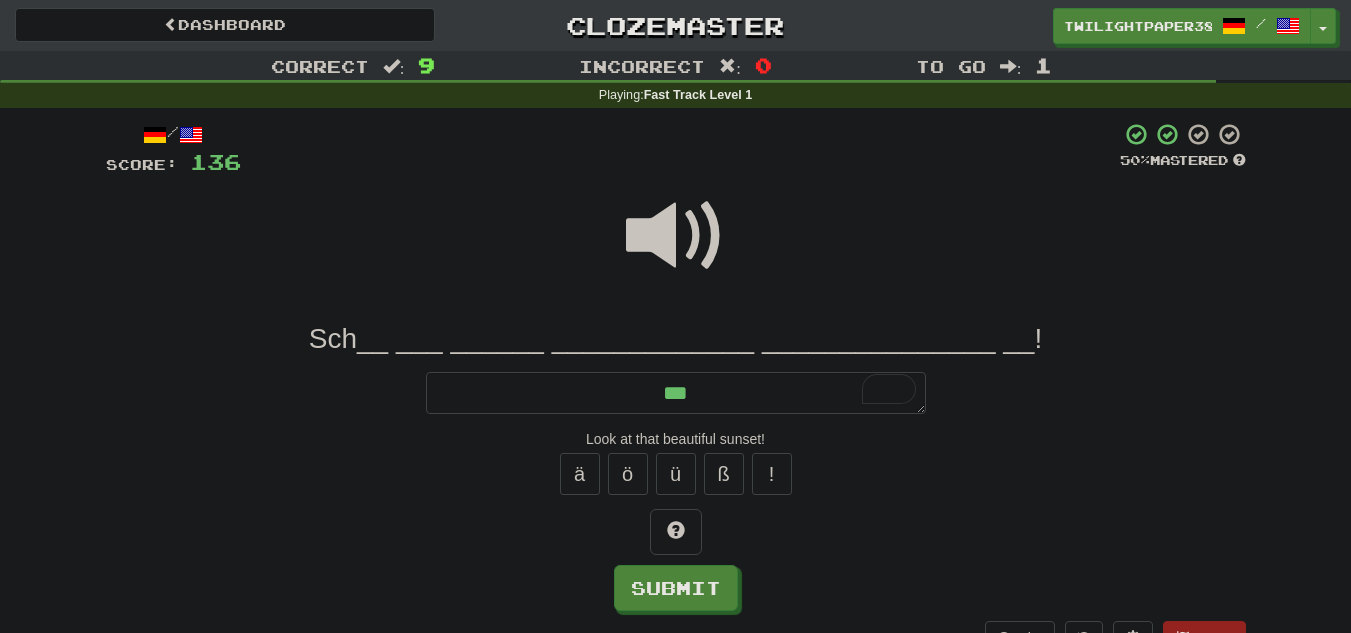 type on "*" 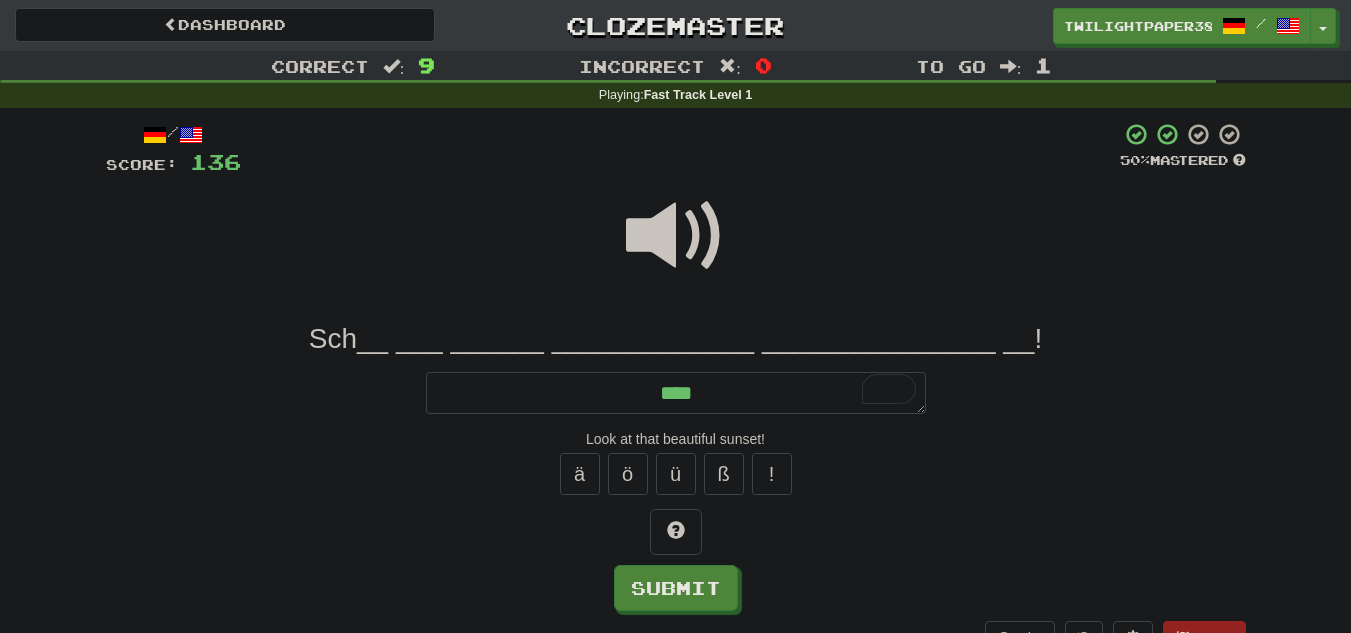 type on "*" 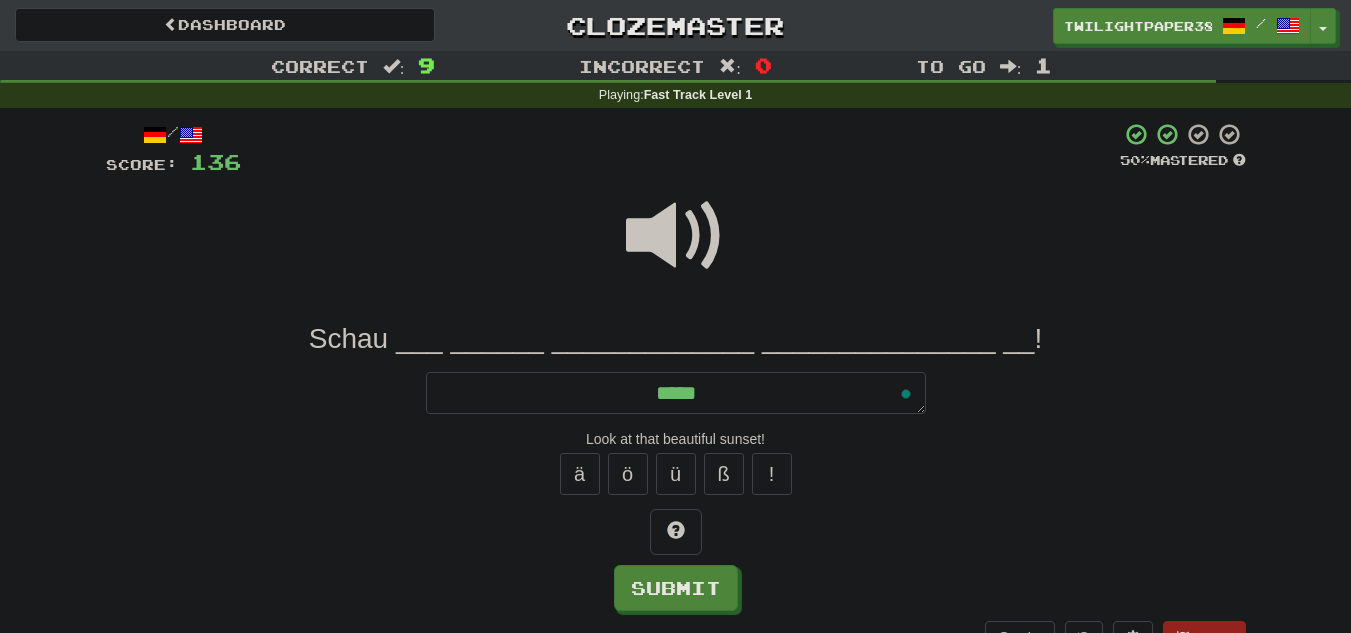 type on "*" 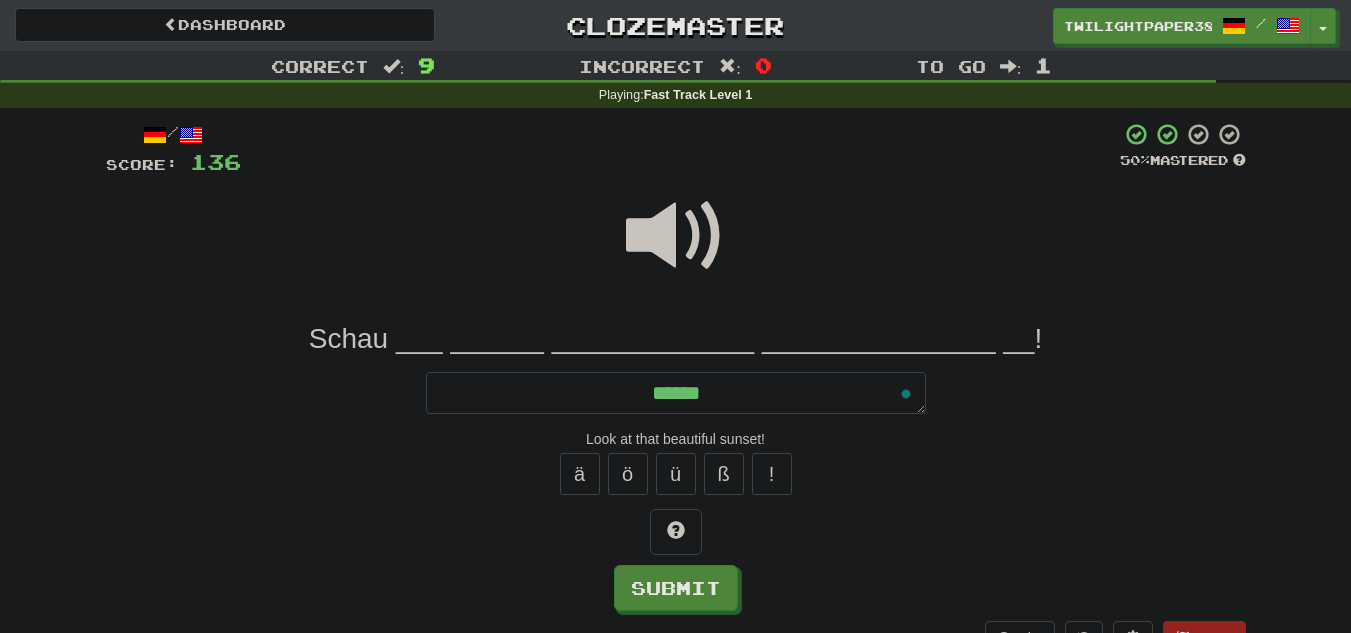 type on "*" 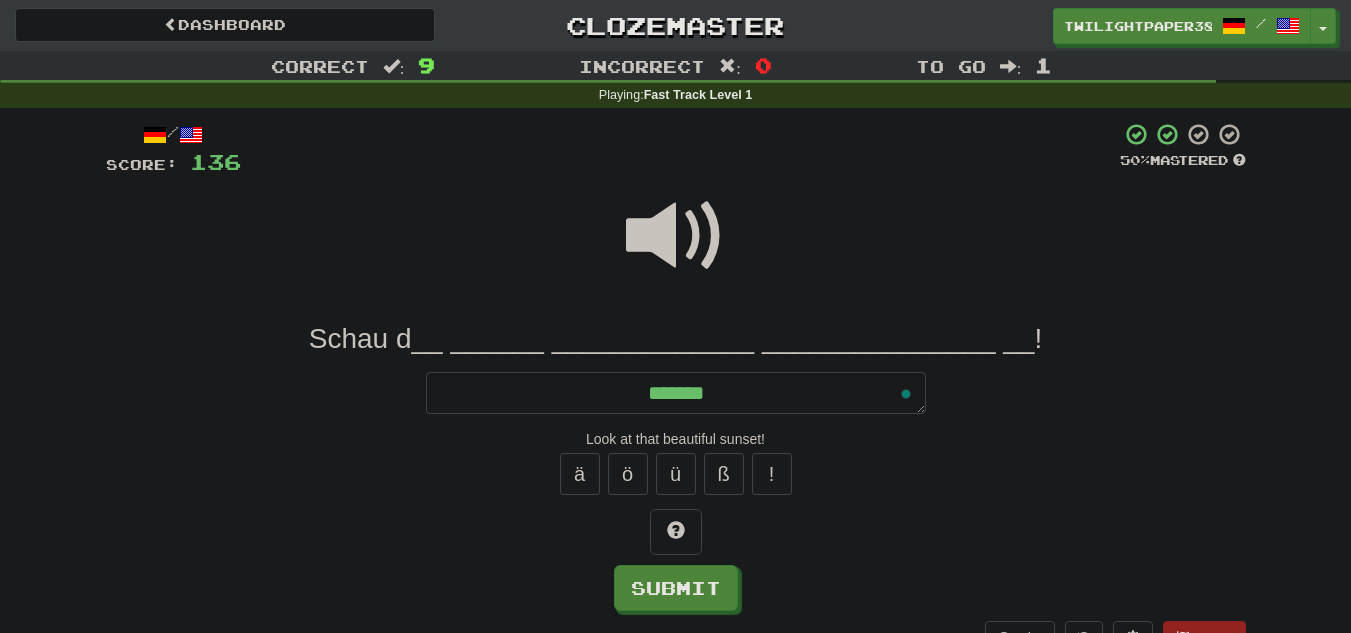 type on "*" 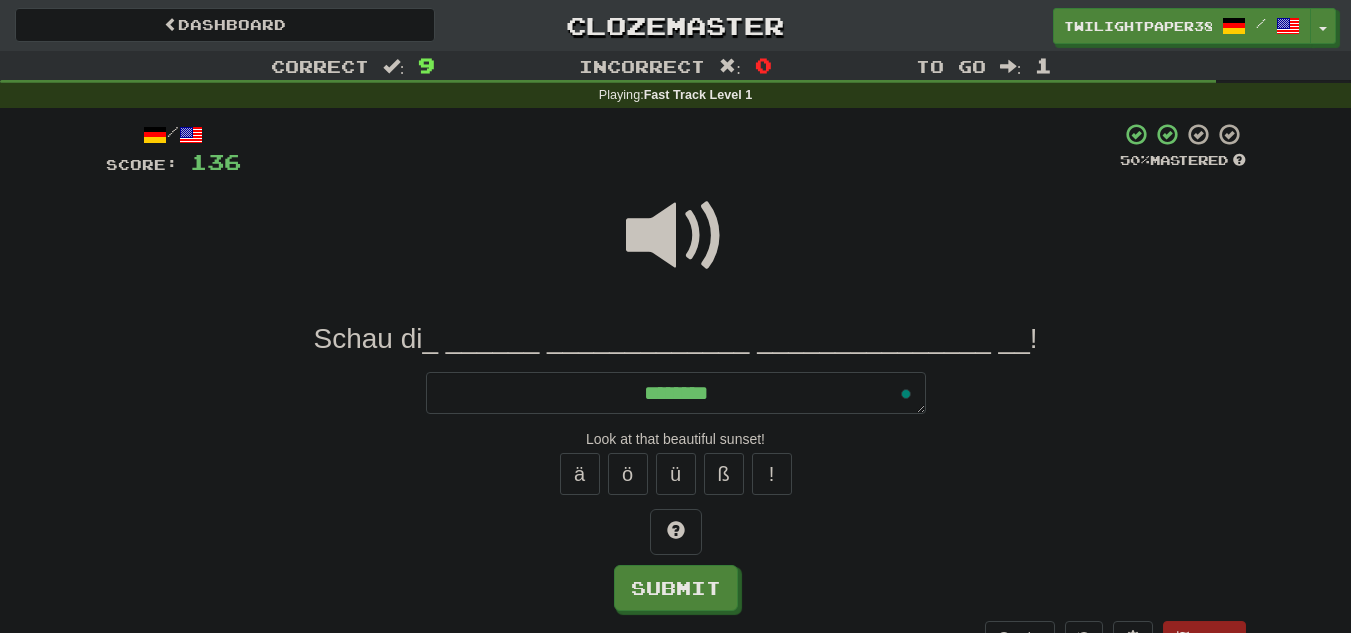 type on "*" 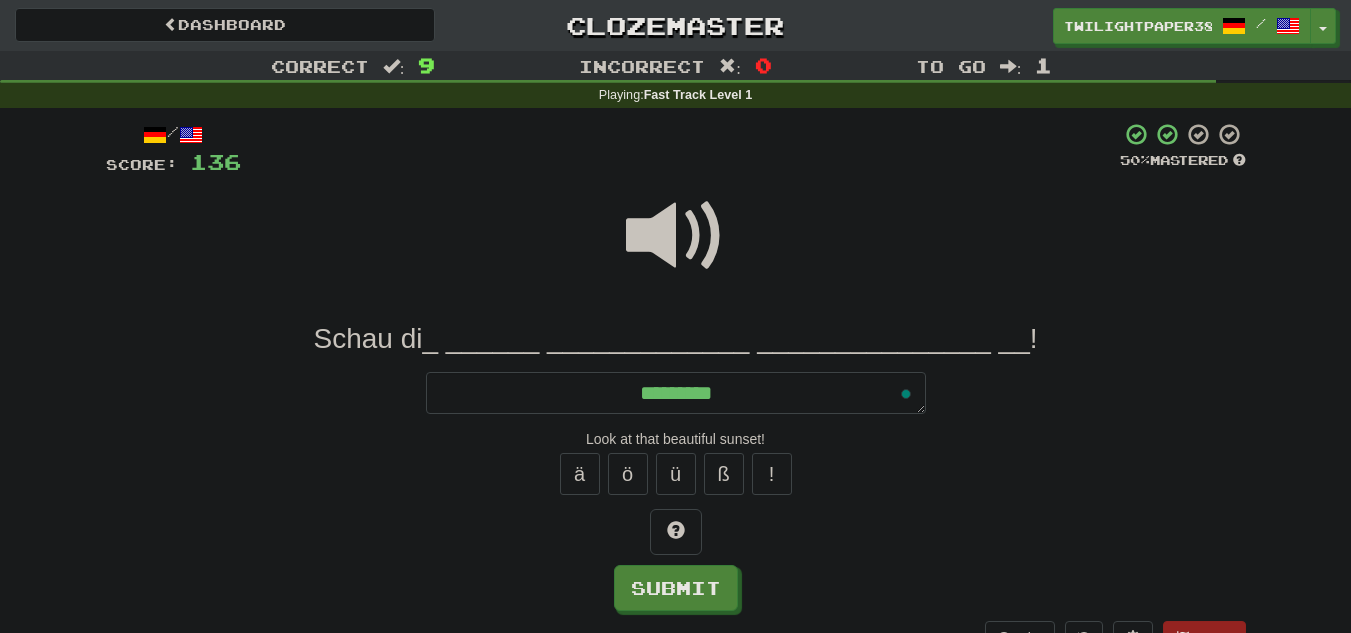 type on "*" 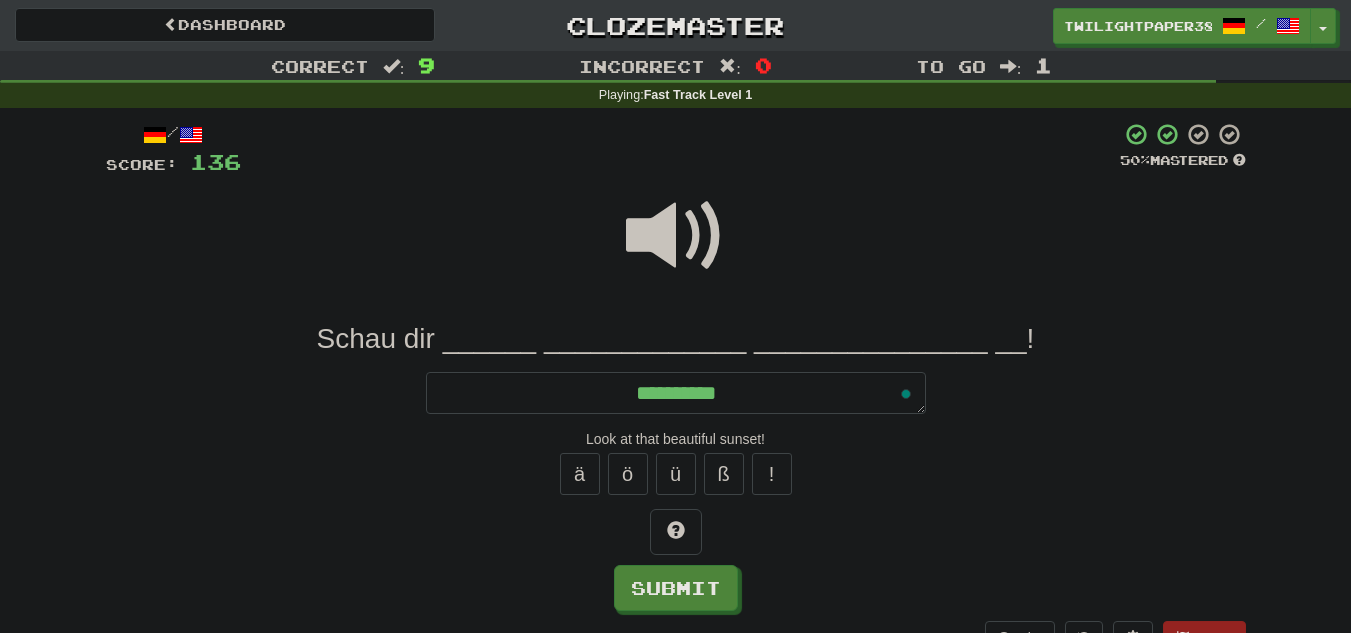 type on "*" 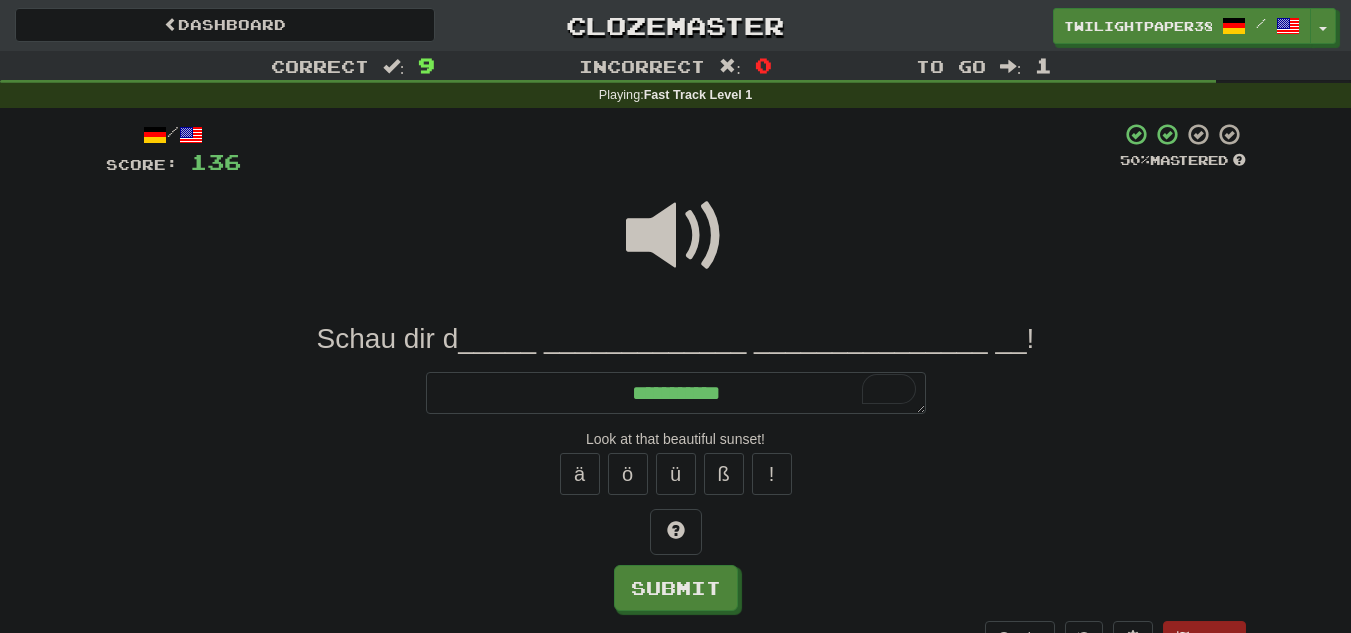 type on "*" 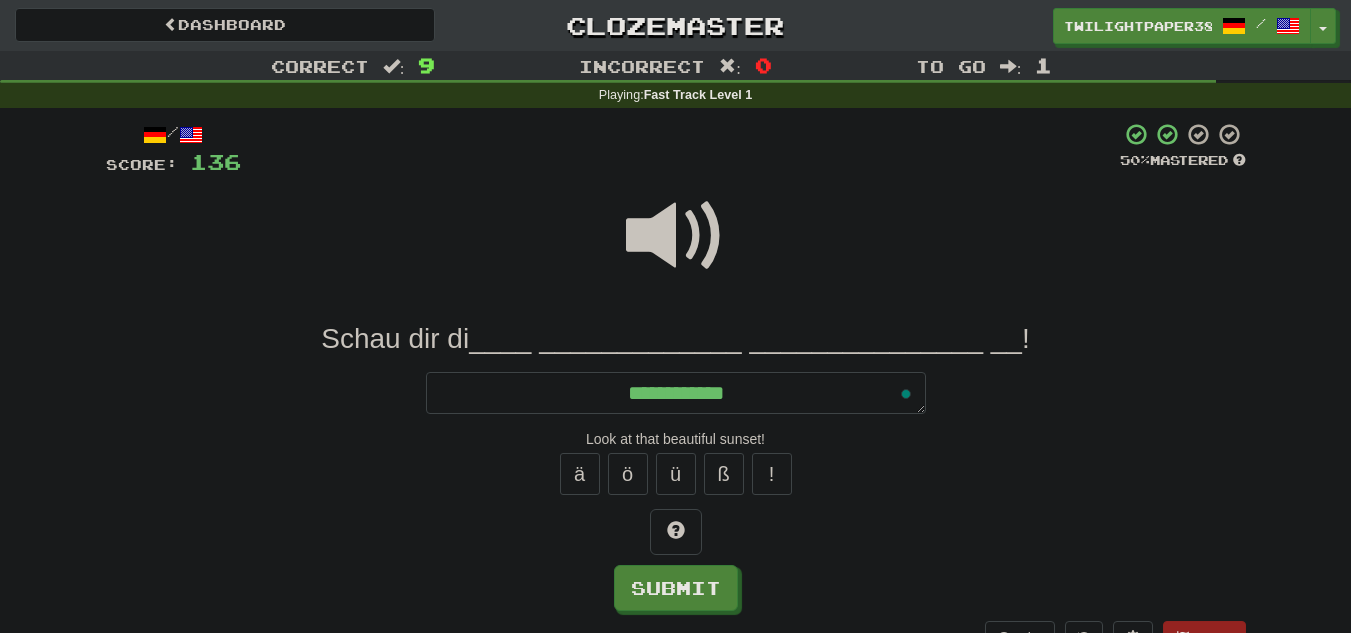 type on "*" 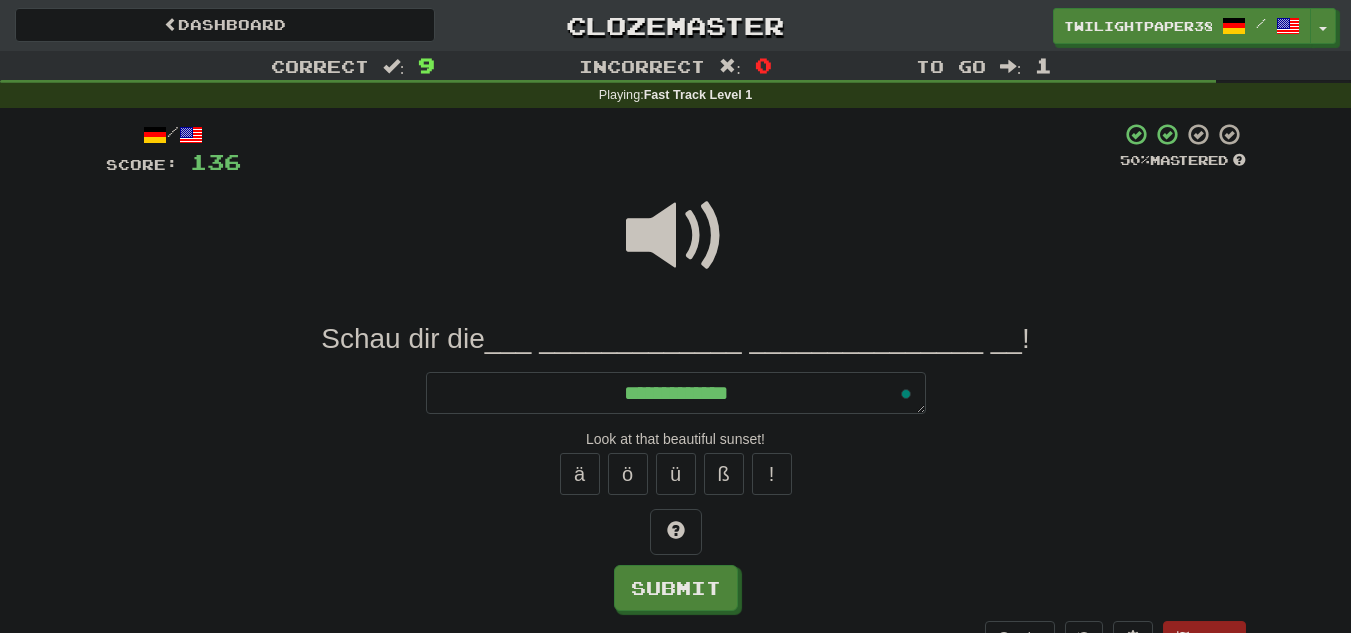 type on "*" 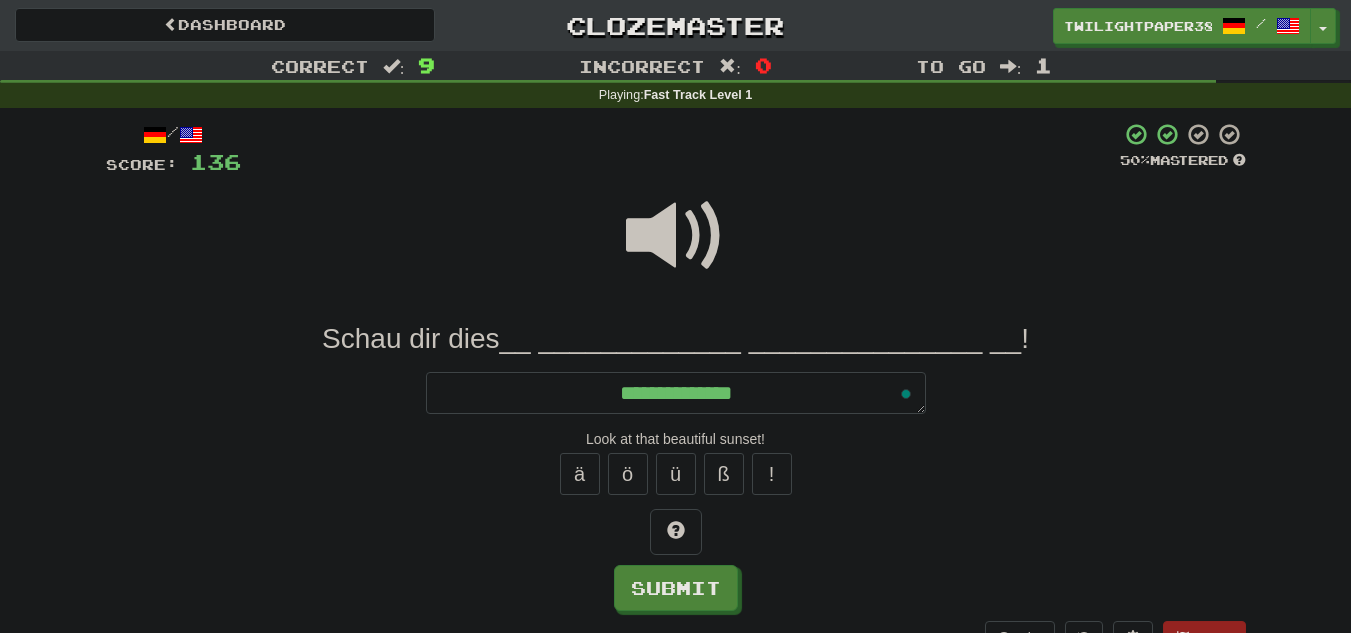 type on "*" 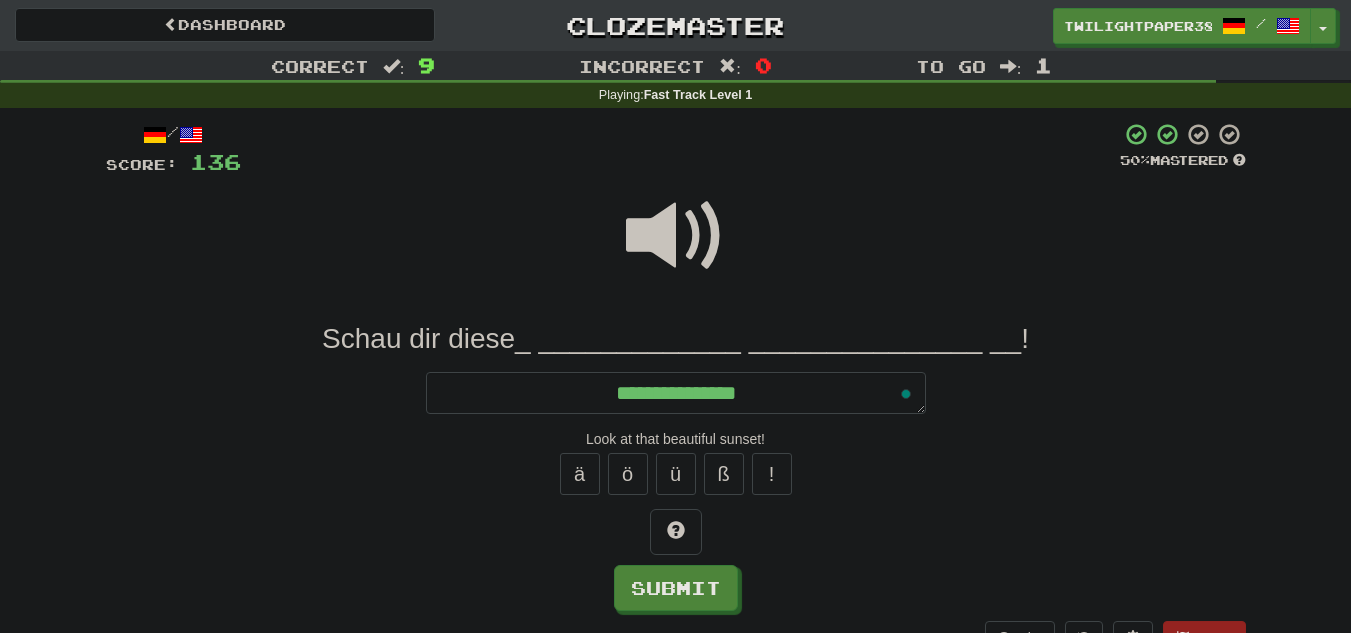 type on "*" 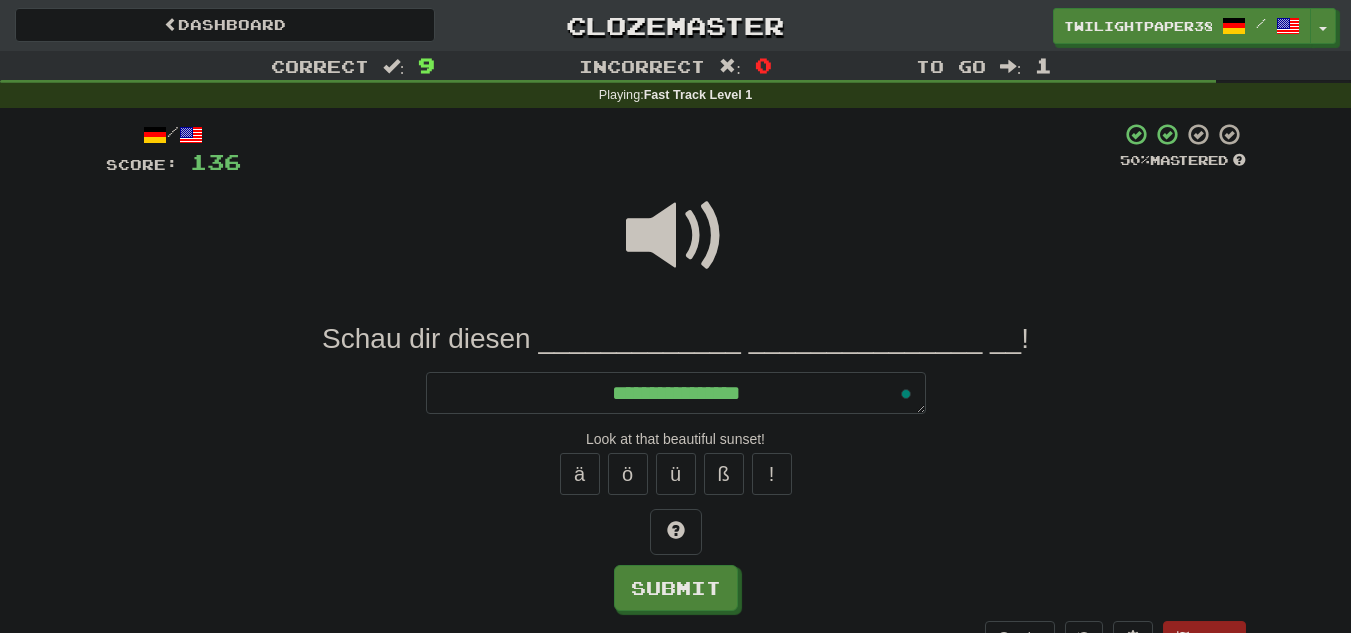 type on "*" 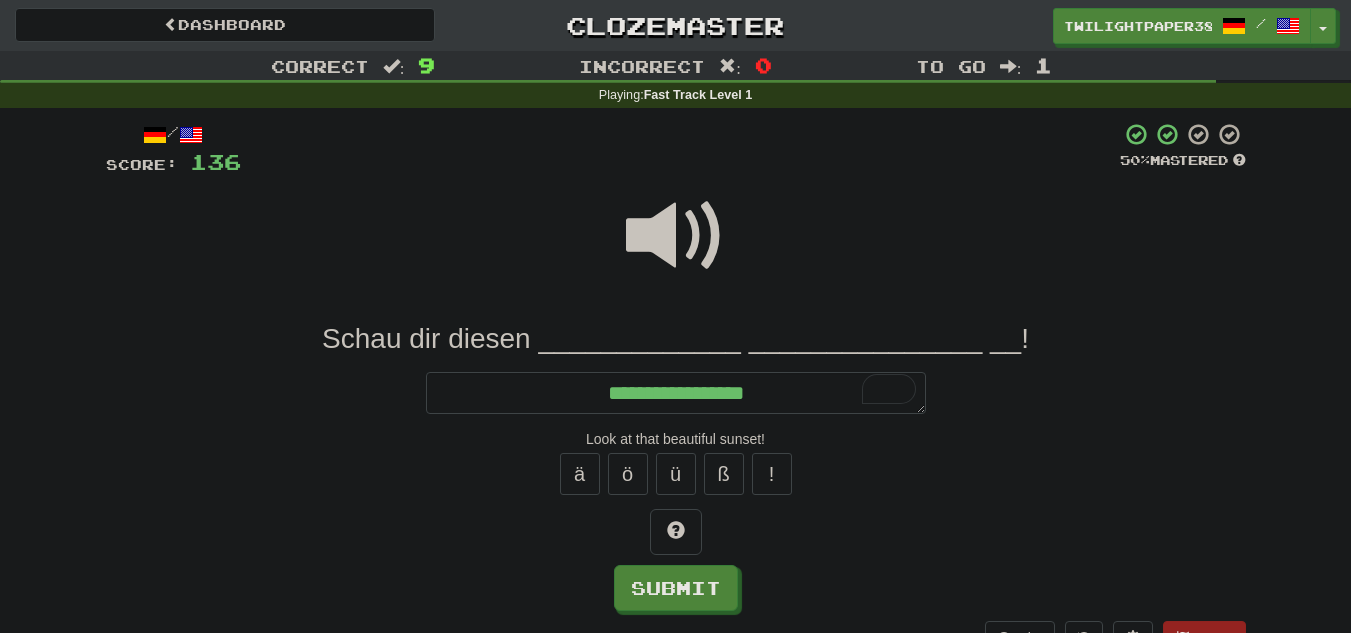 type on "*" 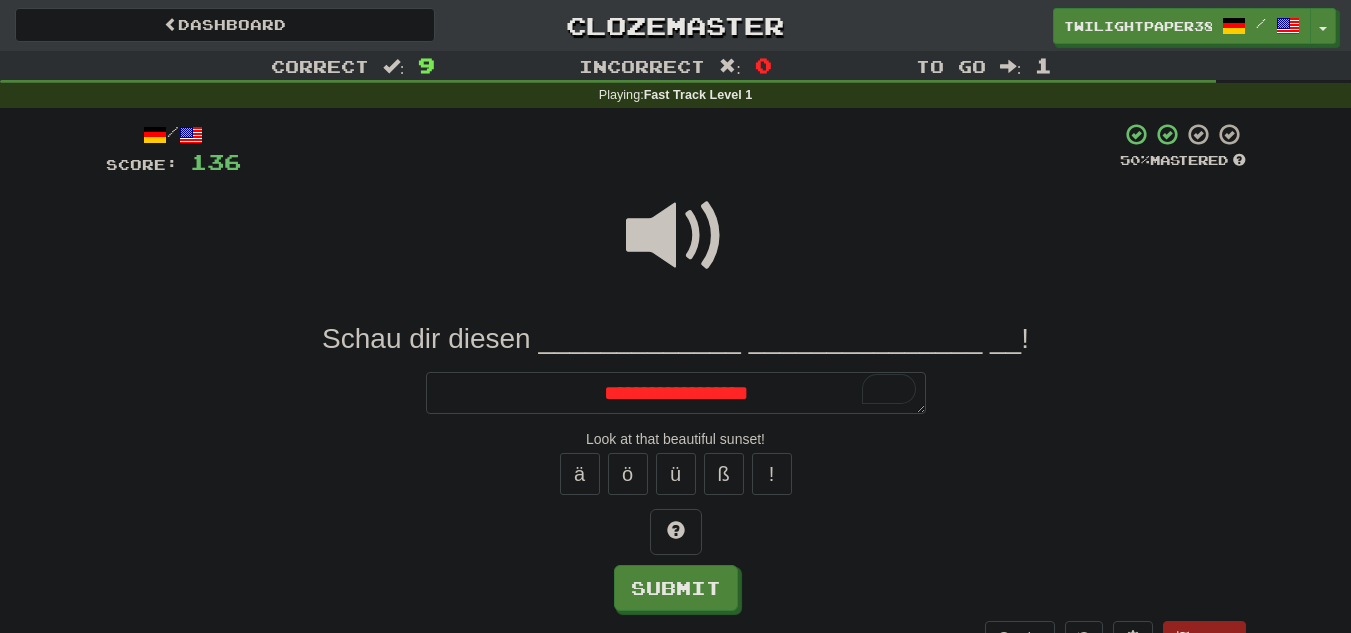 type on "*" 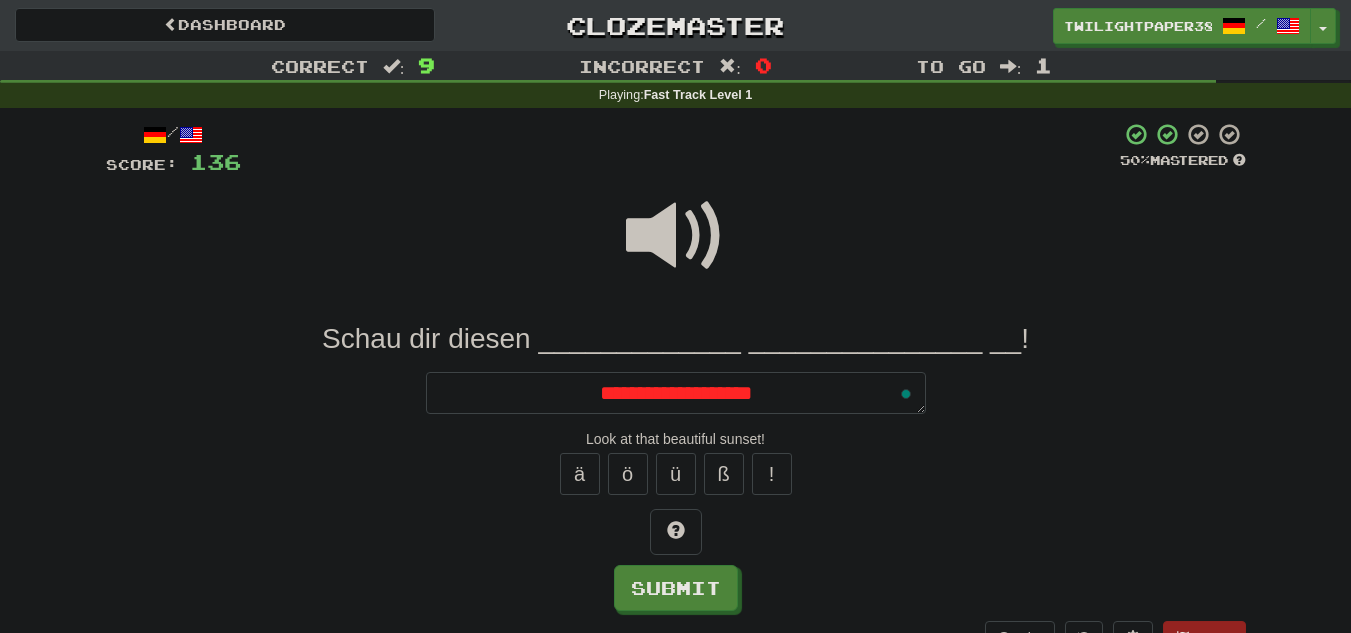 type on "*" 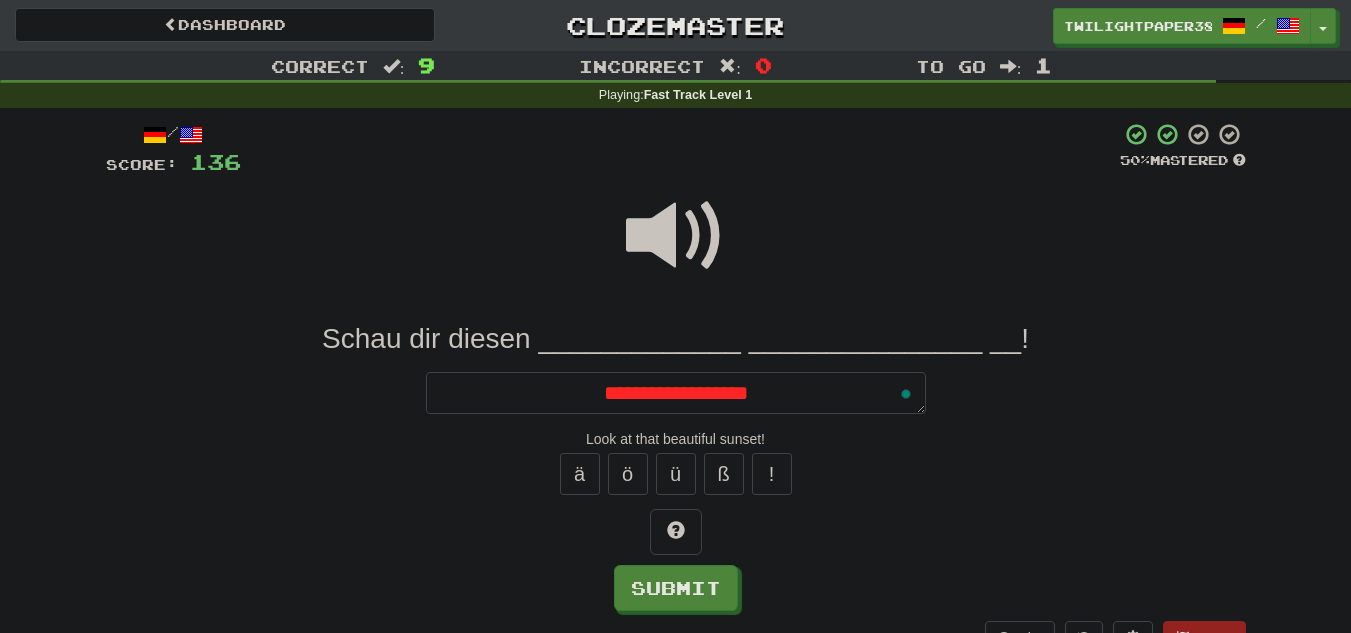 type 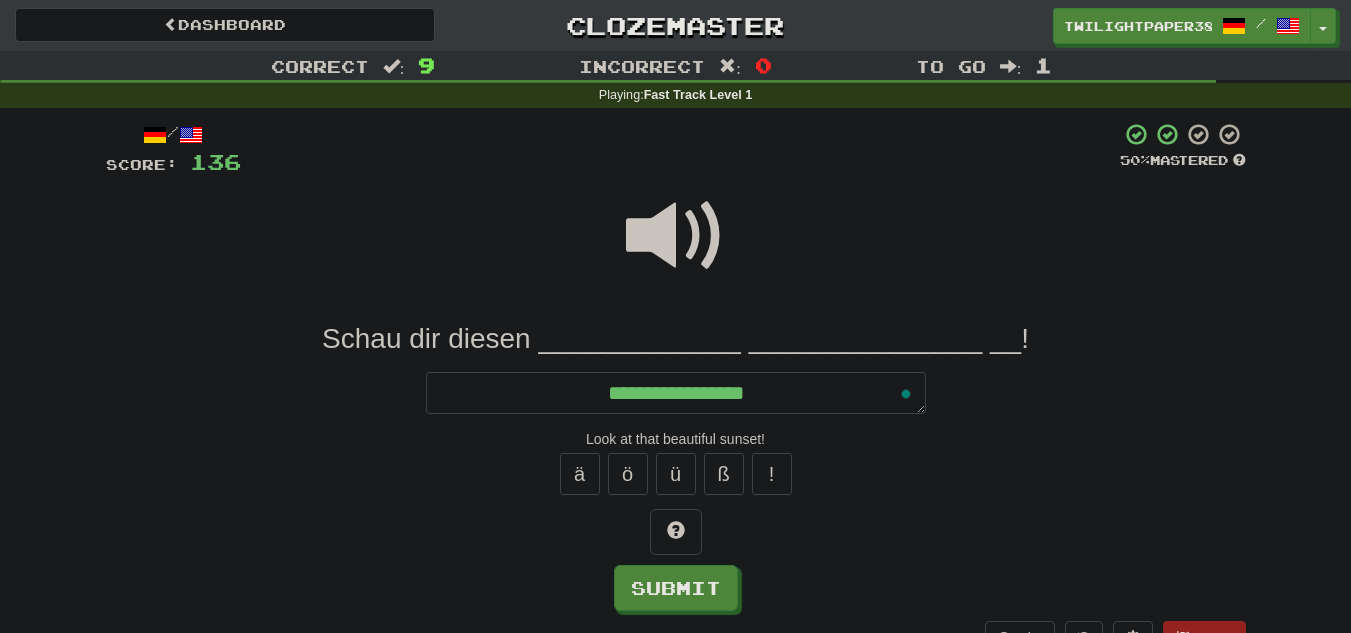 click at bounding box center (676, 236) 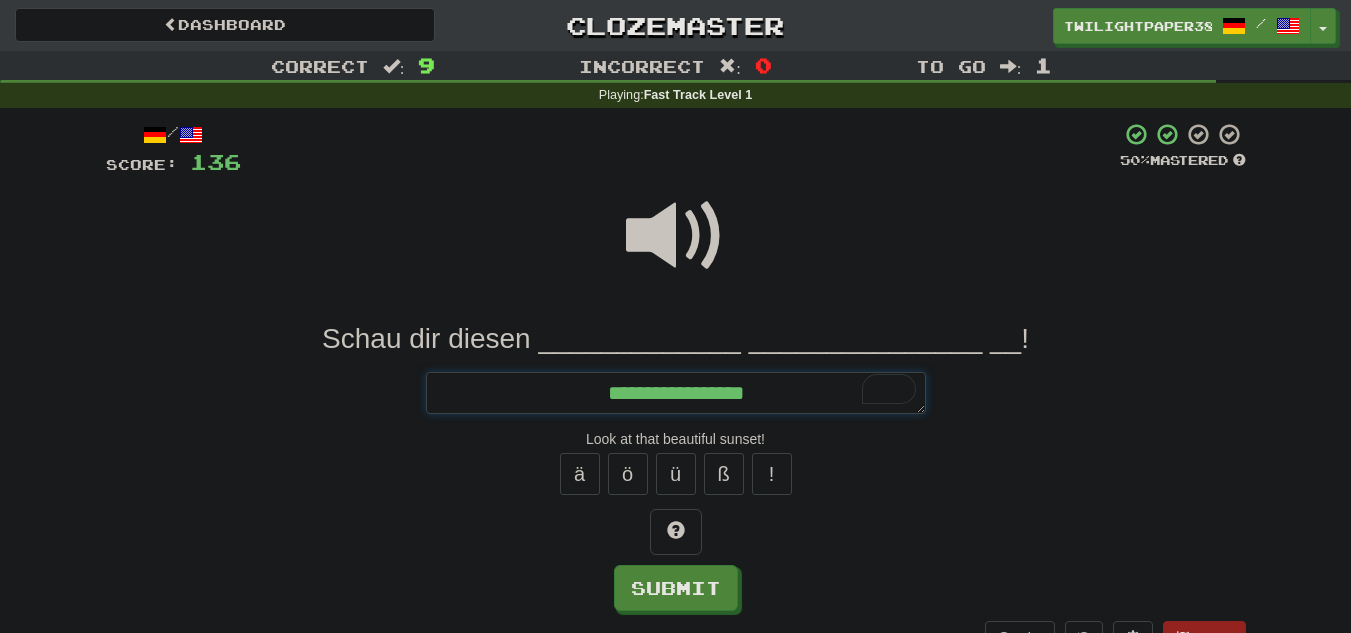 click on "**********" at bounding box center (676, 393) 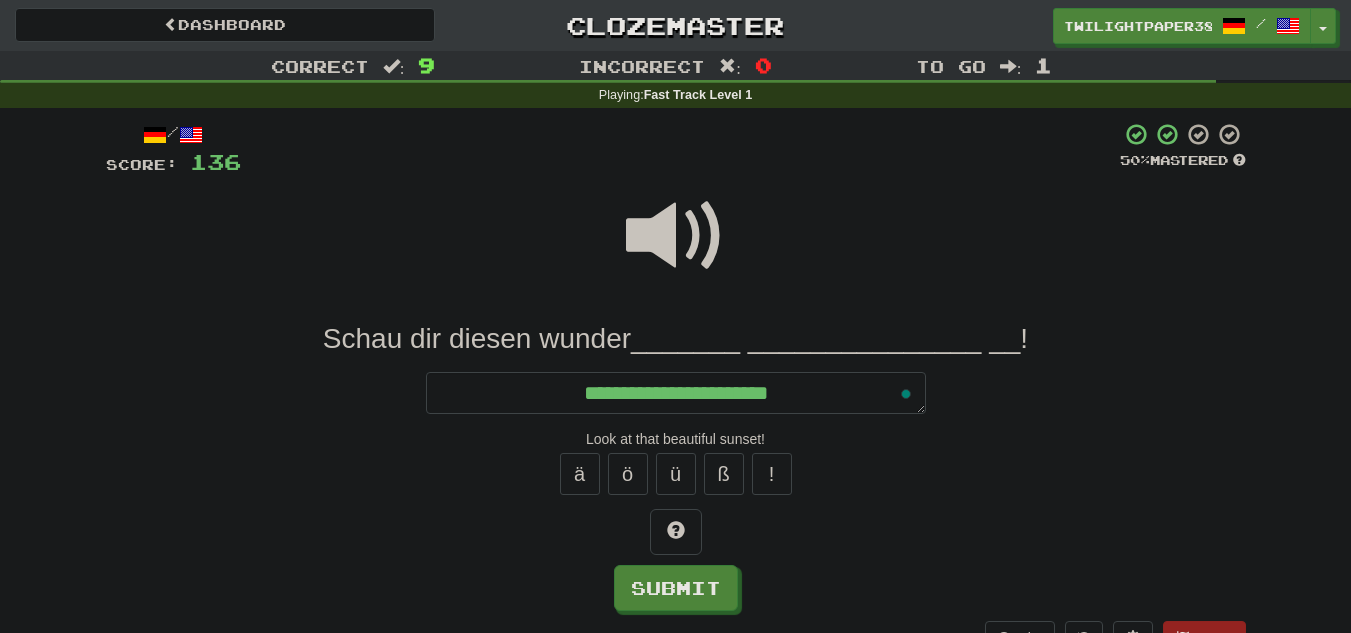 click at bounding box center [676, 236] 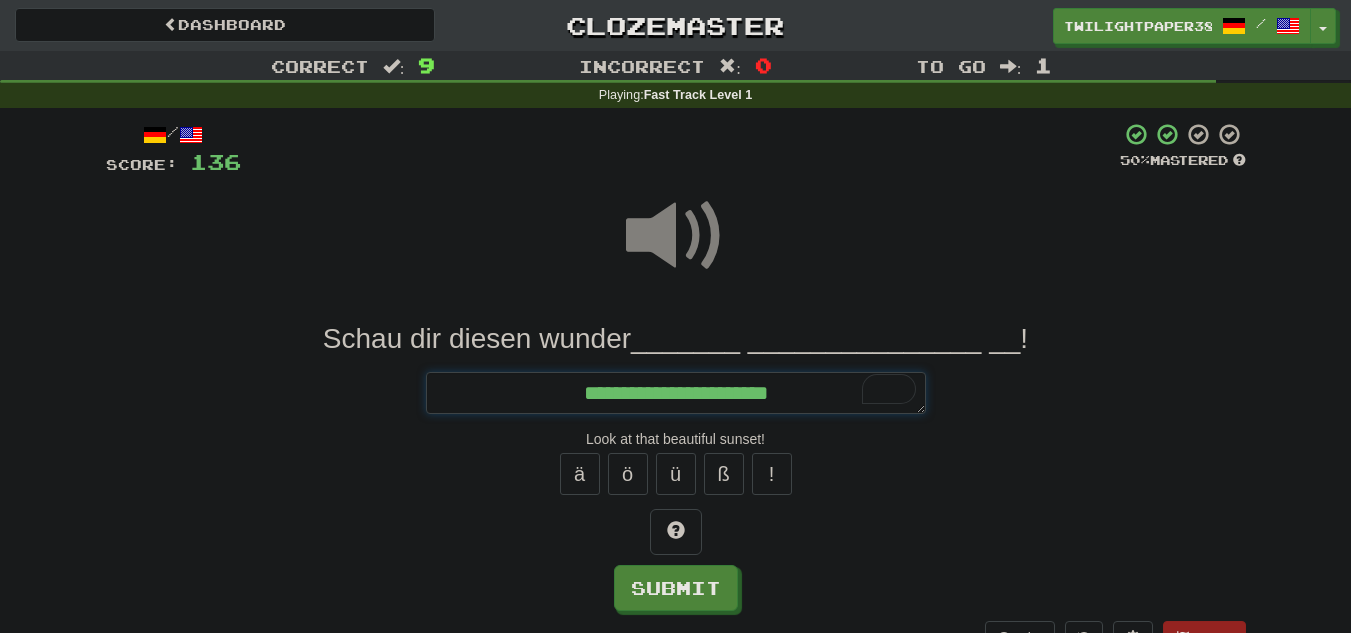 click on "**********" at bounding box center [676, 393] 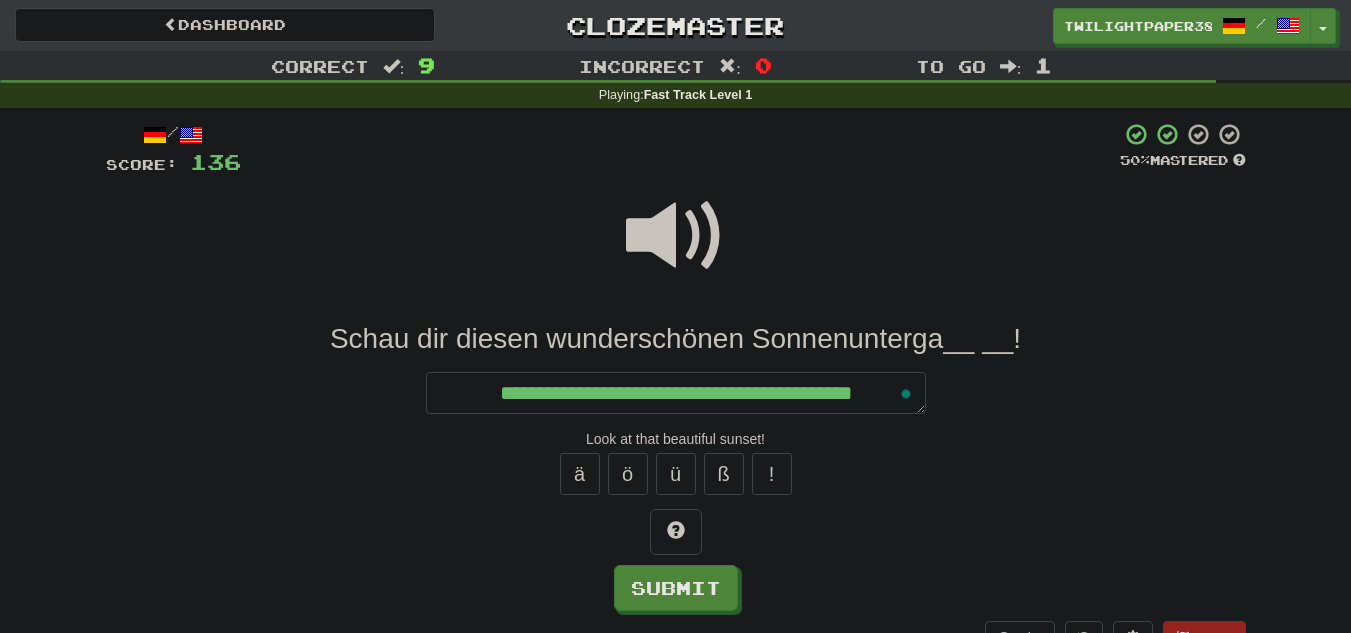 click at bounding box center (676, 236) 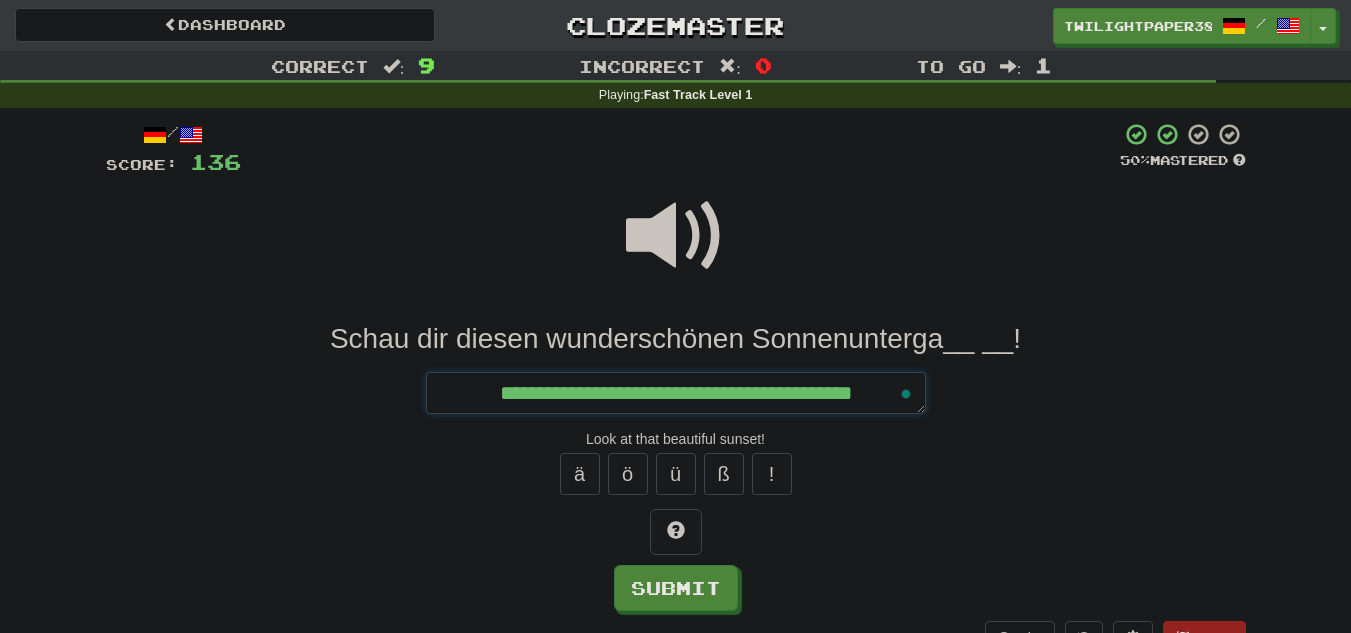 click on "**********" at bounding box center [676, 393] 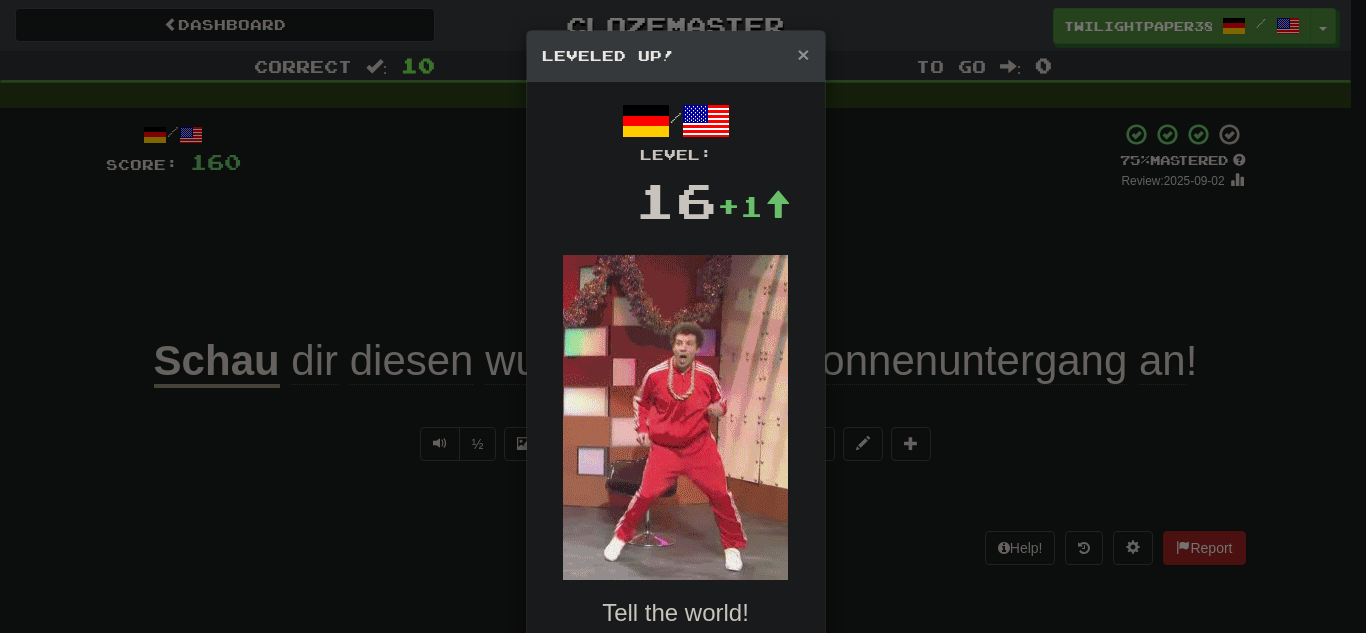 click on "×" at bounding box center [803, 54] 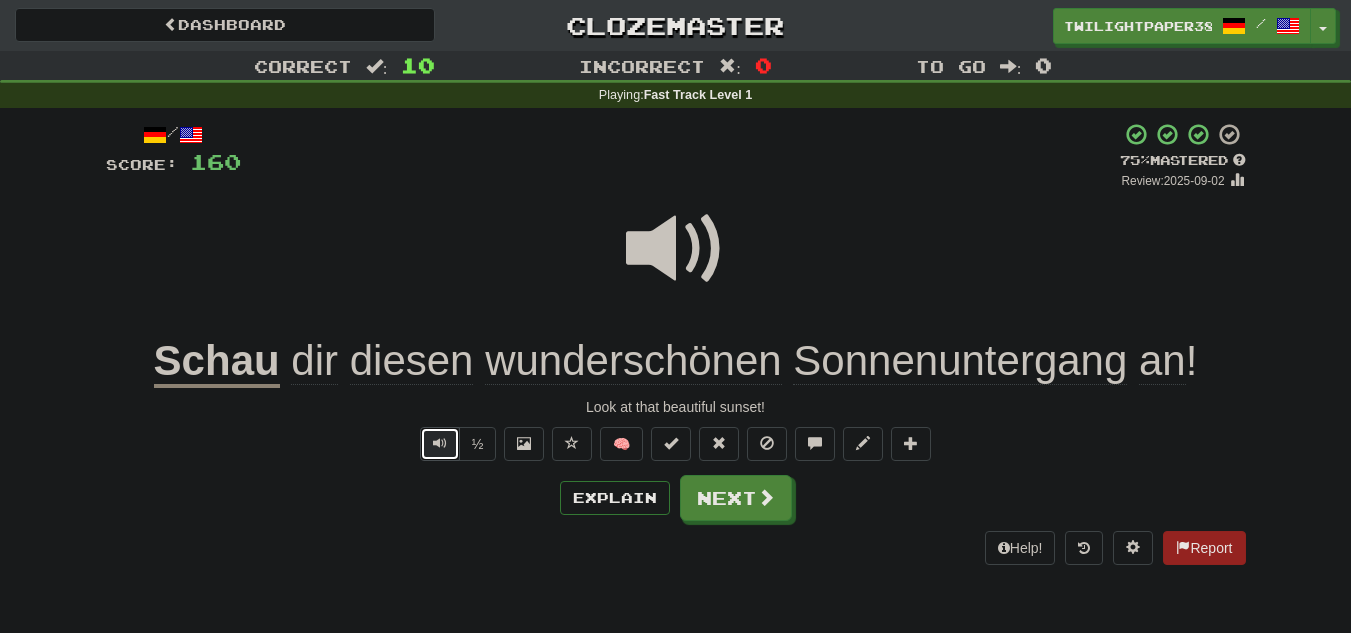 click at bounding box center (440, 443) 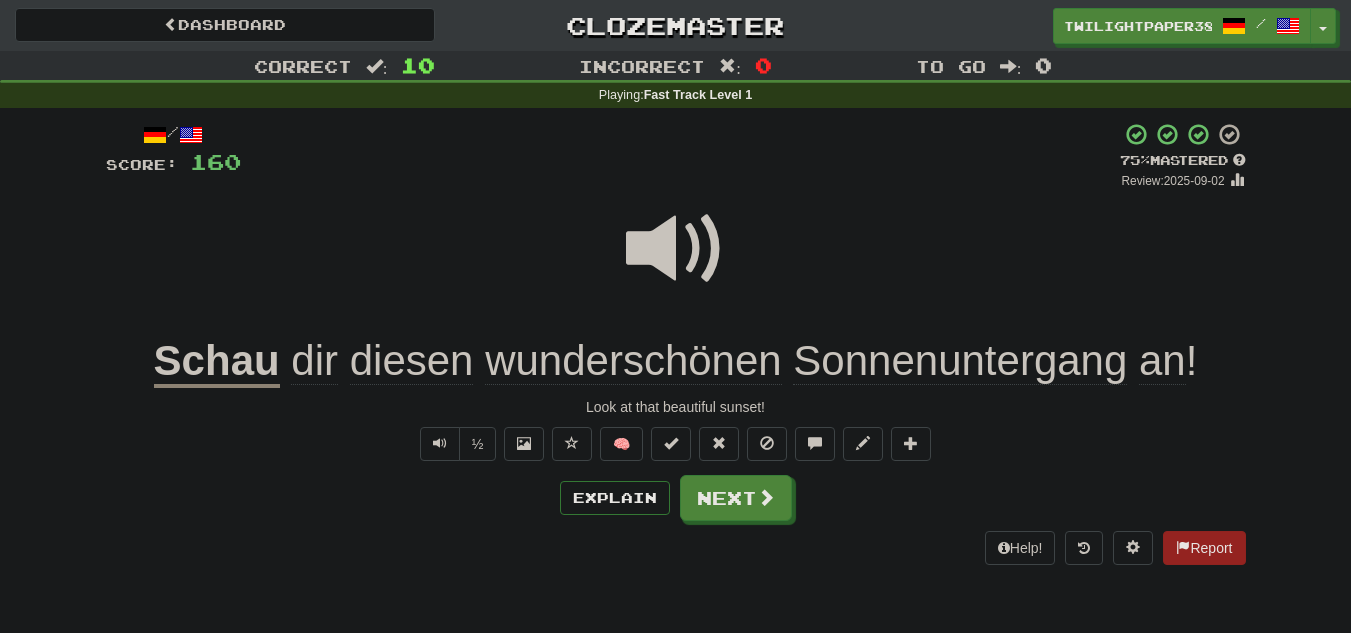 click on "Schau" at bounding box center [217, 362] 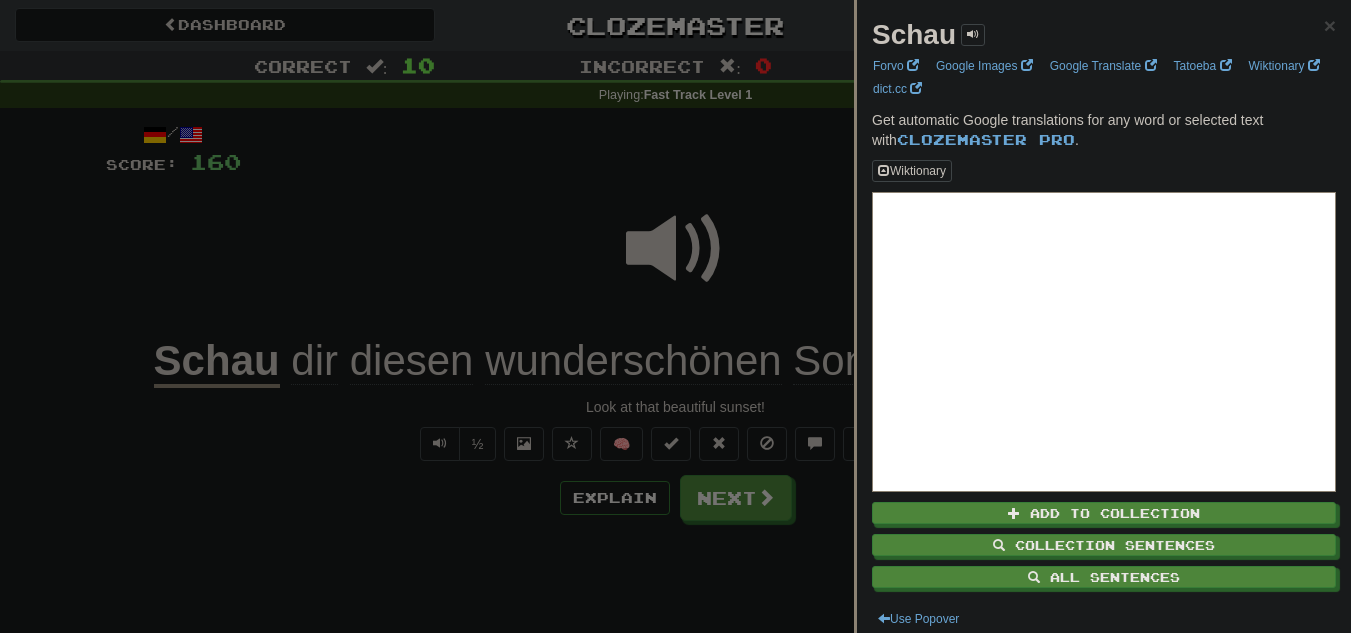 click at bounding box center (675, 316) 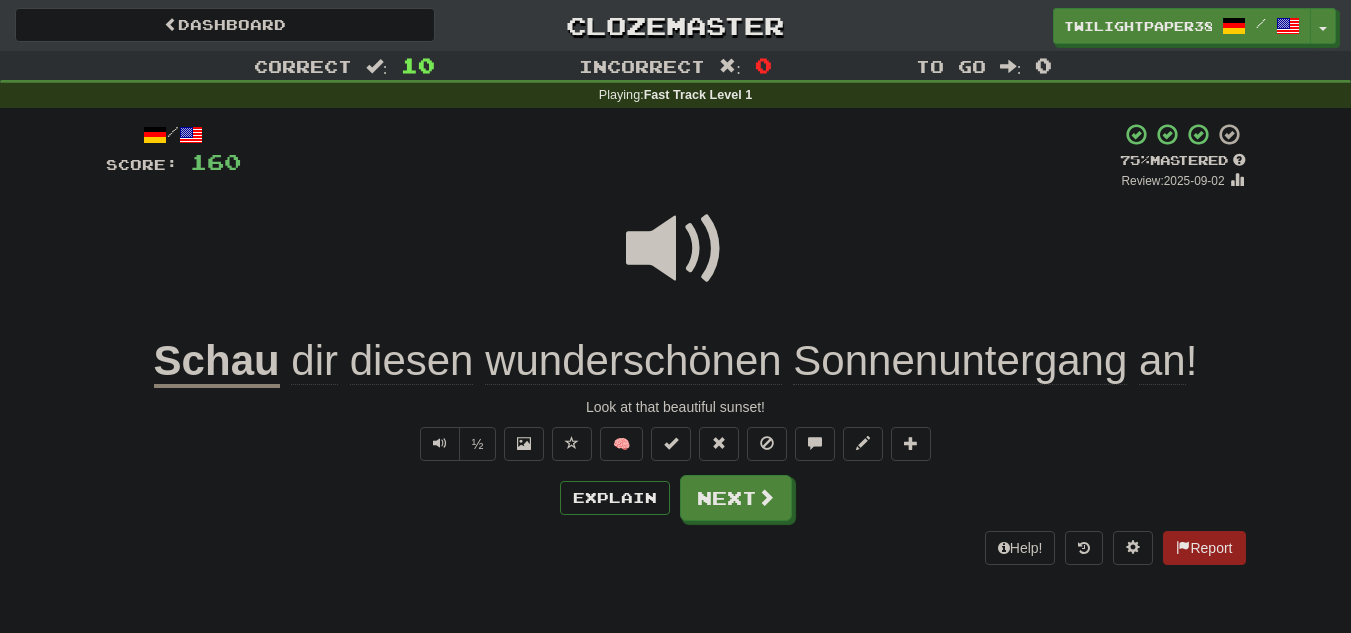 click on "Schau" at bounding box center [217, 362] 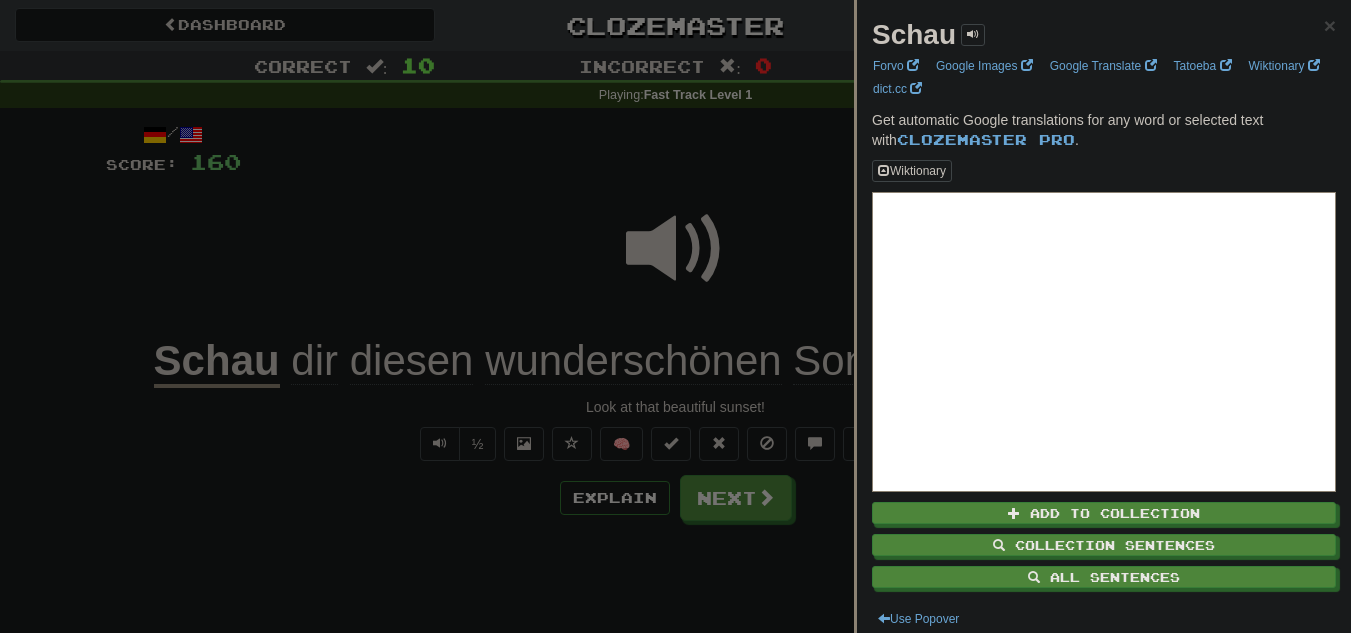 click at bounding box center (675, 316) 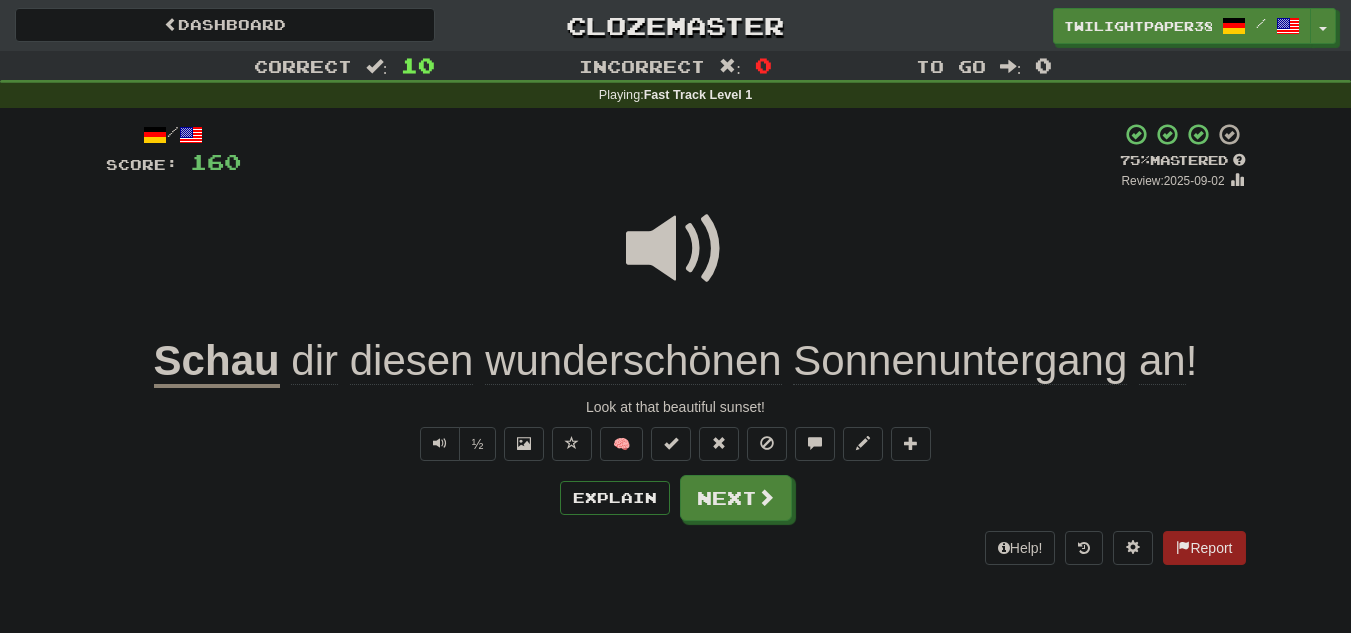 click on "Schau" at bounding box center (217, 362) 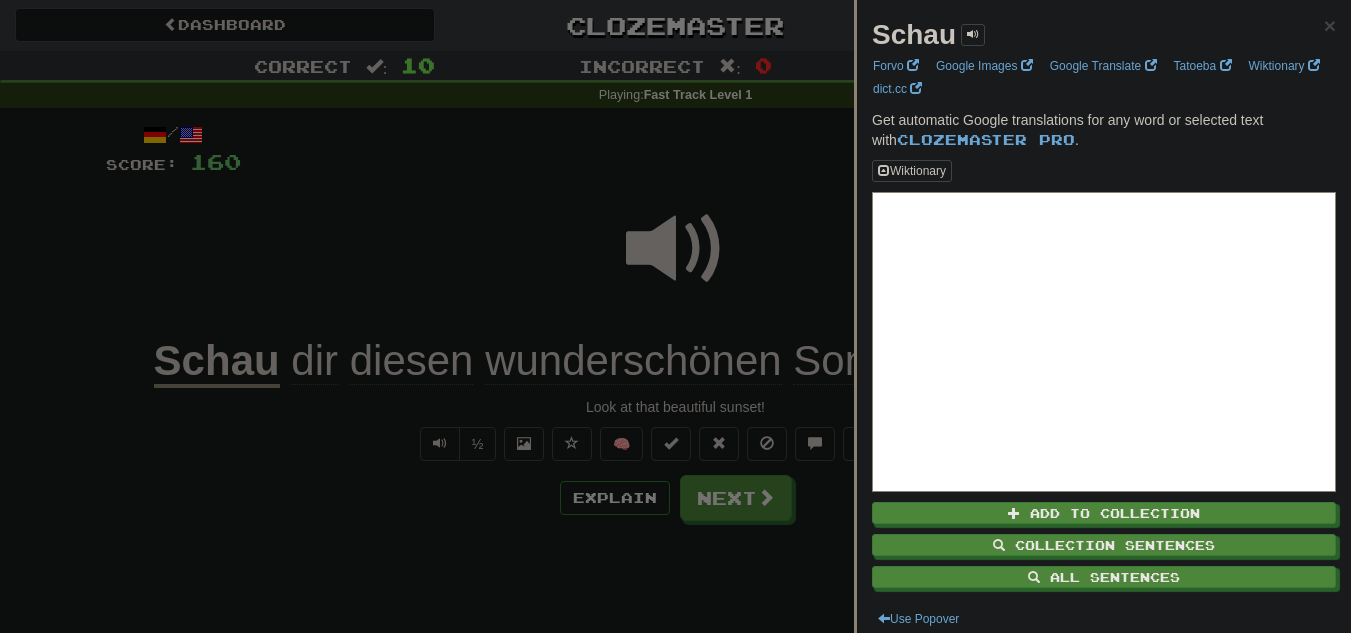 click at bounding box center (675, 316) 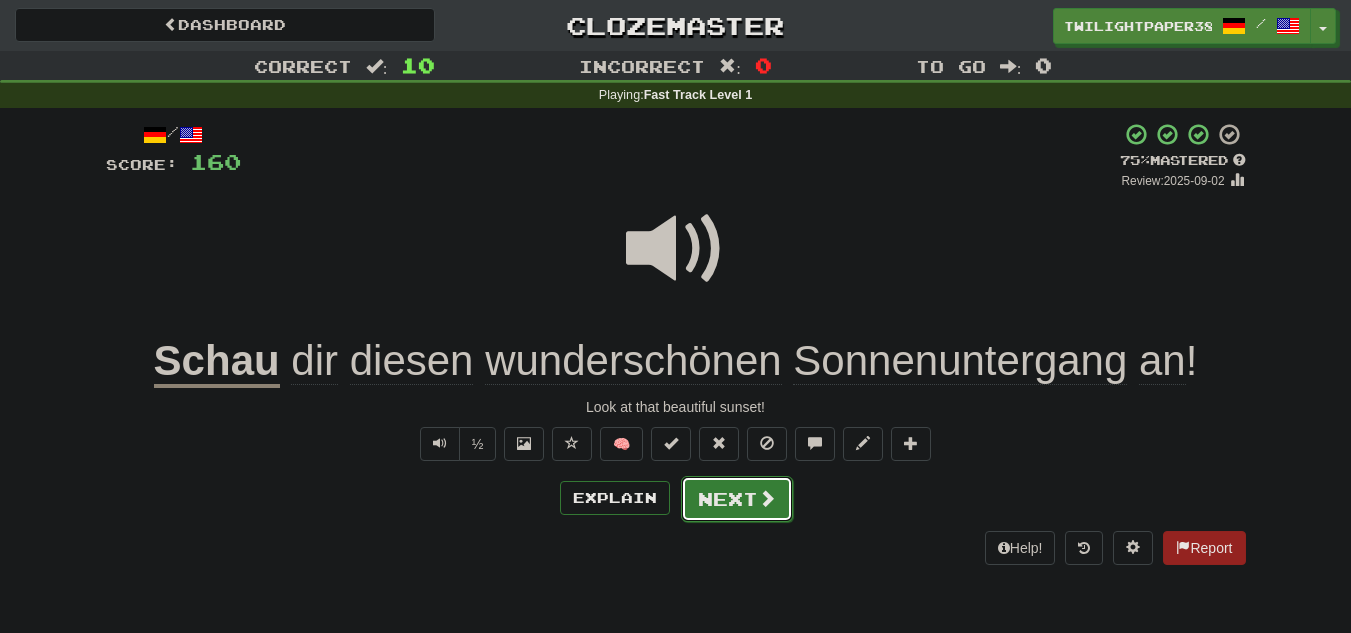 click on "Next" at bounding box center (737, 499) 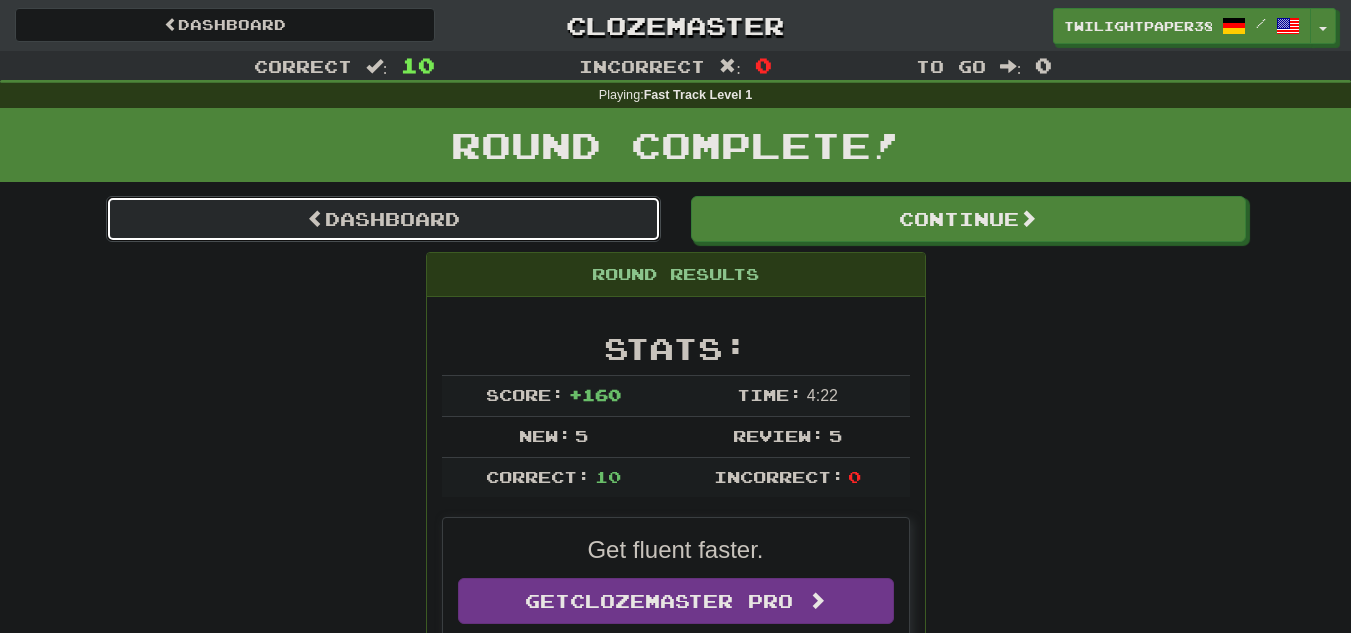 click on "Dashboard" at bounding box center (383, 219) 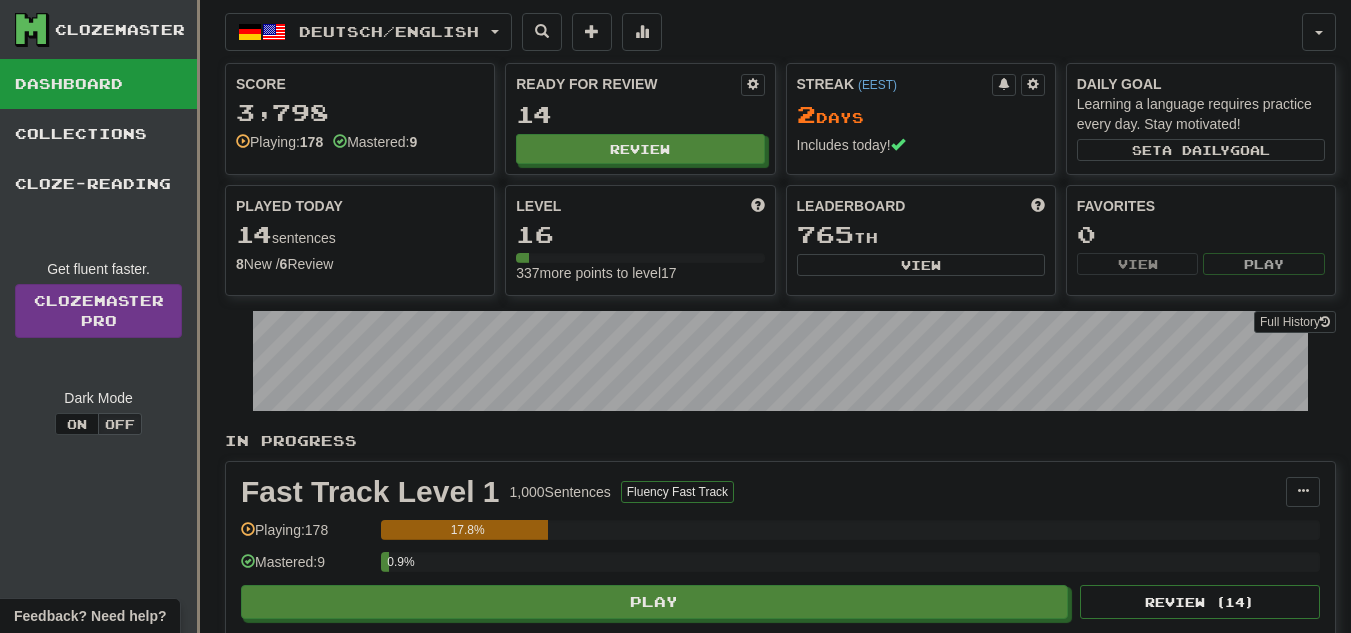 scroll, scrollTop: 0, scrollLeft: 0, axis: both 